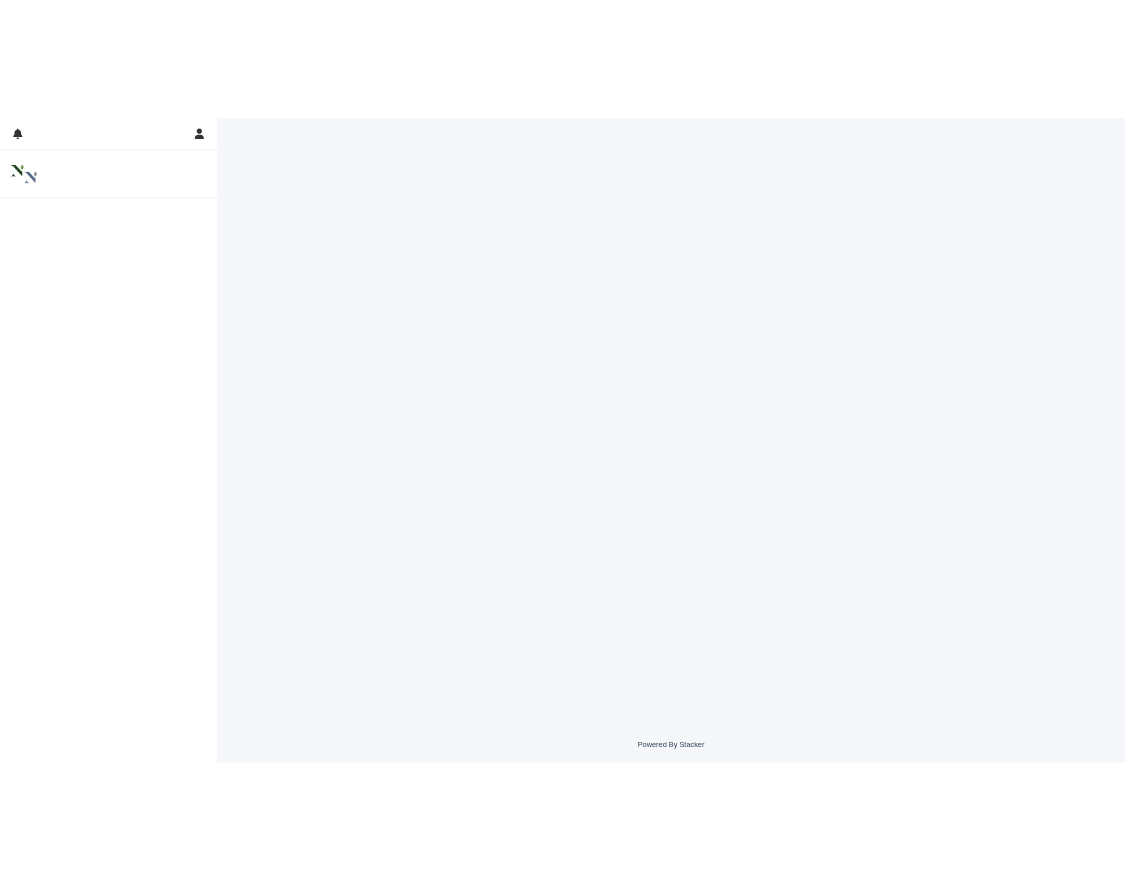 scroll, scrollTop: 0, scrollLeft: 0, axis: both 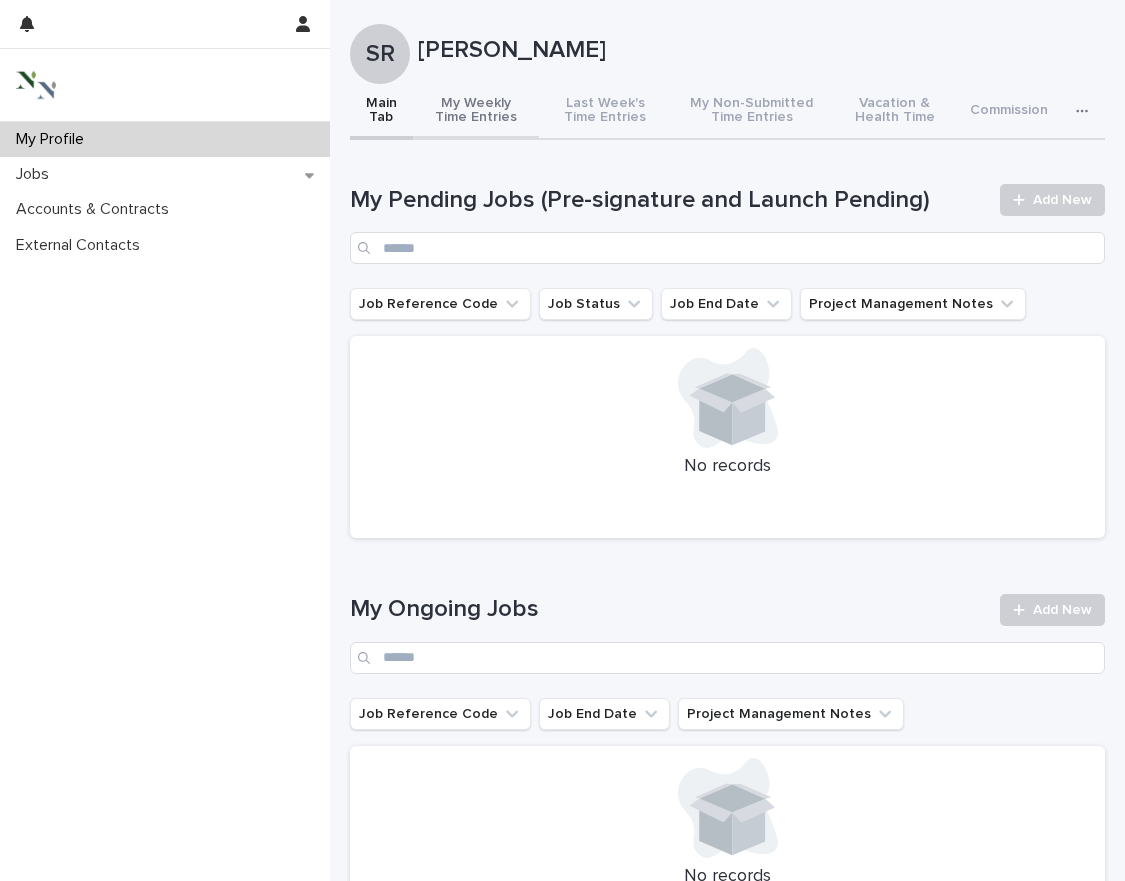 click on "My Weekly Time Entries" at bounding box center [476, 112] 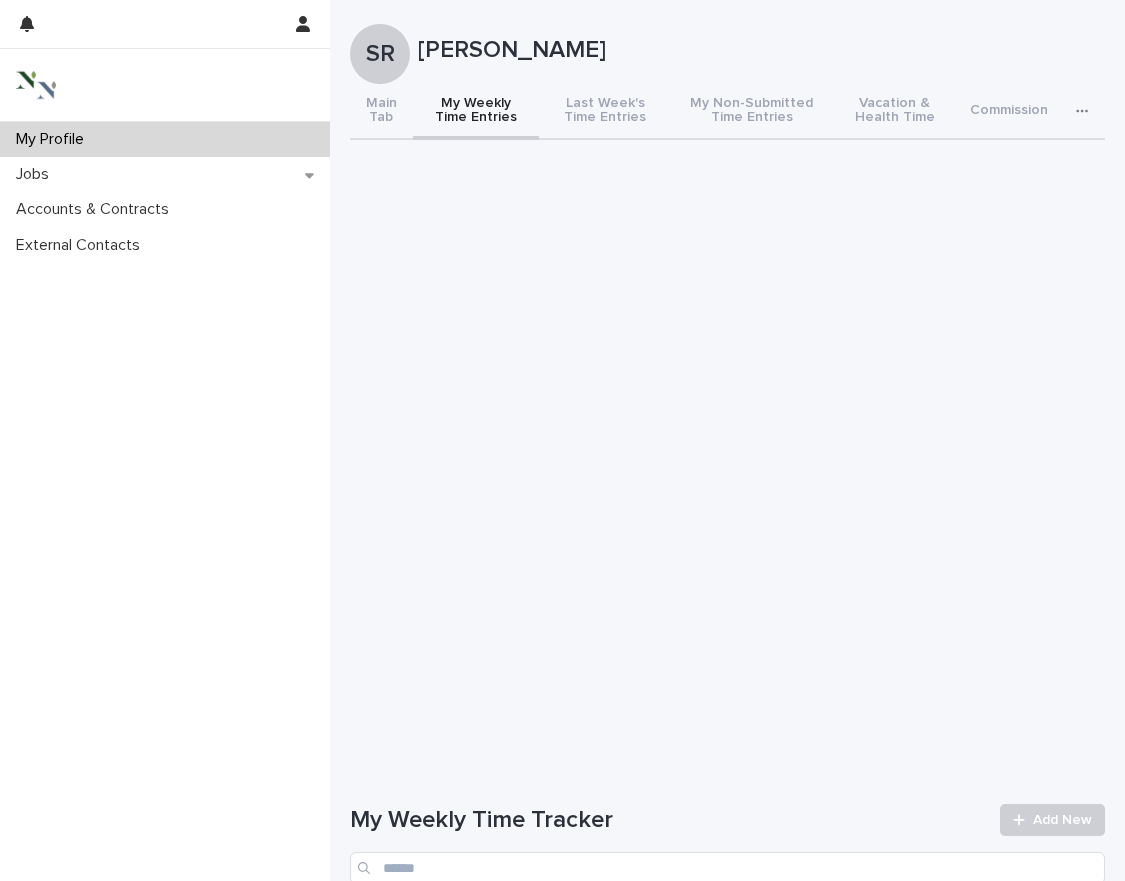 click on "Loading... Saving… My Weekly Time Tracker Add New Job Code Date Worked Hours Billable? Seniority Hours to Bill Phase # Time Entry Notes No records" at bounding box center (727, 989) 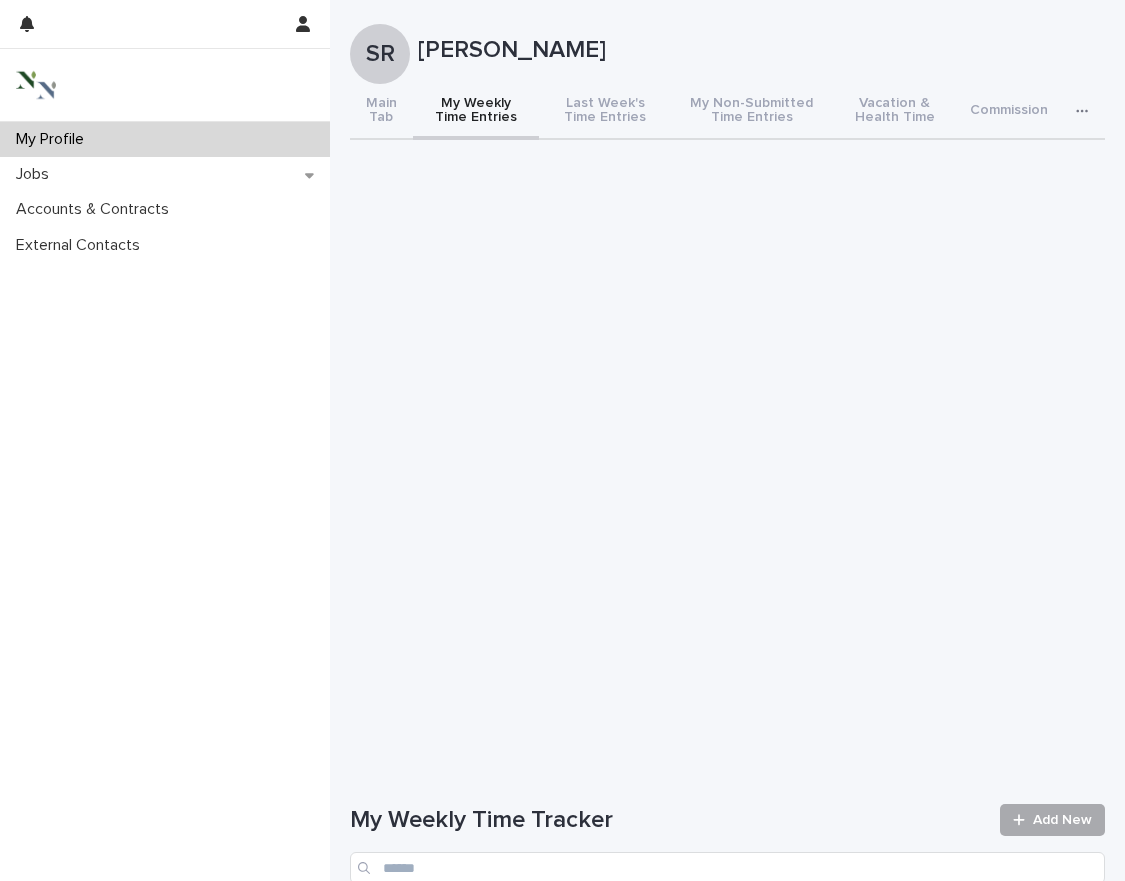 click on "Add New" at bounding box center [1052, 820] 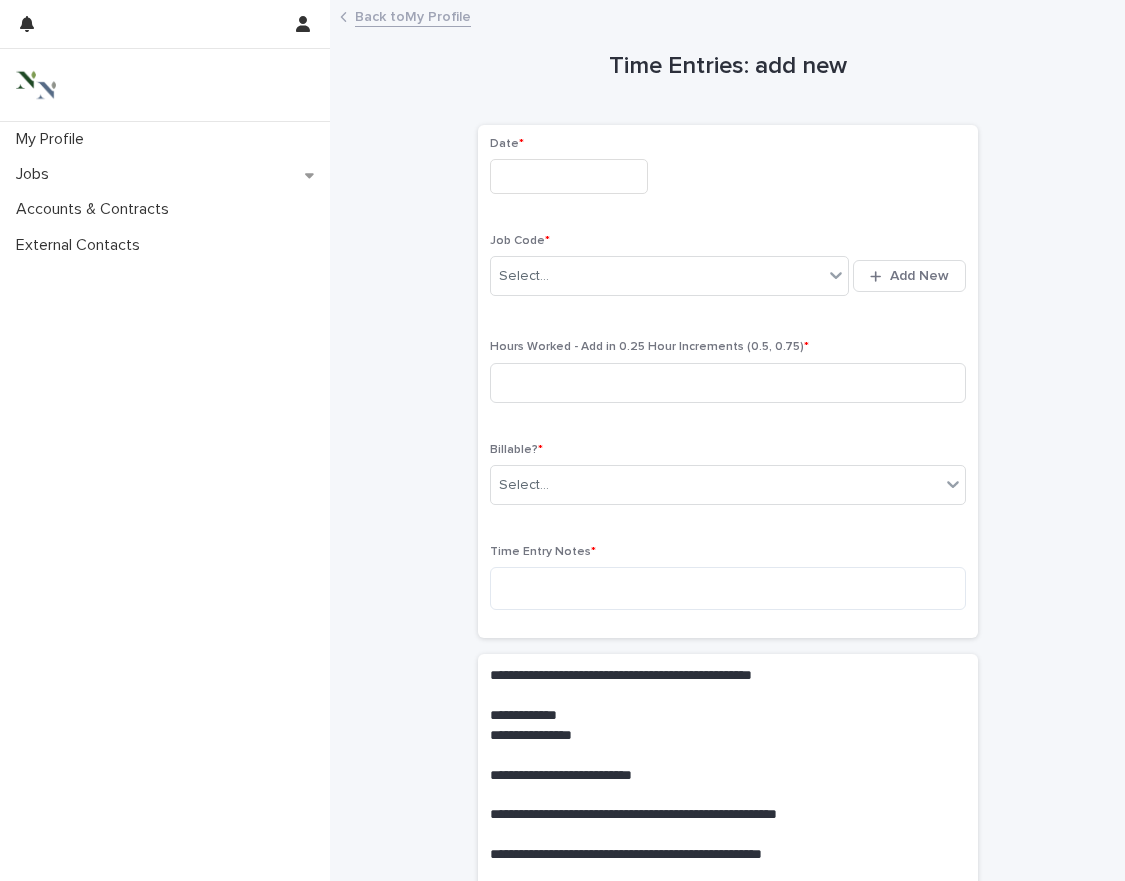 click on "Date *" at bounding box center (728, 173) 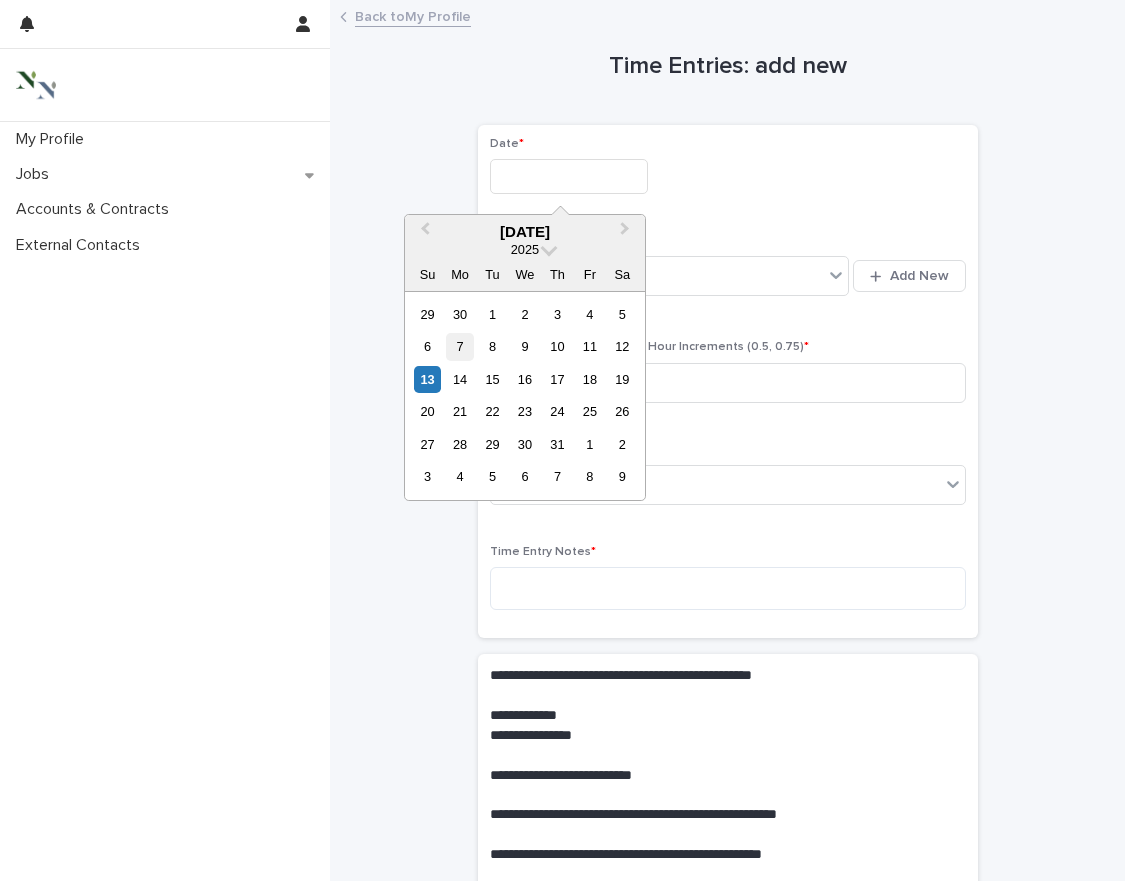 click on "7" at bounding box center [459, 346] 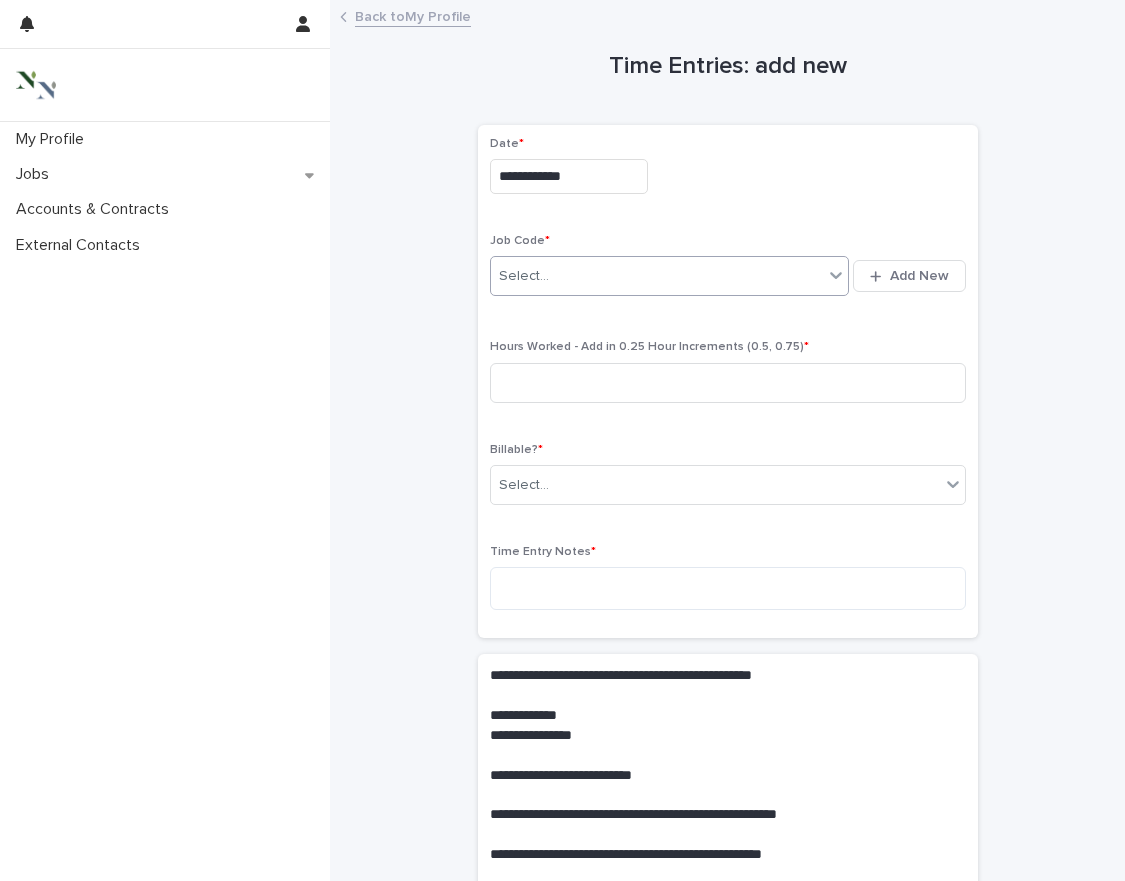 click on "Select..." at bounding box center (657, 276) 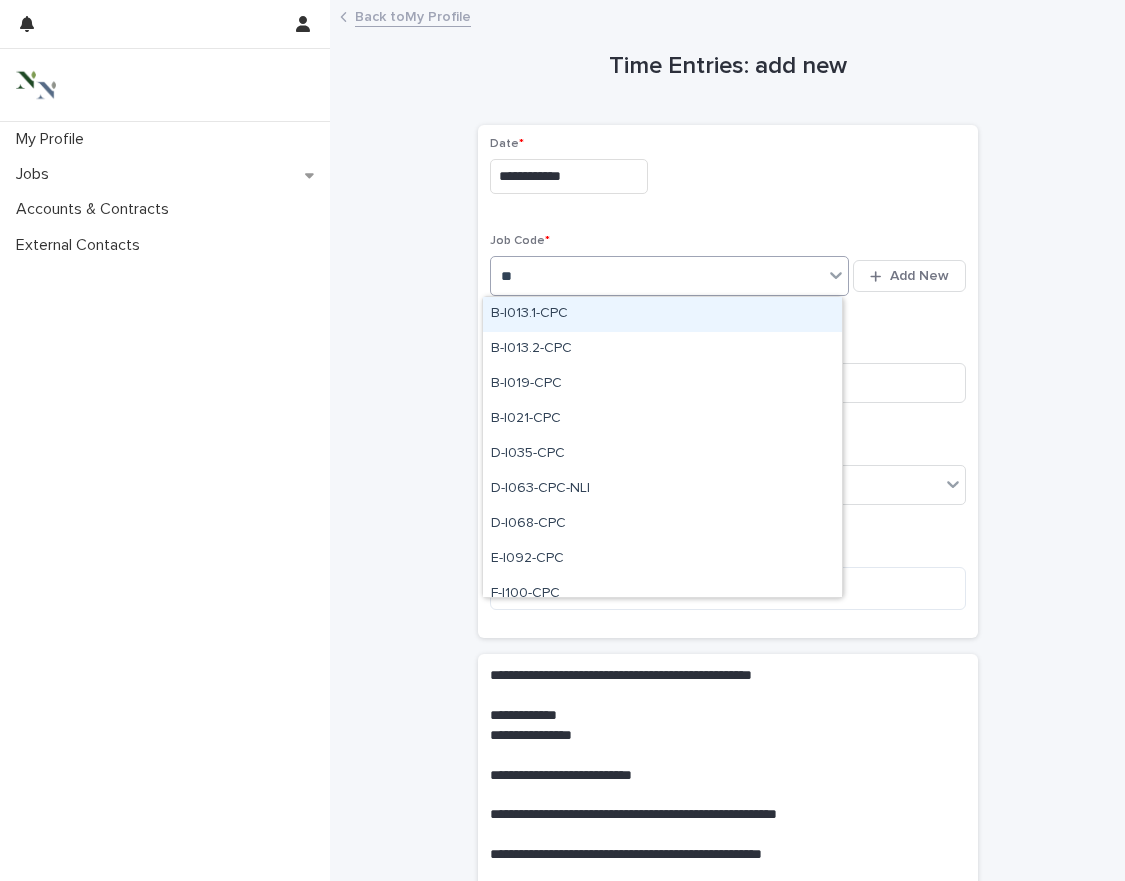 type on "*" 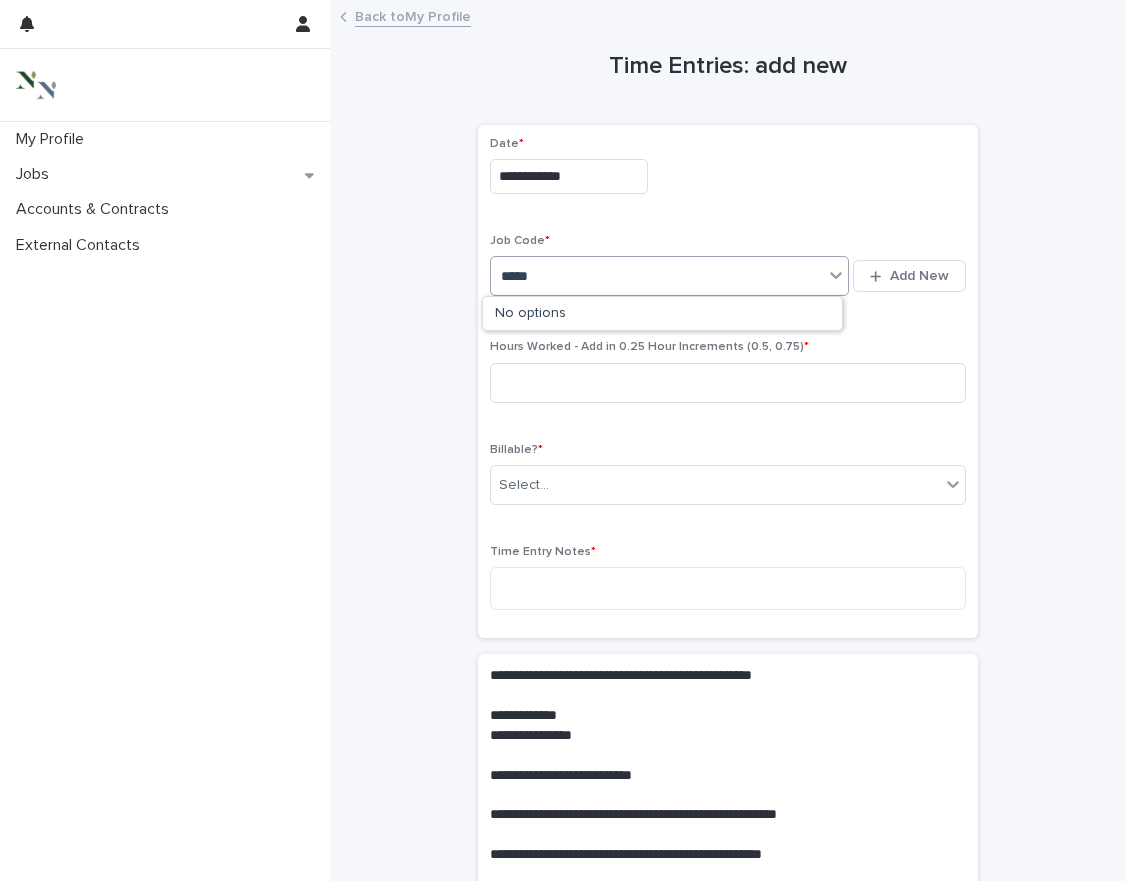type on "****" 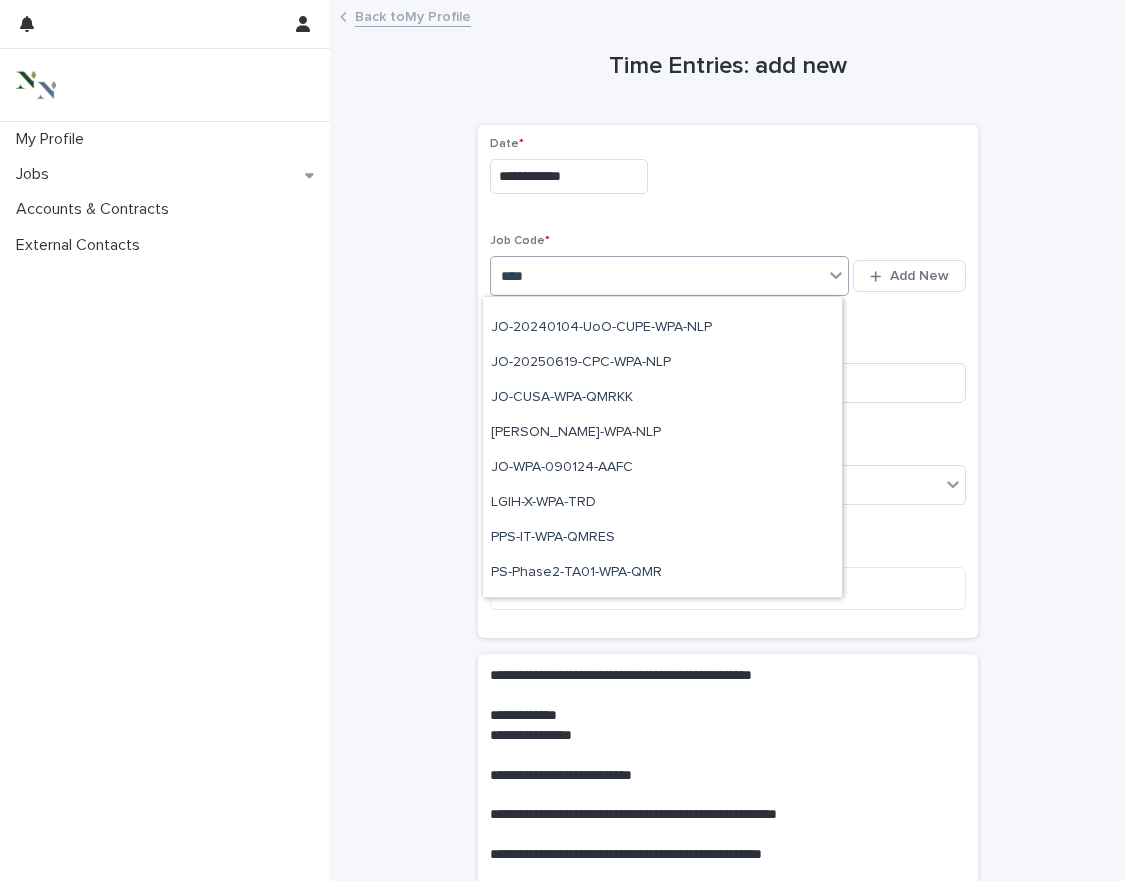 scroll, scrollTop: 617, scrollLeft: 0, axis: vertical 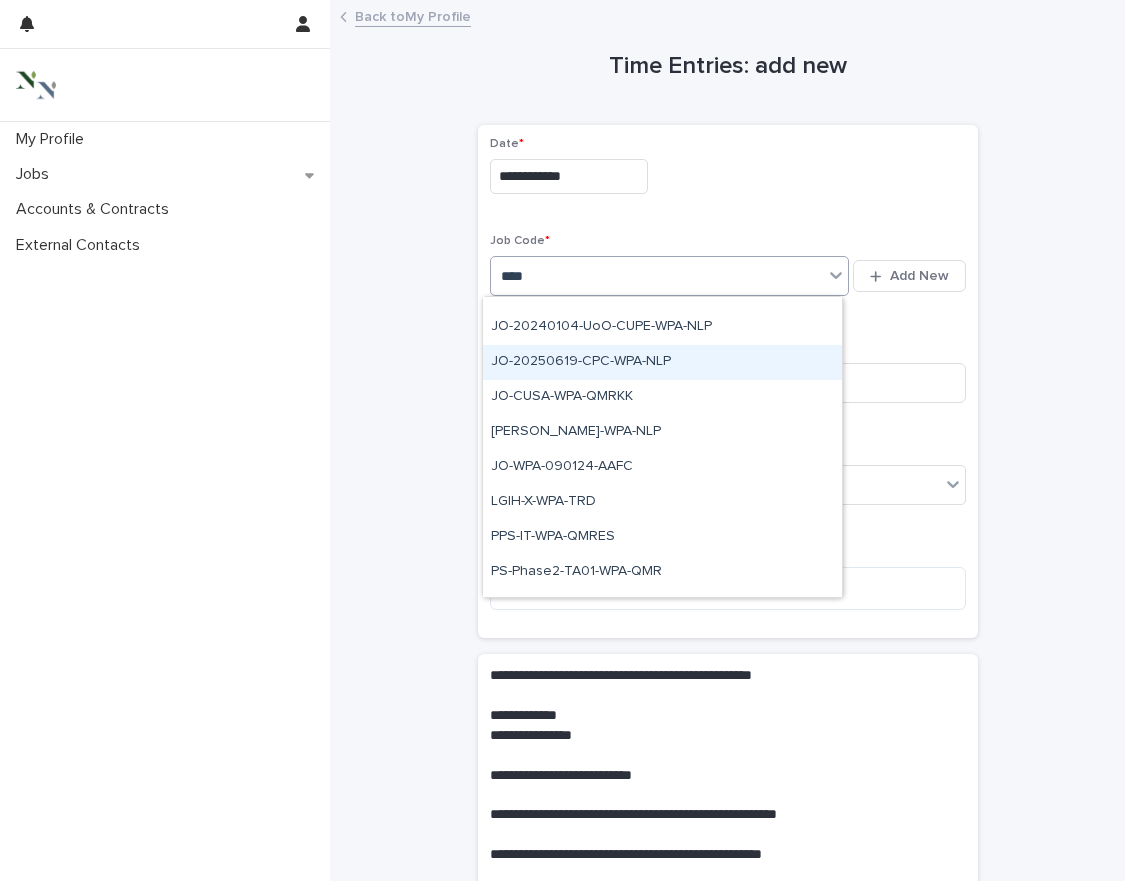 click on "JO-20250619-CPC-WPA-NLP" at bounding box center (662, 362) 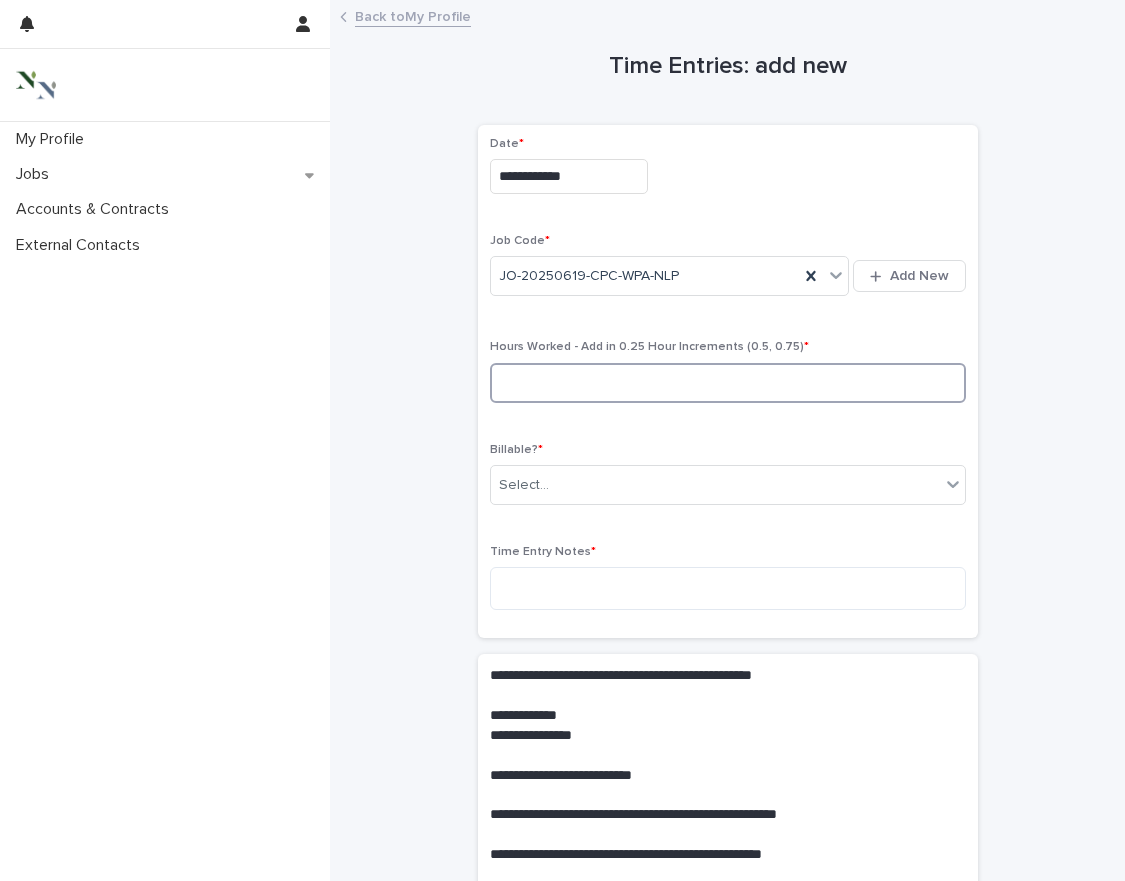 click at bounding box center [728, 383] 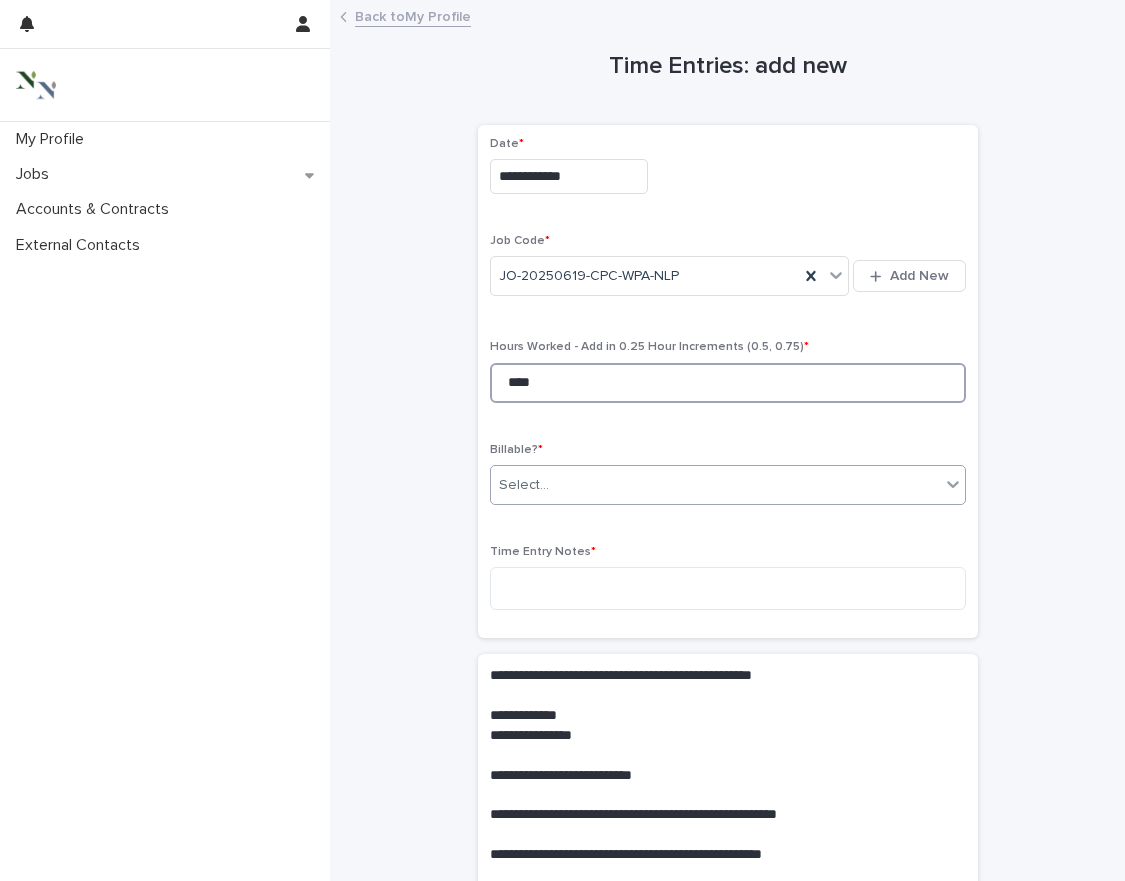 type on "****" 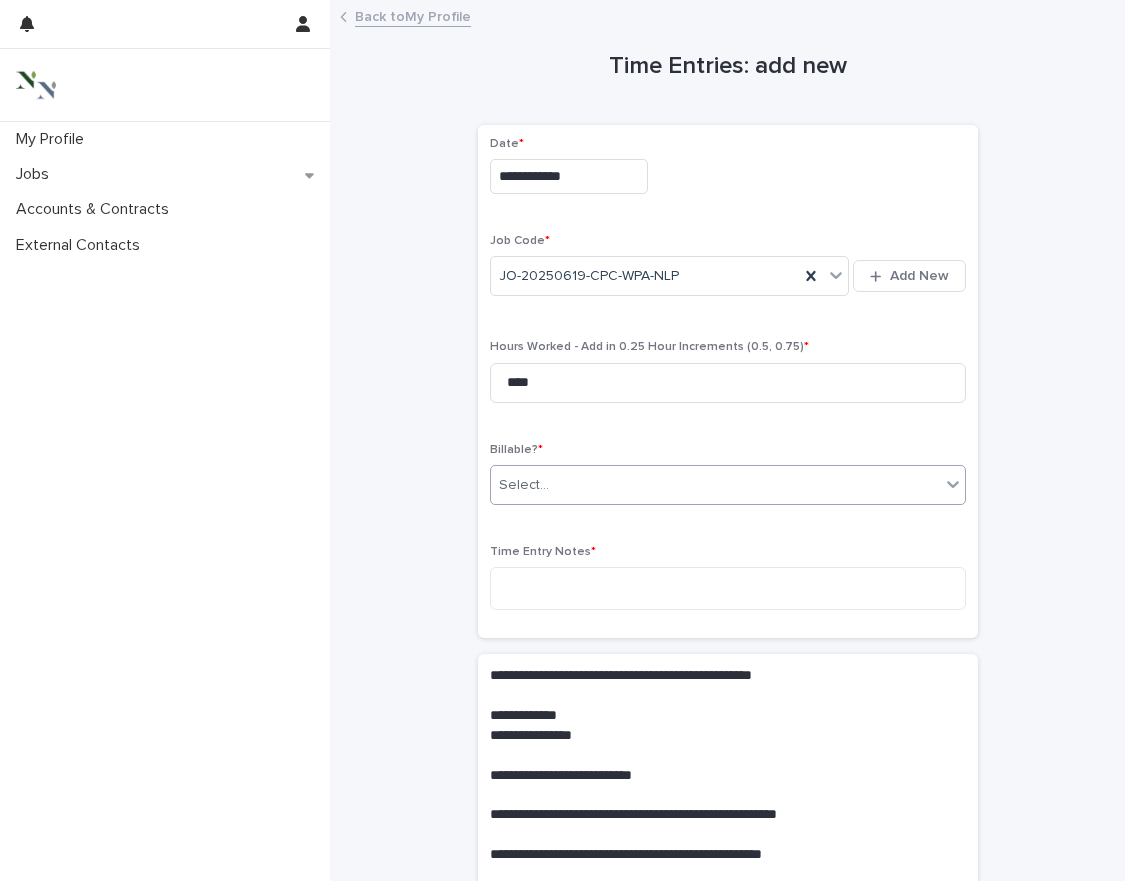 click on "Select..." at bounding box center (715, 485) 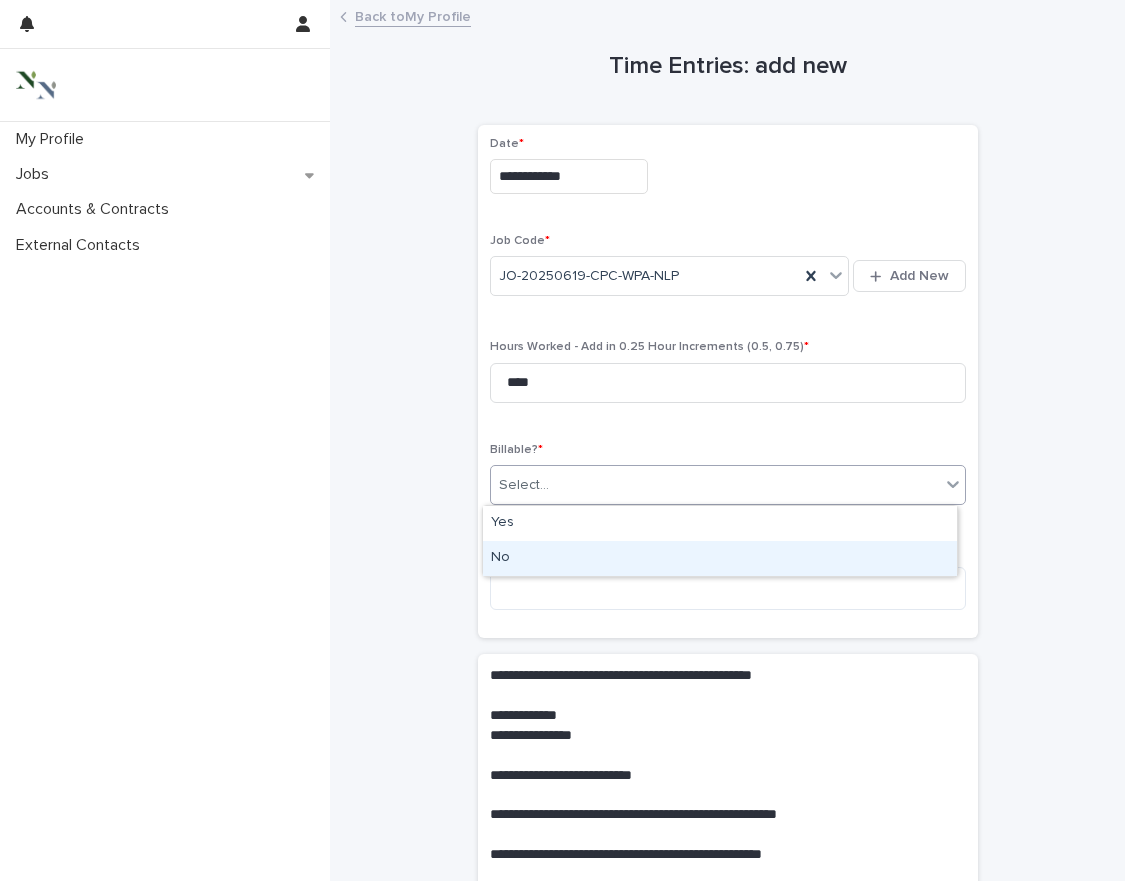 click on "No" at bounding box center (720, 558) 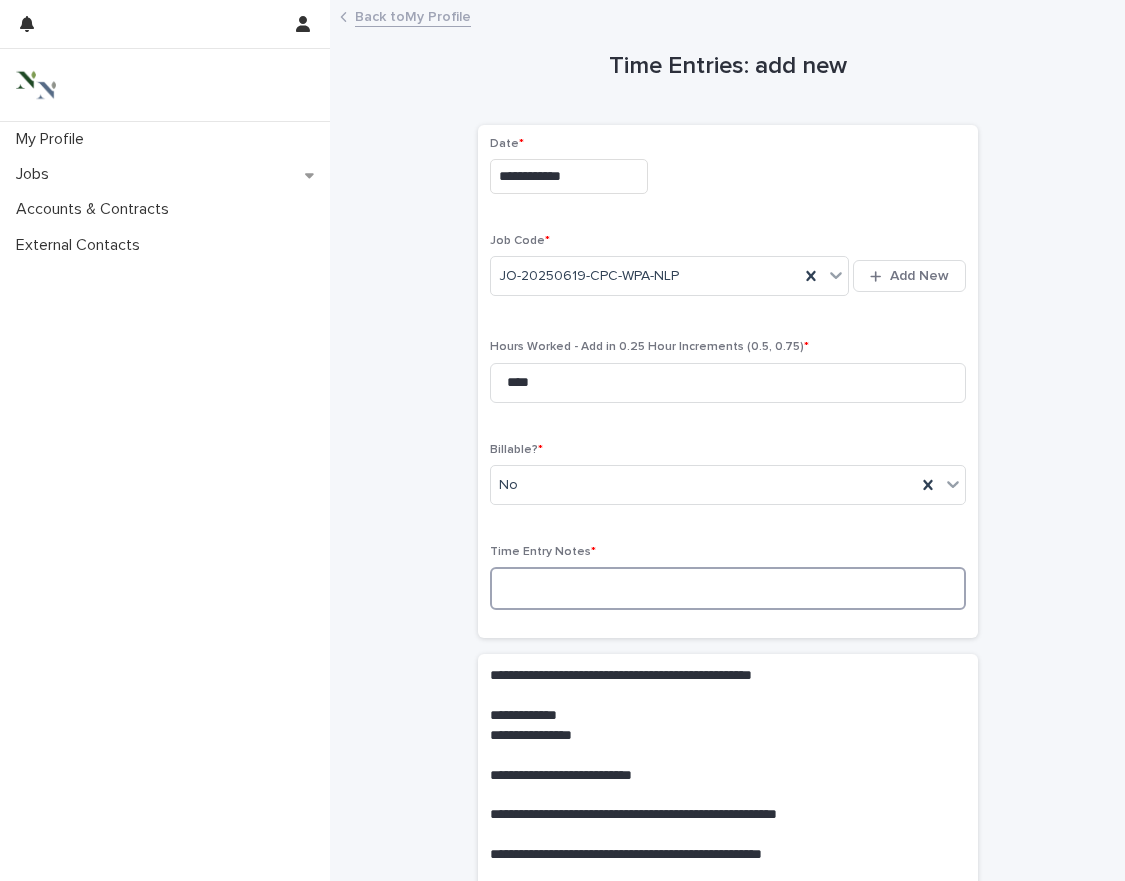 click at bounding box center [728, 588] 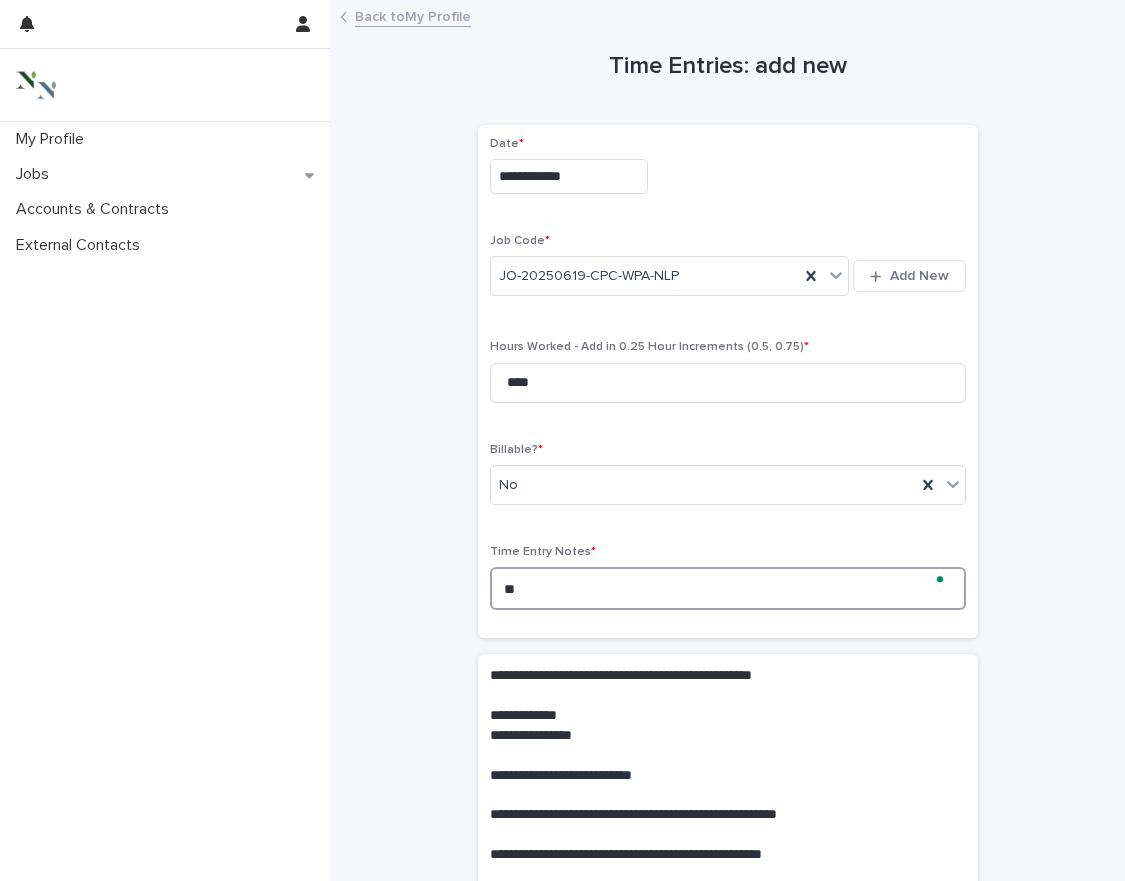 type on "*" 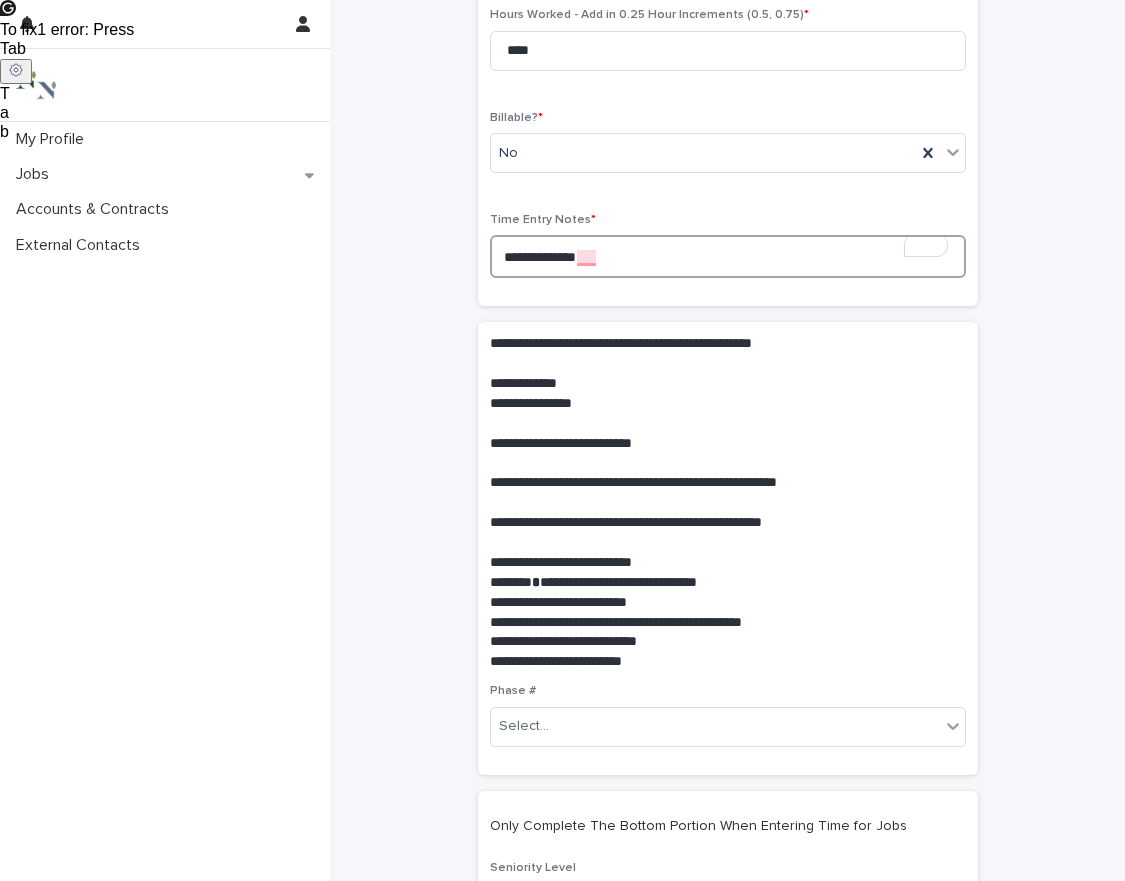 scroll, scrollTop: 378, scrollLeft: 0, axis: vertical 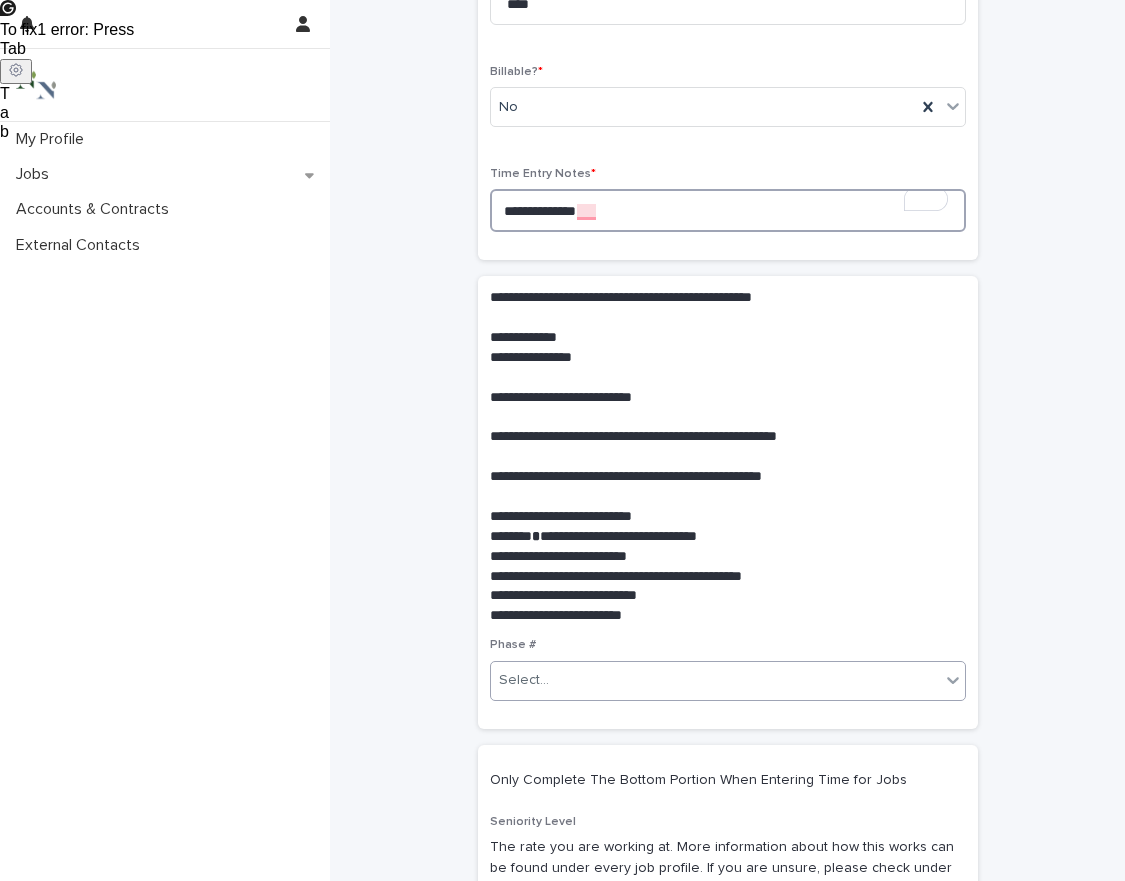 type on "**********" 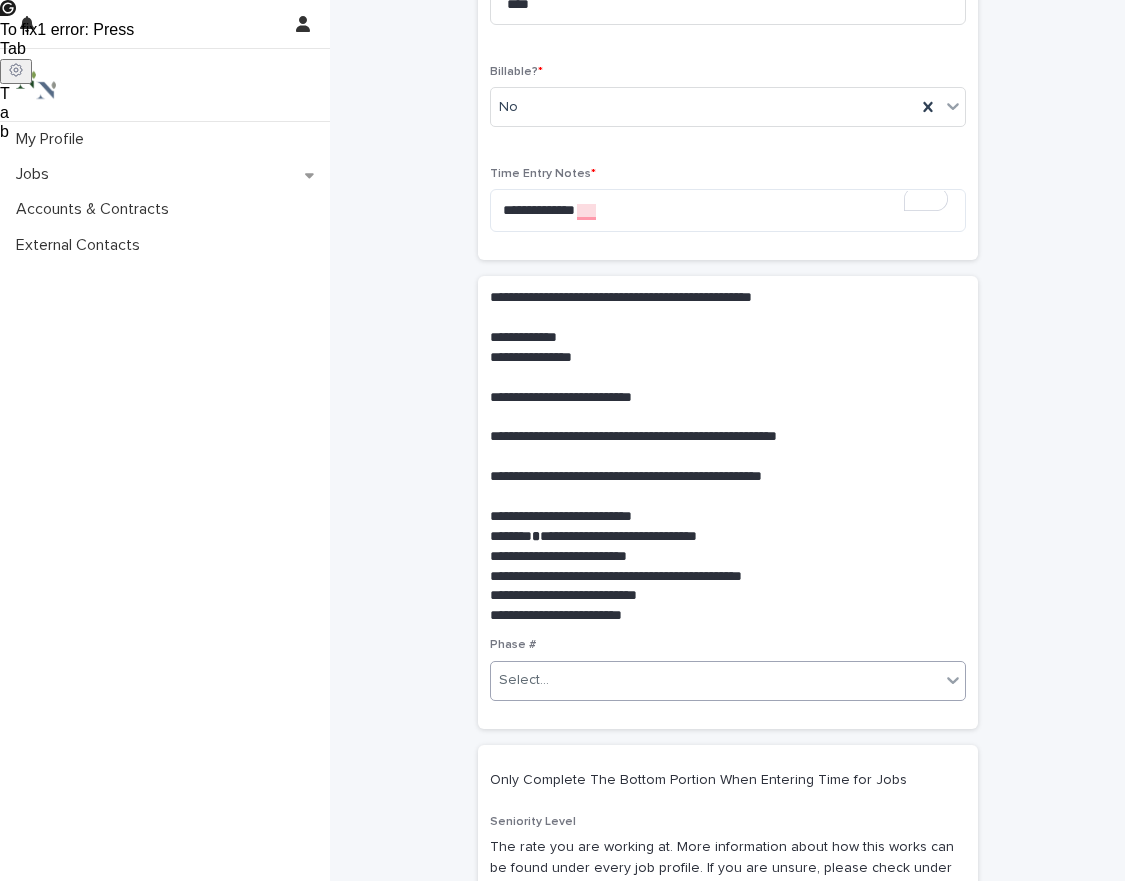 click on "Select..." at bounding box center (715, 680) 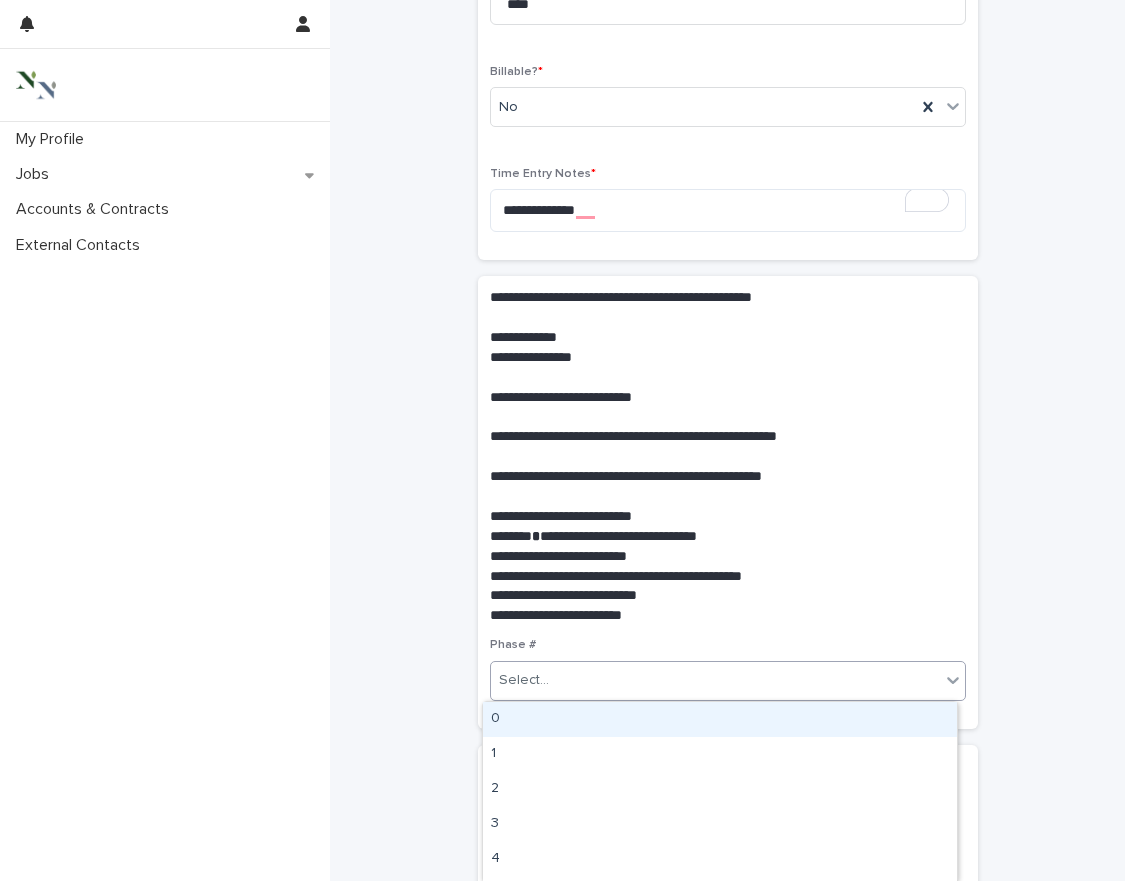 click on "0" at bounding box center (720, 719) 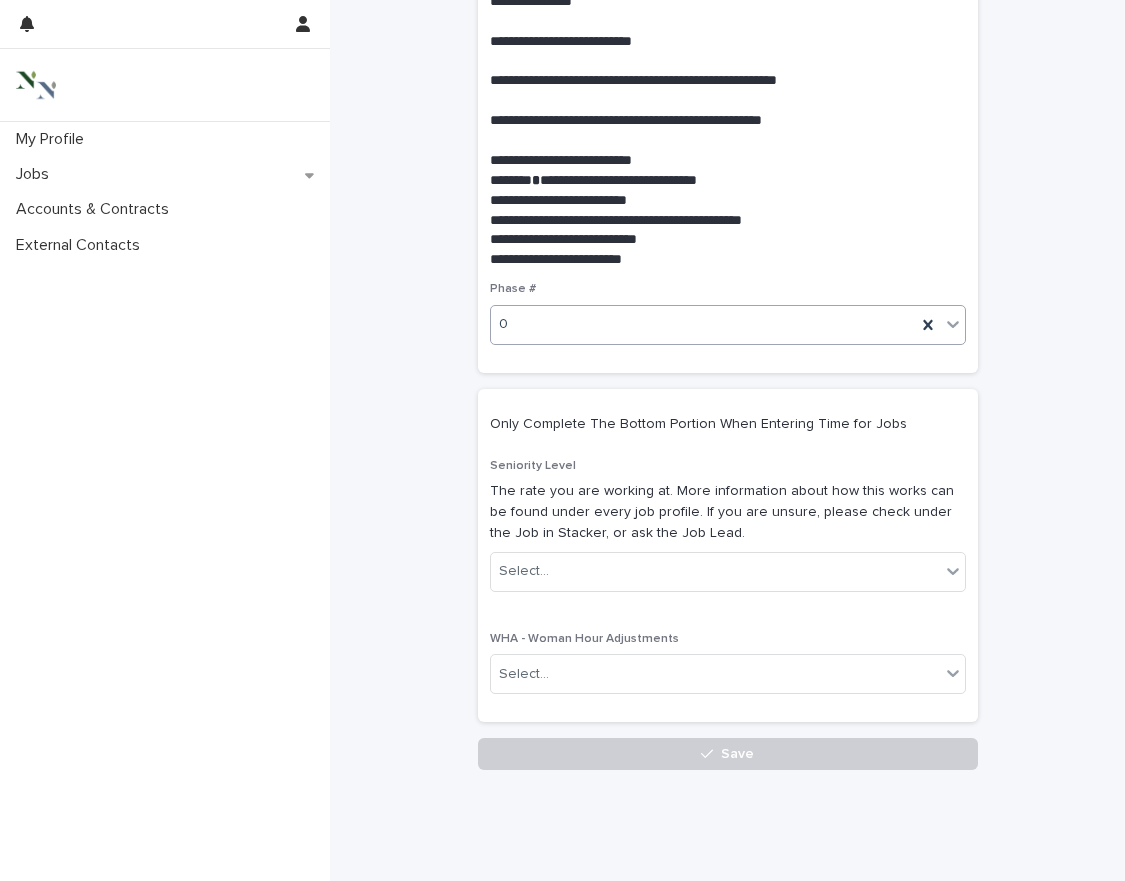 scroll, scrollTop: 760, scrollLeft: 0, axis: vertical 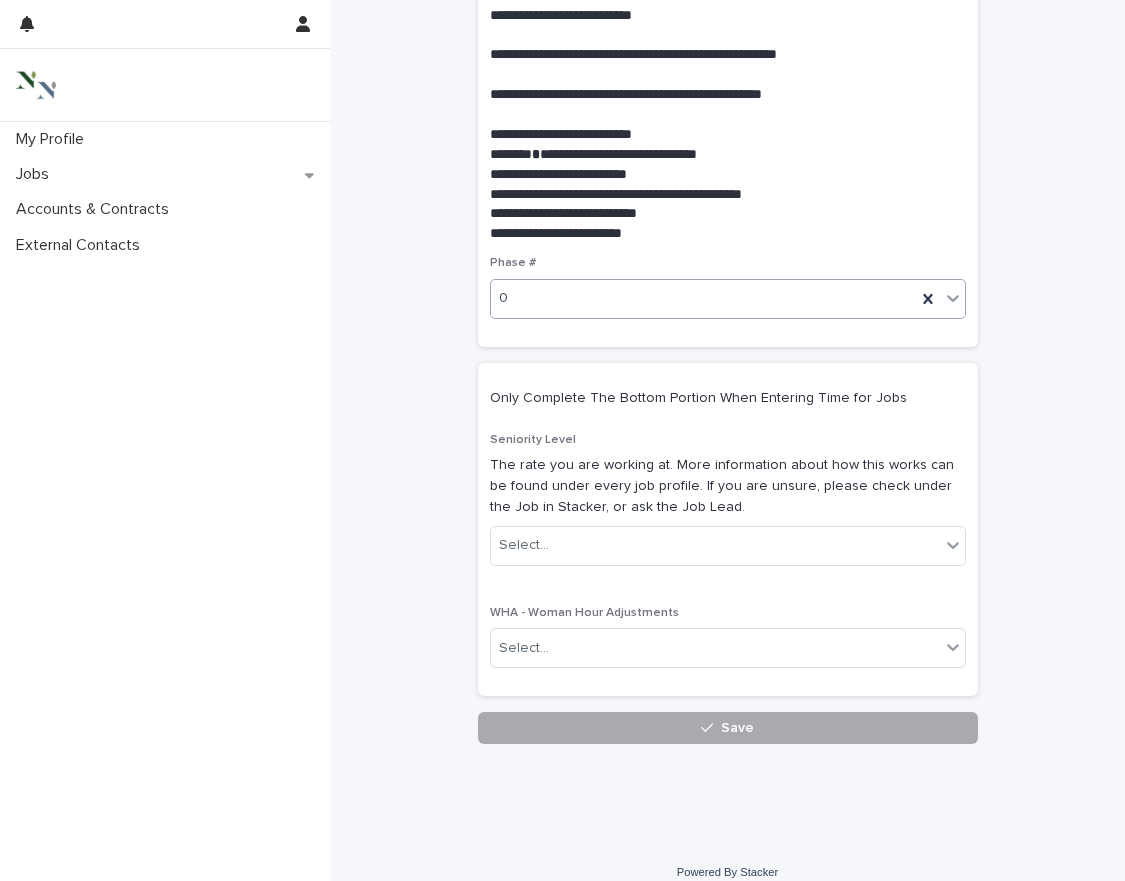 click on "Save" at bounding box center [728, 728] 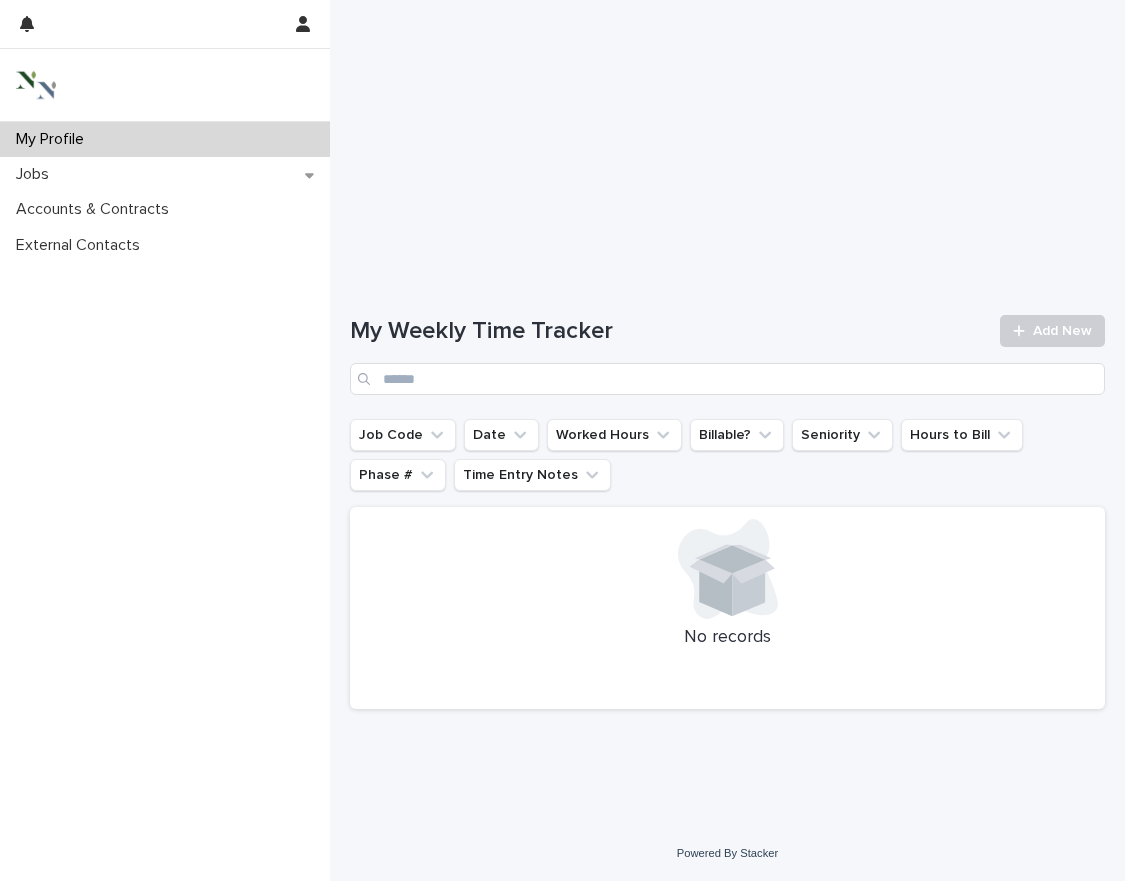 scroll, scrollTop: 0, scrollLeft: 0, axis: both 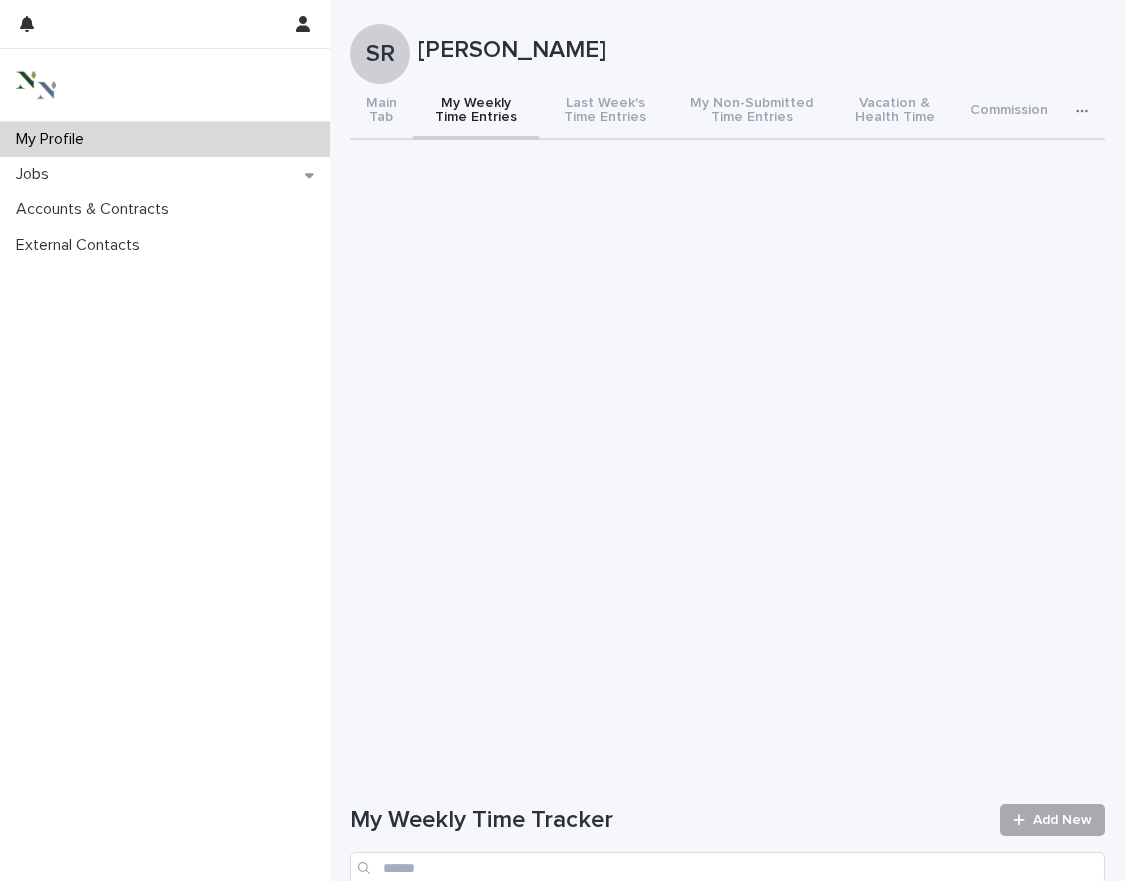 click at bounding box center [1023, 820] 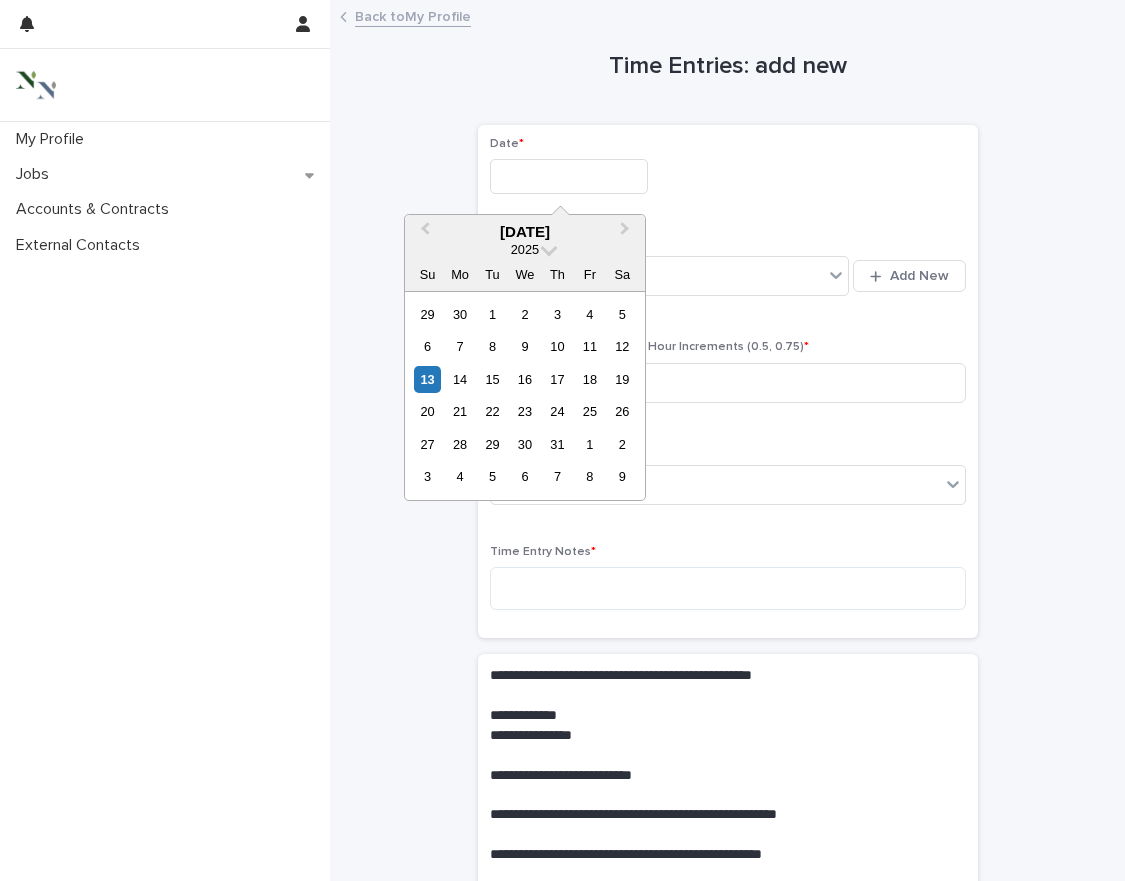 click at bounding box center (569, 176) 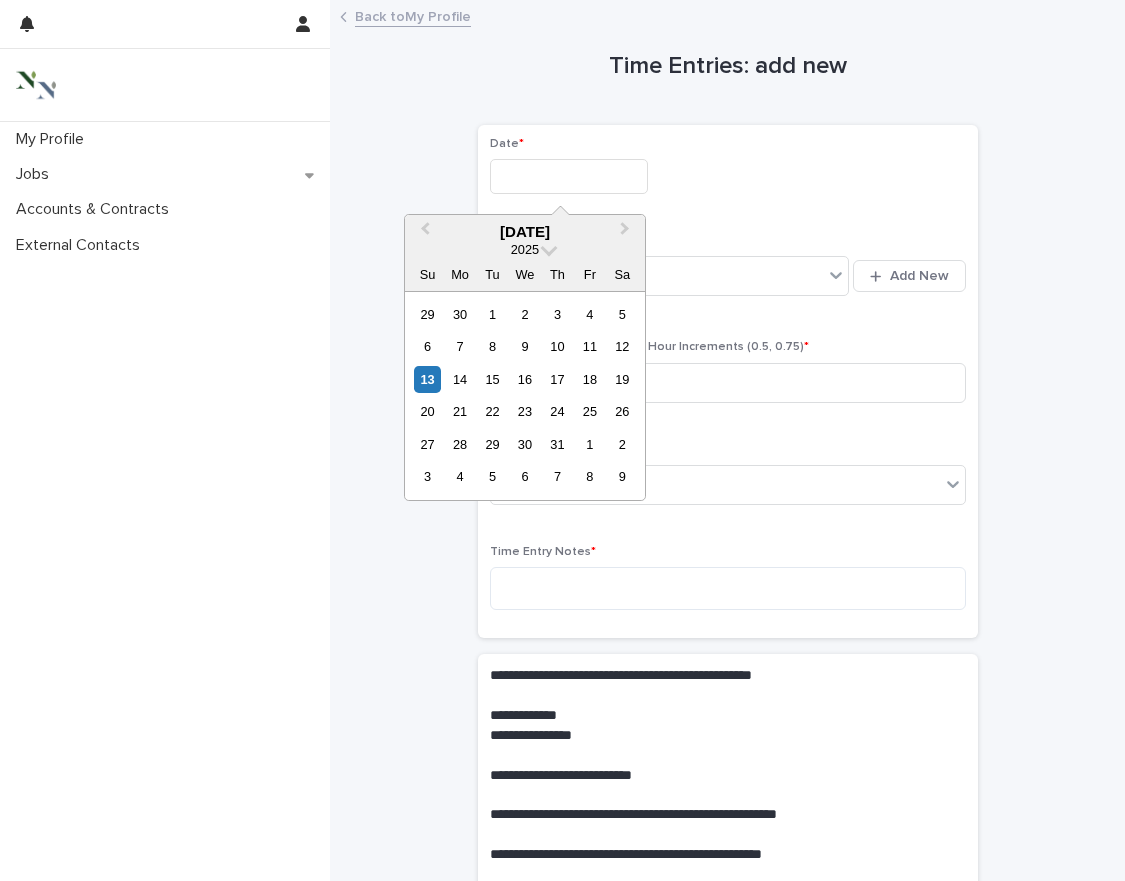 drag, startPoint x: 448, startPoint y: 347, endPoint x: 480, endPoint y: 340, distance: 32.75668 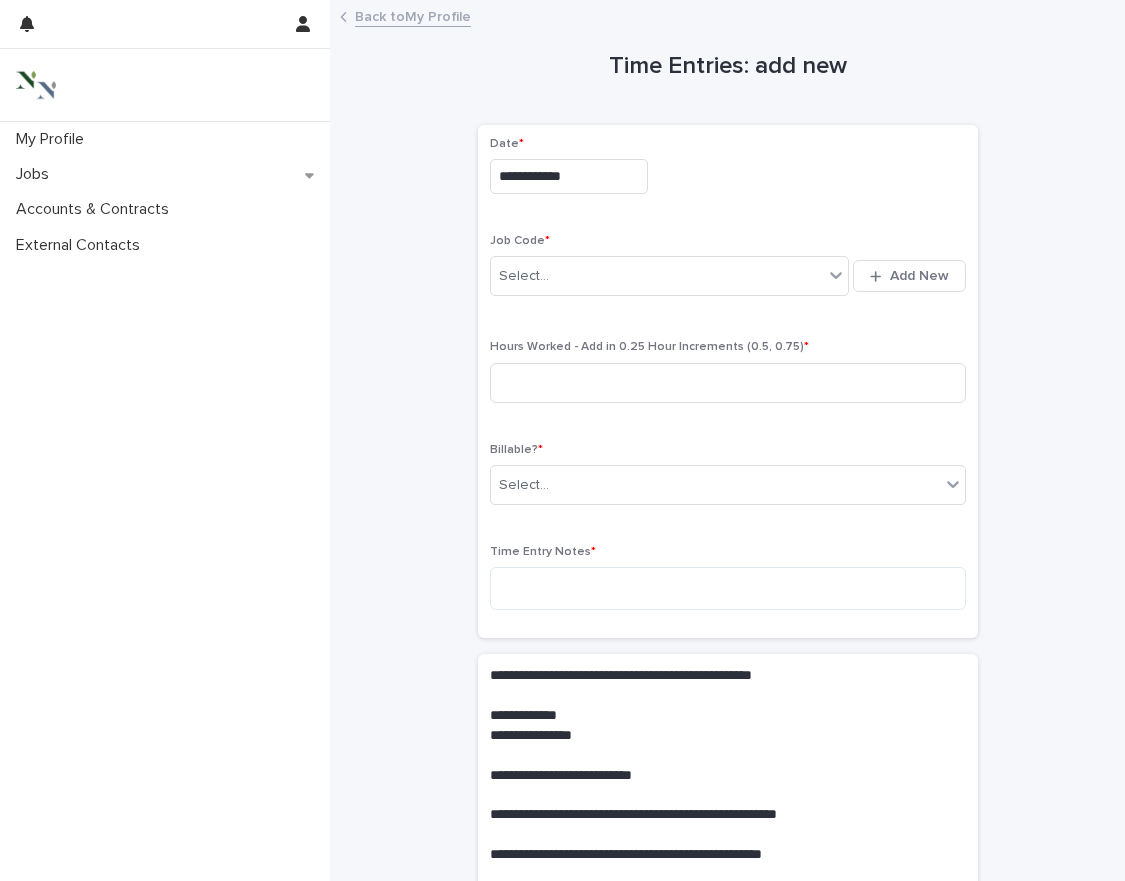 click on "Select... Add New" at bounding box center [728, 276] 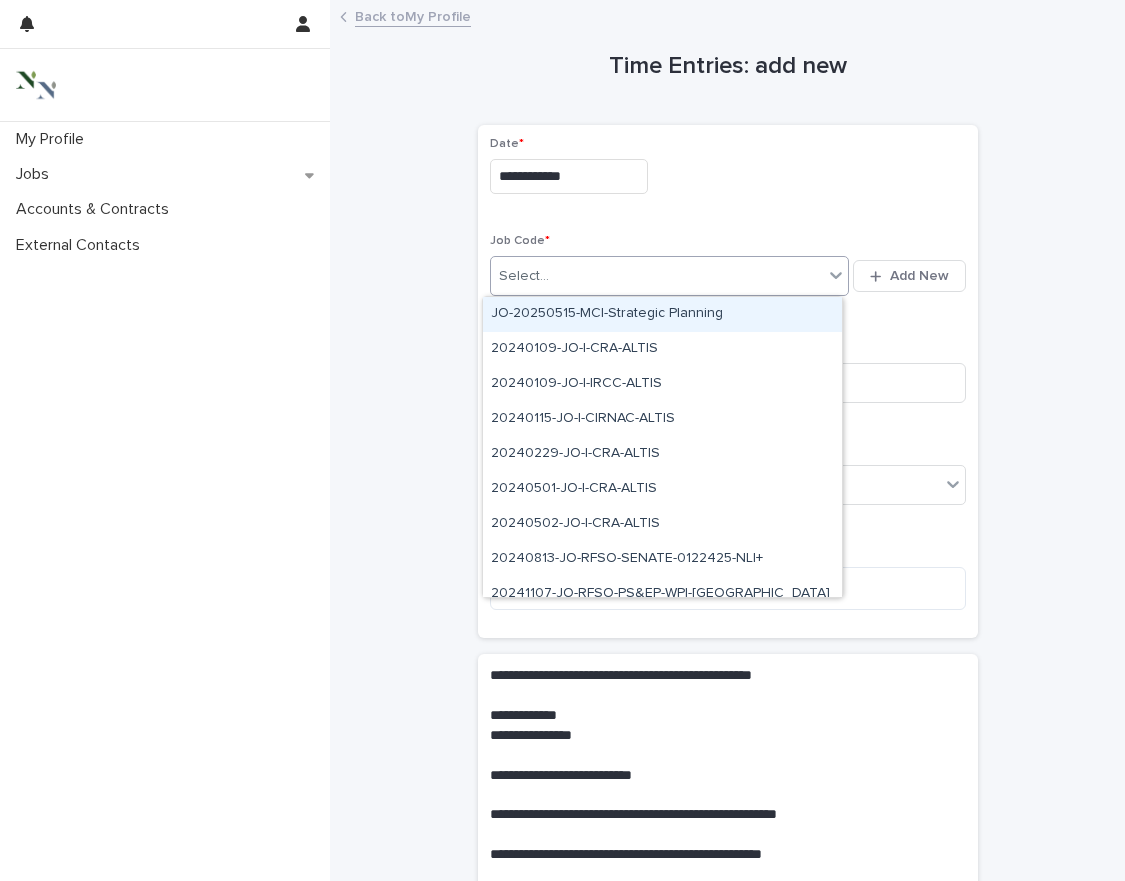 click on "Select..." at bounding box center (657, 276) 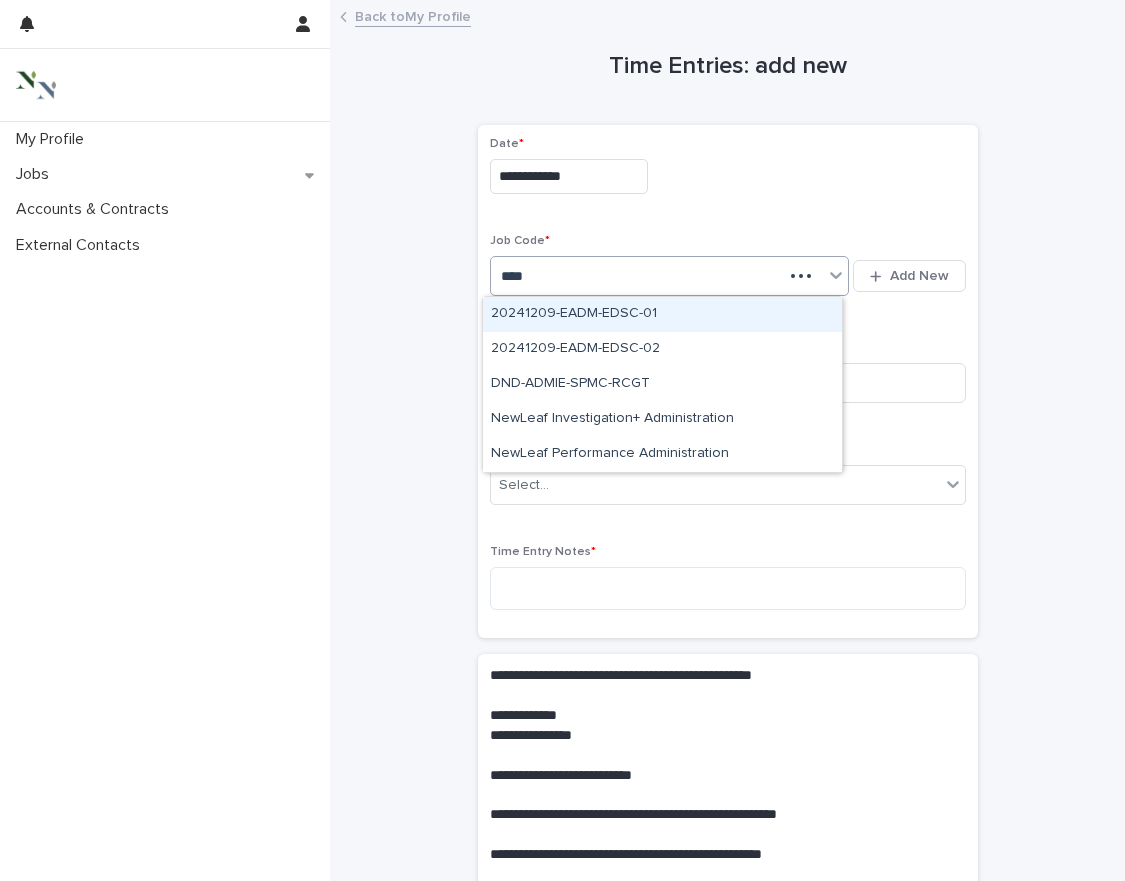 type on "*****" 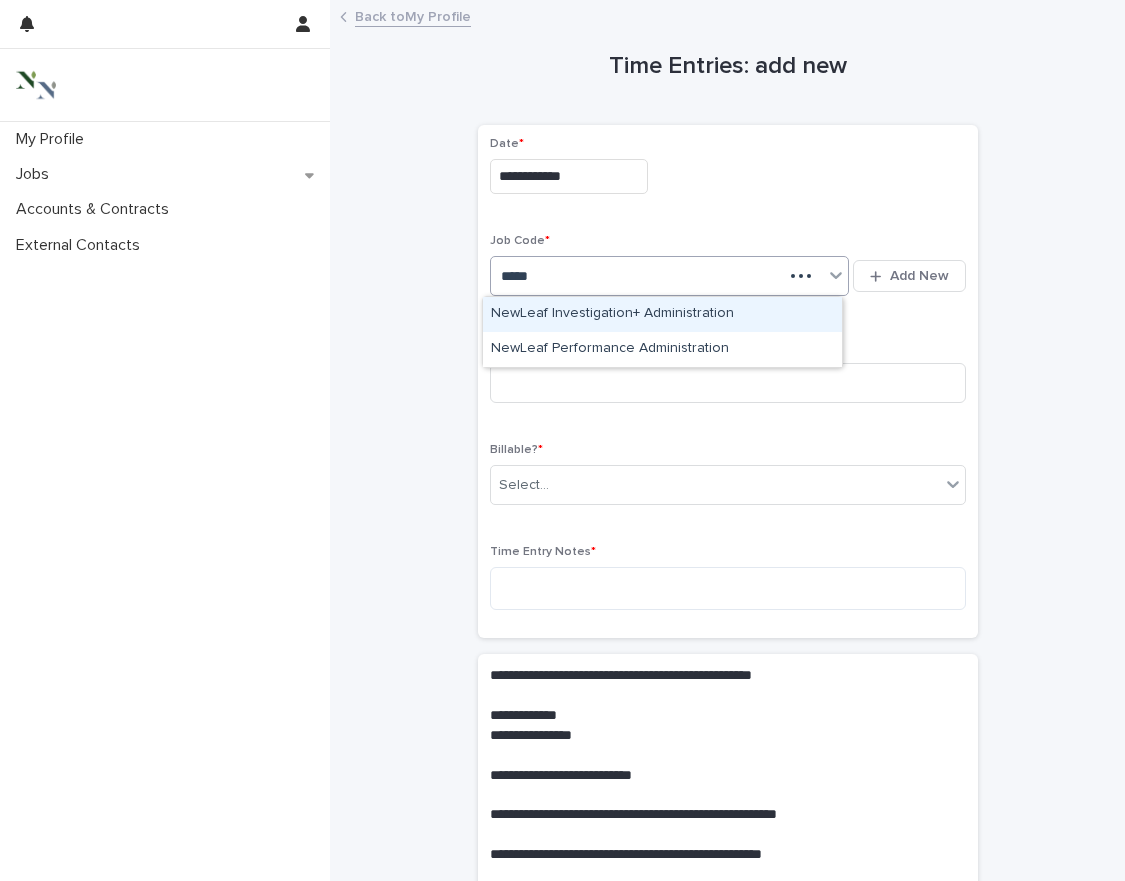 type 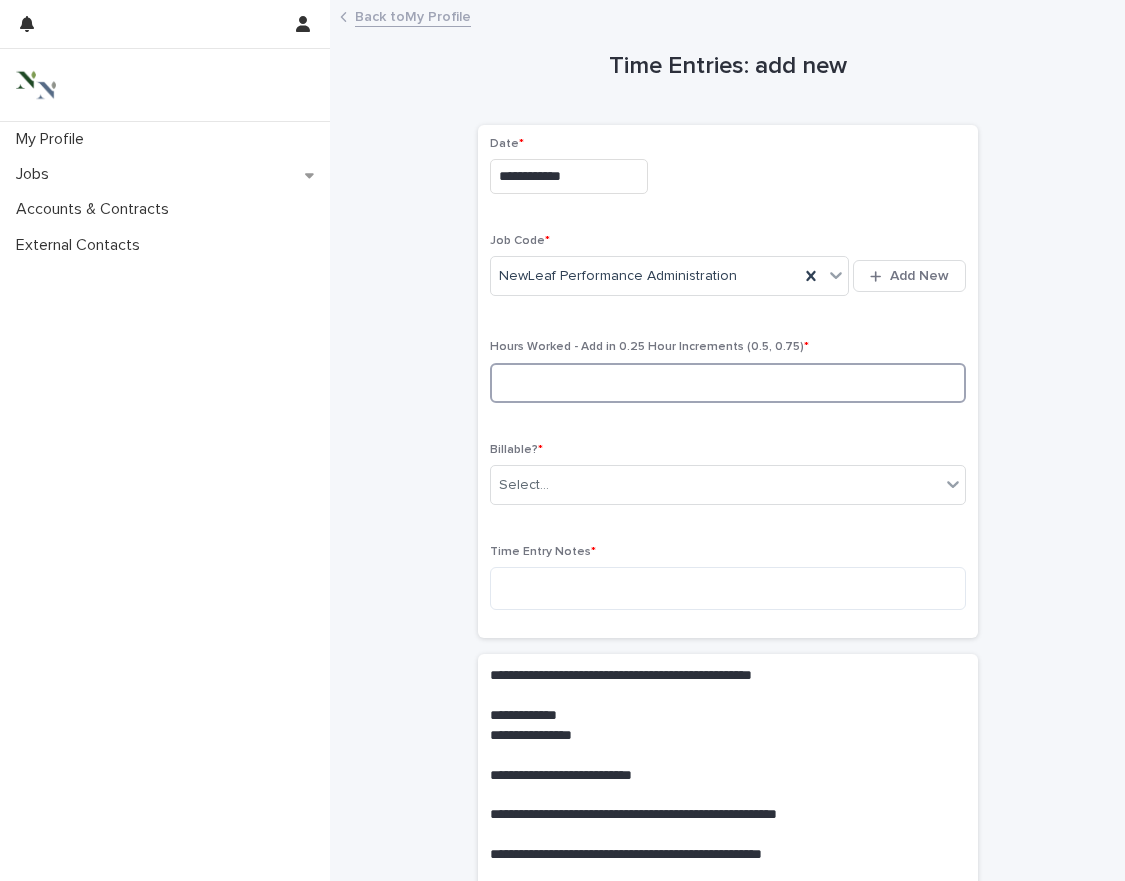 click at bounding box center (728, 383) 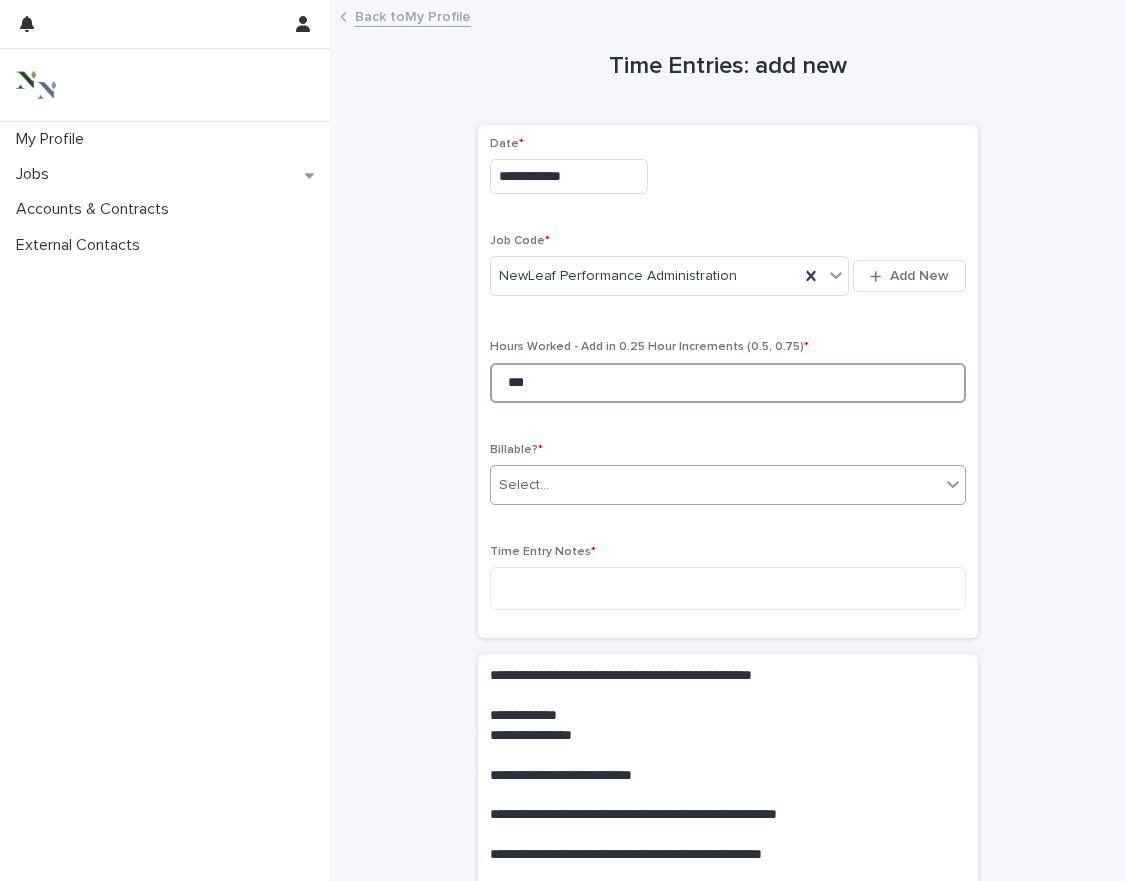 type on "***" 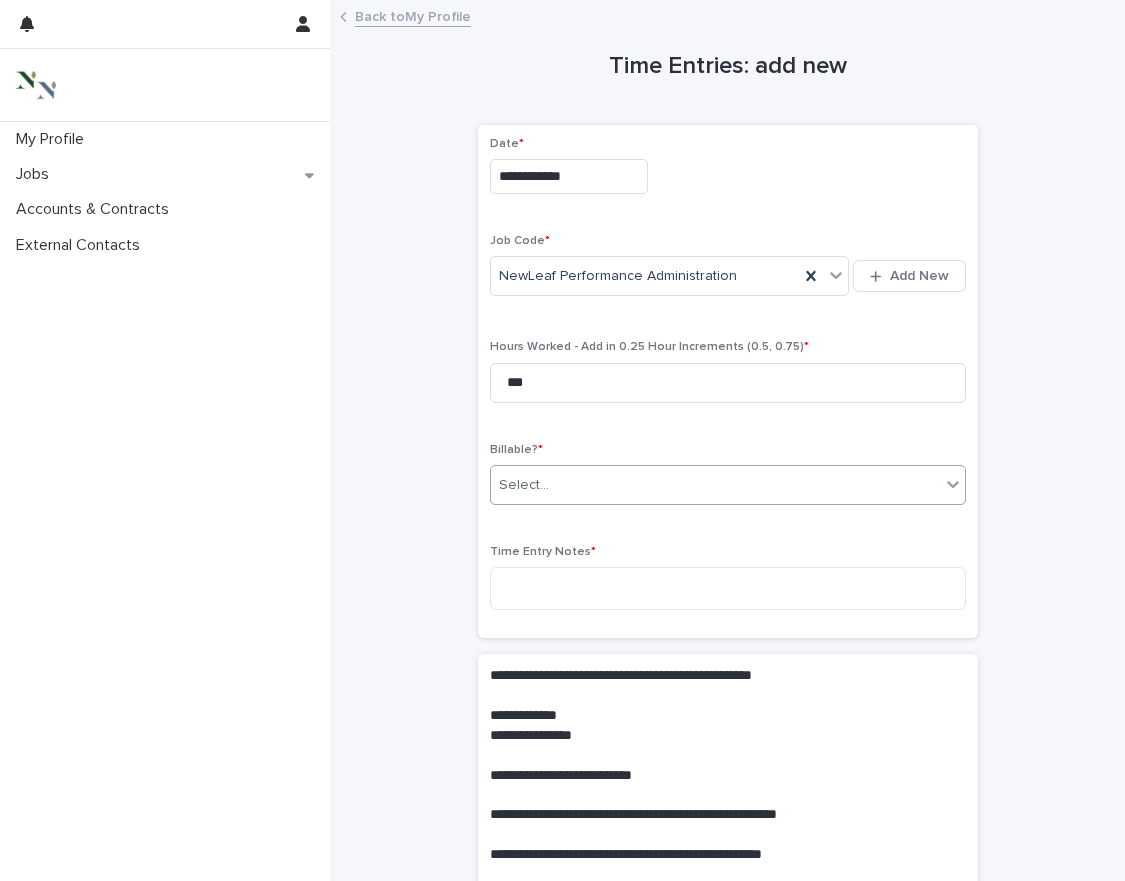click on "Select..." at bounding box center (715, 485) 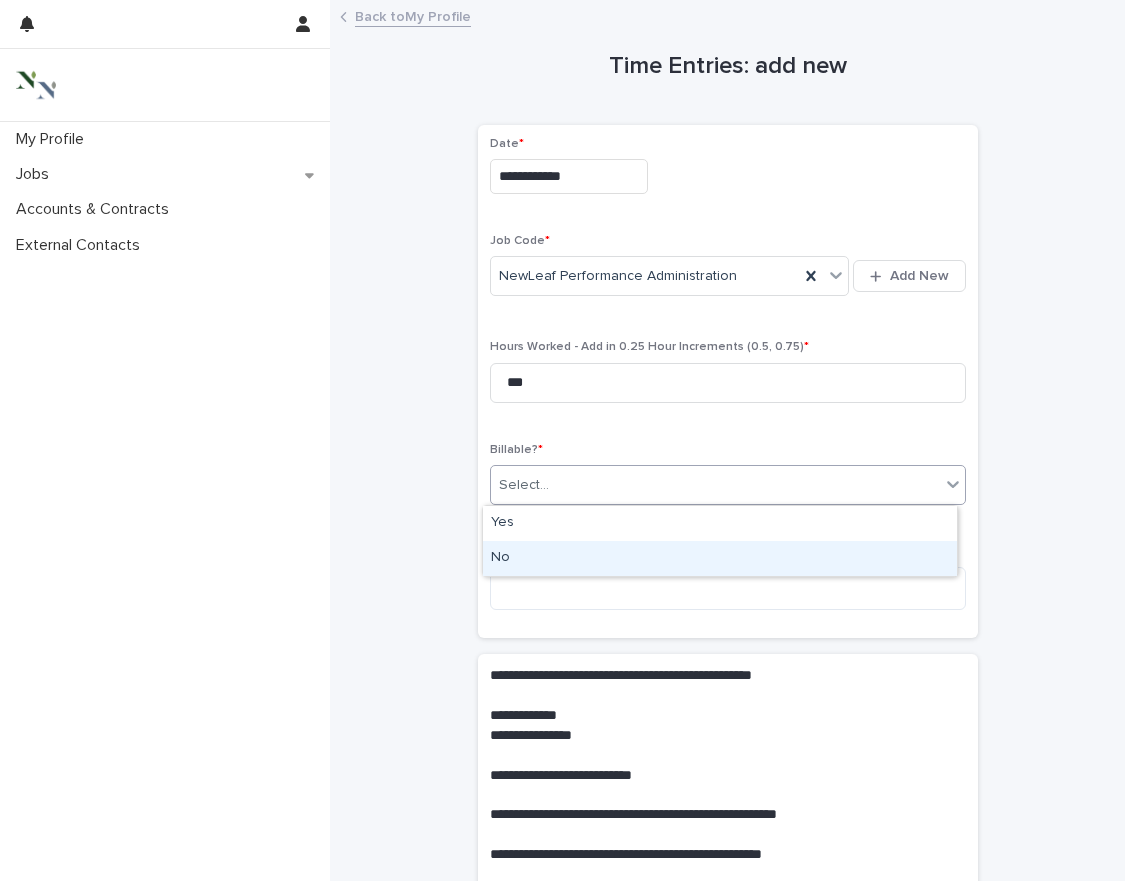 click on "No" at bounding box center [720, 558] 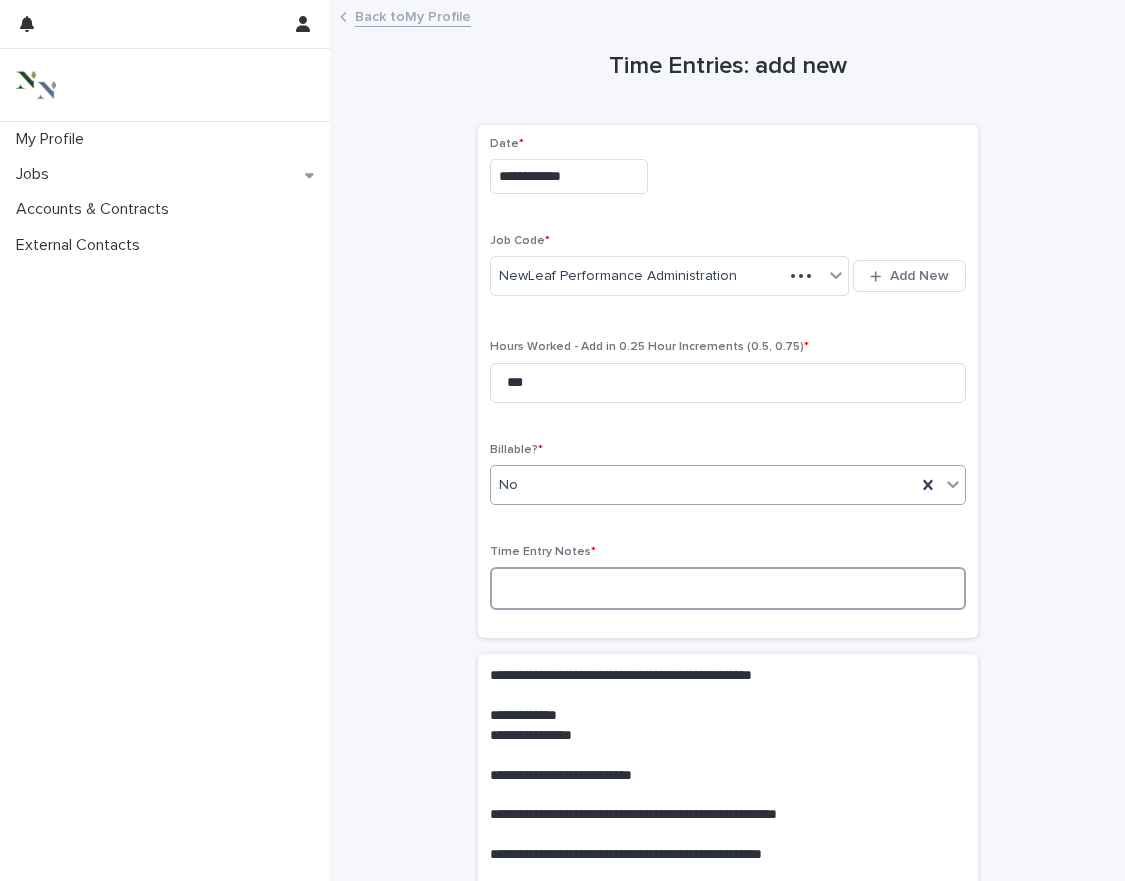 click at bounding box center (728, 588) 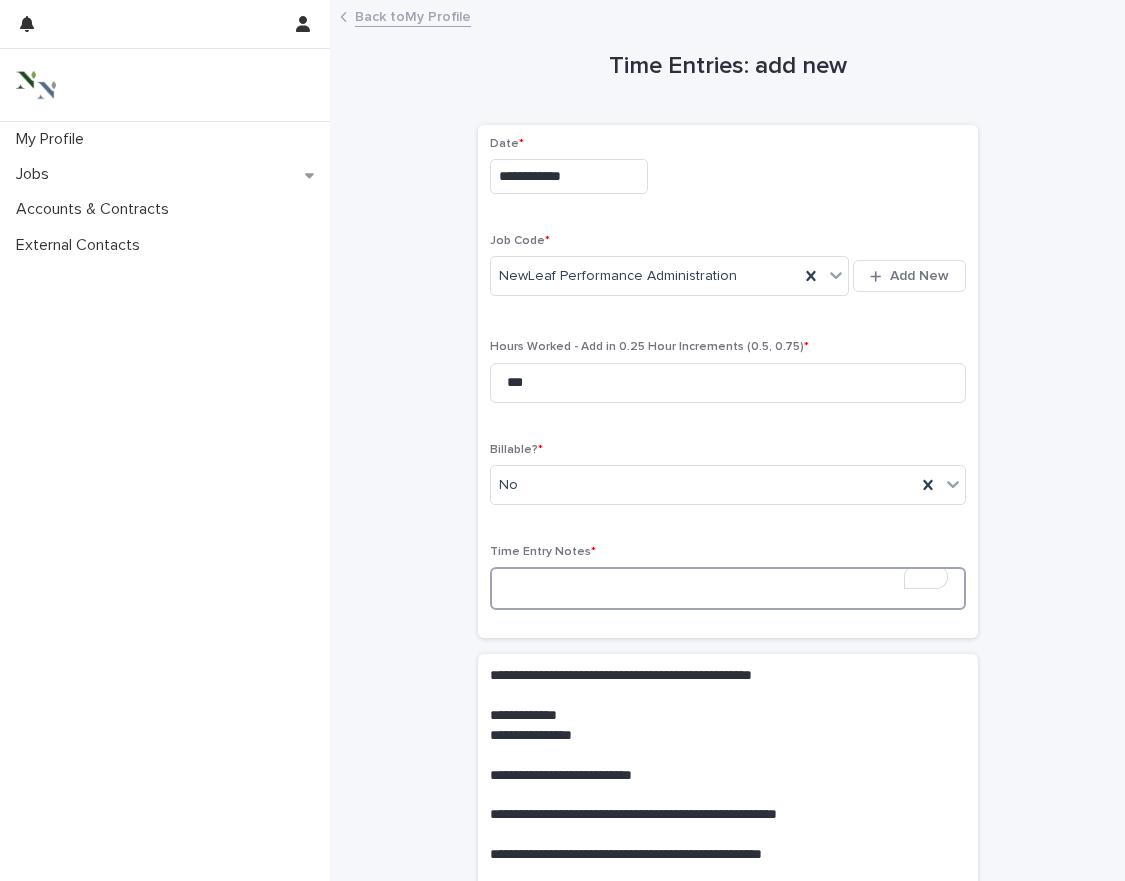 type on "*" 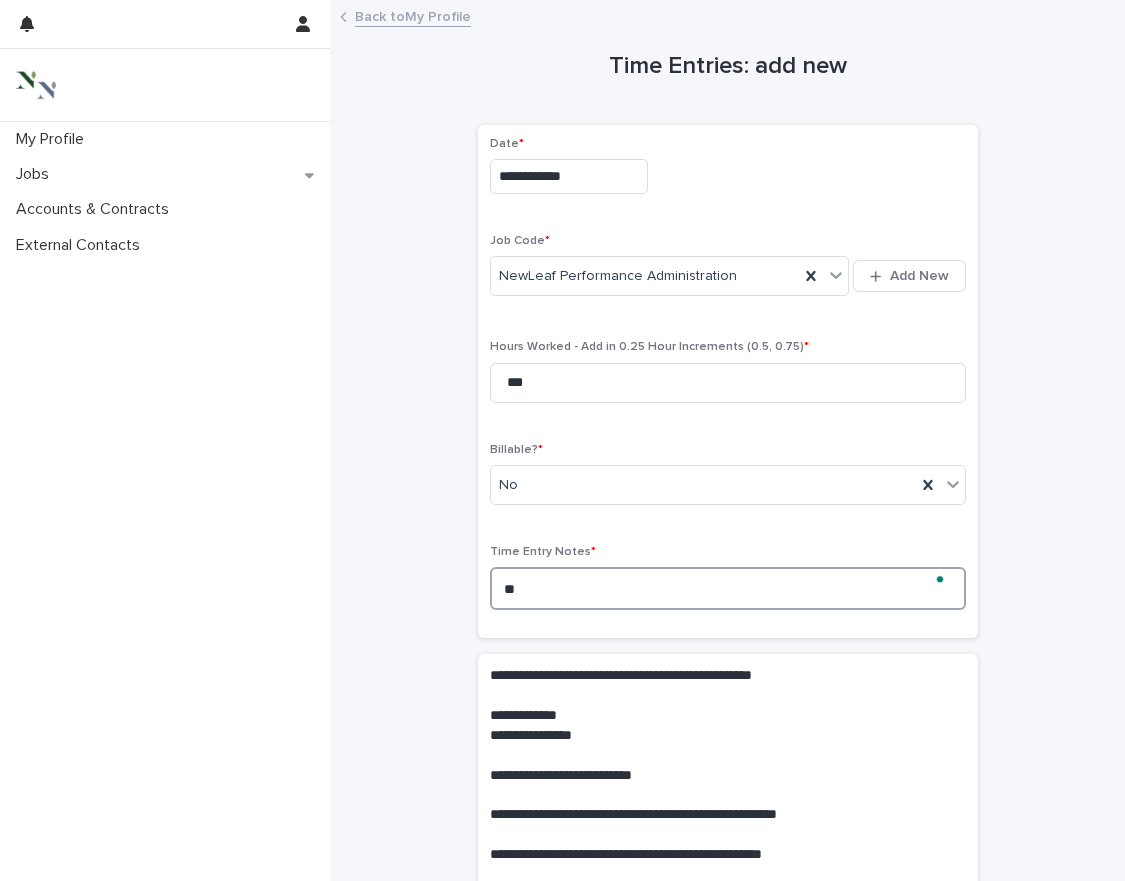 type on "*" 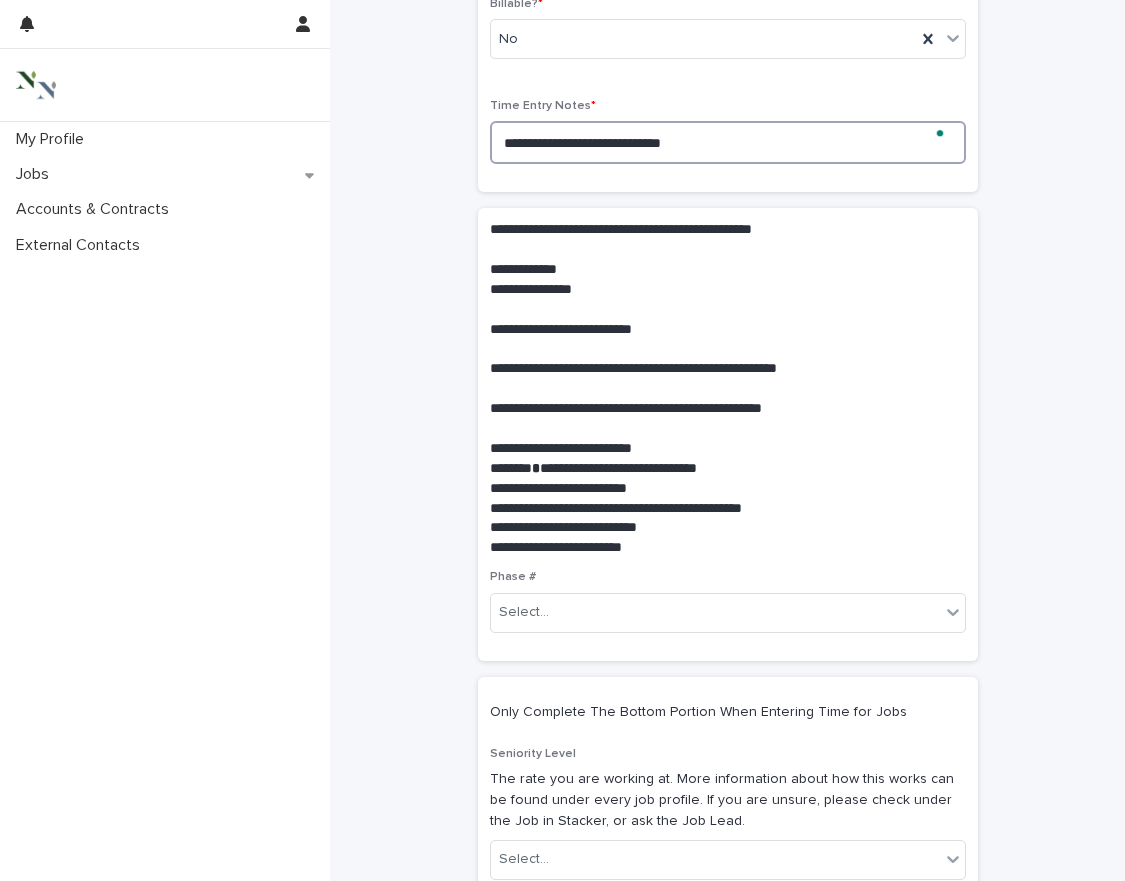 scroll, scrollTop: 447, scrollLeft: 0, axis: vertical 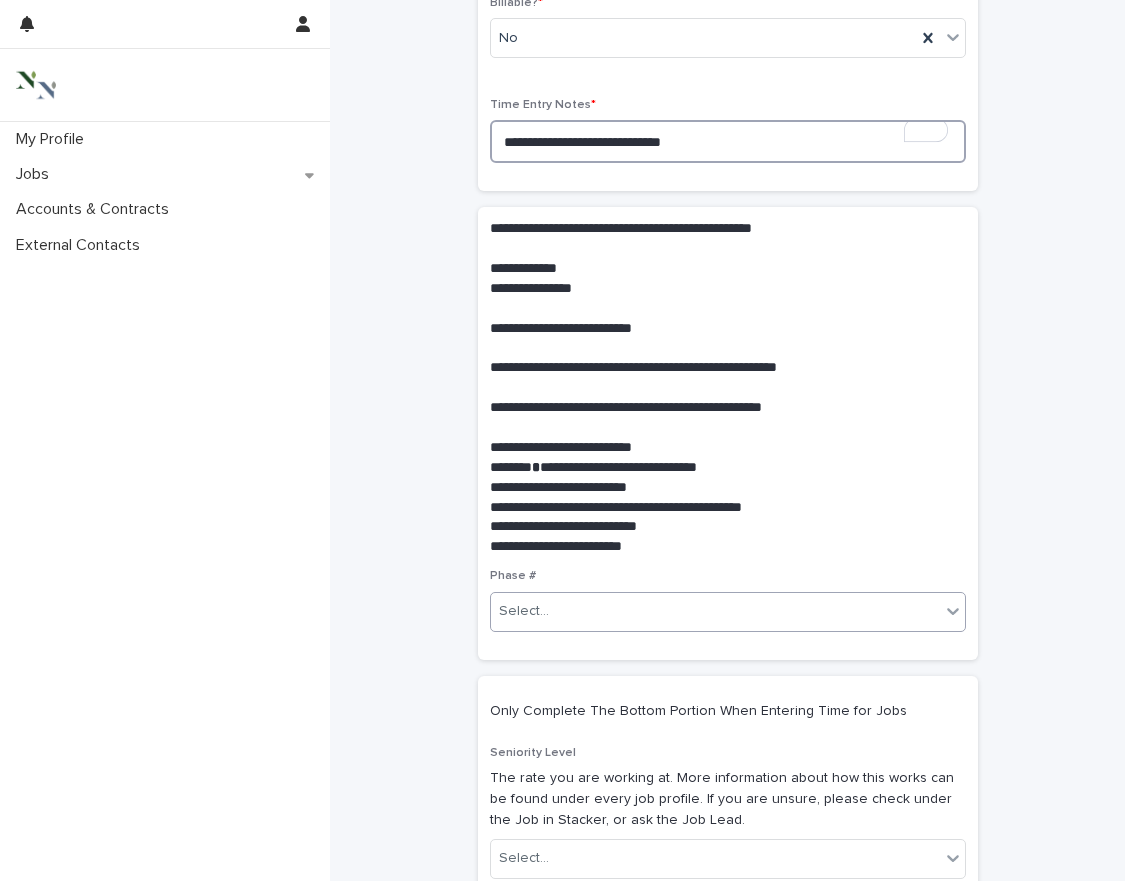 type on "**********" 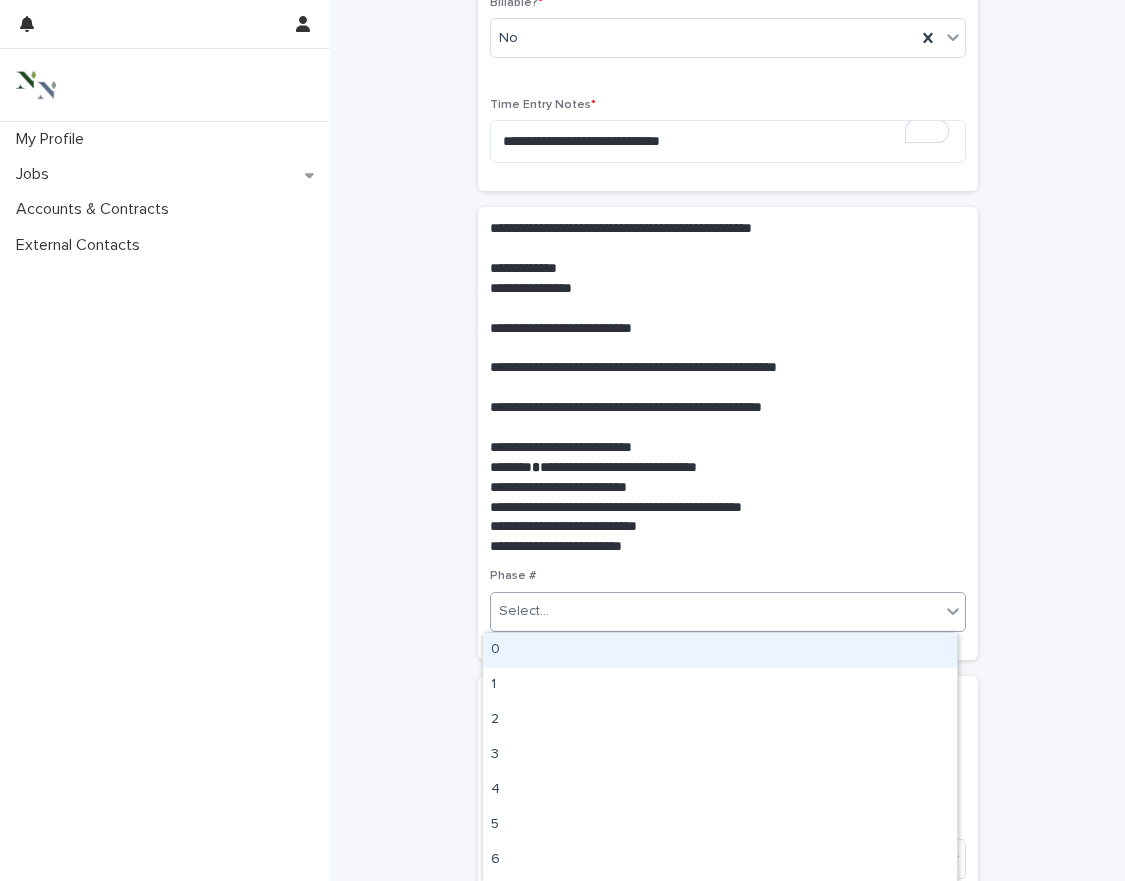 click on "Select..." at bounding box center [715, 611] 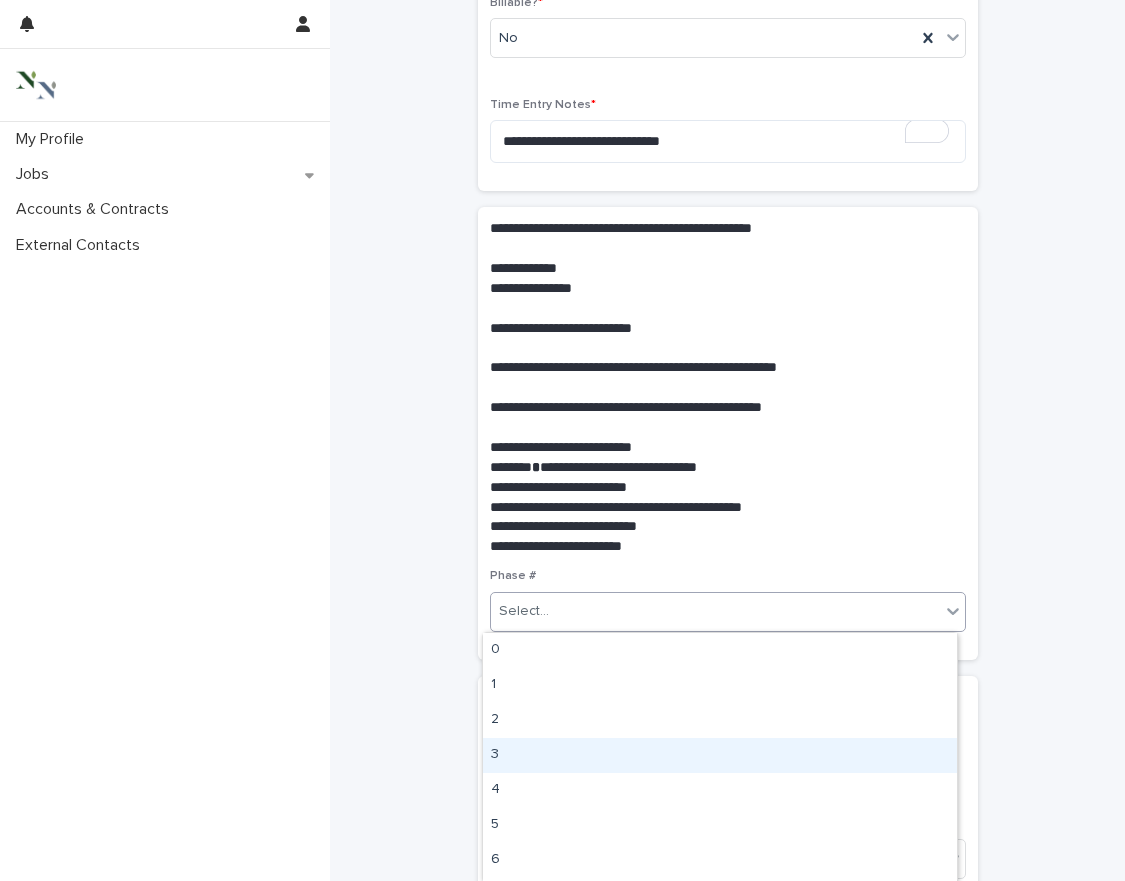 scroll, scrollTop: 65, scrollLeft: 0, axis: vertical 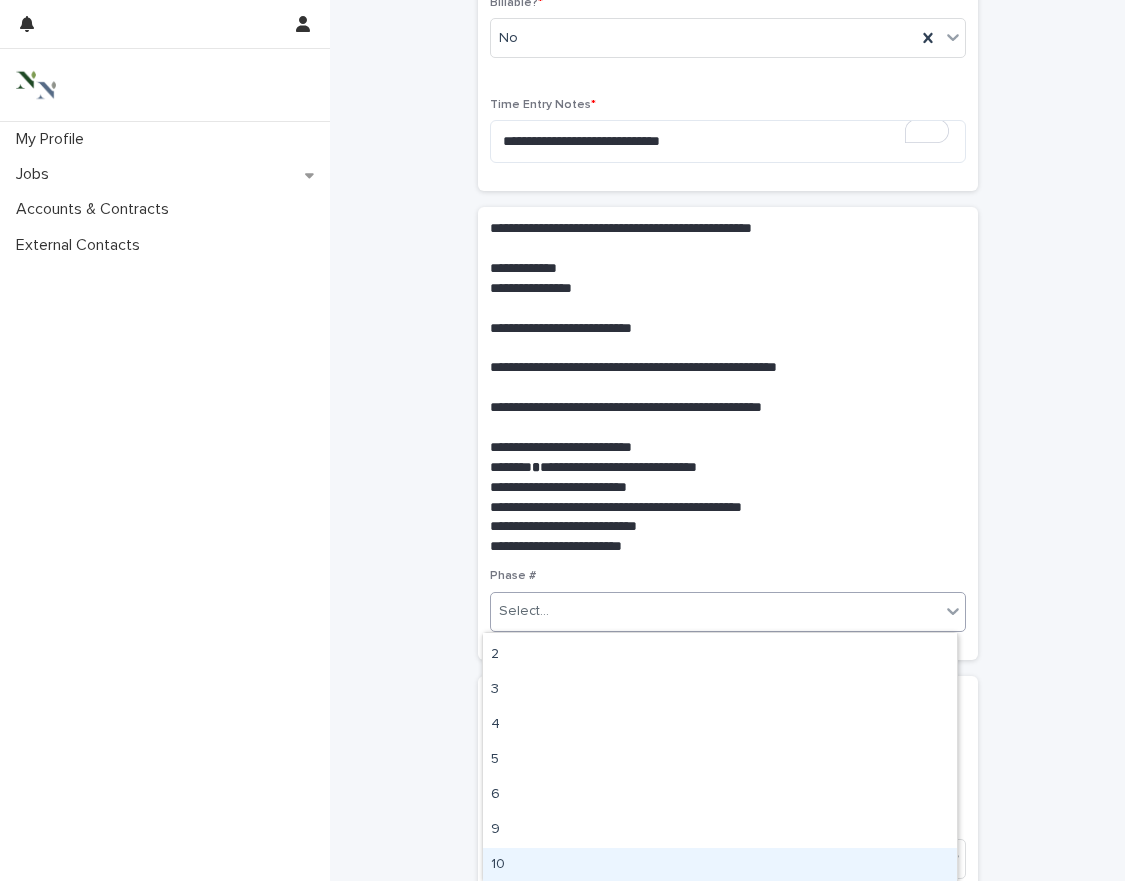 click on "10" at bounding box center (720, 865) 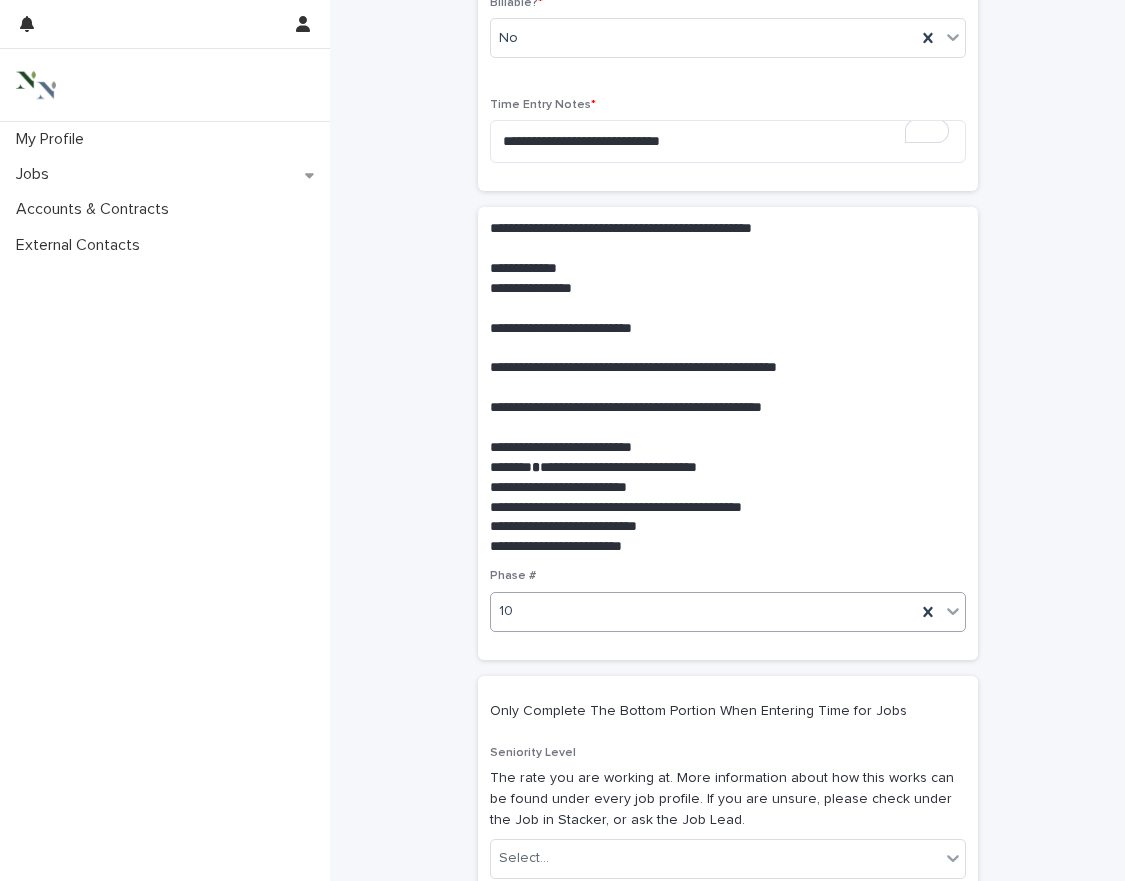 scroll, scrollTop: 780, scrollLeft: 0, axis: vertical 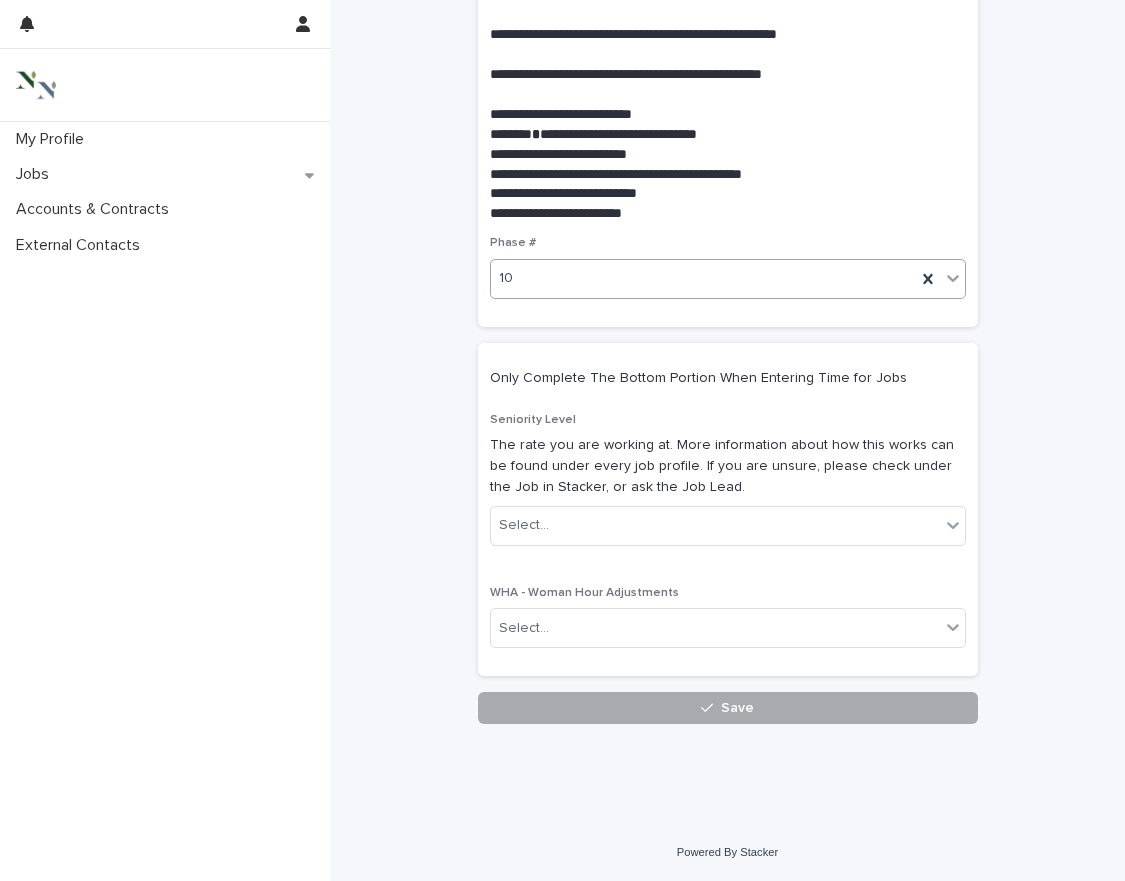 click on "Save" at bounding box center [728, 708] 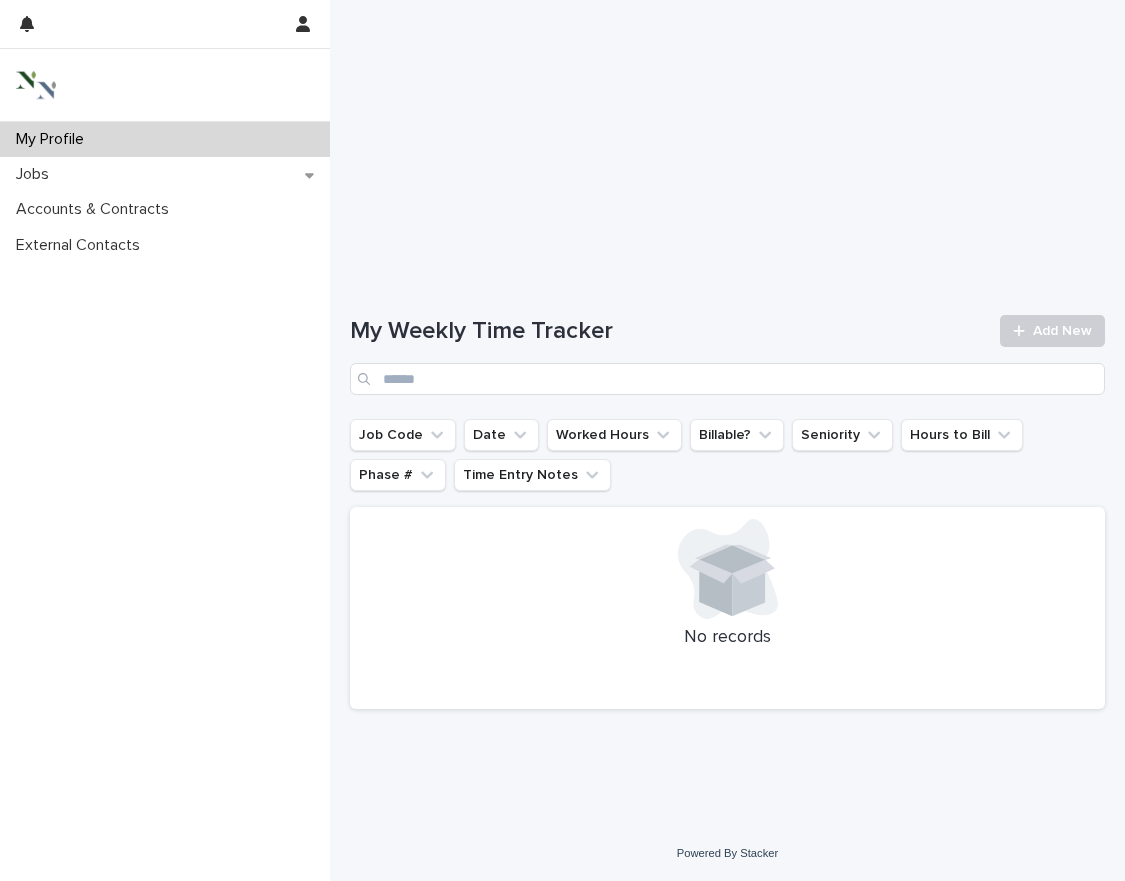 scroll, scrollTop: 0, scrollLeft: 0, axis: both 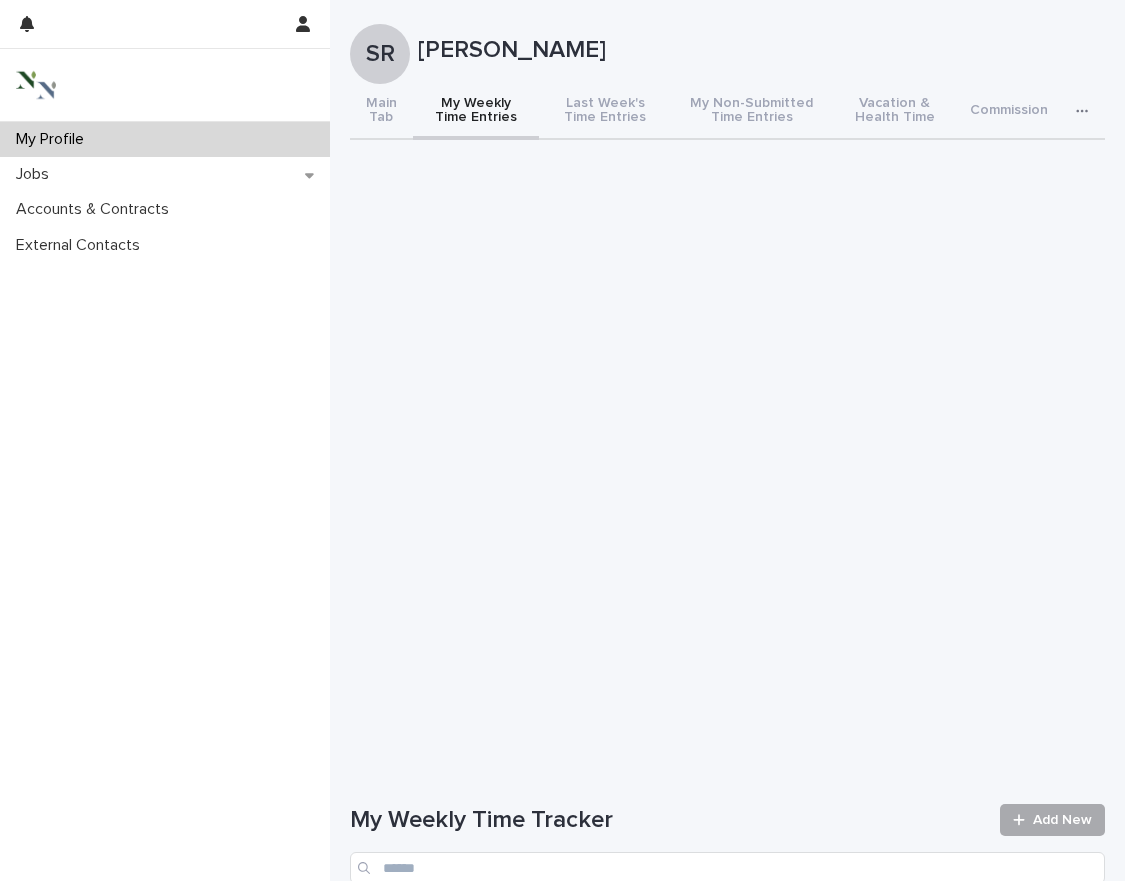 click on "Add New" at bounding box center [1062, 820] 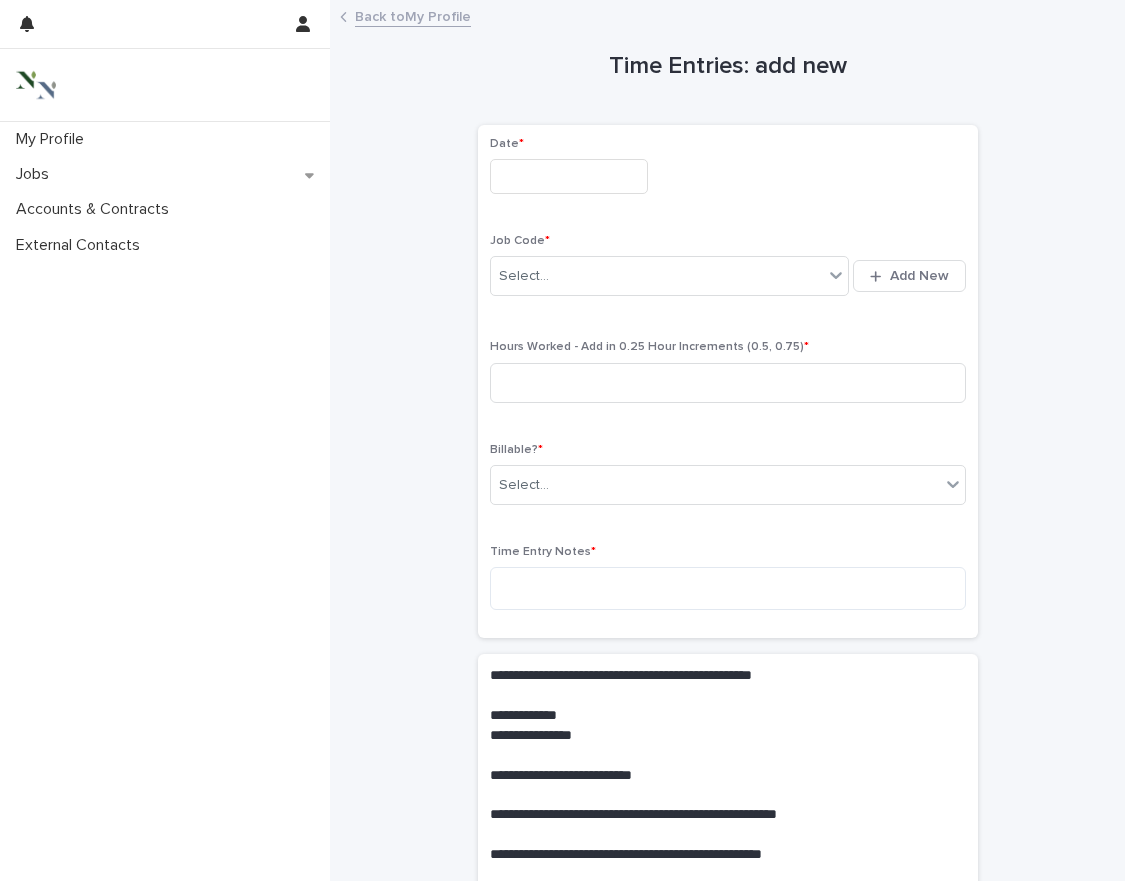 click on "Date *" at bounding box center (728, 173) 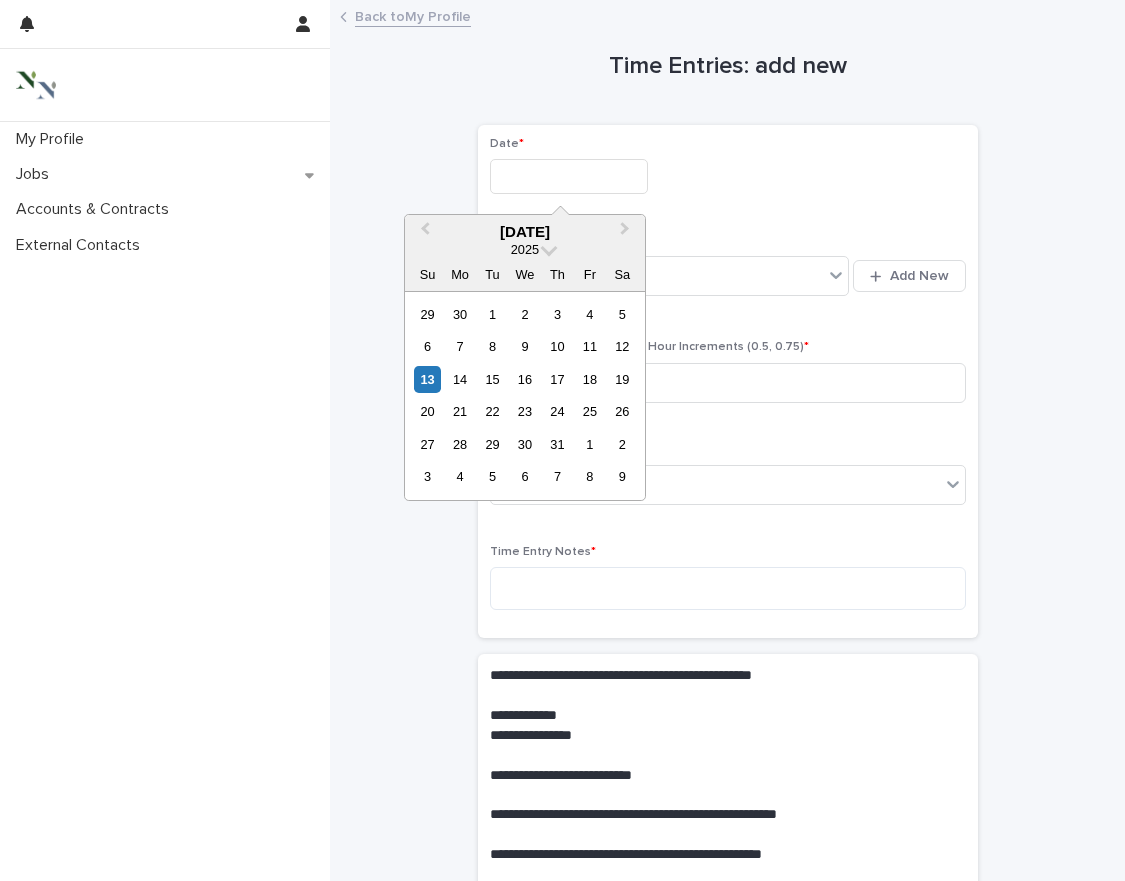 click at bounding box center [569, 176] 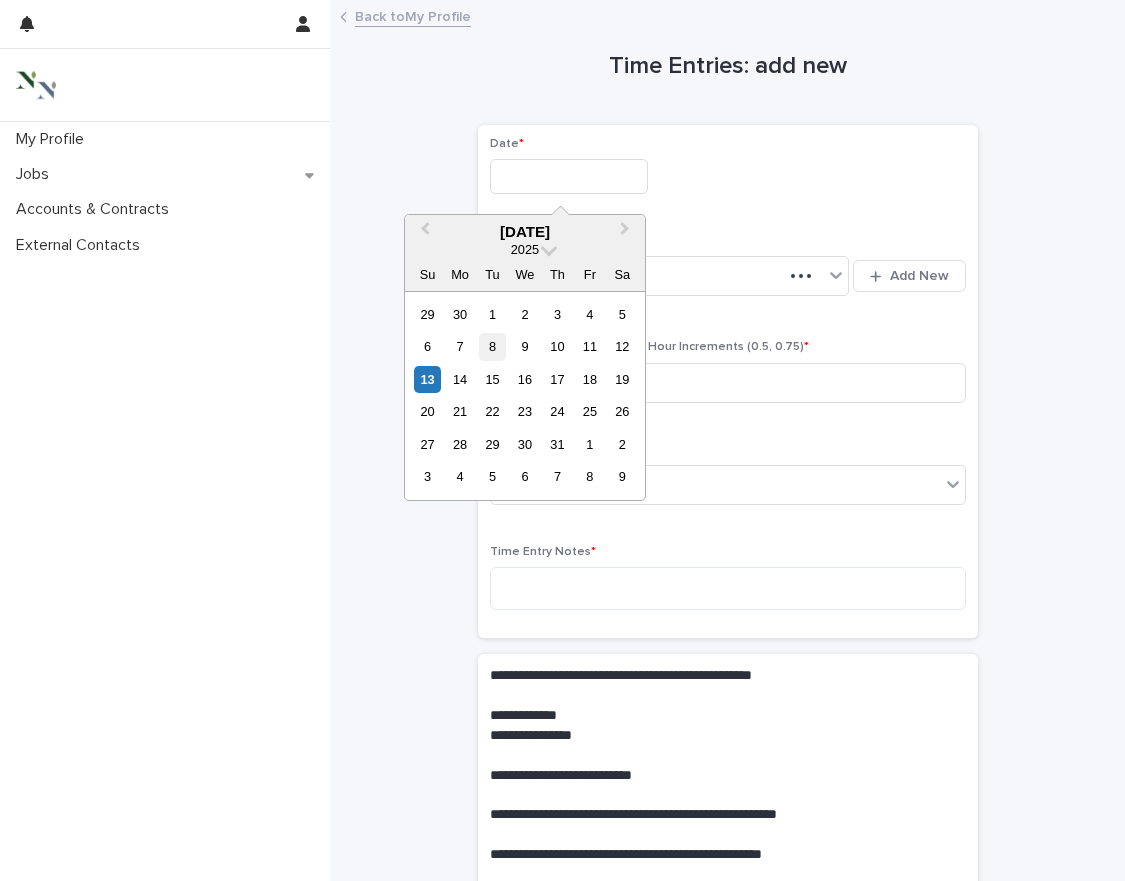 click on "8" at bounding box center (492, 346) 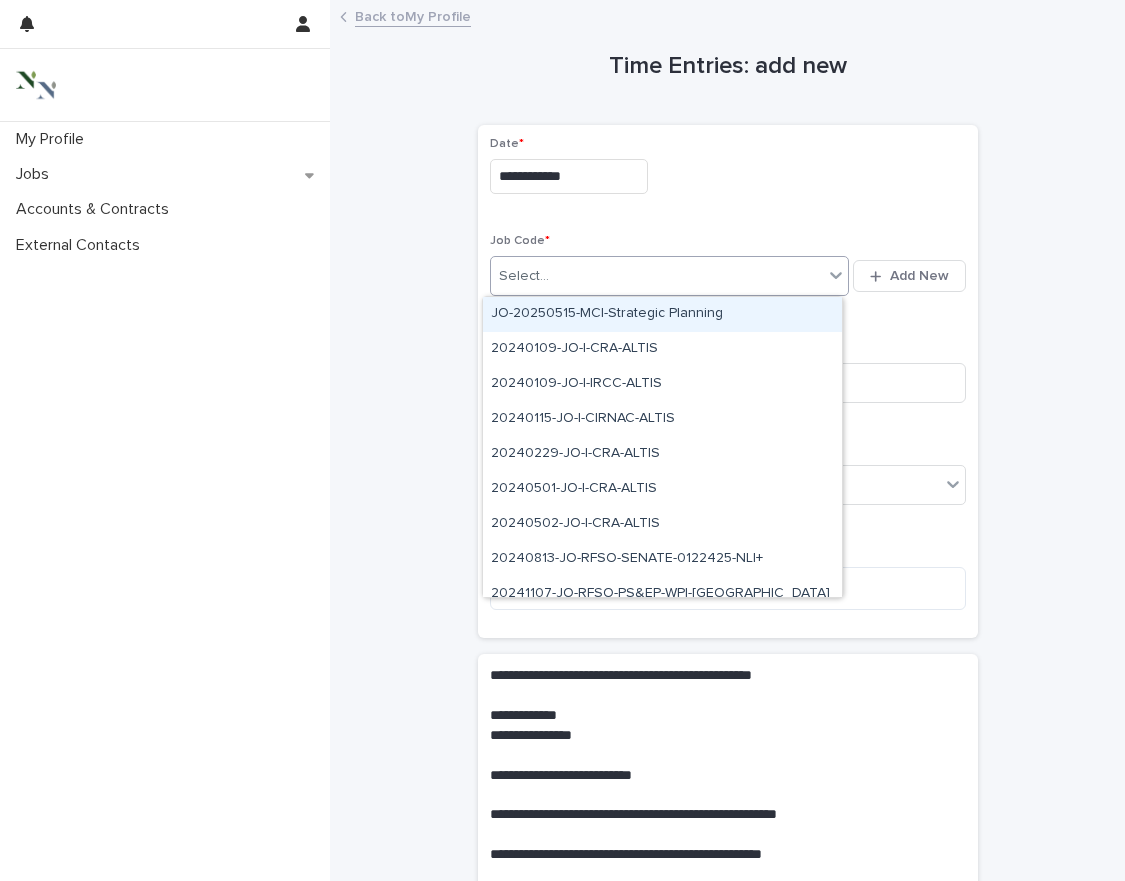 click on "Select..." at bounding box center (670, 276) 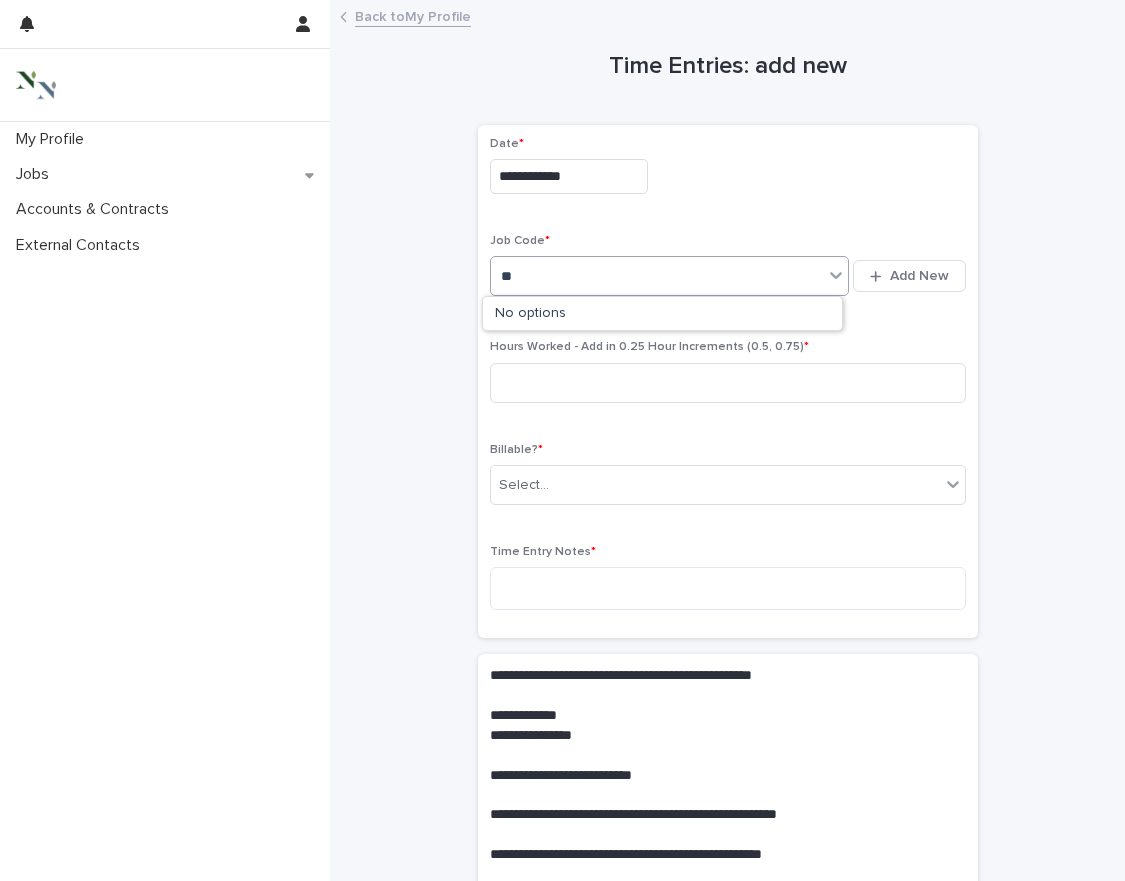 type on "***" 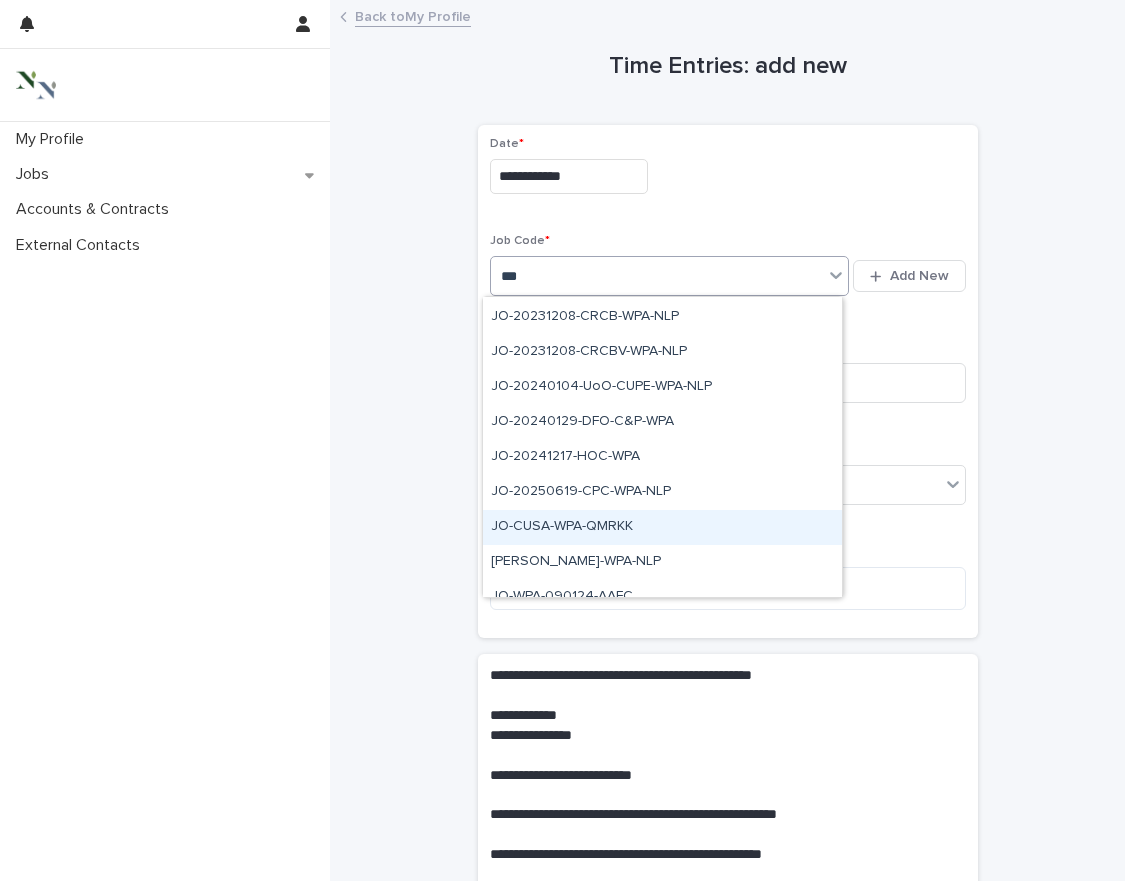 scroll, scrollTop: 593, scrollLeft: 0, axis: vertical 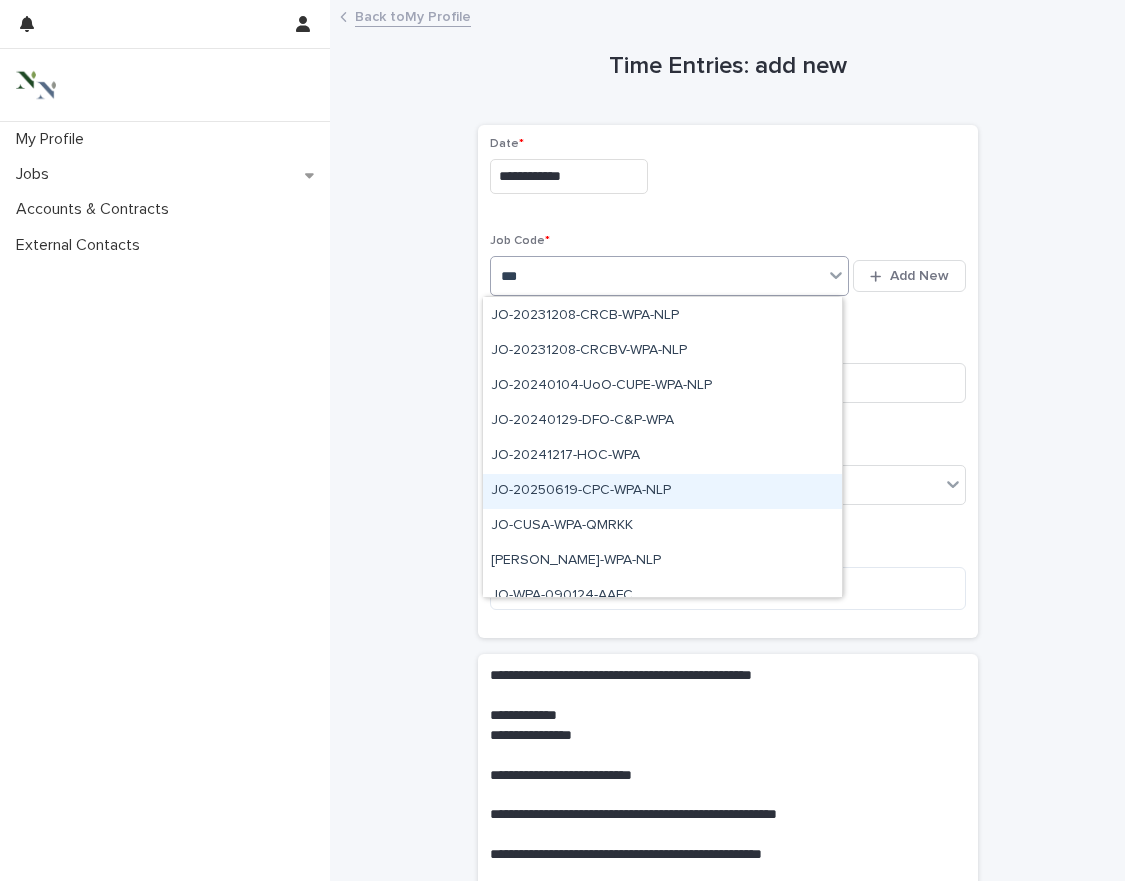 click on "JO-20250619-CPC-WPA-NLP" at bounding box center [662, 491] 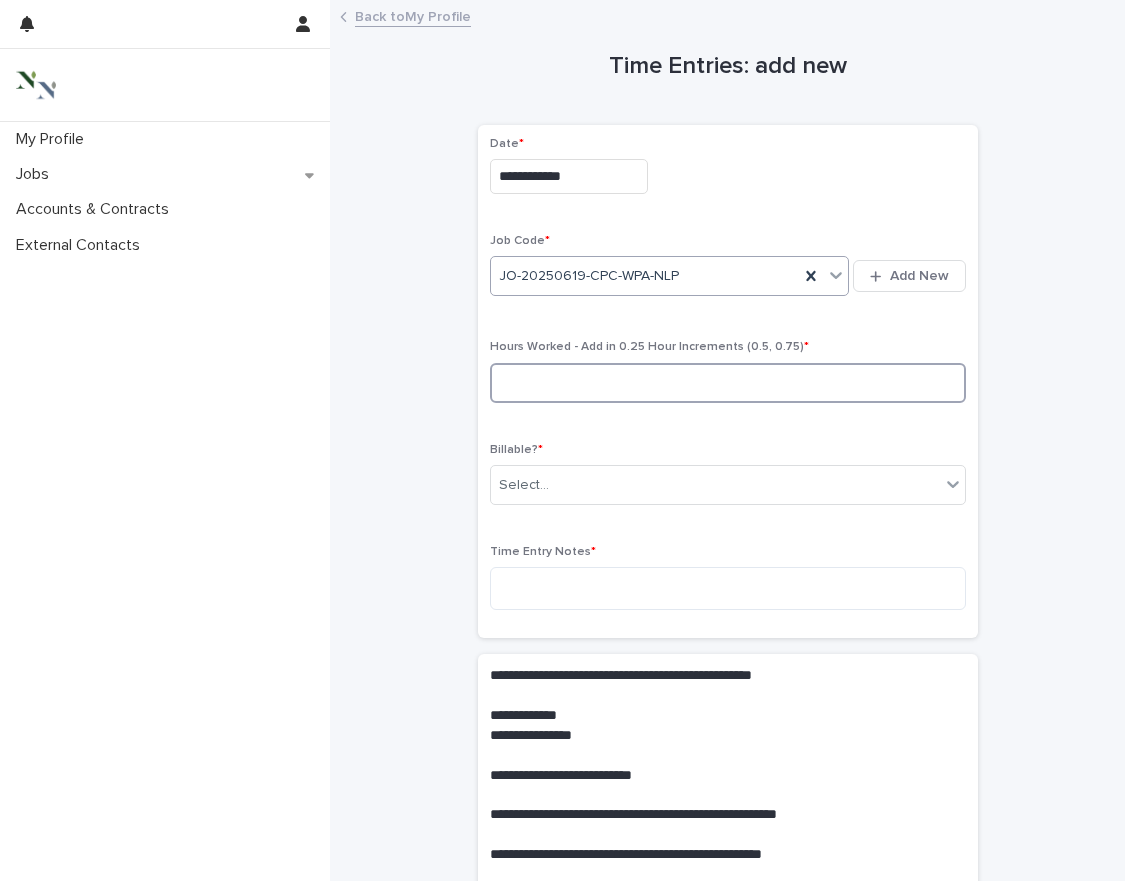 click at bounding box center [728, 383] 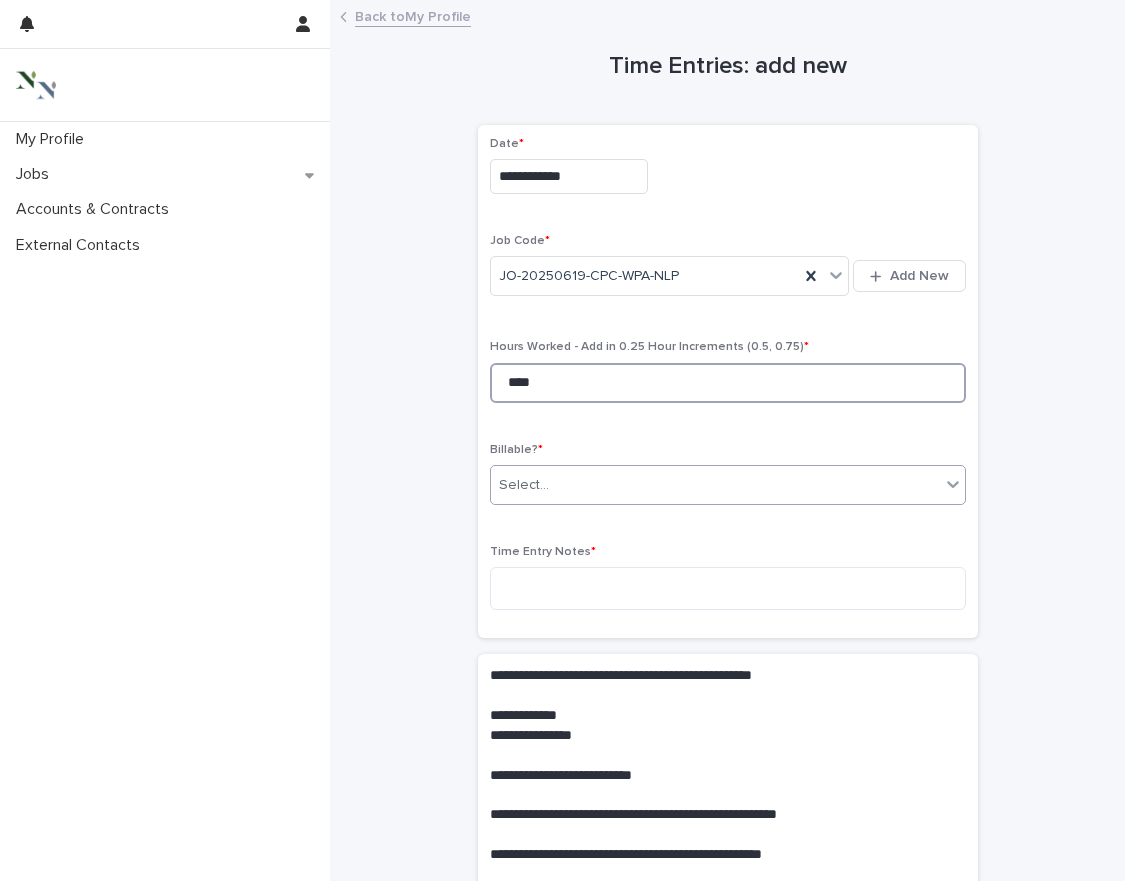 type on "****" 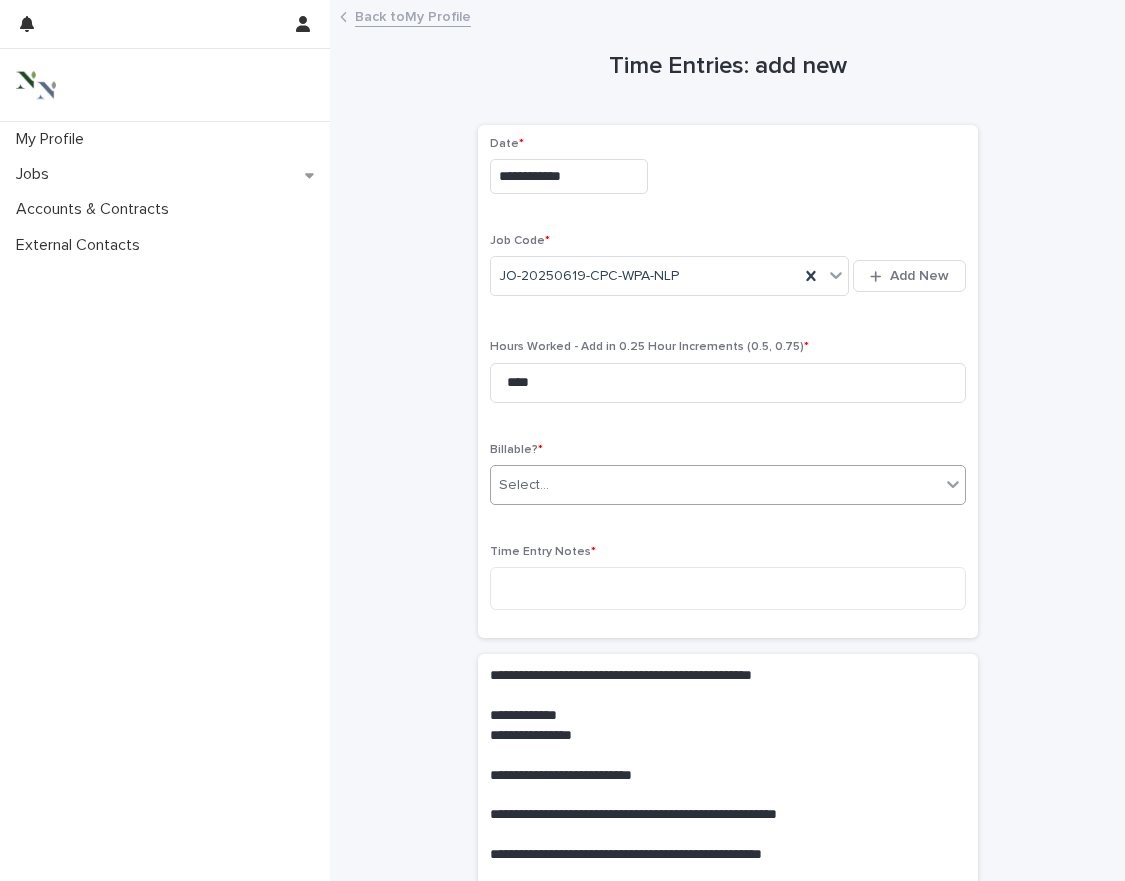 click on "Select..." at bounding box center [715, 485] 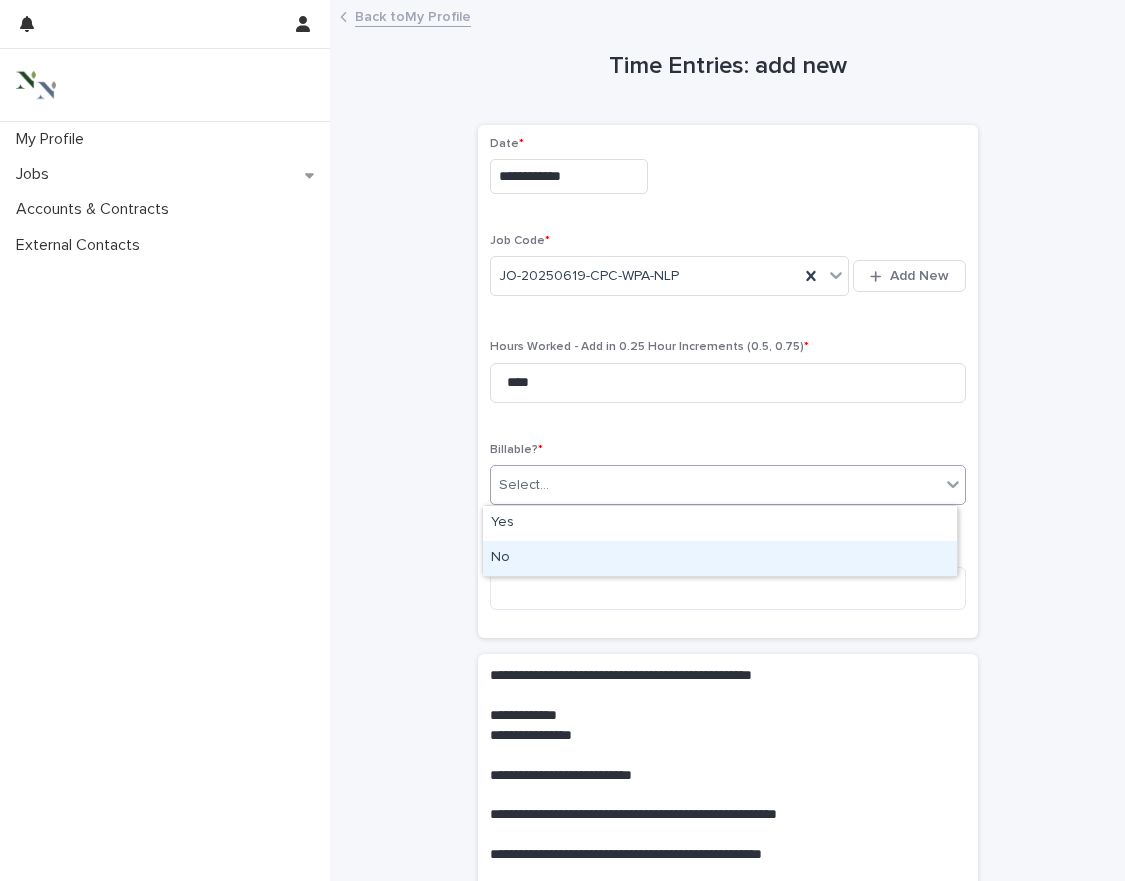 click on "No" at bounding box center (720, 558) 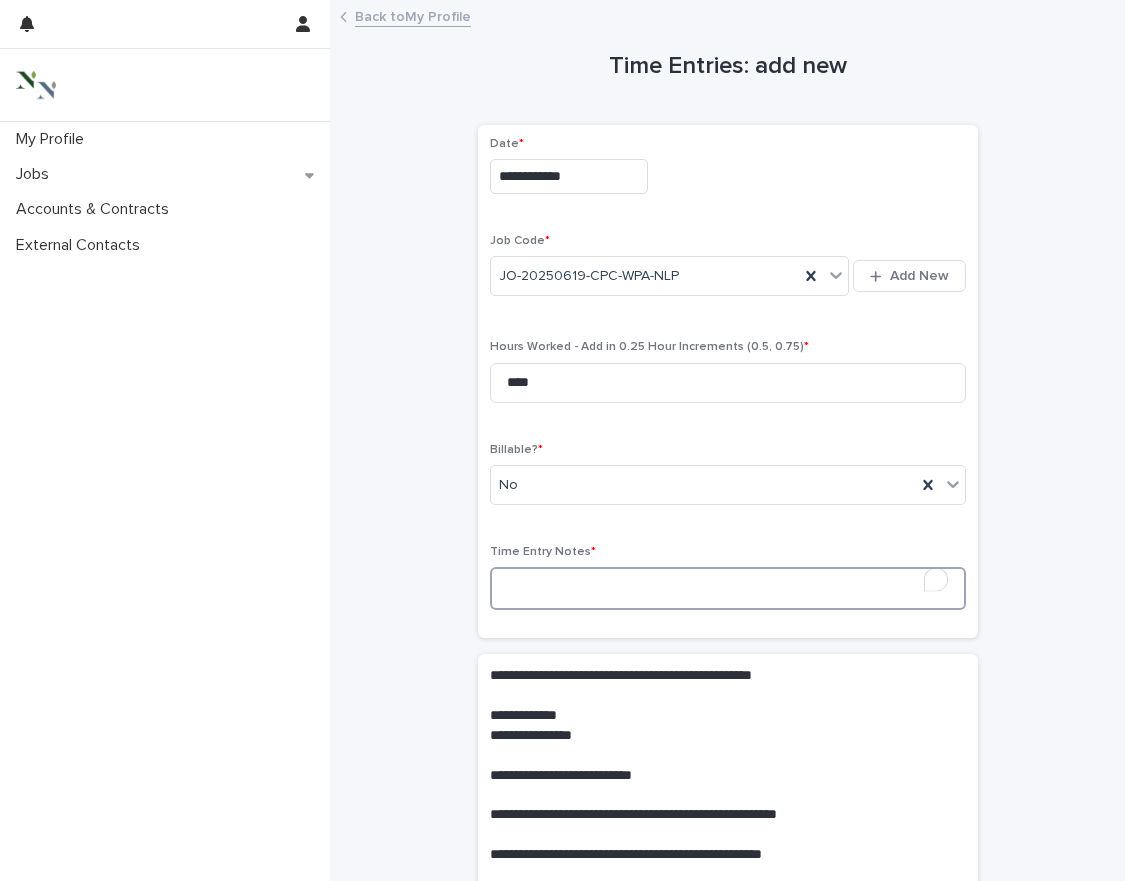 click at bounding box center (728, 588) 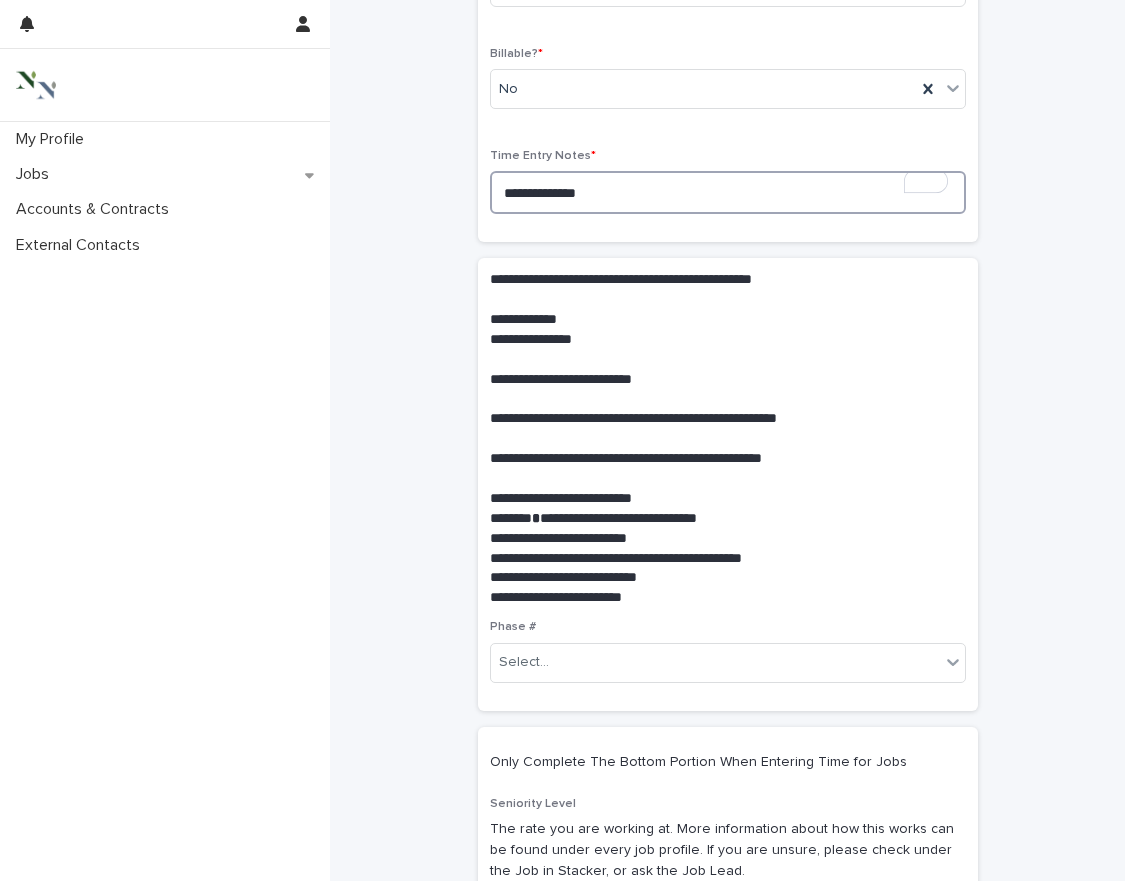 scroll, scrollTop: 394, scrollLeft: 0, axis: vertical 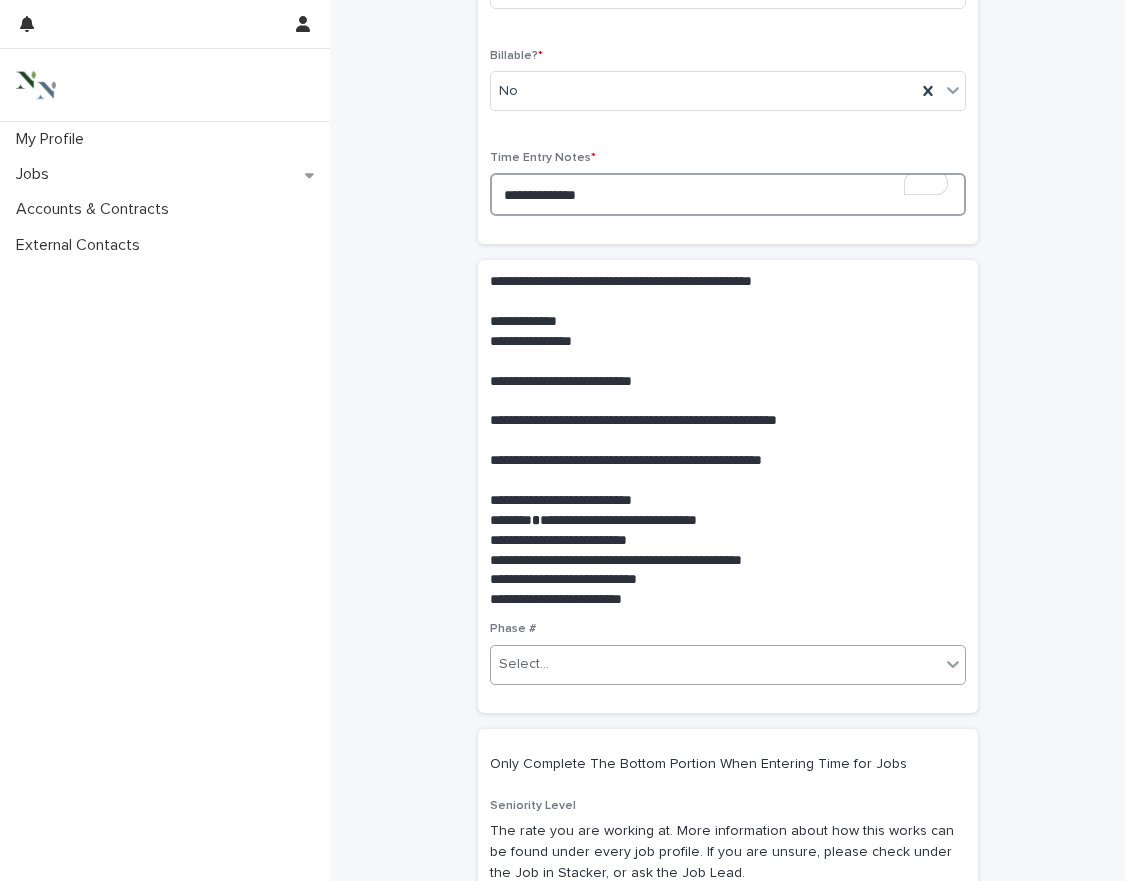 type on "**********" 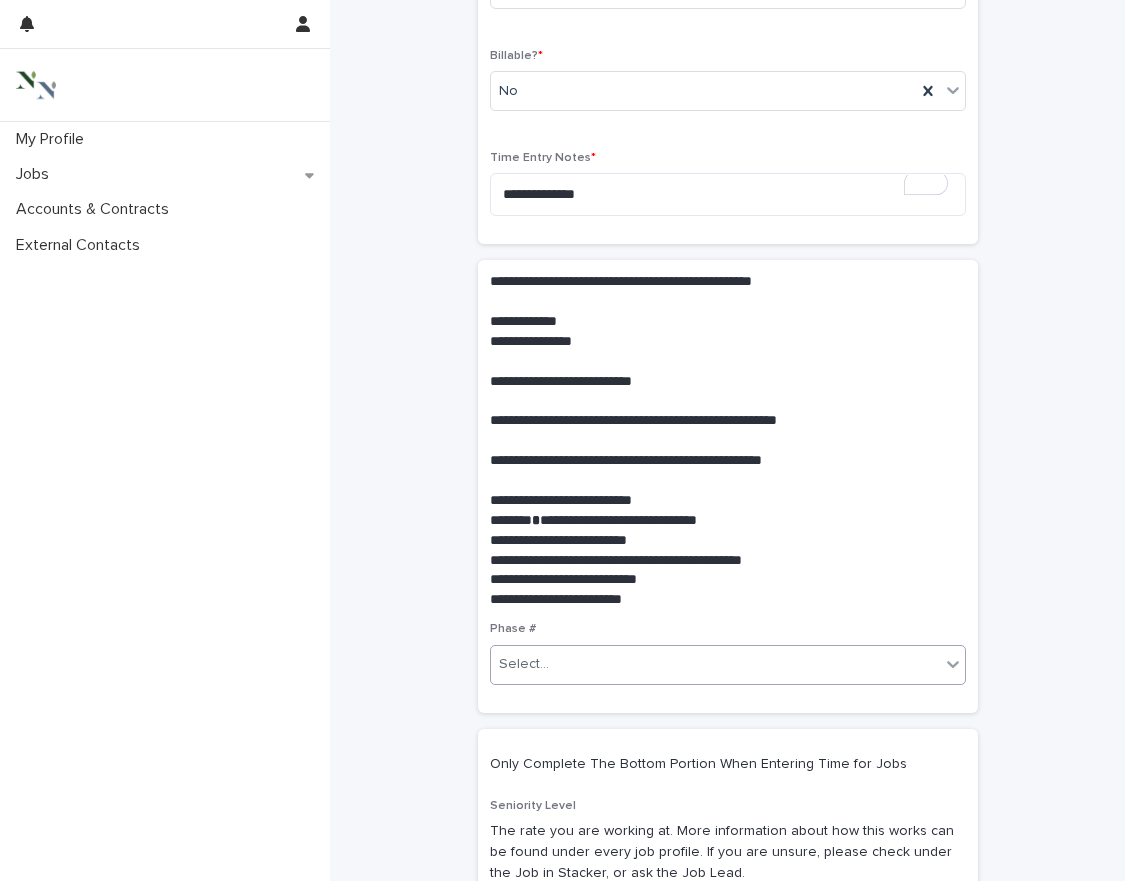 click on "Select..." at bounding box center [715, 664] 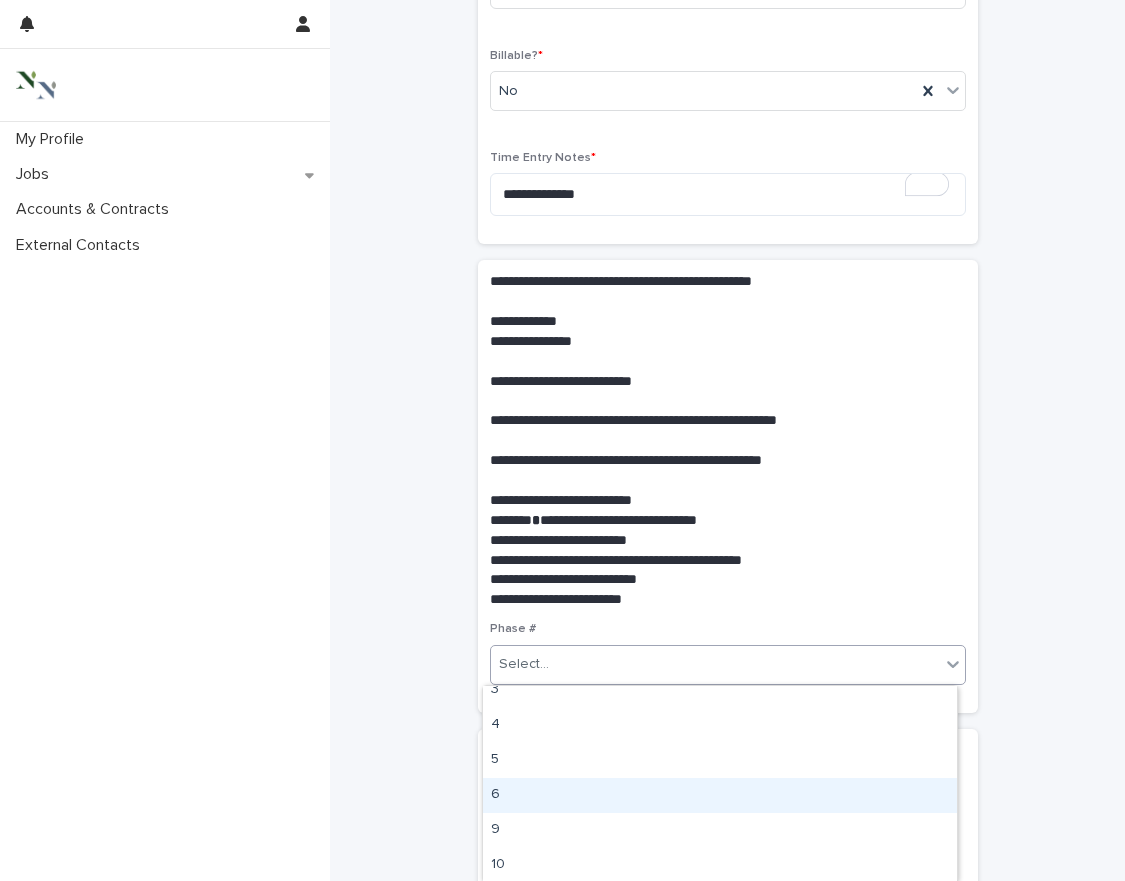 scroll, scrollTop: 0, scrollLeft: 0, axis: both 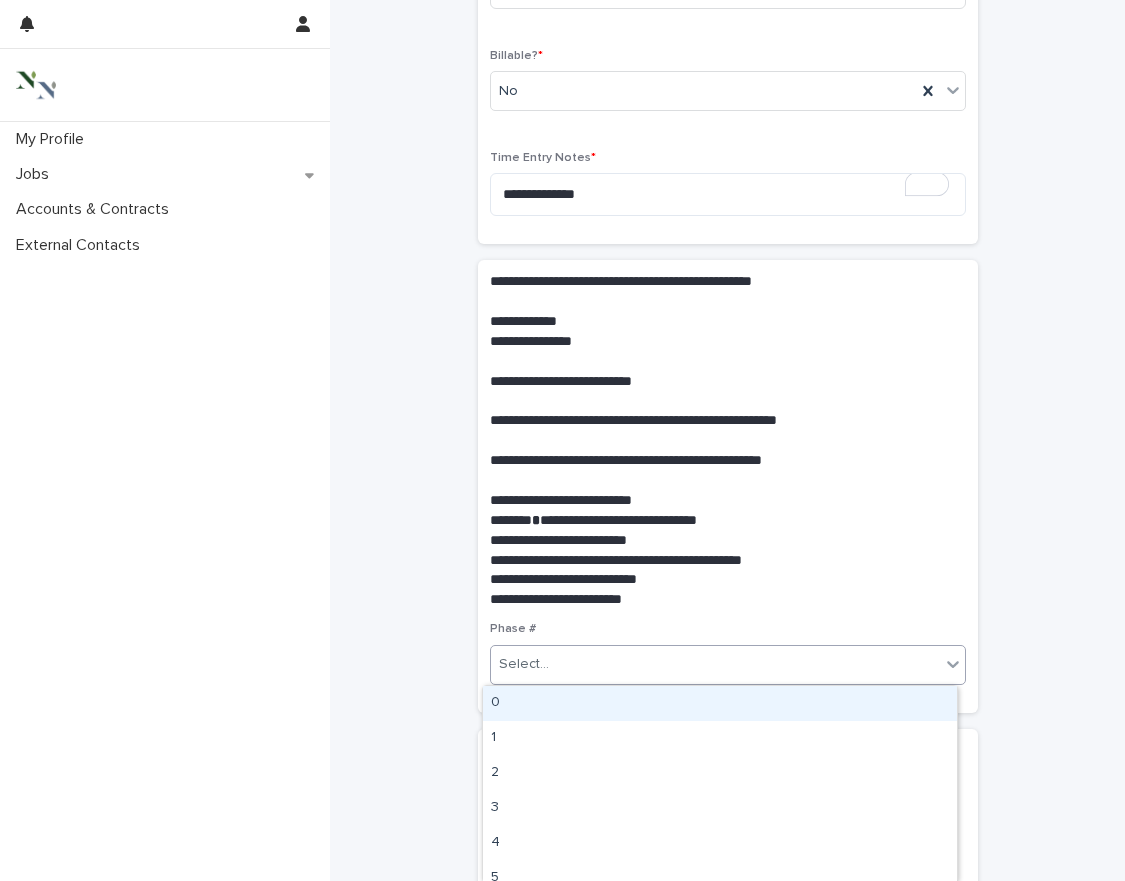 click on "0" at bounding box center (720, 703) 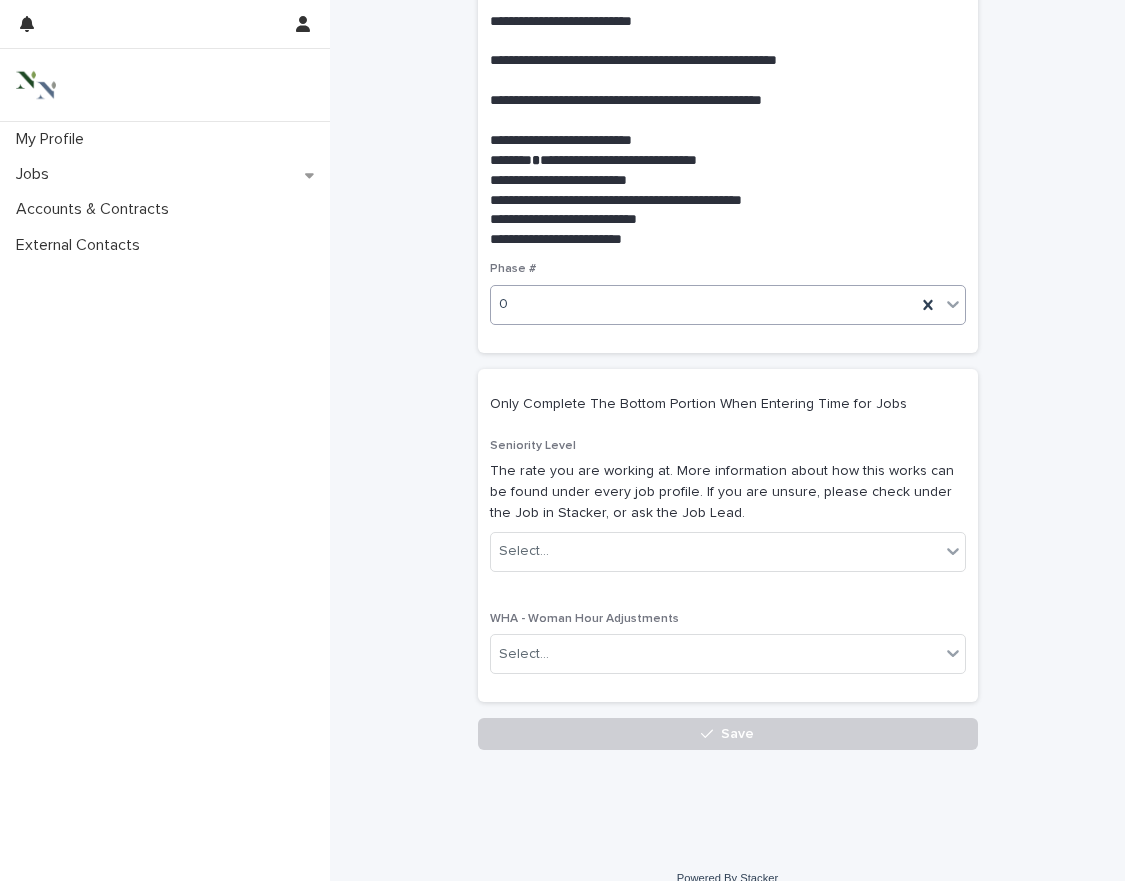 scroll, scrollTop: 780, scrollLeft: 0, axis: vertical 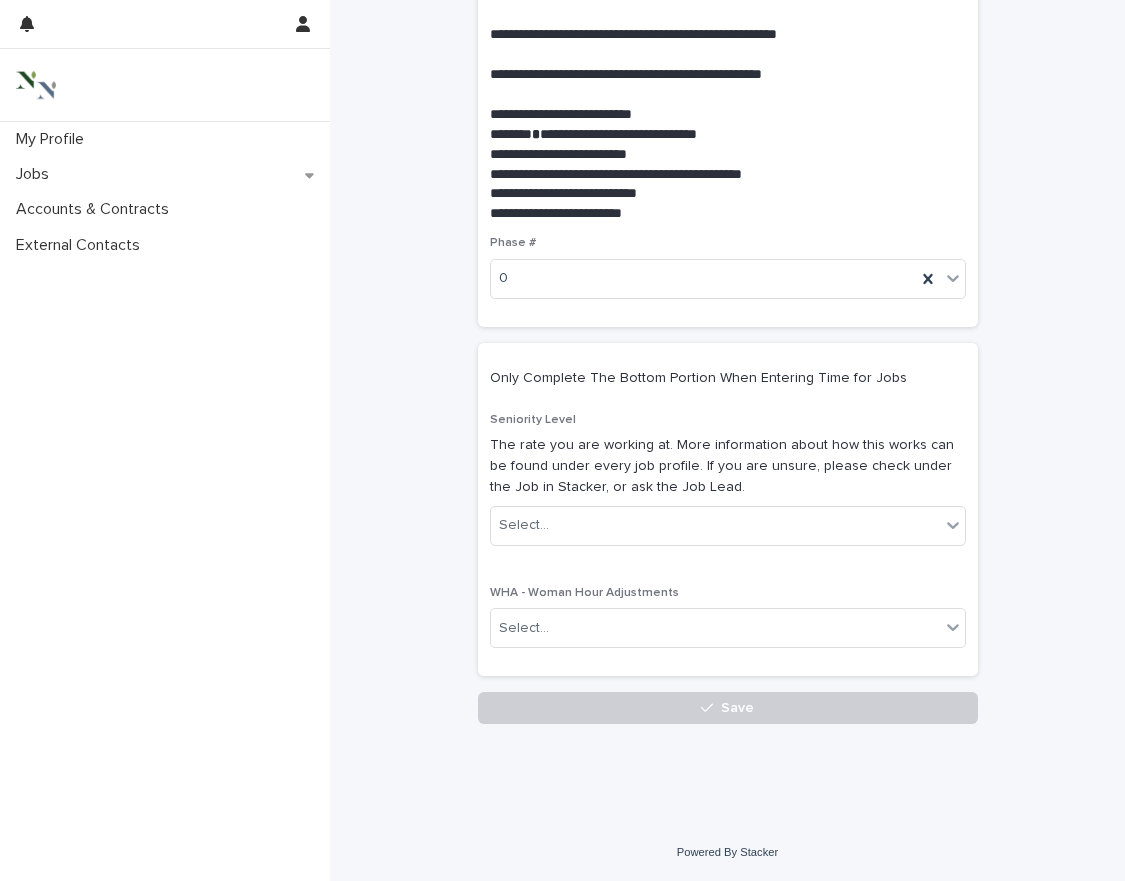 click on "Save" at bounding box center [728, 708] 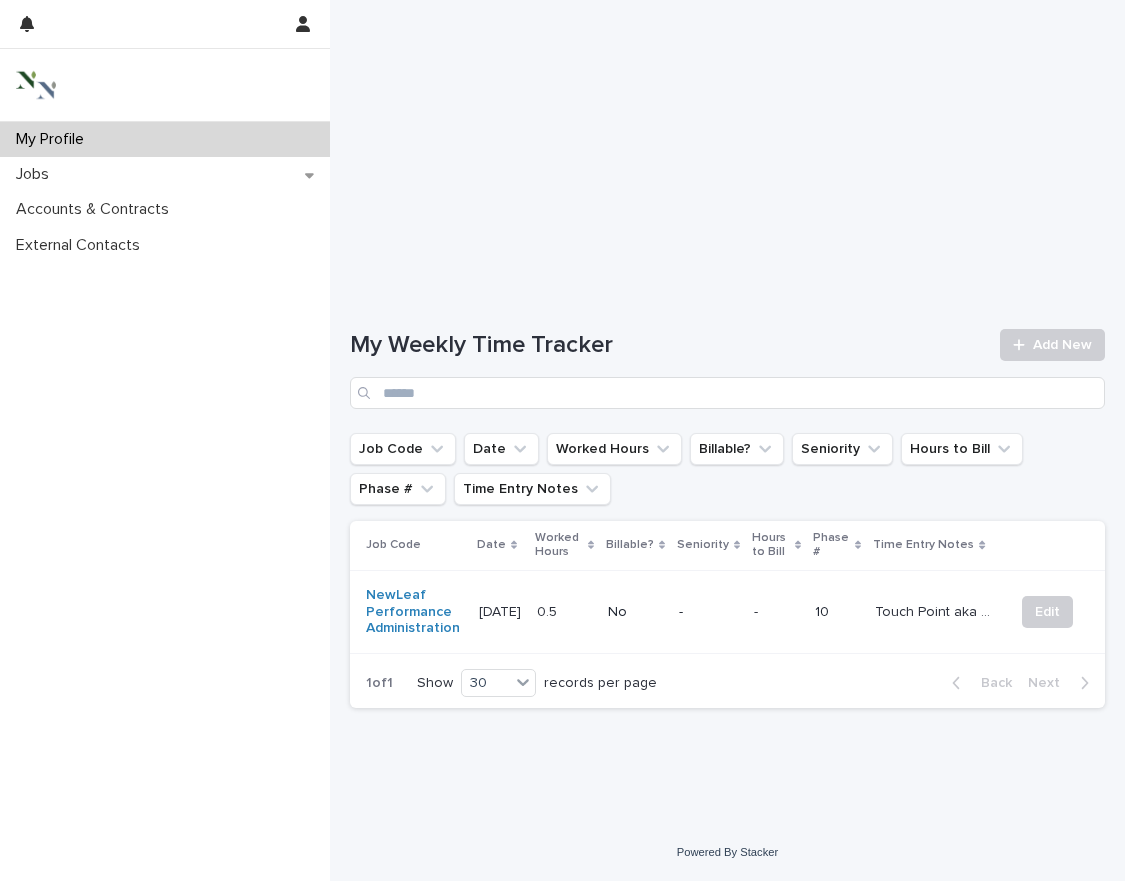 scroll, scrollTop: 0, scrollLeft: 0, axis: both 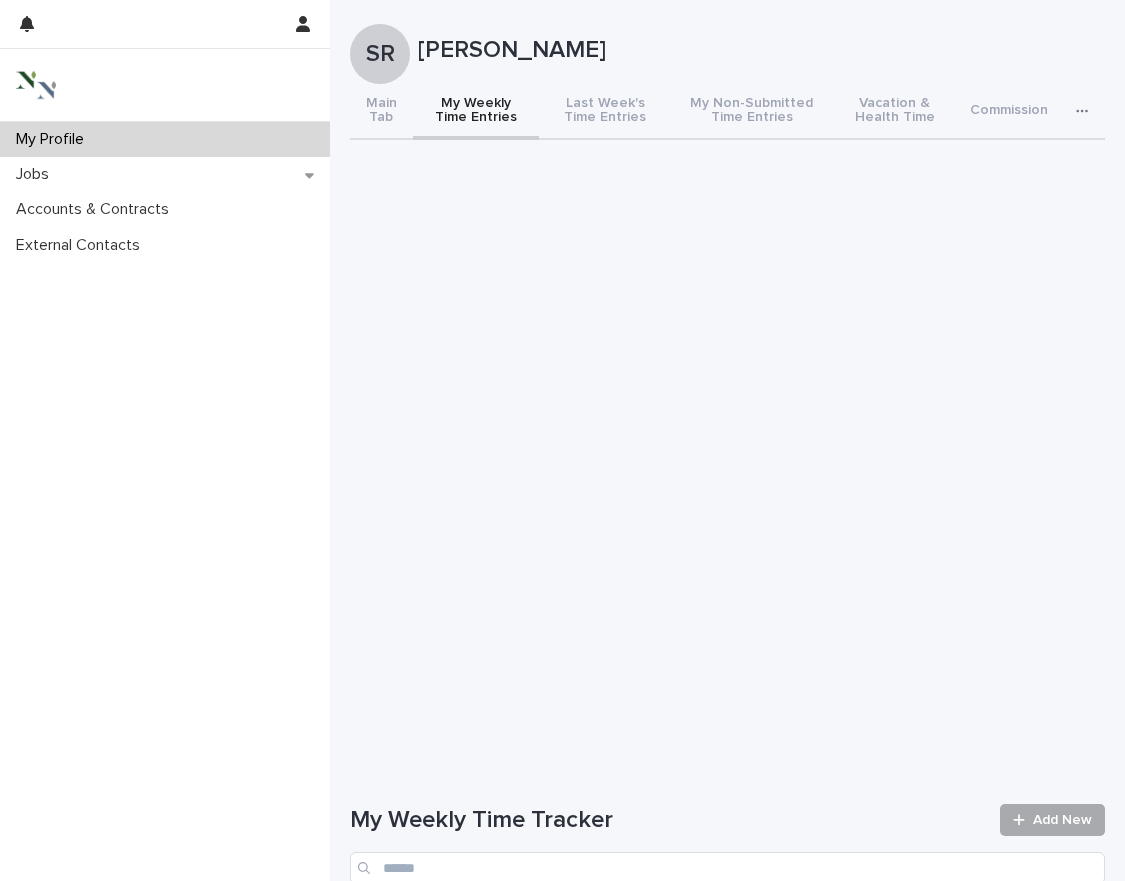 click on "Add New" at bounding box center (1052, 820) 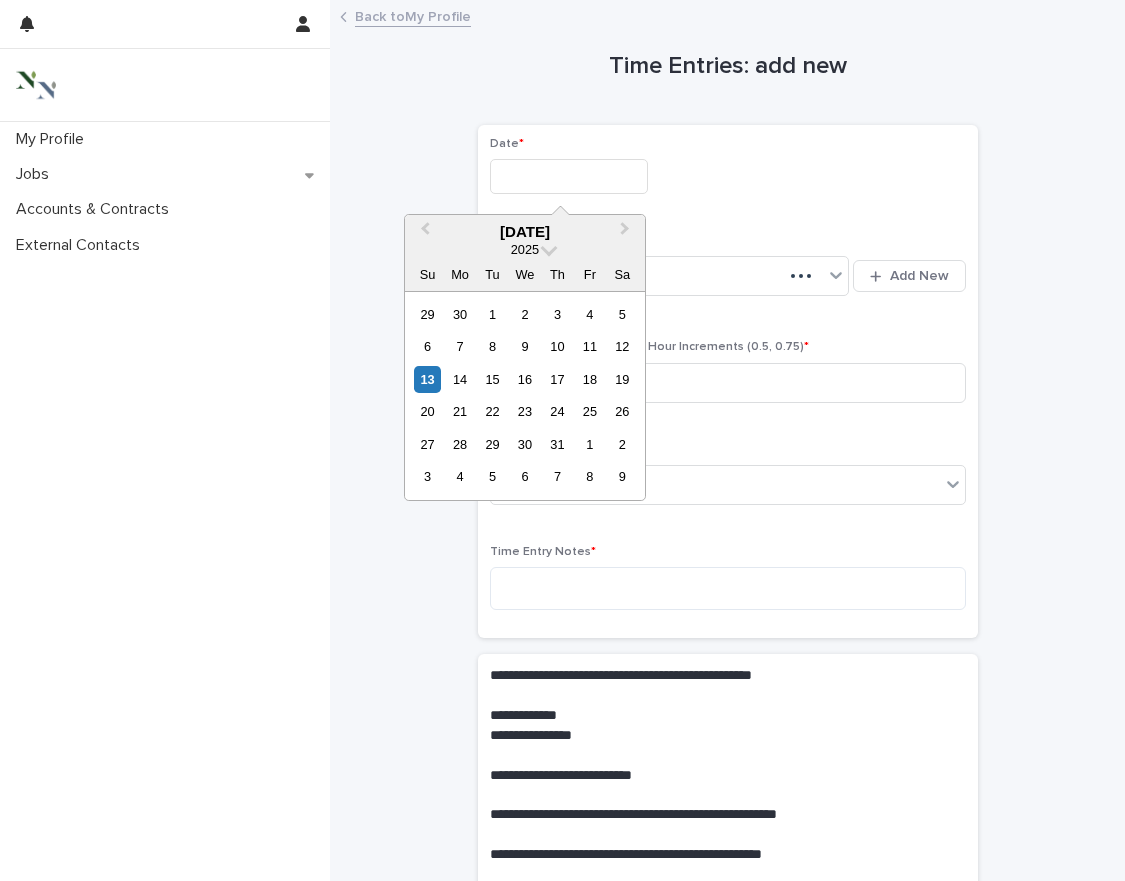 click at bounding box center [569, 176] 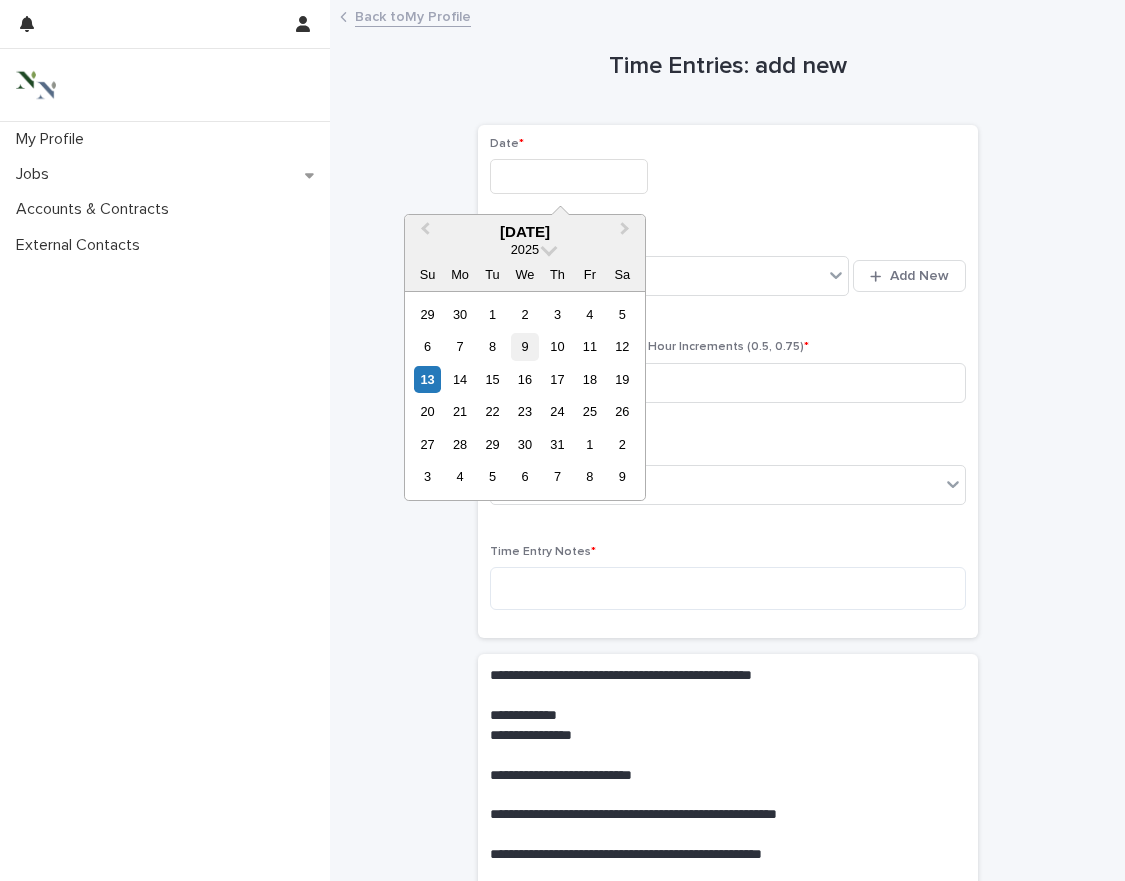 click on "9" at bounding box center [524, 346] 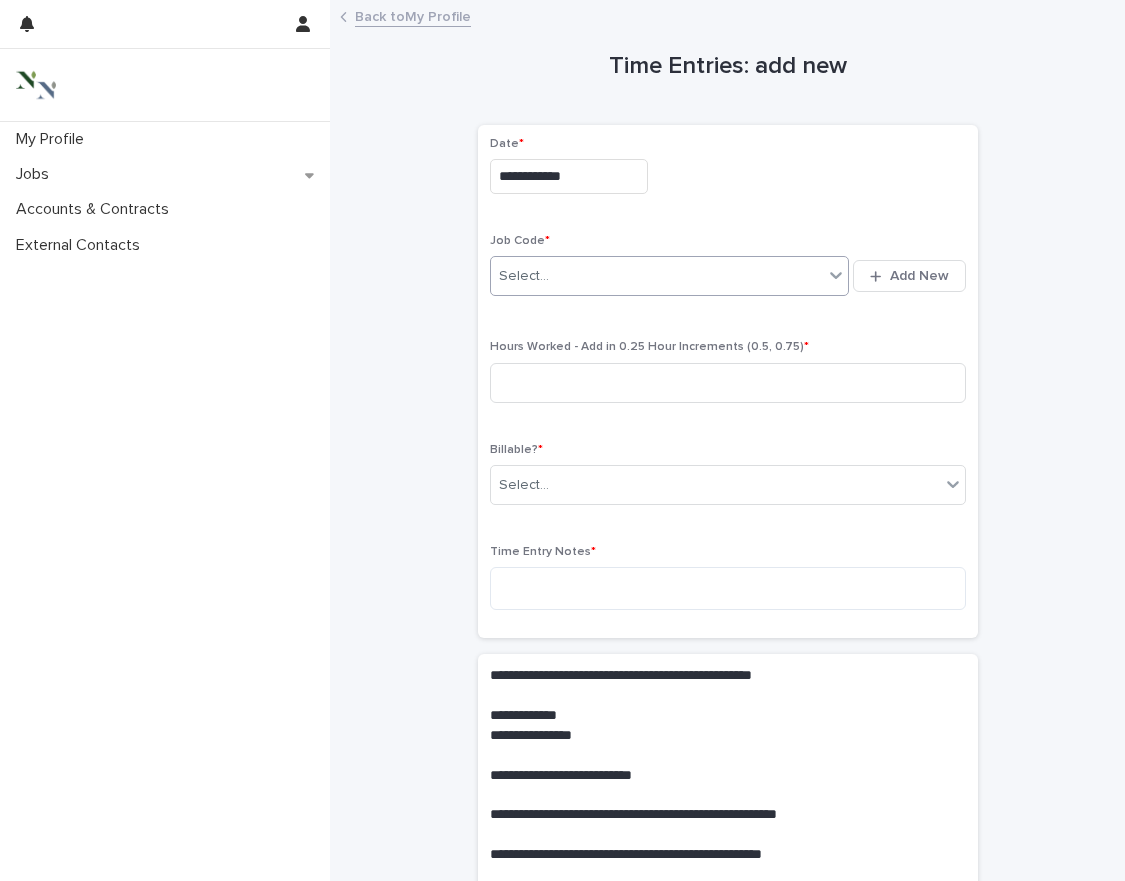 click on "Select..." at bounding box center [657, 276] 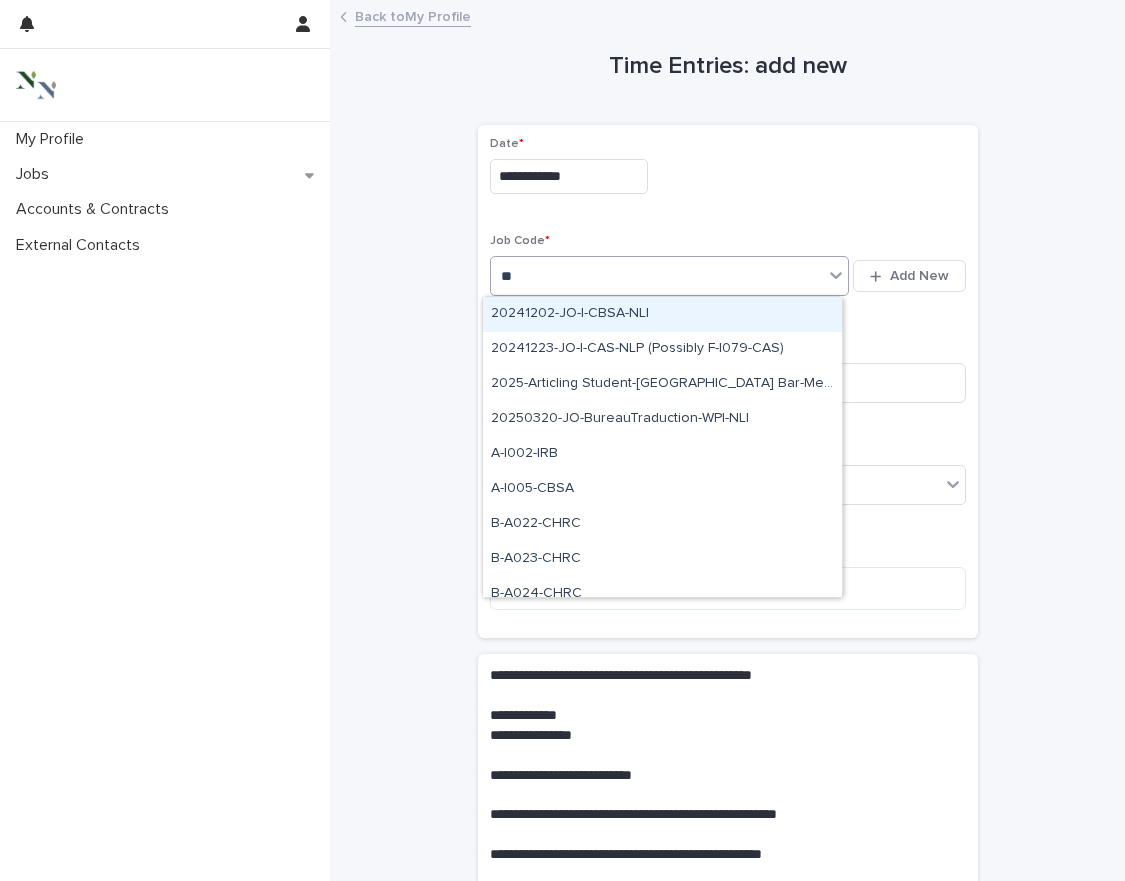 type on "***" 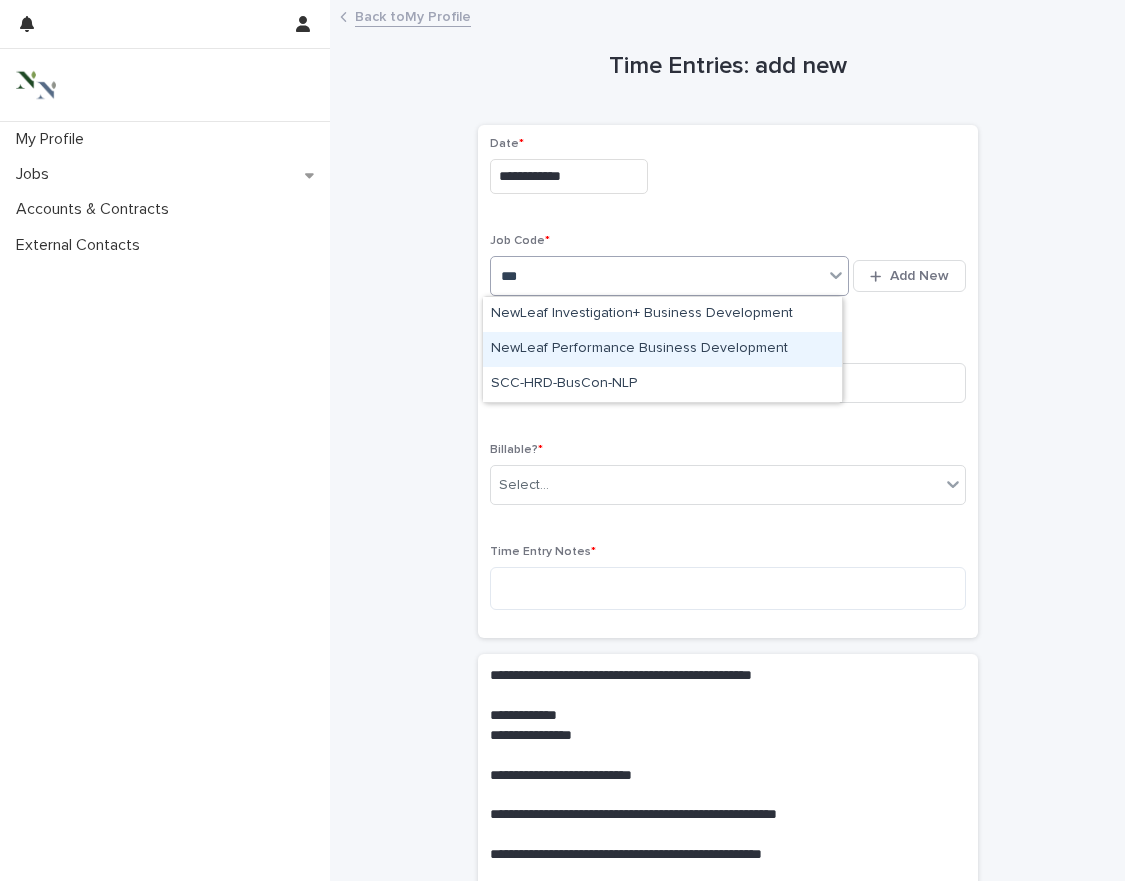 click on "NewLeaf Performance Business Development" at bounding box center (662, 349) 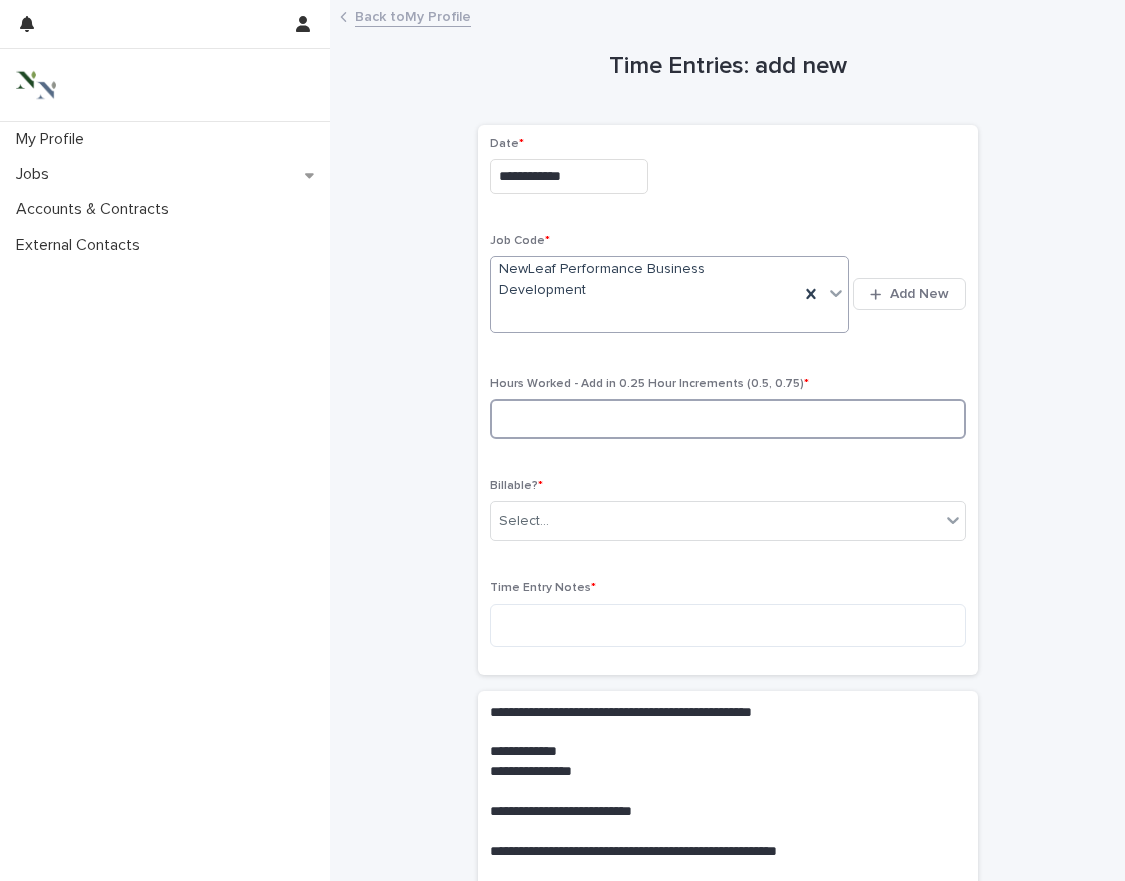 click at bounding box center (728, 419) 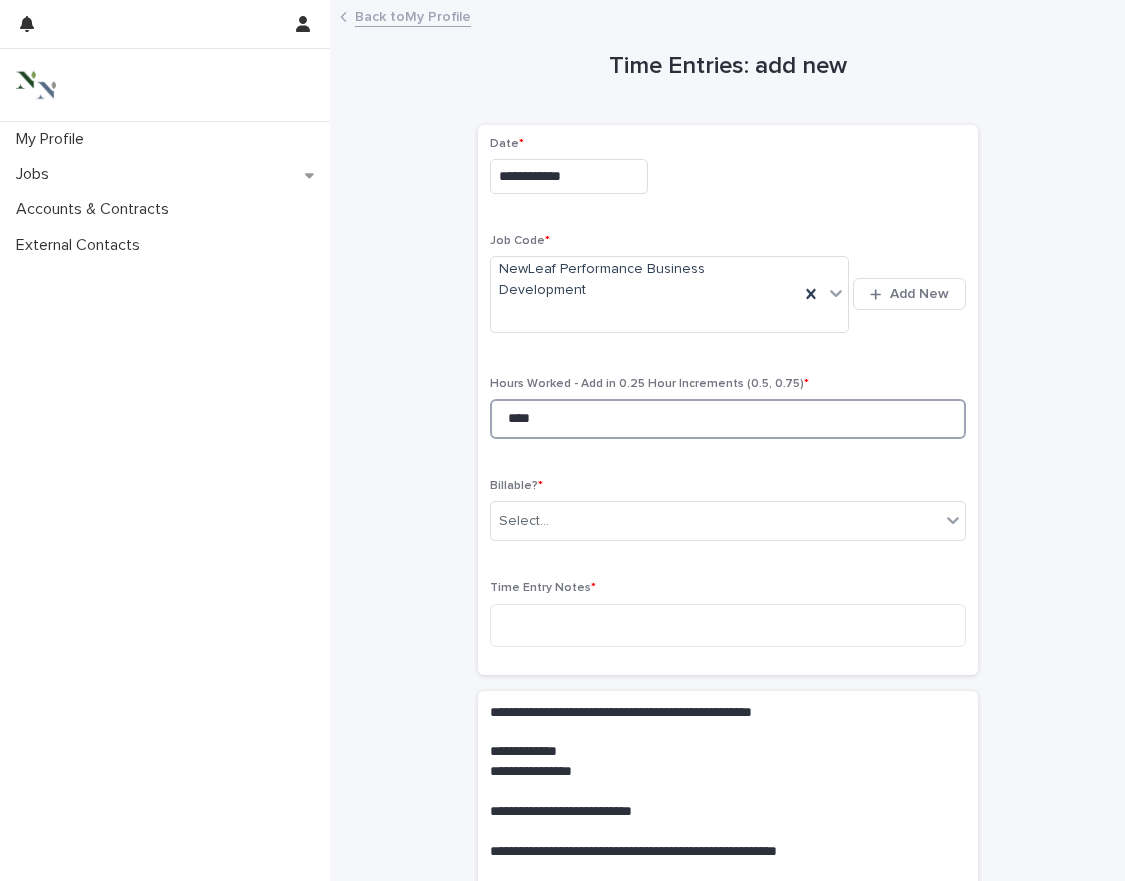type on "****" 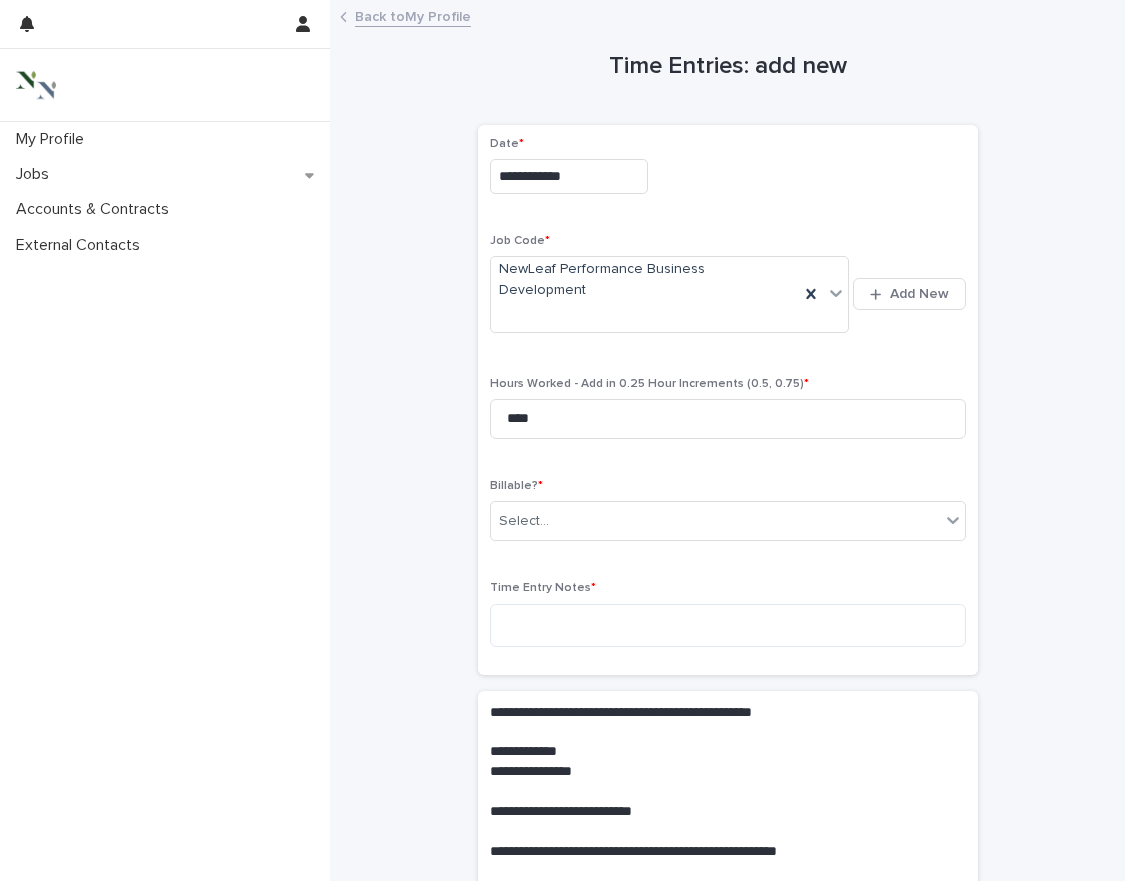 click on "Billable? *" at bounding box center (728, 486) 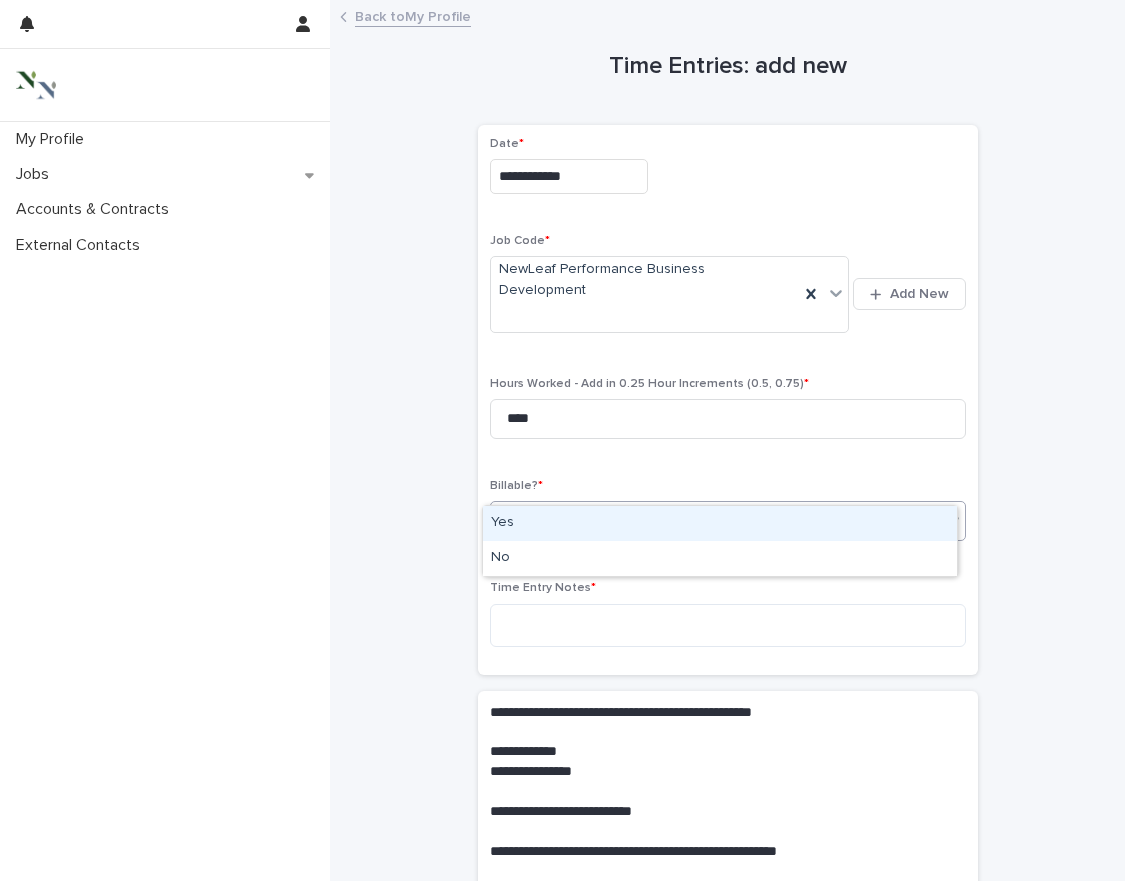 click on "Select..." at bounding box center [728, 521] 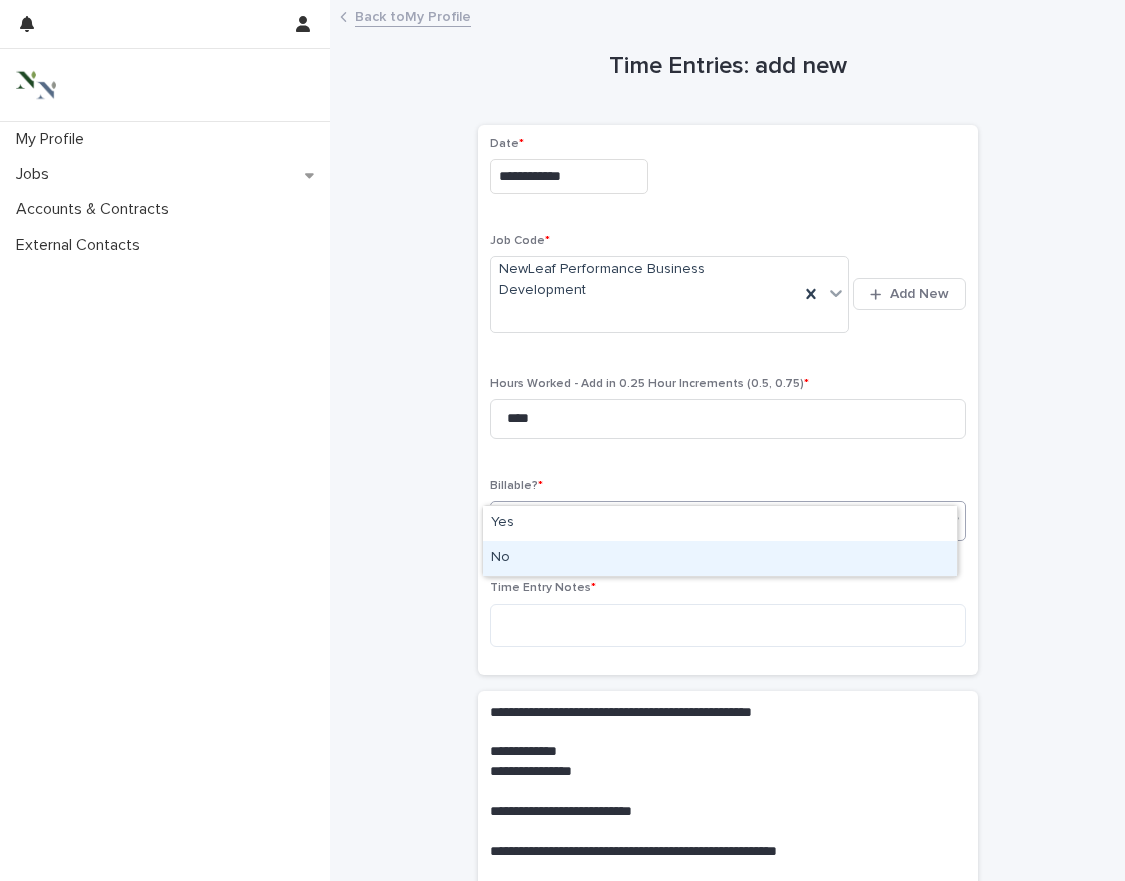 click on "No" at bounding box center (720, 558) 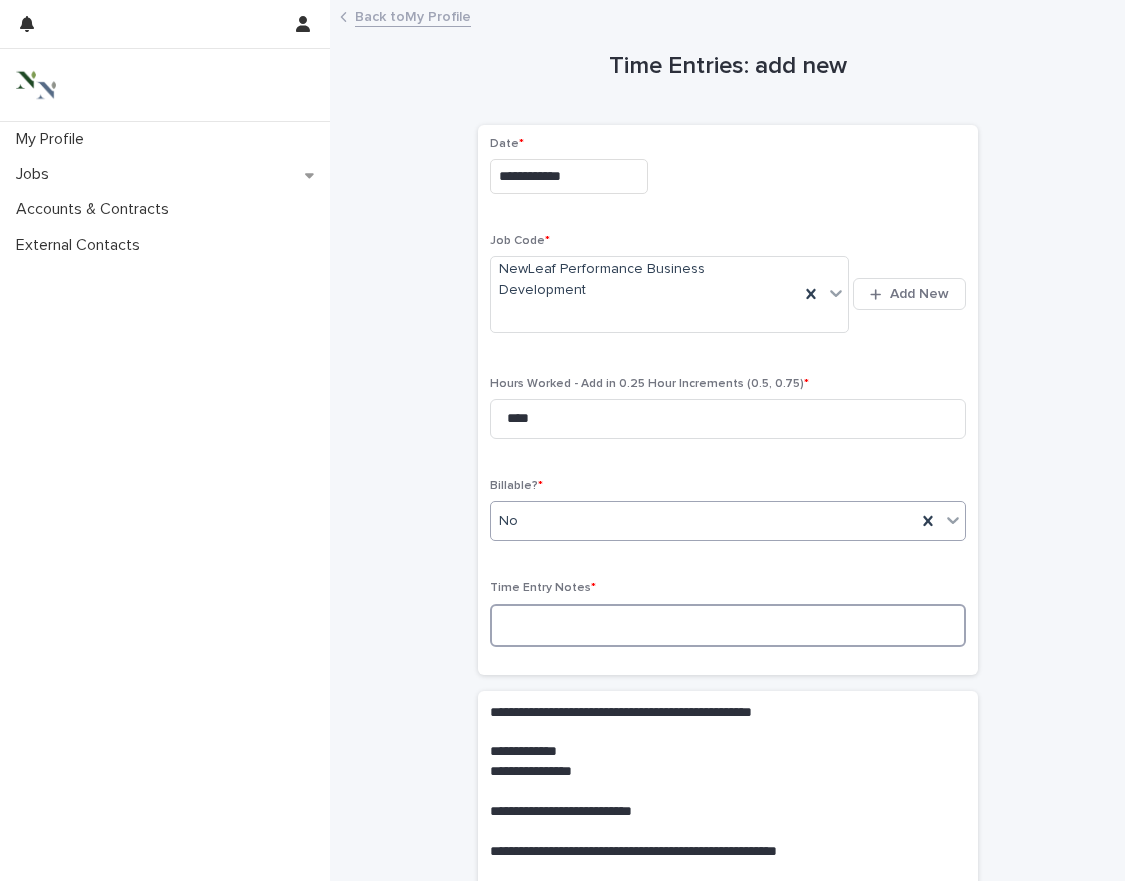 click at bounding box center (728, 625) 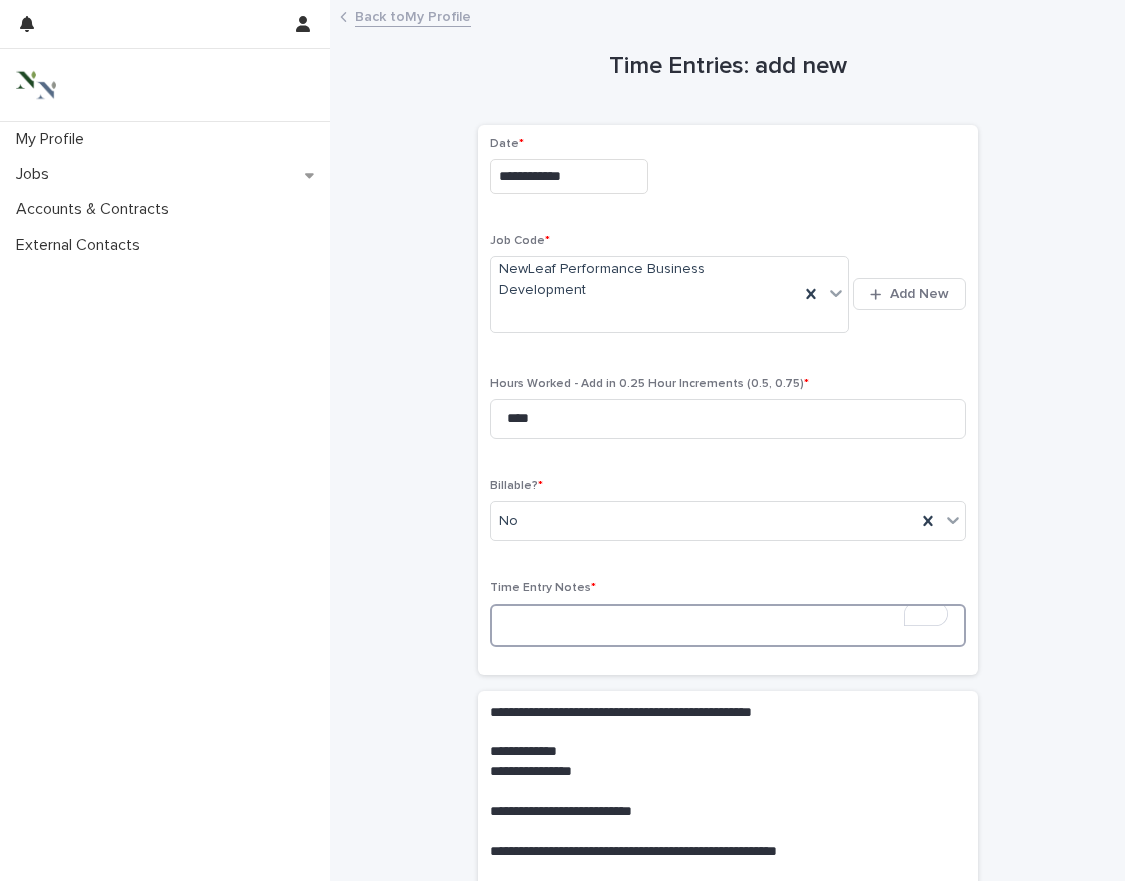 paste on "**********" 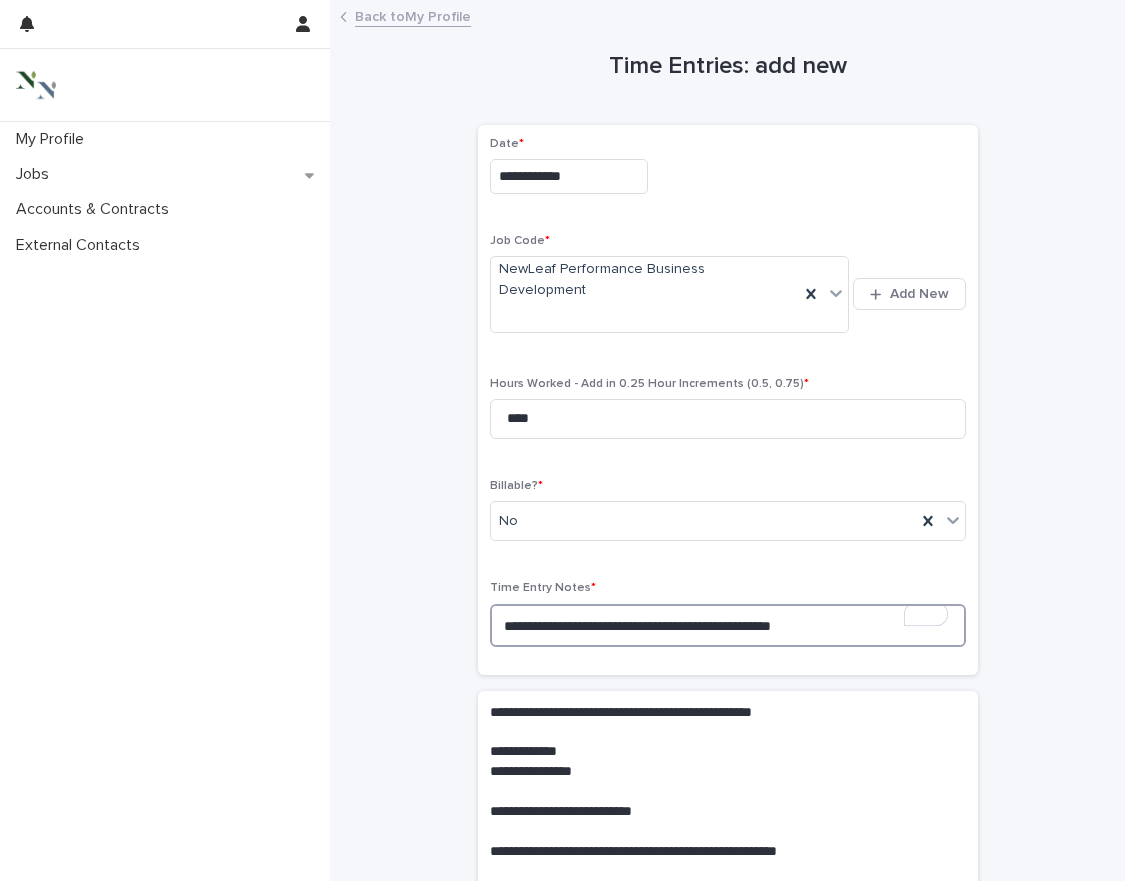 click on "**********" at bounding box center (728, 625) 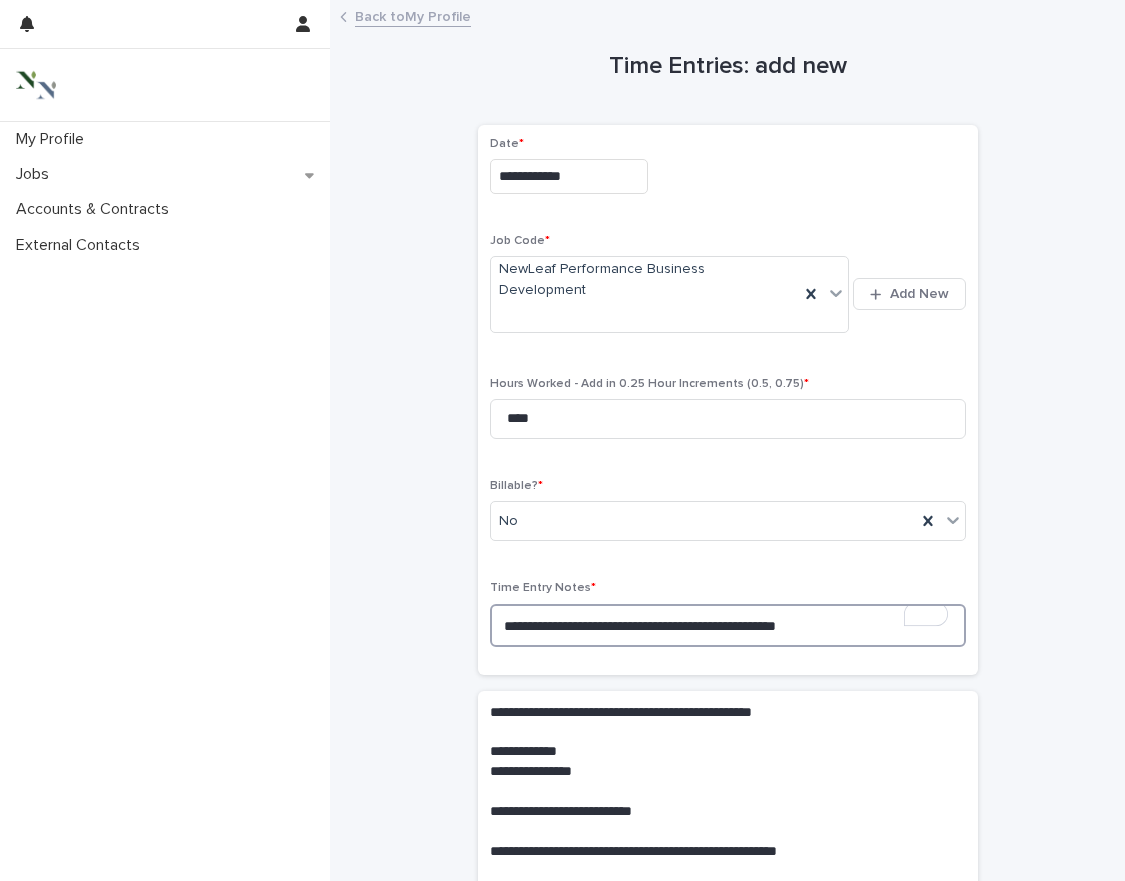click on "**********" at bounding box center [728, 625] 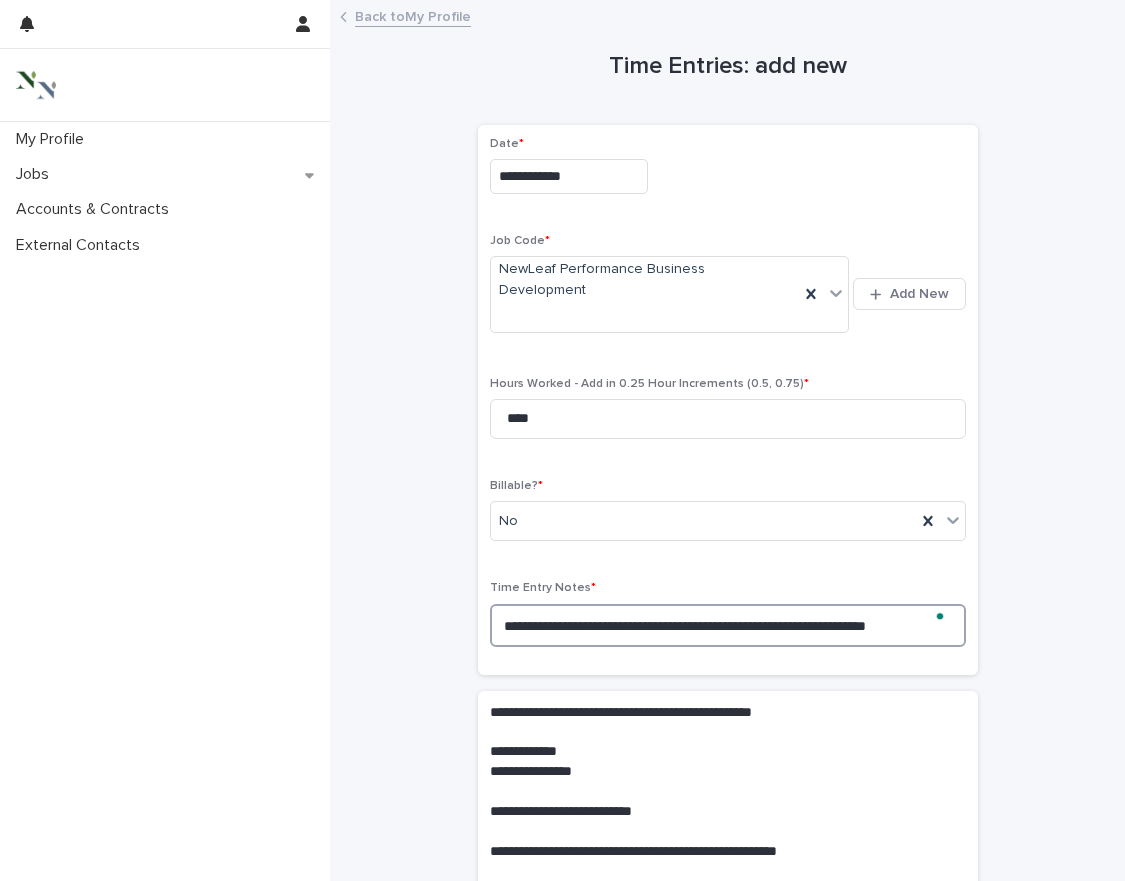 click on "**********" at bounding box center [728, 625] 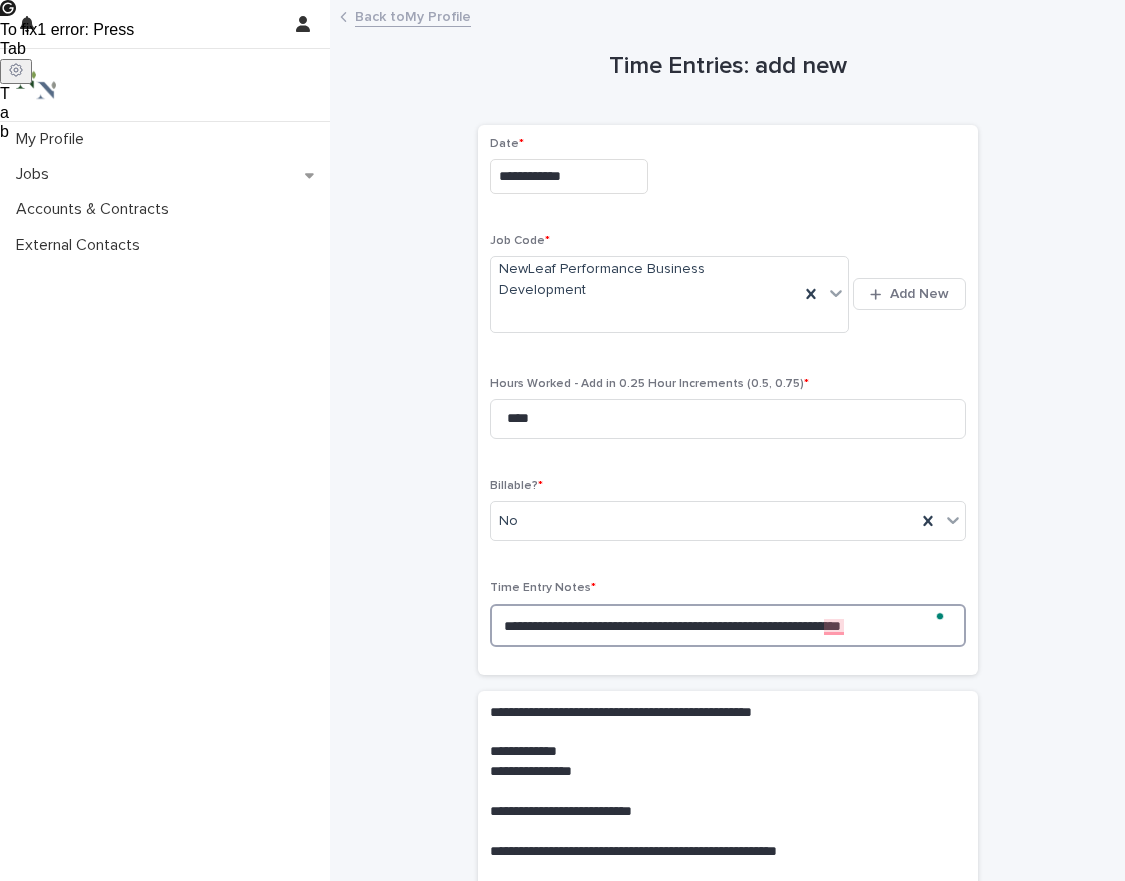 click on "**********" at bounding box center (728, 625) 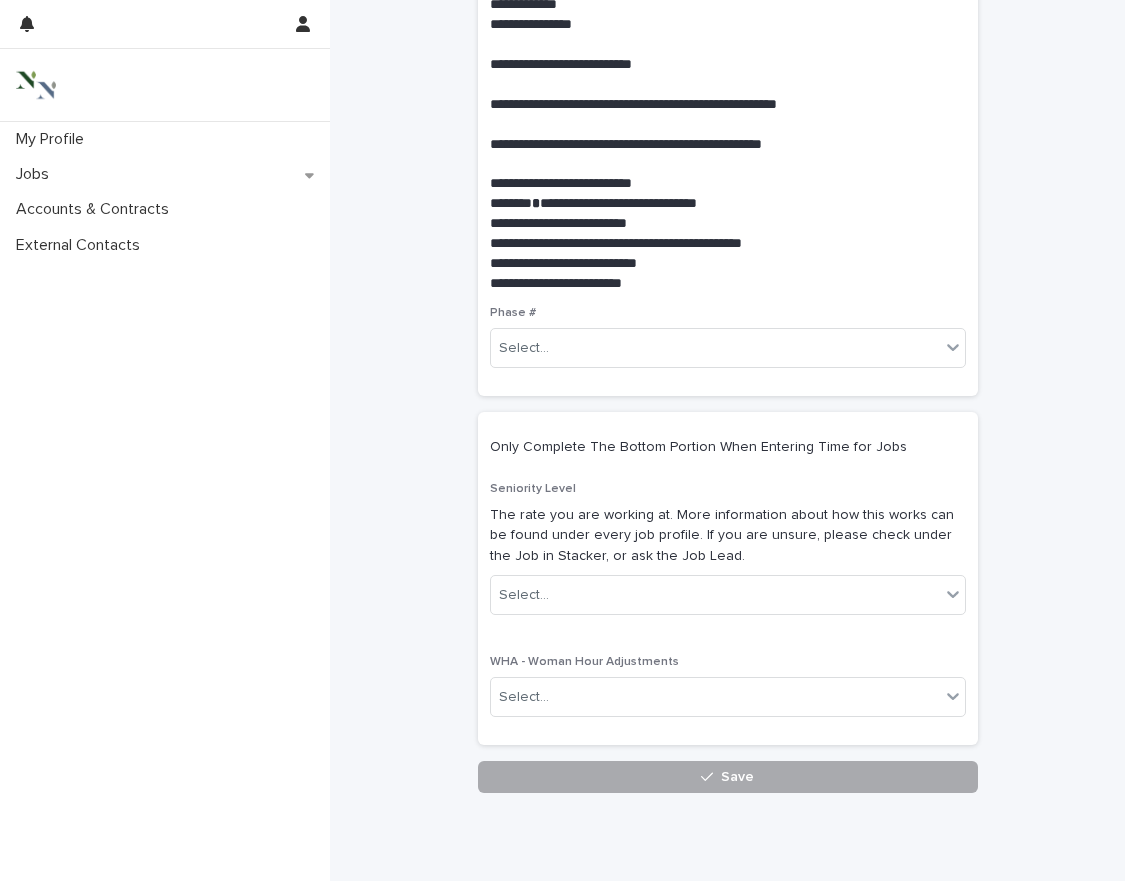 scroll, scrollTop: 780, scrollLeft: 0, axis: vertical 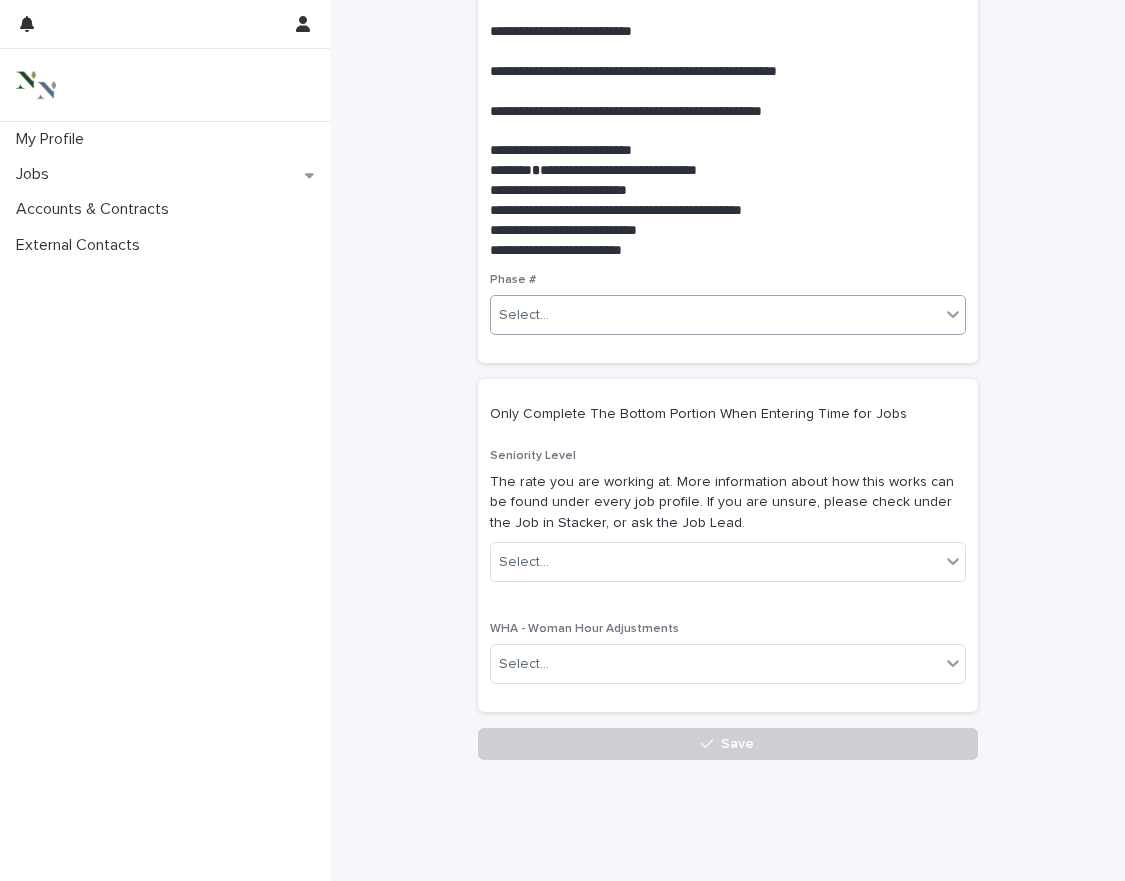 type on "**********" 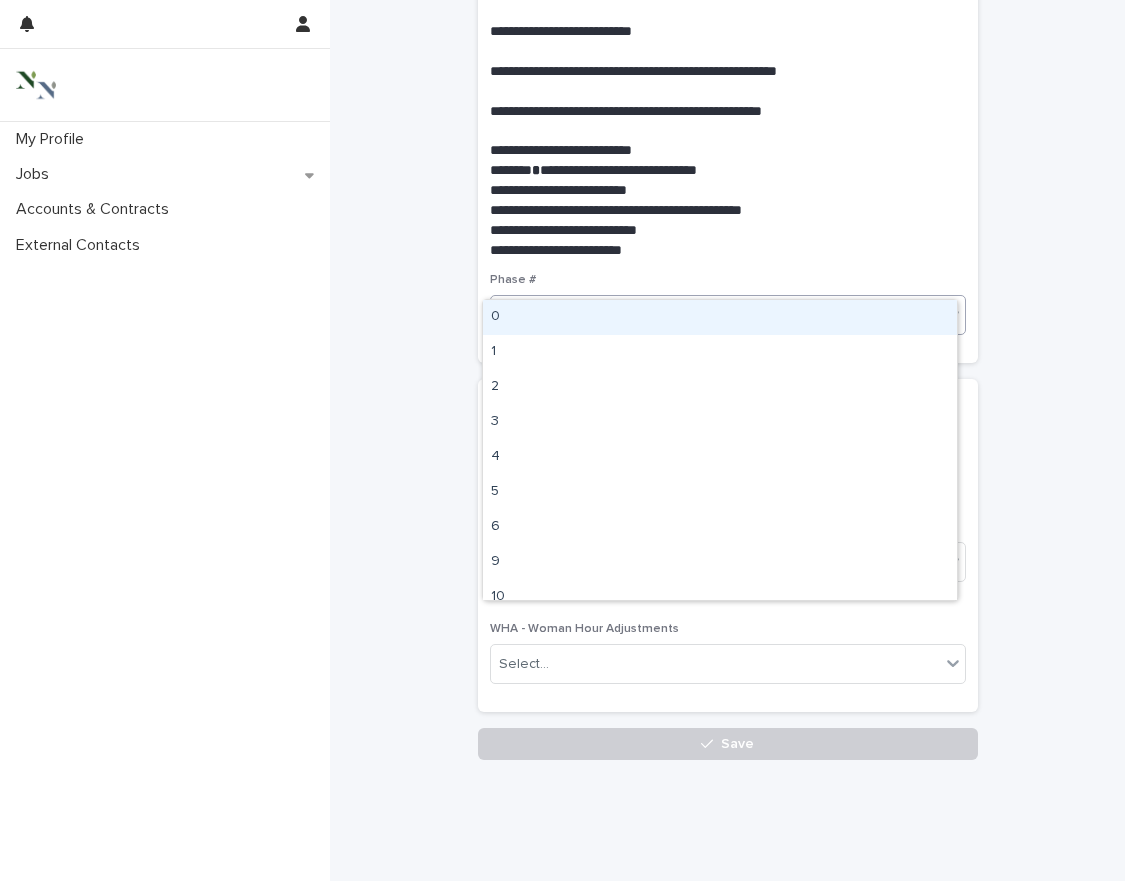 click on "0" at bounding box center [720, 317] 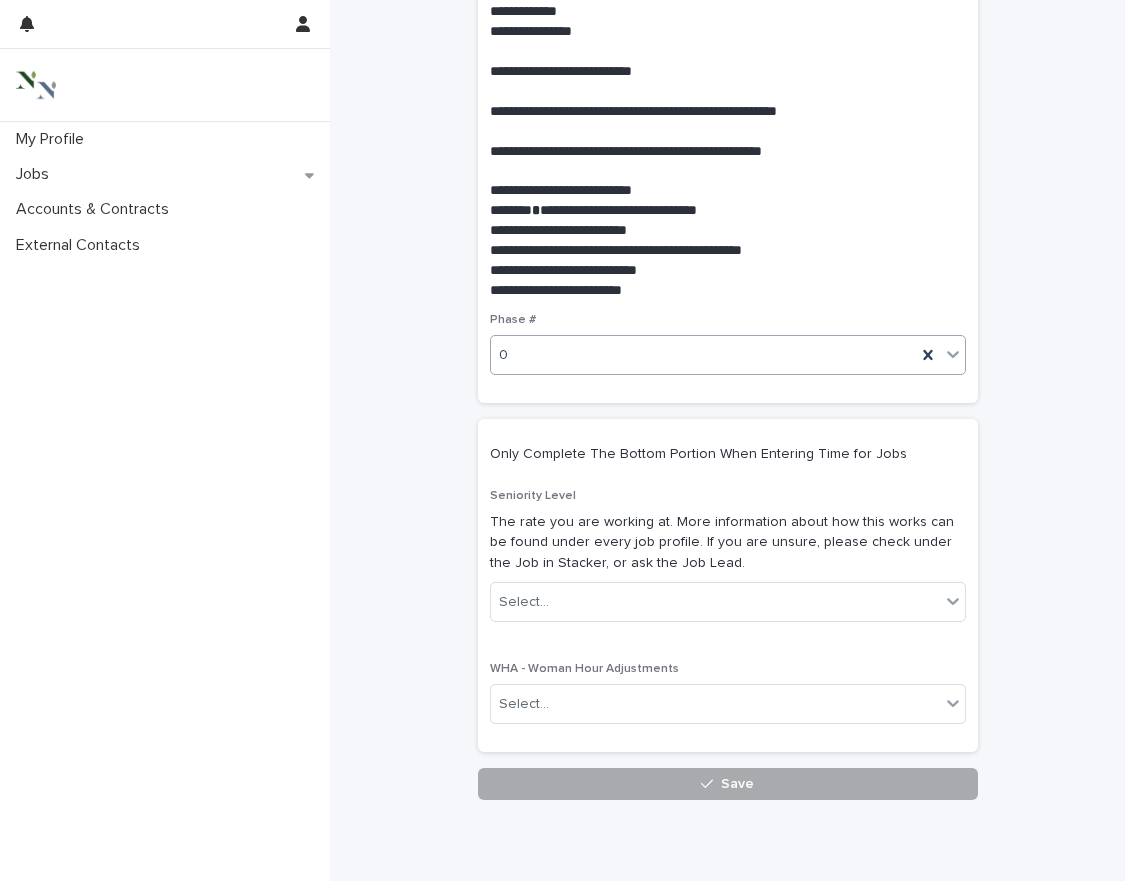 scroll, scrollTop: 780, scrollLeft: 0, axis: vertical 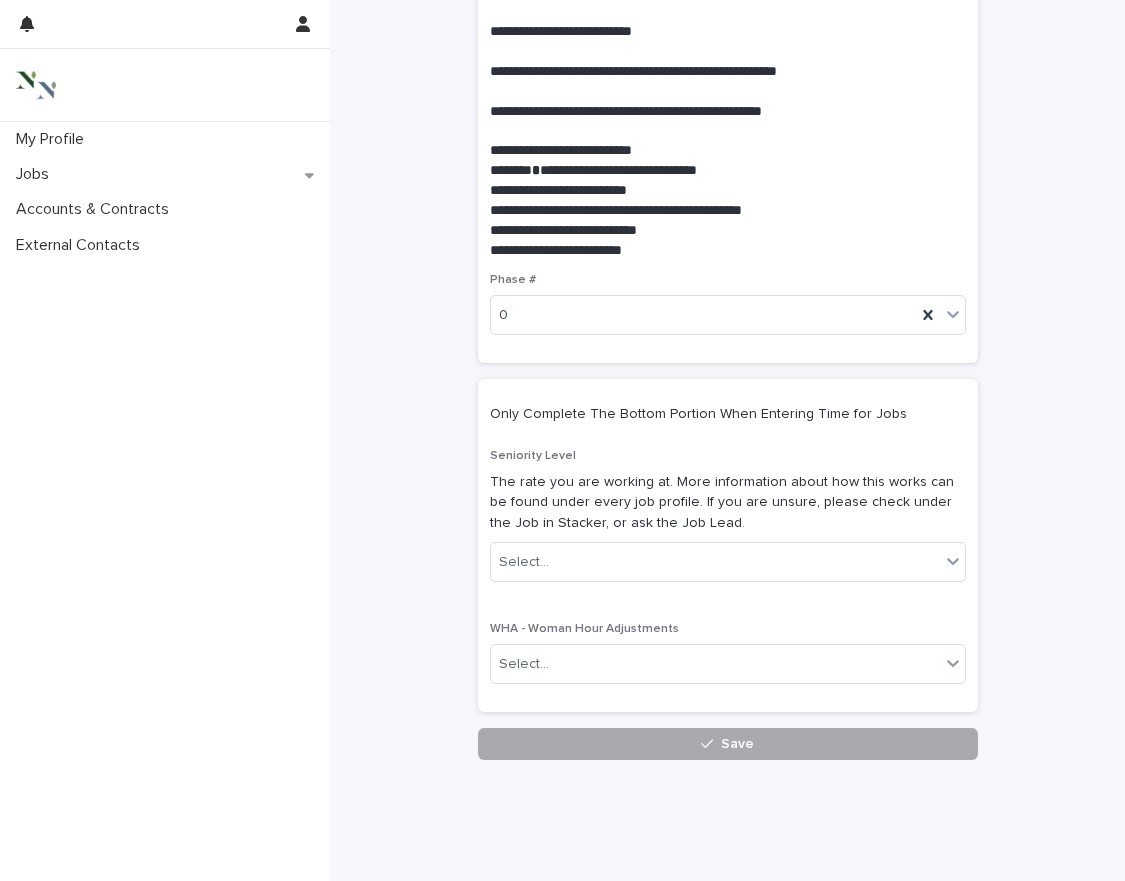 click on "Save" at bounding box center [728, 744] 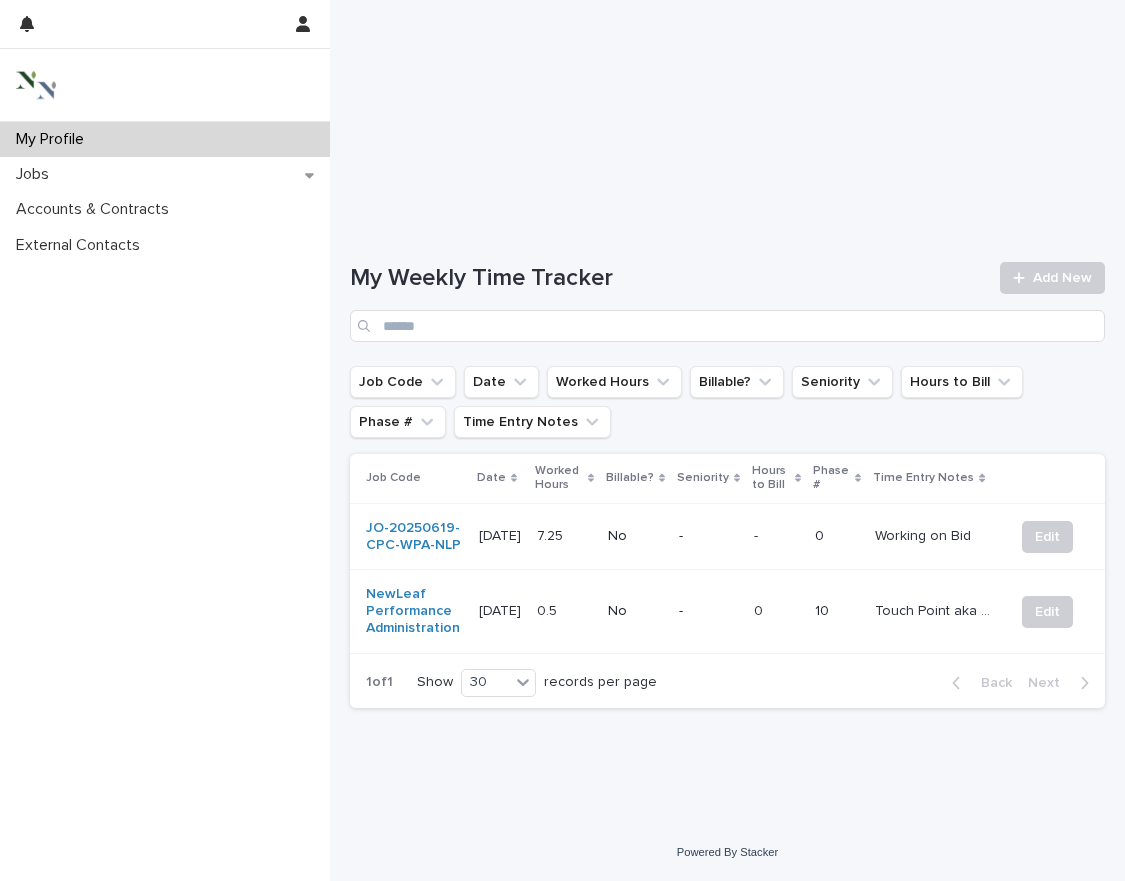 scroll, scrollTop: 0, scrollLeft: 0, axis: both 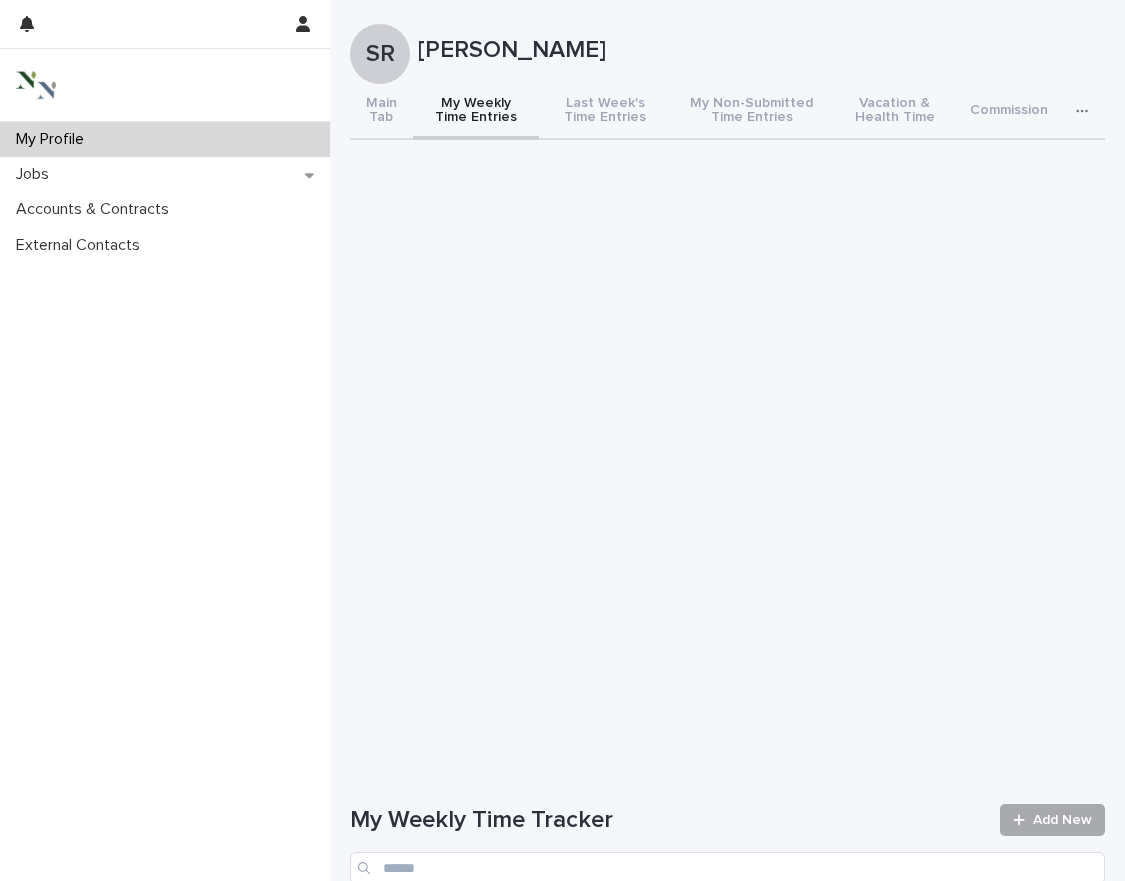 click on "Add New" at bounding box center (1062, 820) 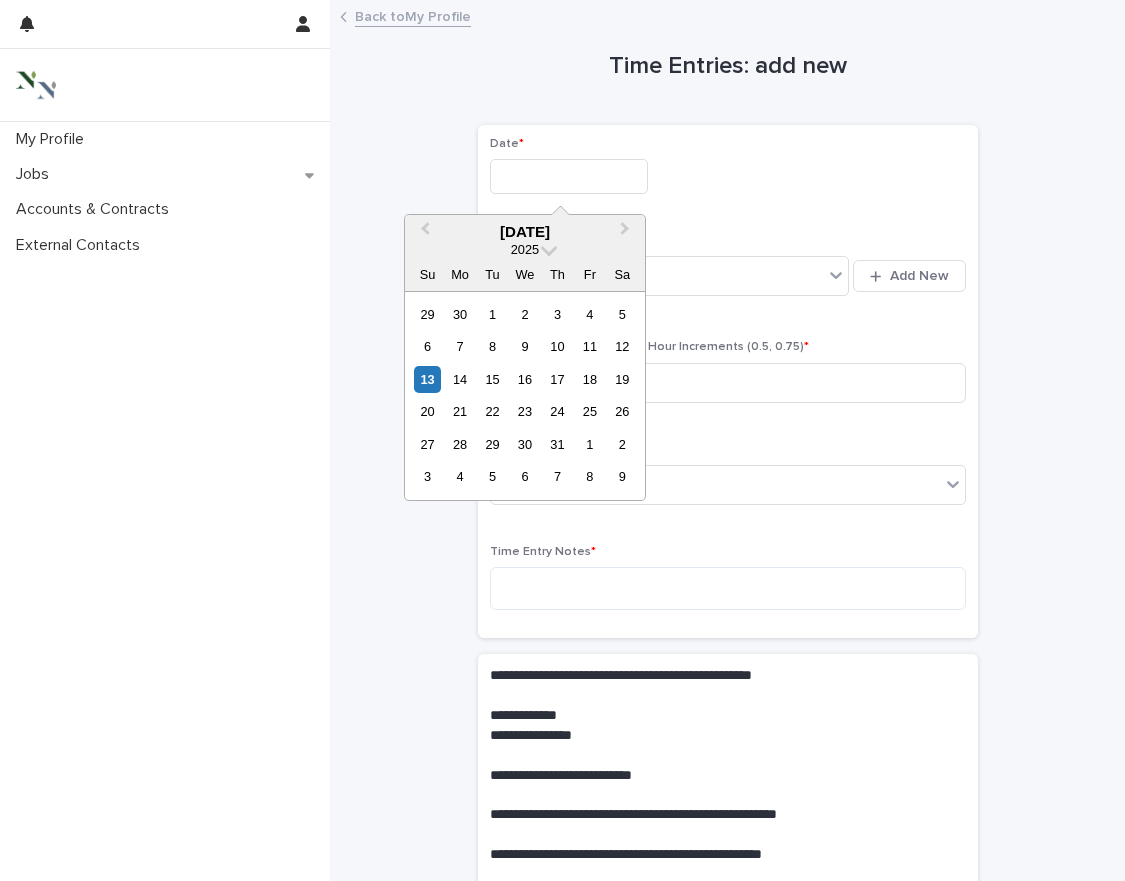 click at bounding box center (569, 176) 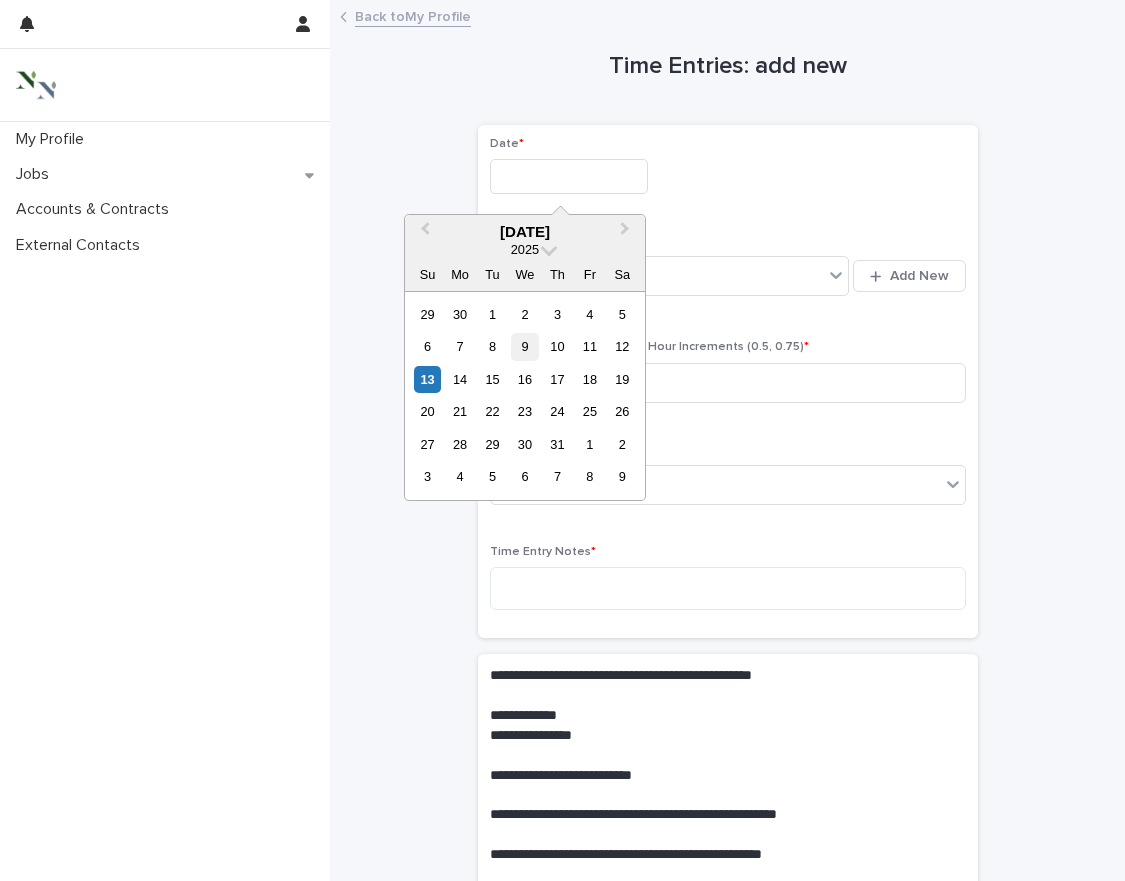 click on "9" at bounding box center (524, 346) 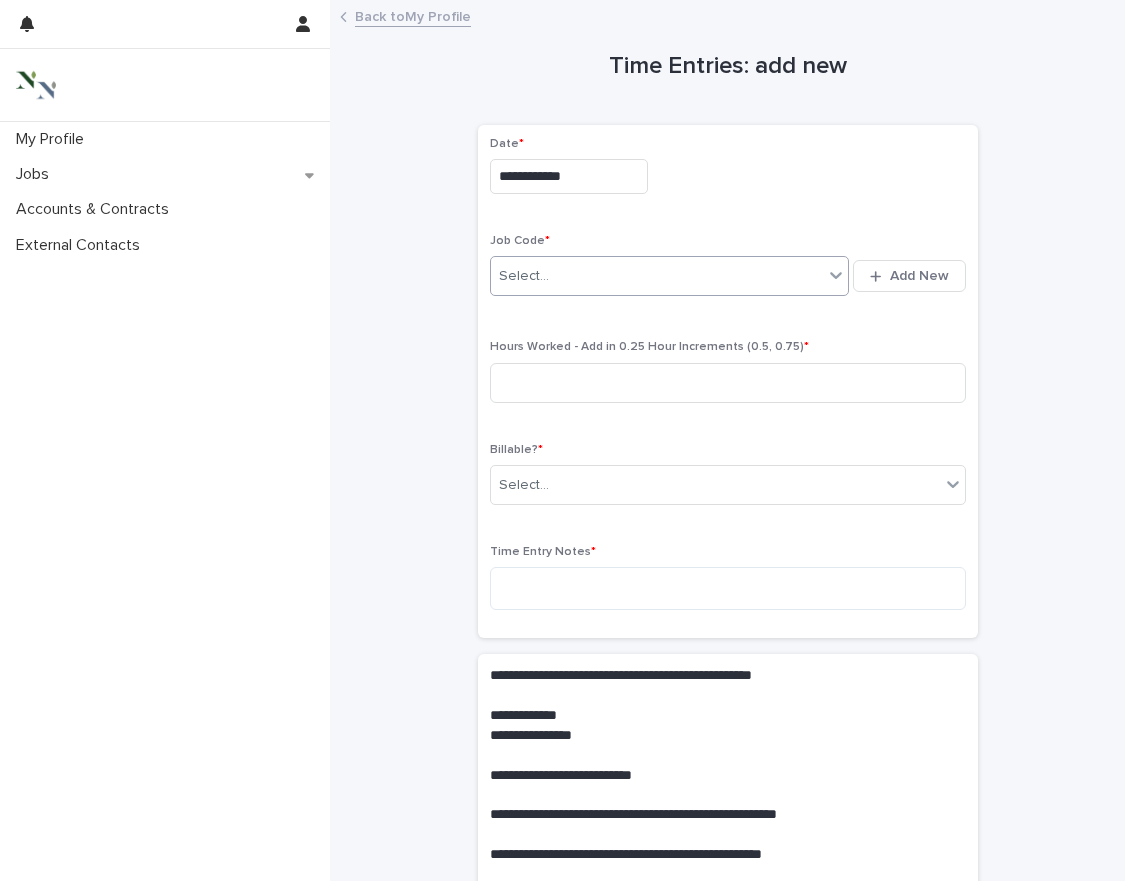 click on "Select..." at bounding box center [657, 276] 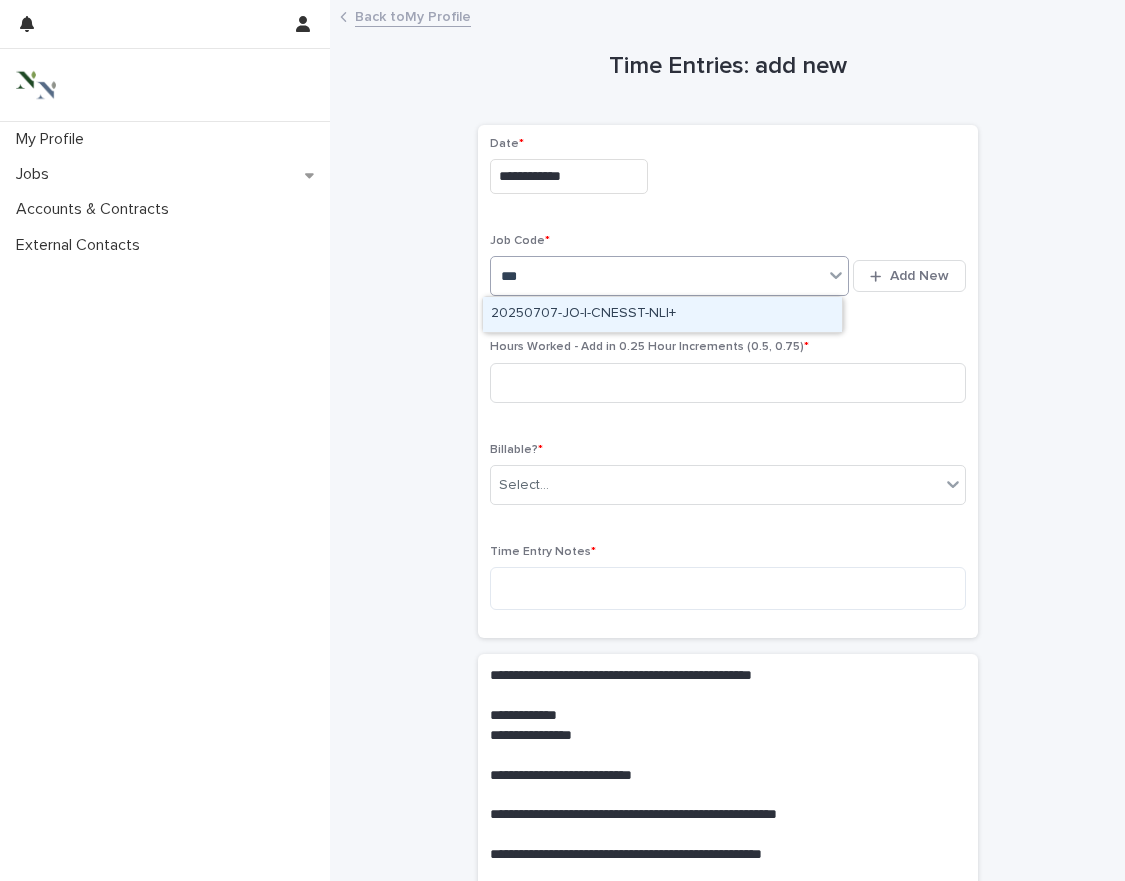 type on "****" 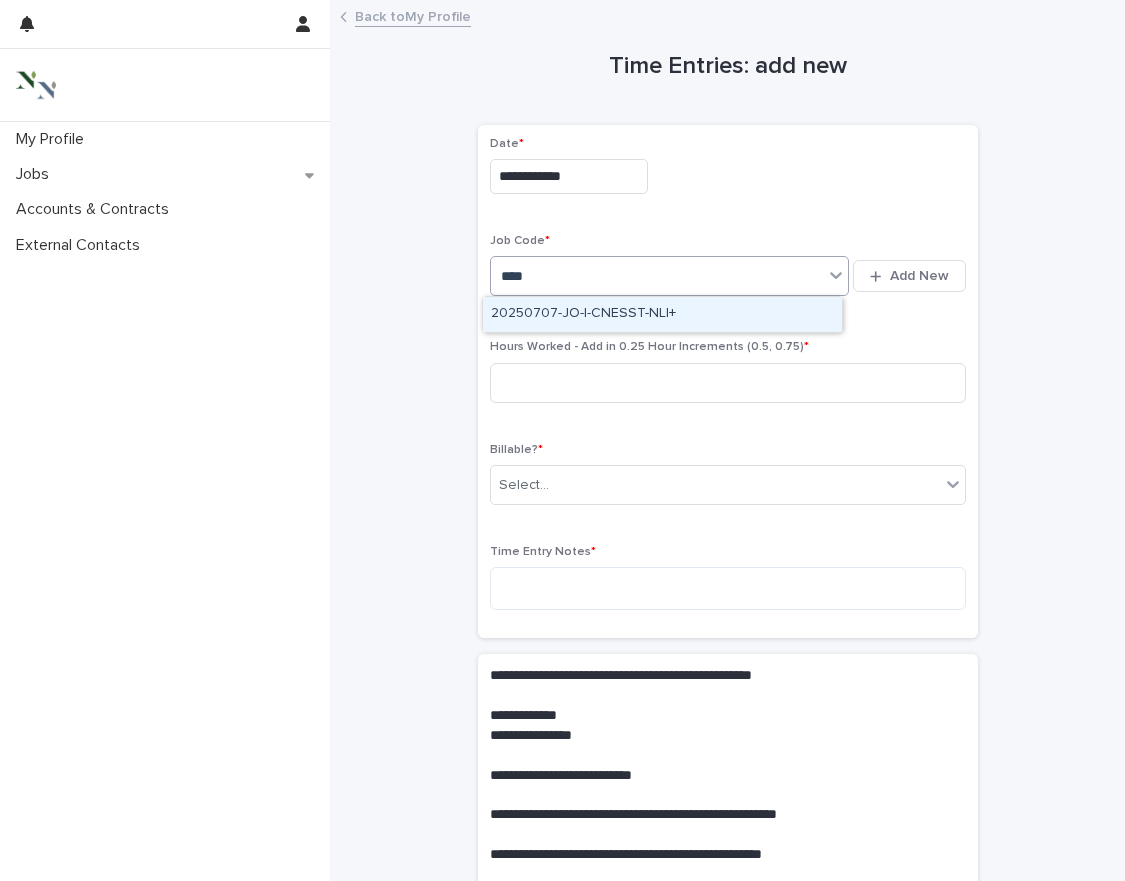 click on "20250707-JO-I-CNESST-NLI+" at bounding box center (662, 314) 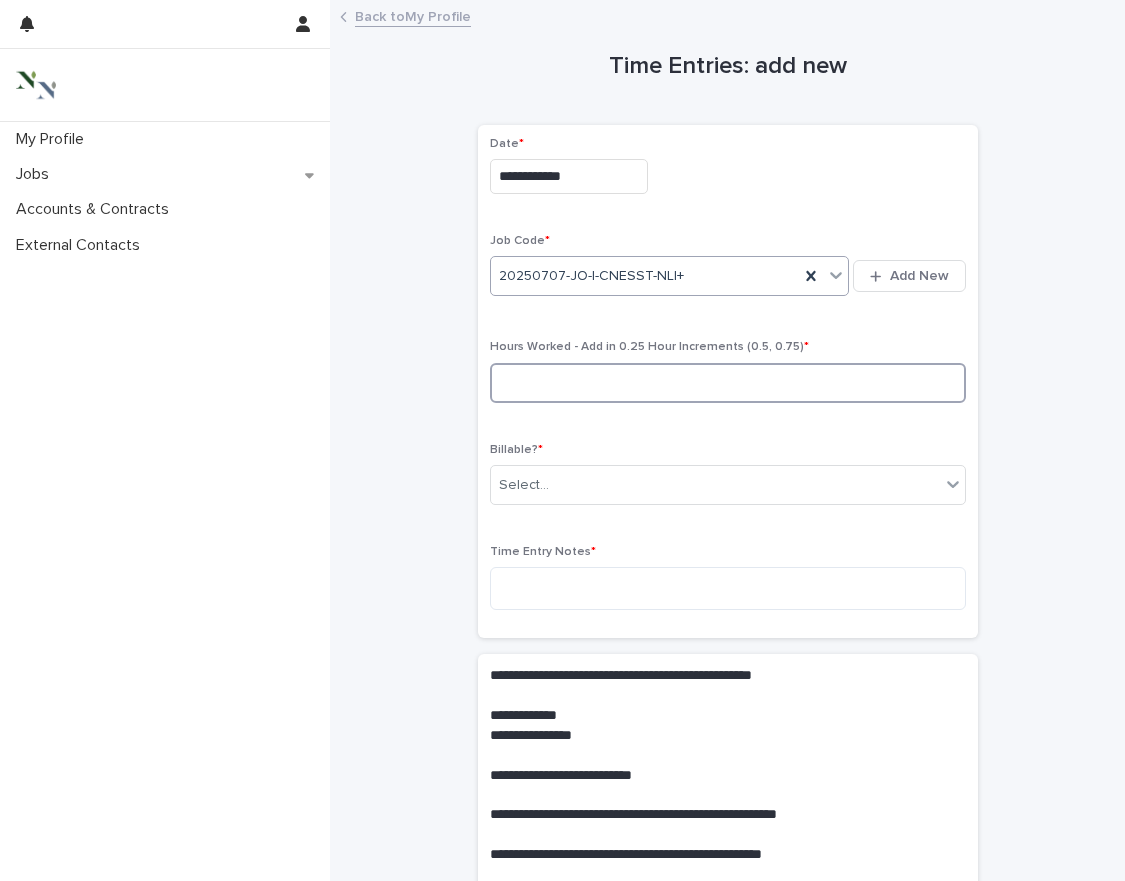 click at bounding box center [728, 383] 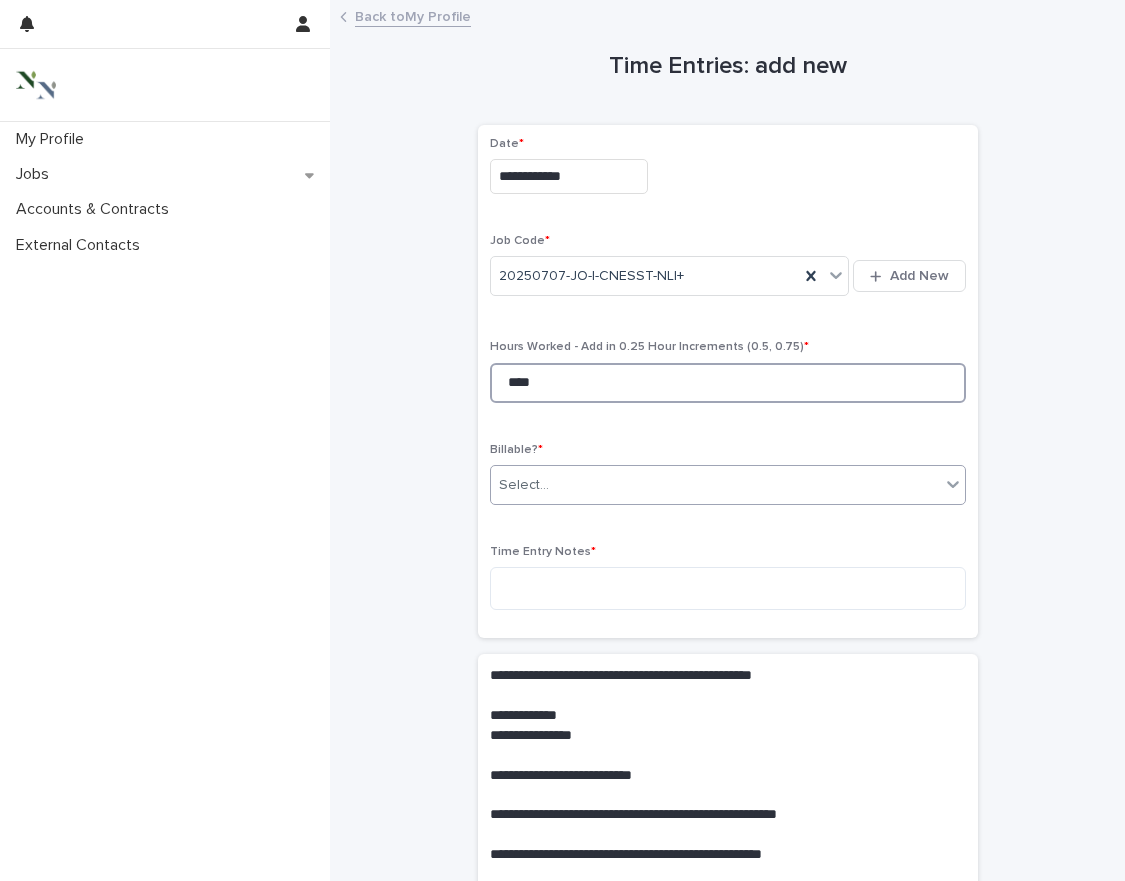 type on "****" 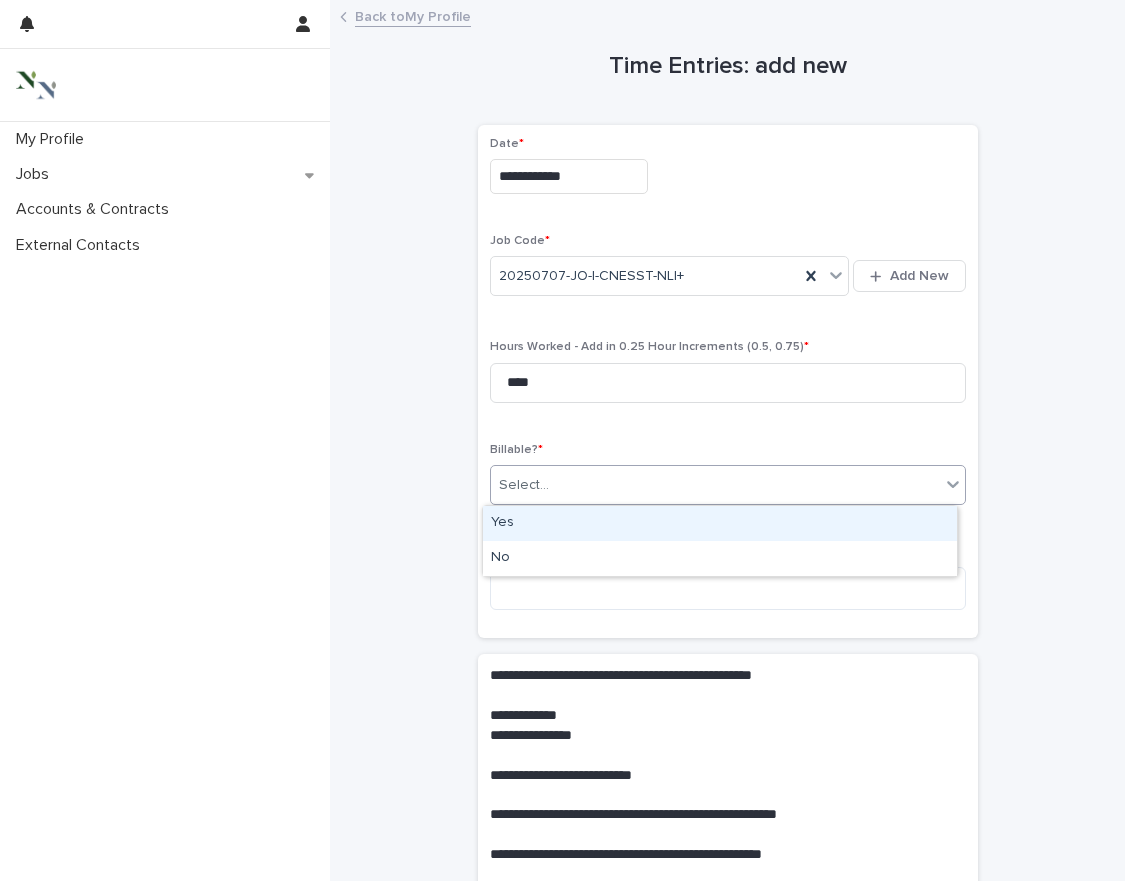 click on "Select..." at bounding box center (715, 485) 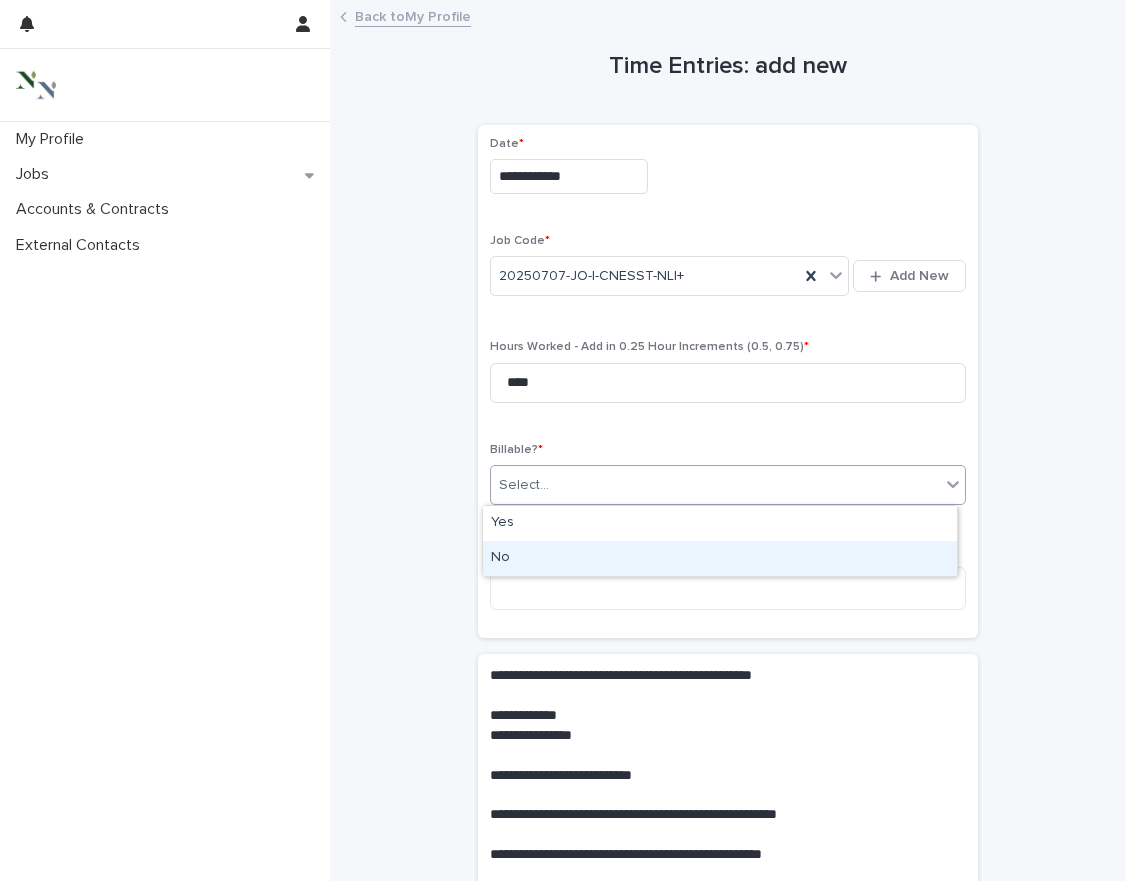 click on "No" at bounding box center (720, 558) 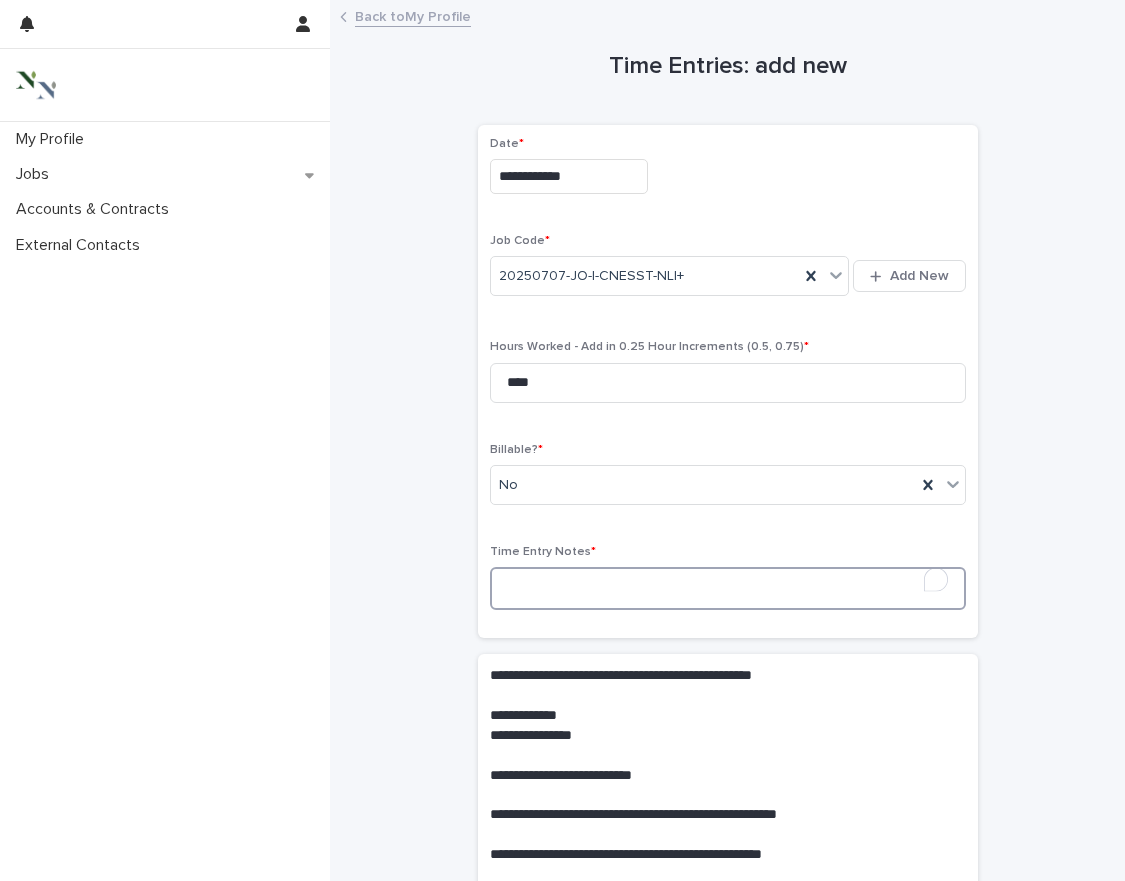 click at bounding box center (728, 588) 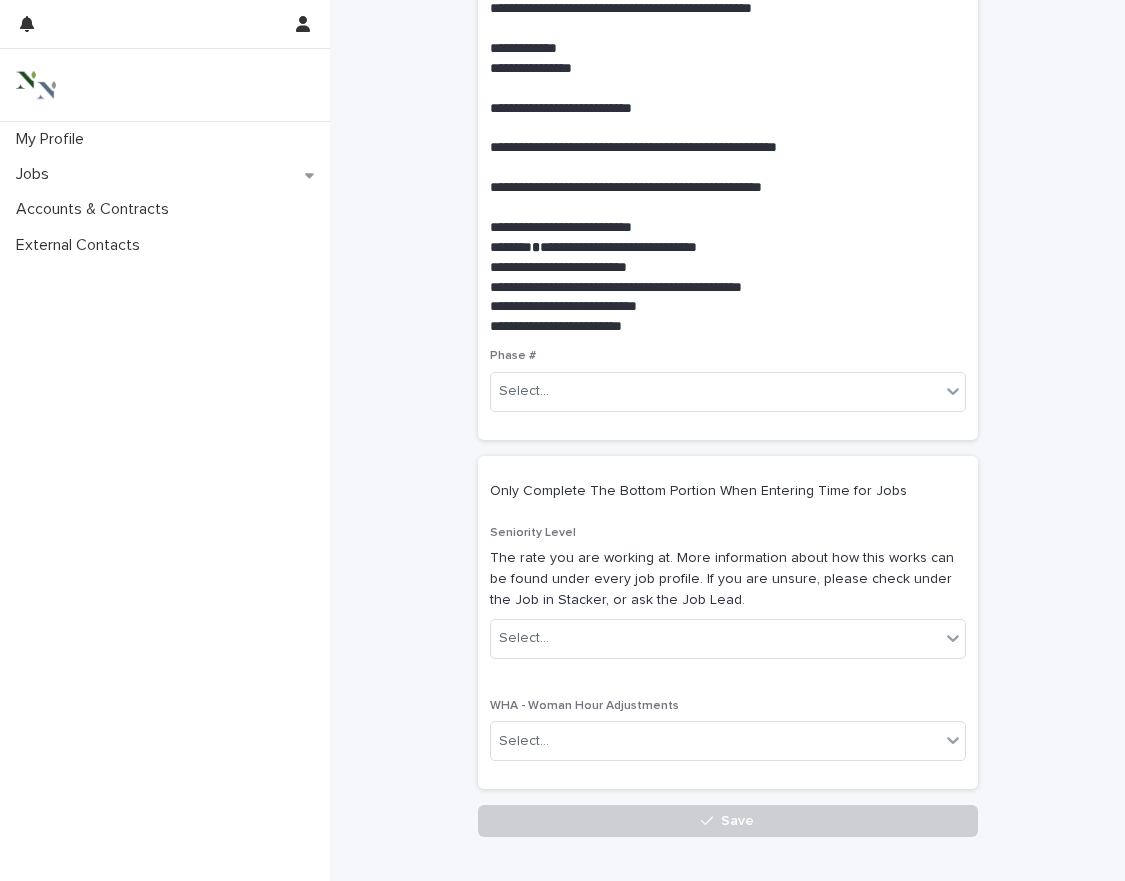 scroll, scrollTop: 668, scrollLeft: 0, axis: vertical 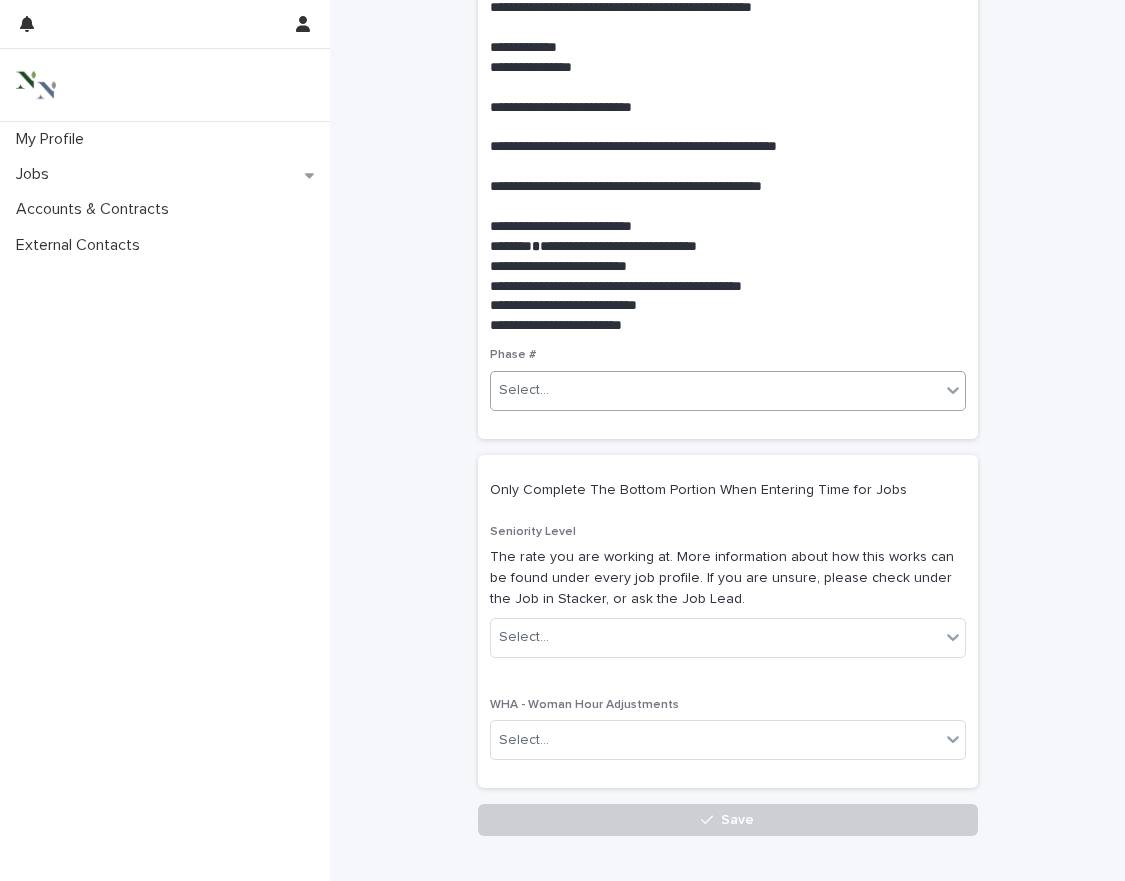 type on "**********" 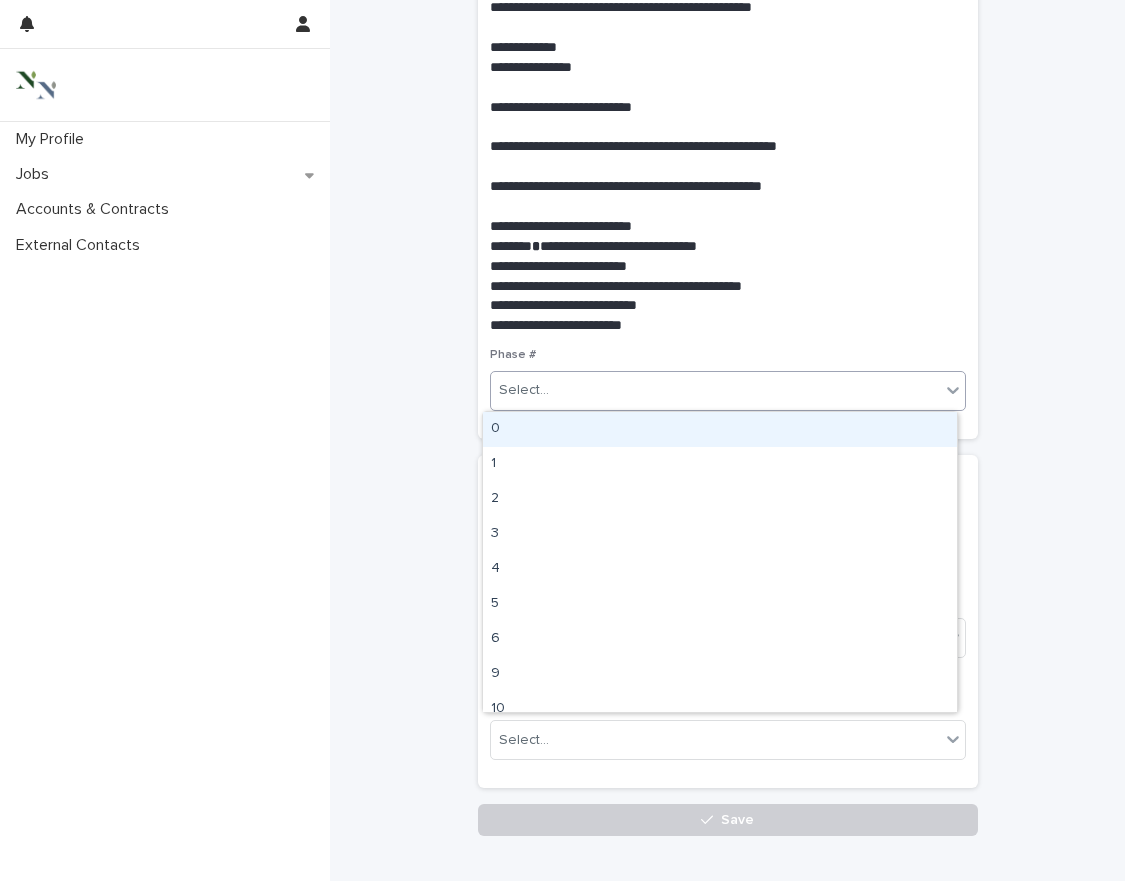 click on "0" at bounding box center (720, 429) 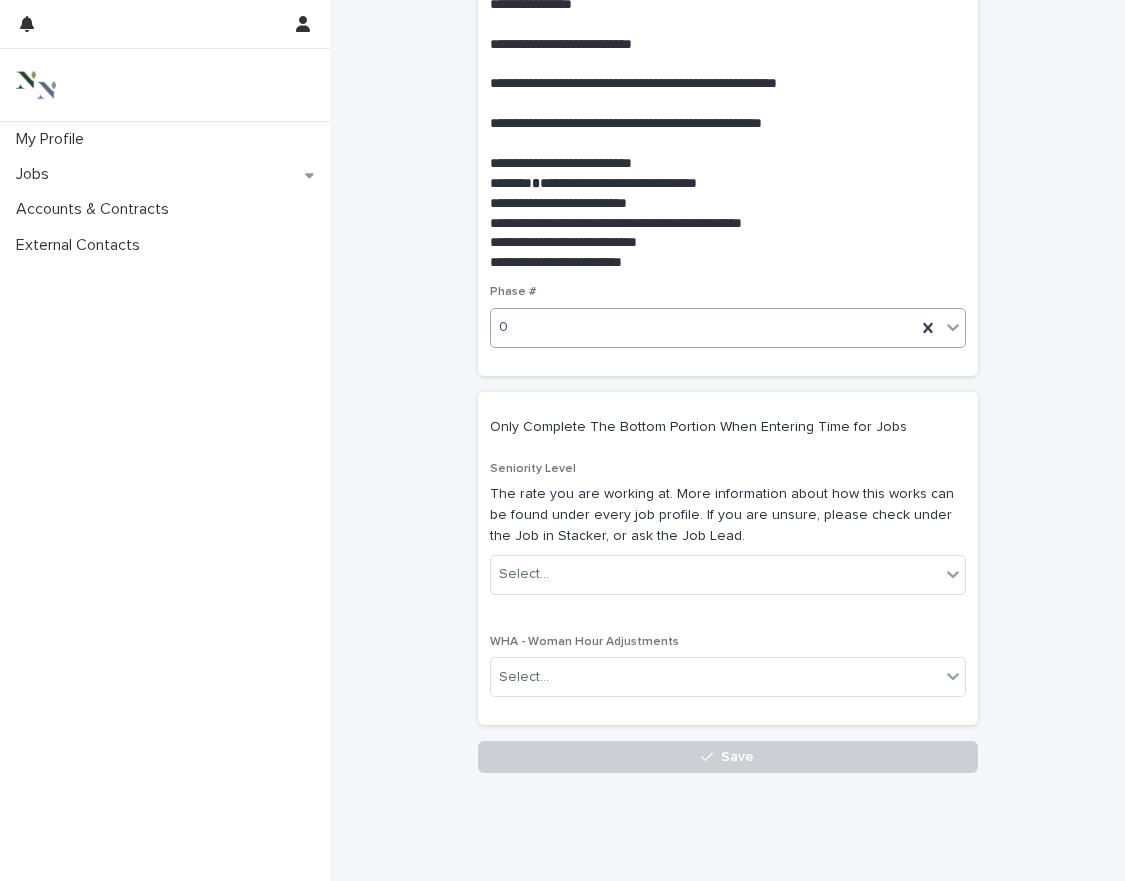 scroll, scrollTop: 739, scrollLeft: 0, axis: vertical 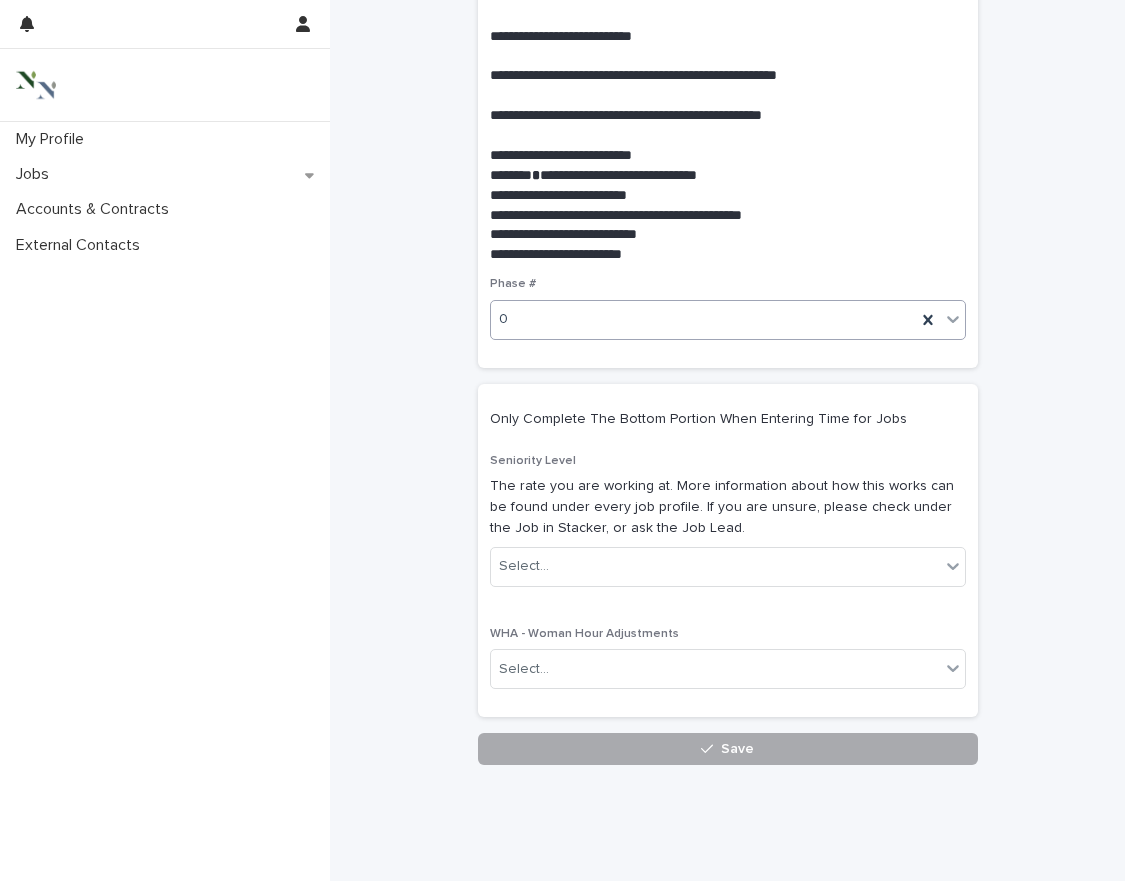 click on "Save" at bounding box center [728, 749] 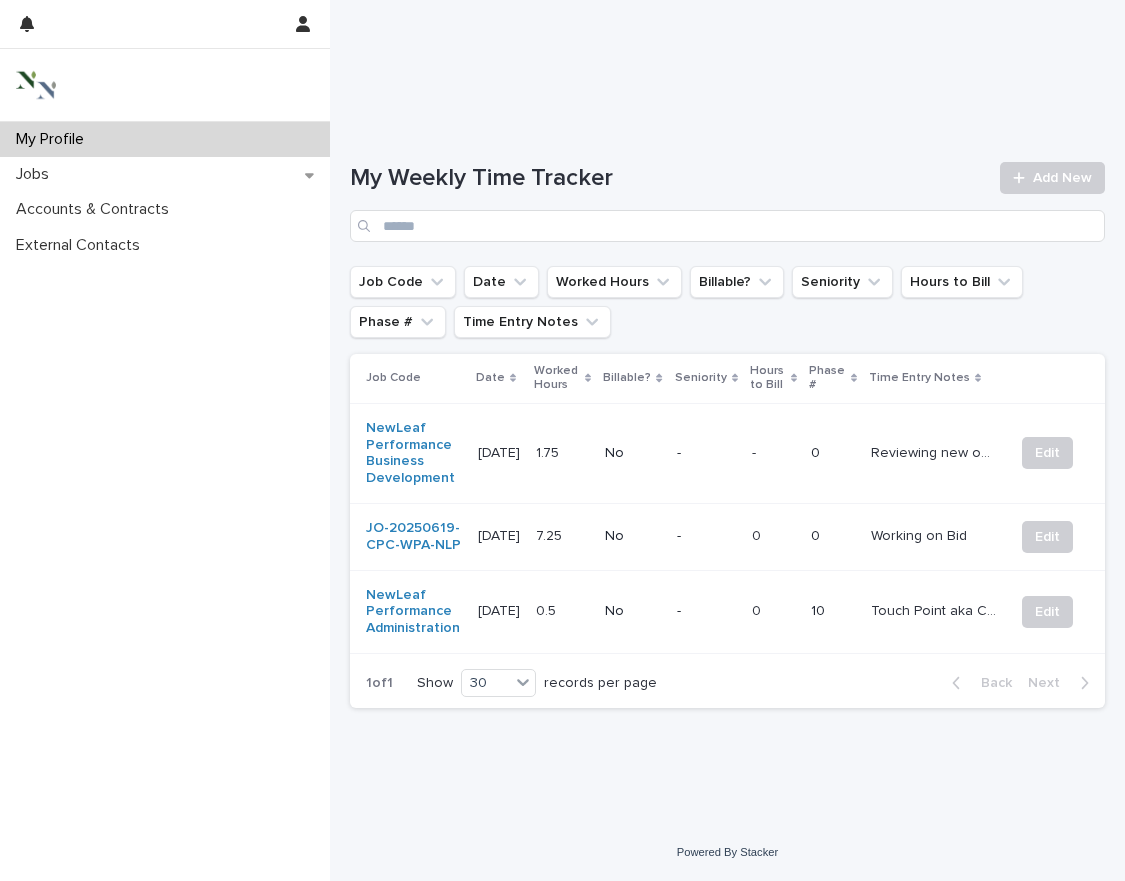 scroll, scrollTop: 0, scrollLeft: 0, axis: both 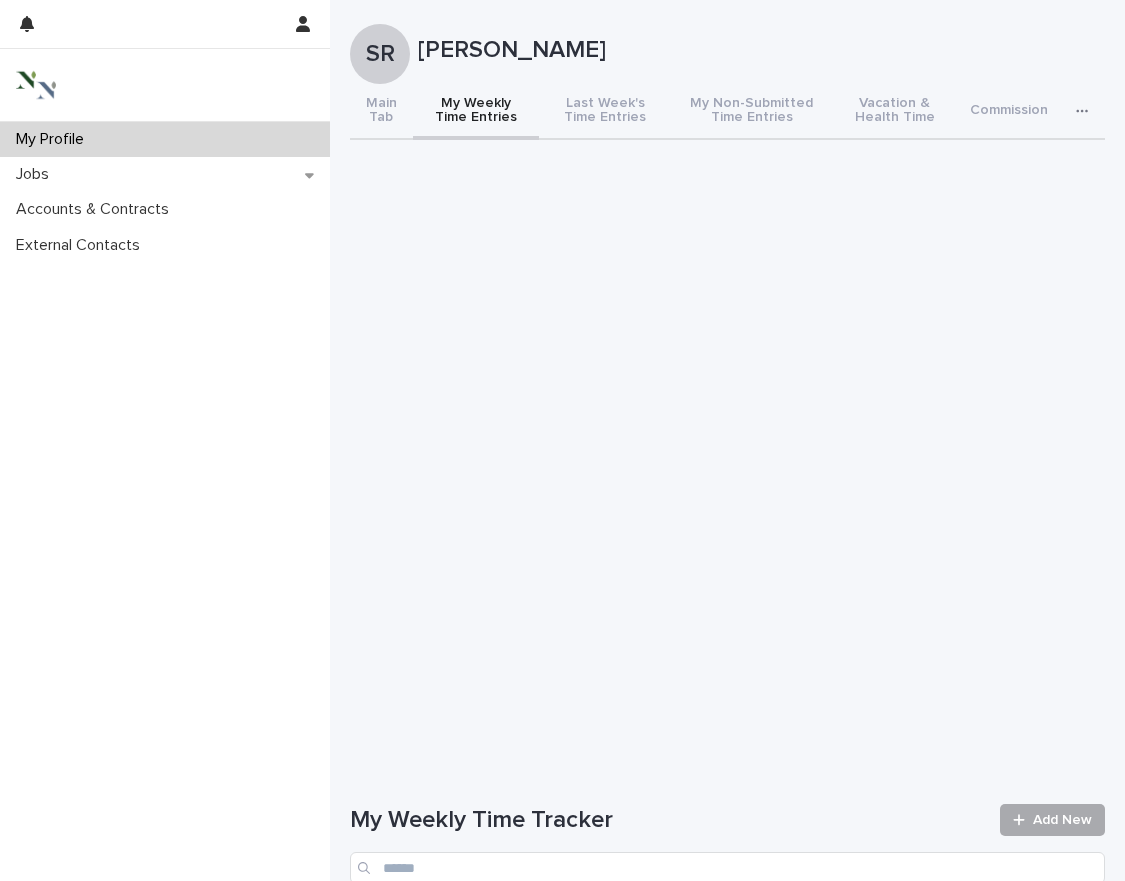 click on "Add New" at bounding box center (1062, 820) 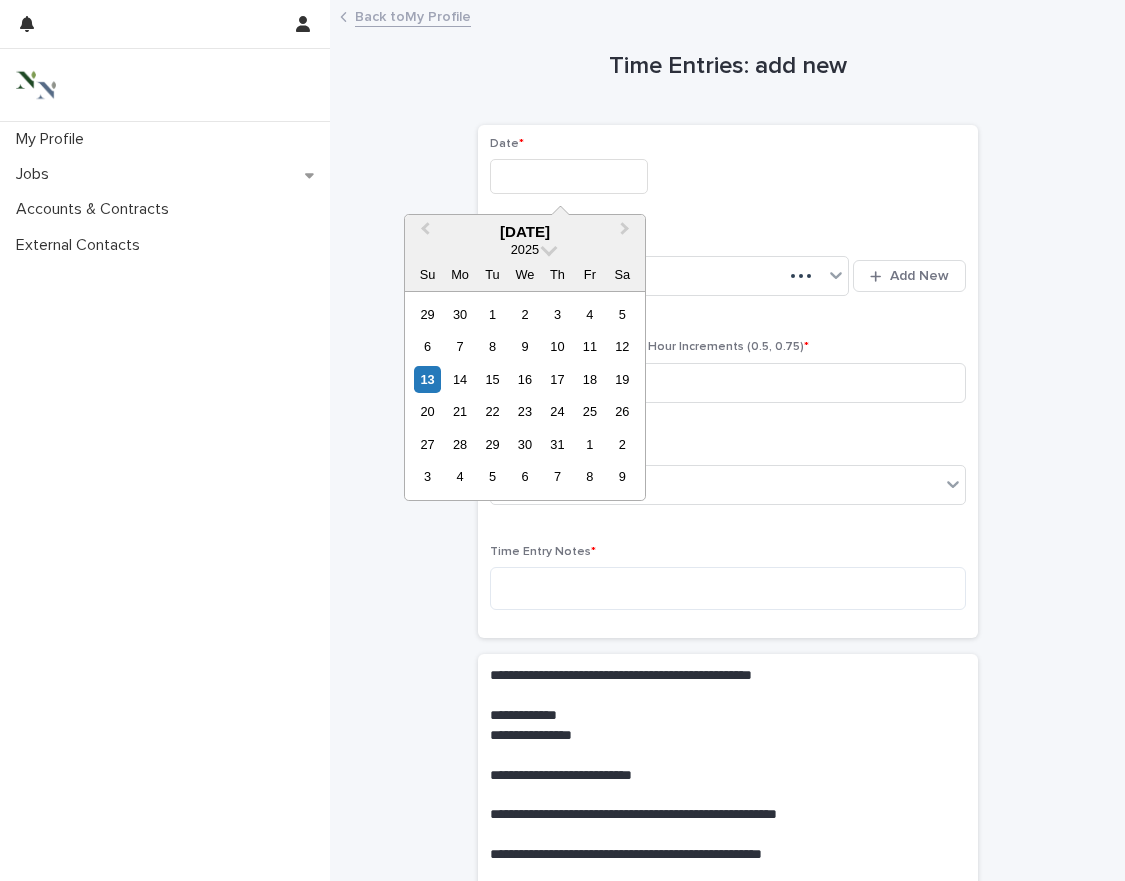 click at bounding box center (569, 176) 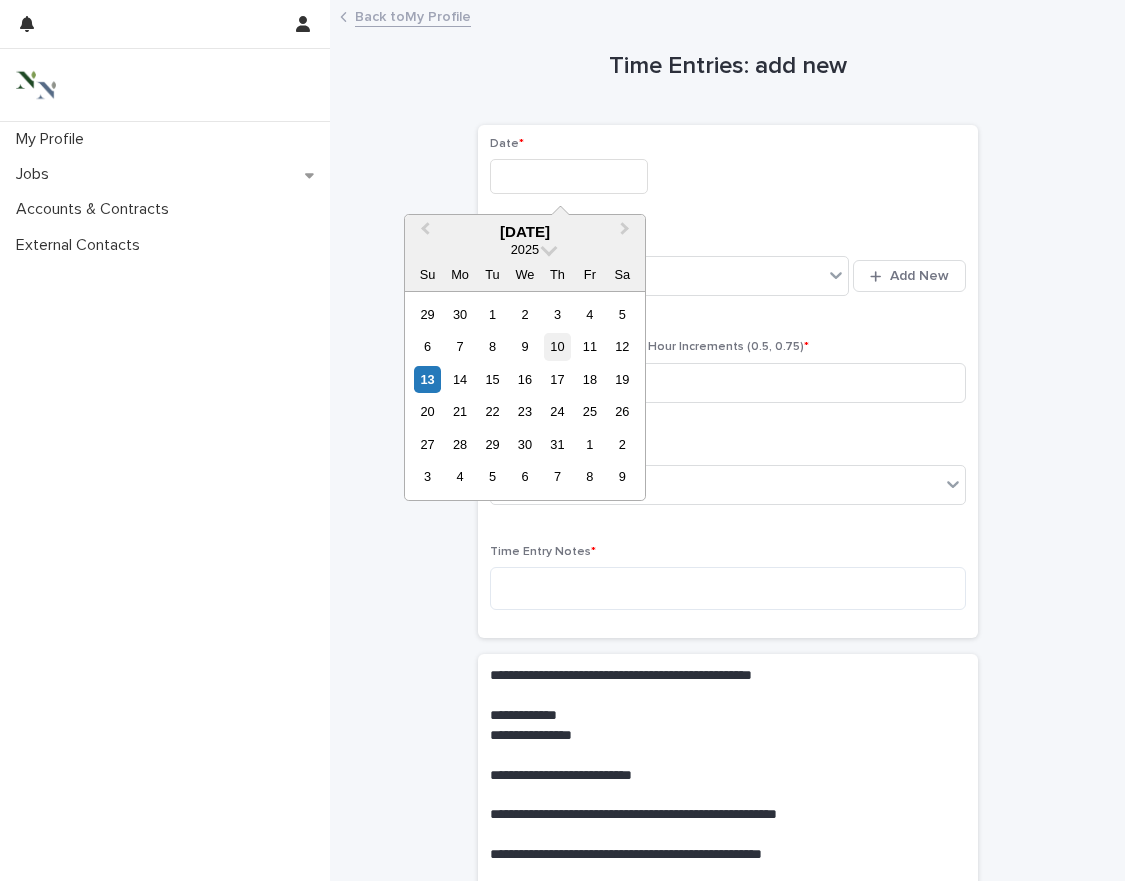 click on "10" at bounding box center [557, 346] 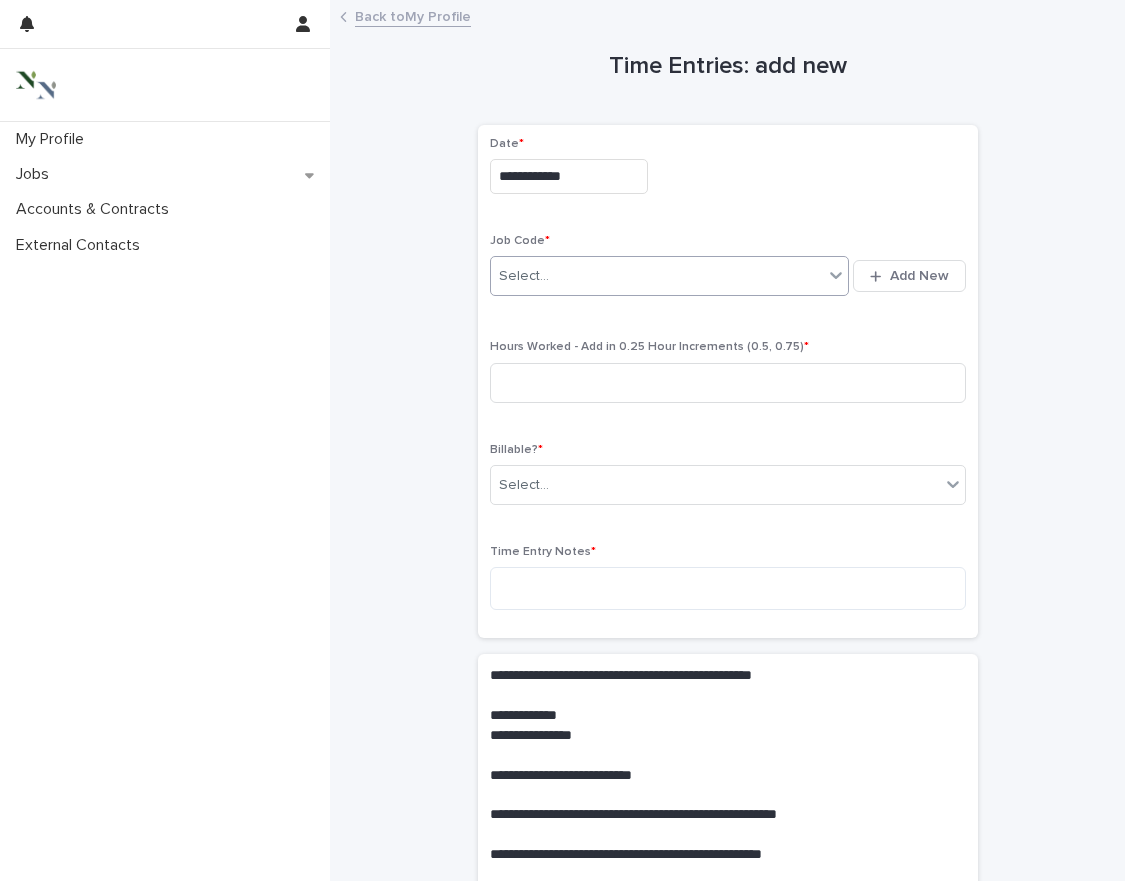 click on "Select..." at bounding box center [657, 276] 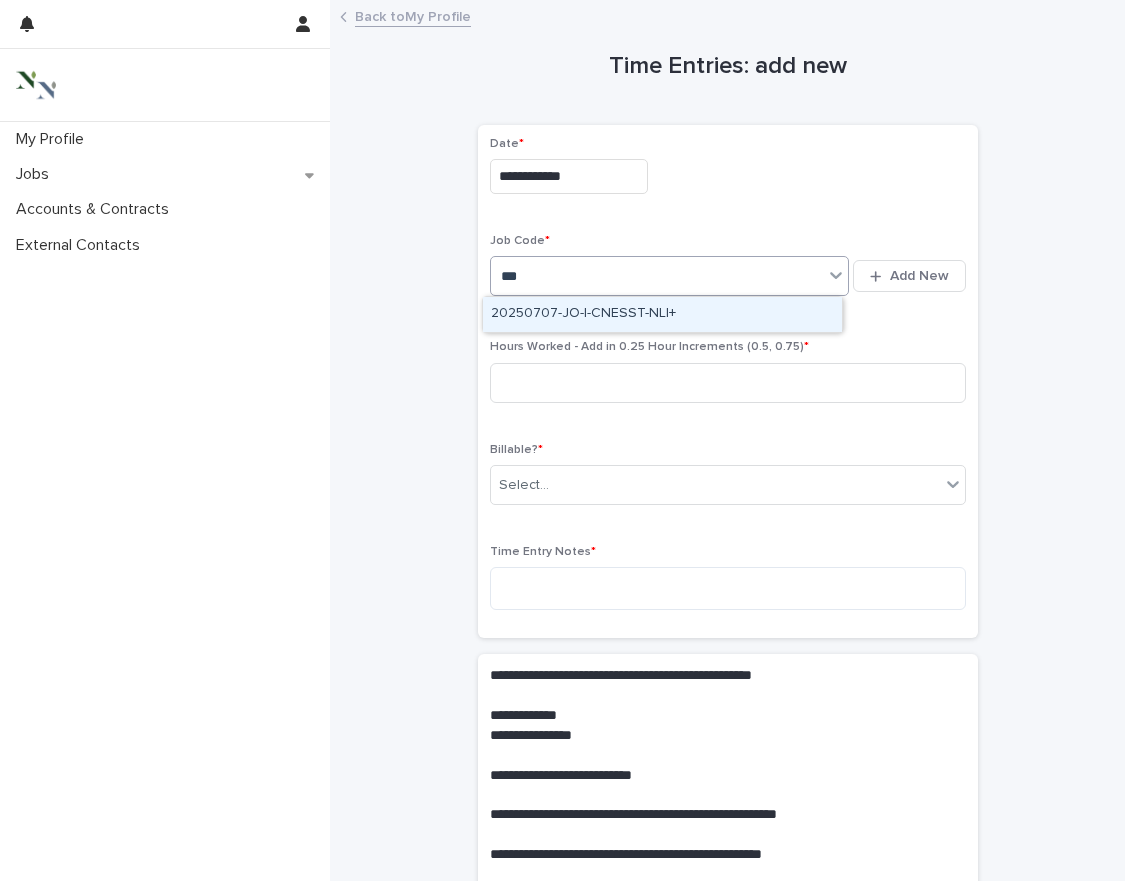 type on "****" 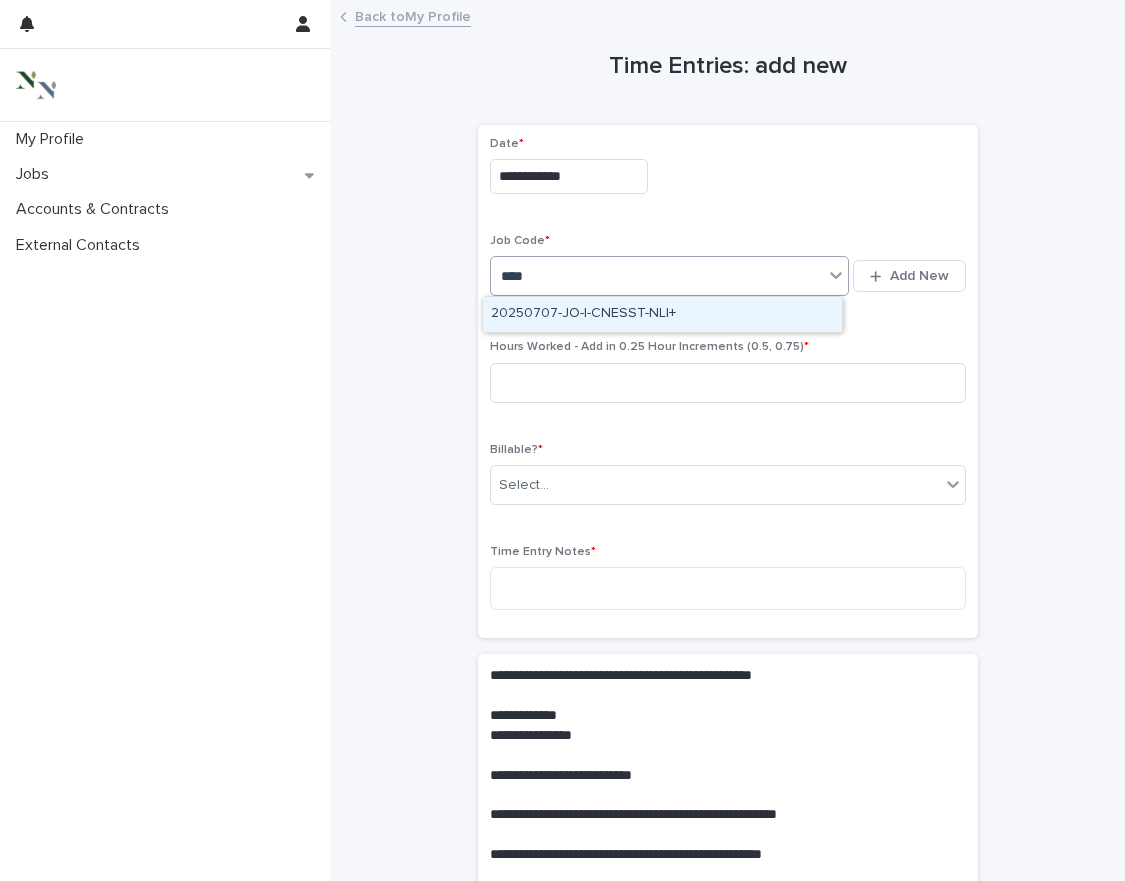 click on "20250707-JO-I-CNESST-NLI+" at bounding box center [662, 314] 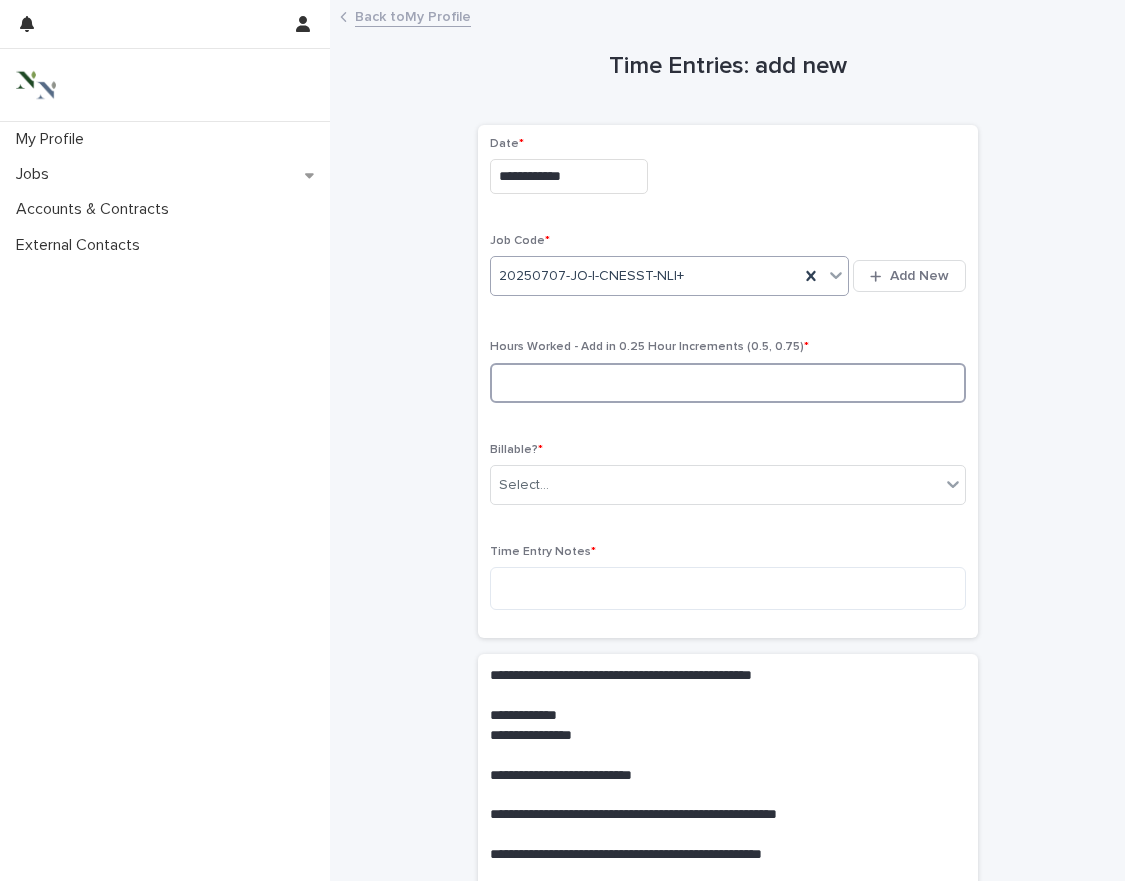 click at bounding box center [728, 383] 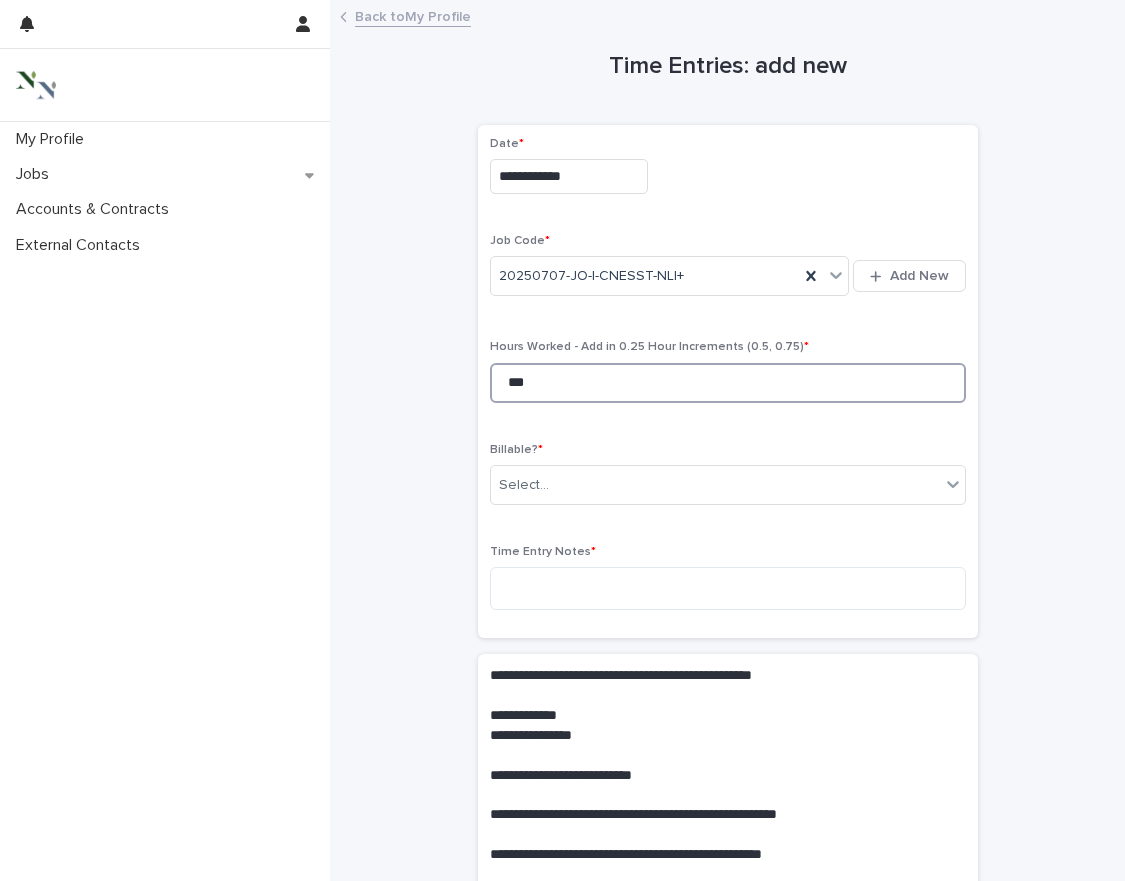 type on "***" 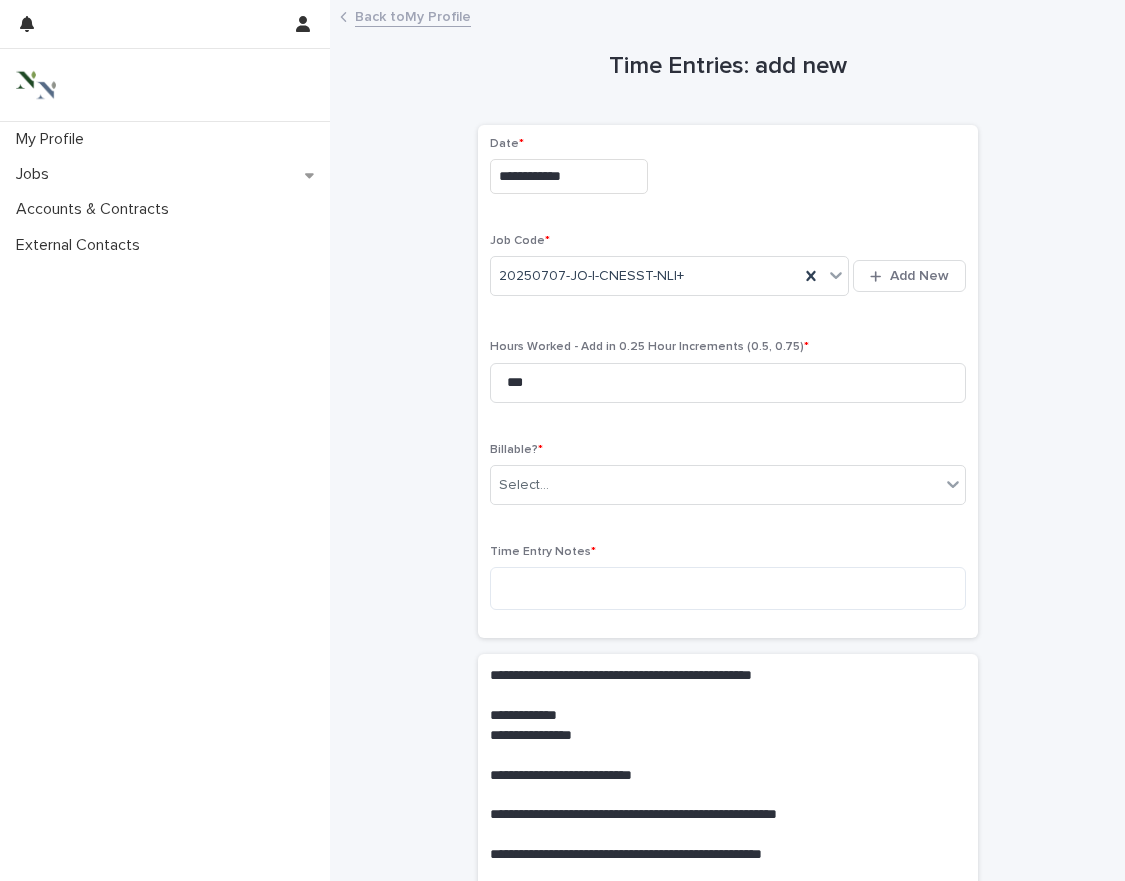 click on "Billable? * Select..." at bounding box center [728, 482] 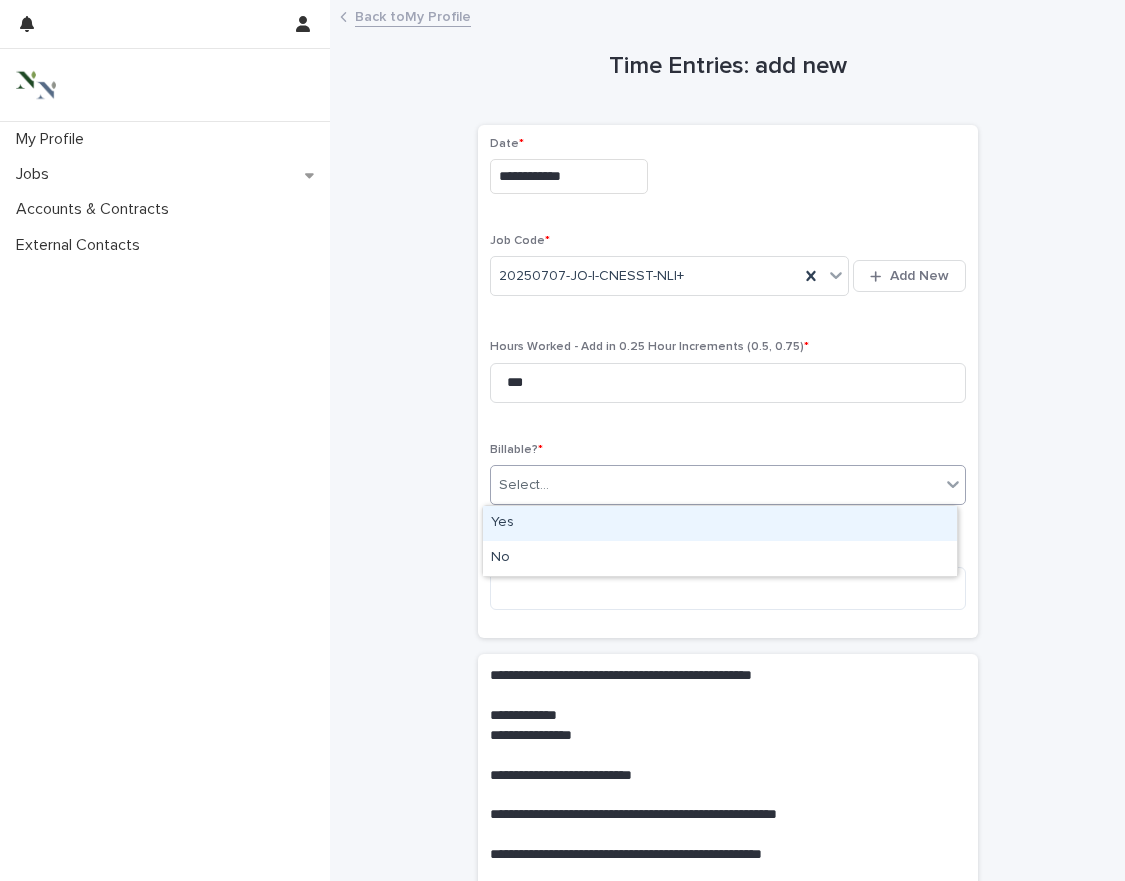 click on "Select..." at bounding box center [715, 485] 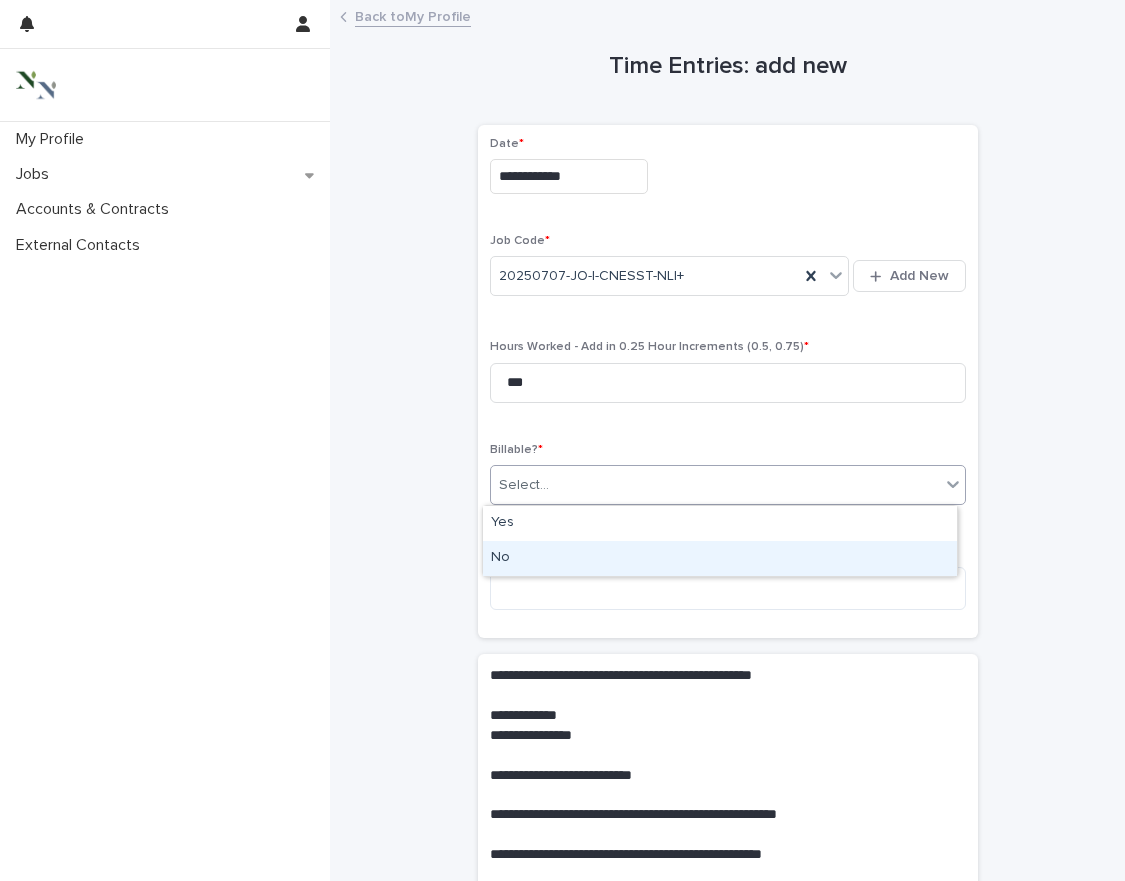 click on "No" at bounding box center (720, 558) 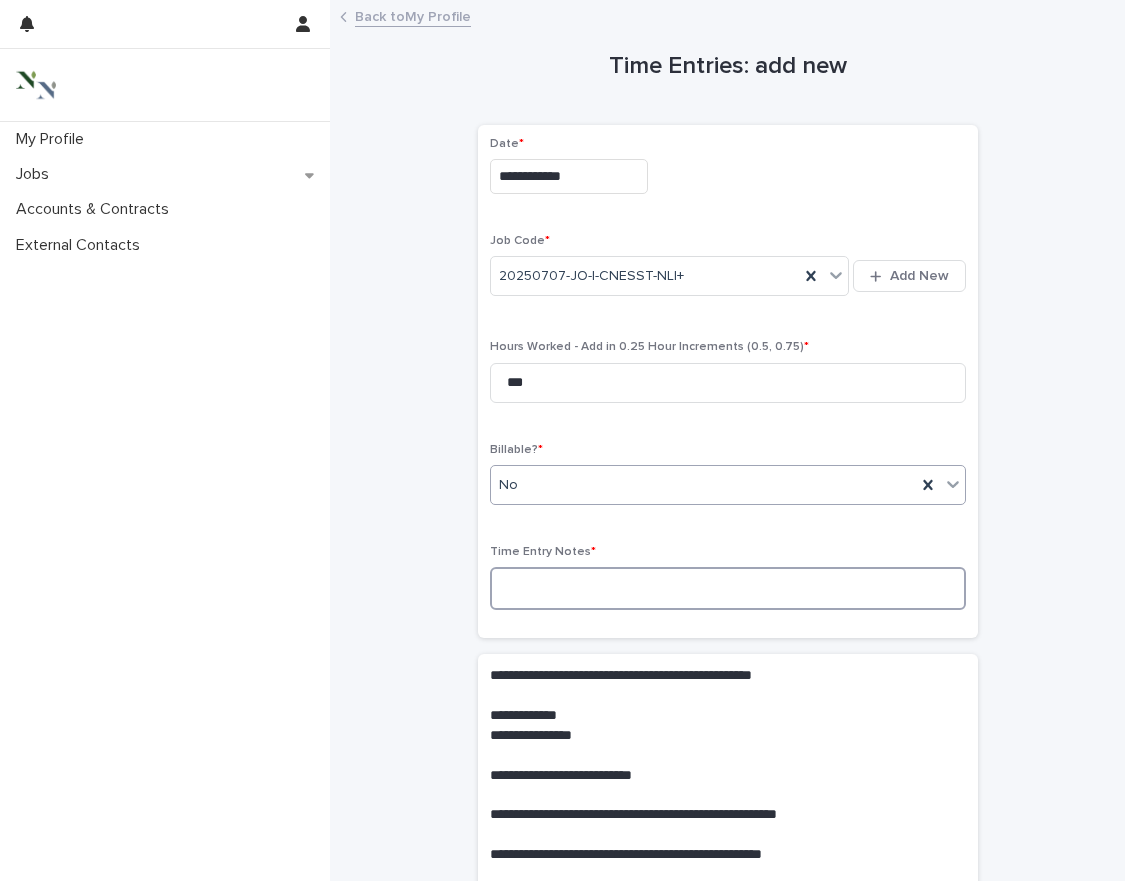 click at bounding box center (728, 588) 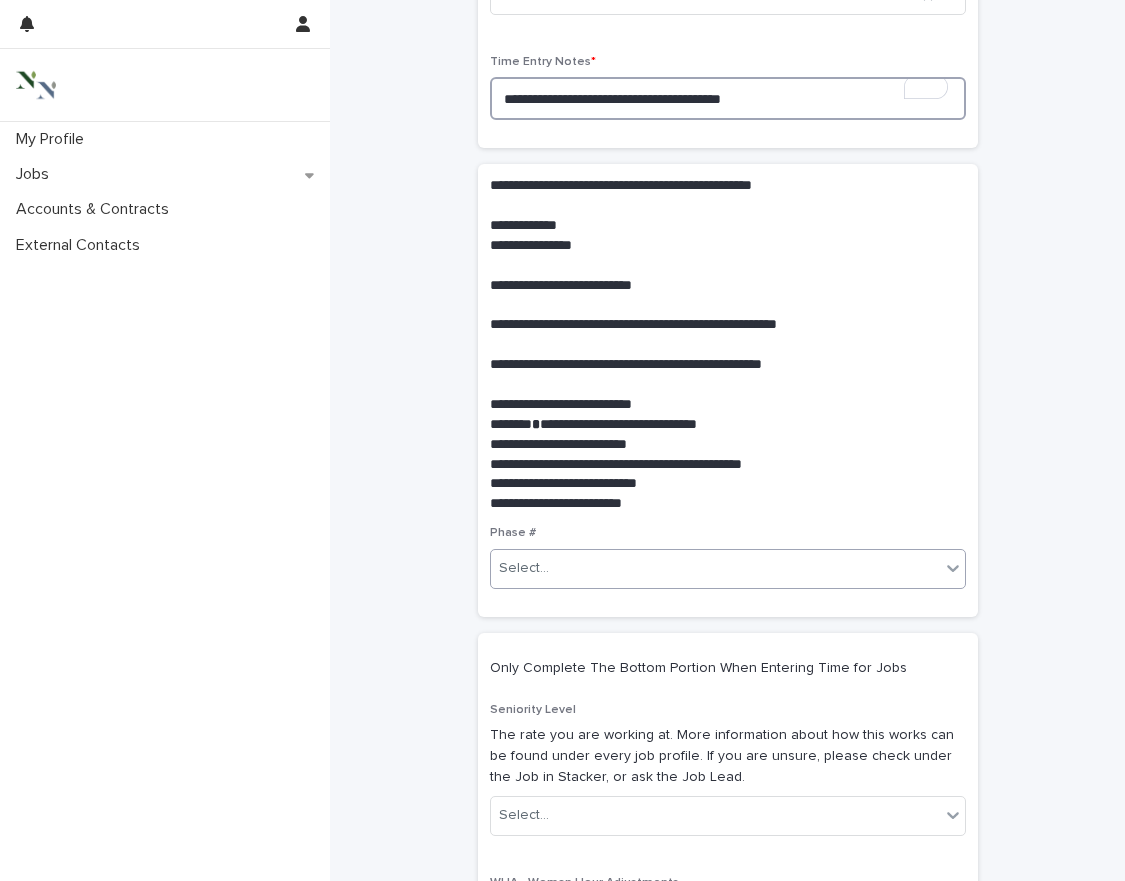 scroll, scrollTop: 491, scrollLeft: 0, axis: vertical 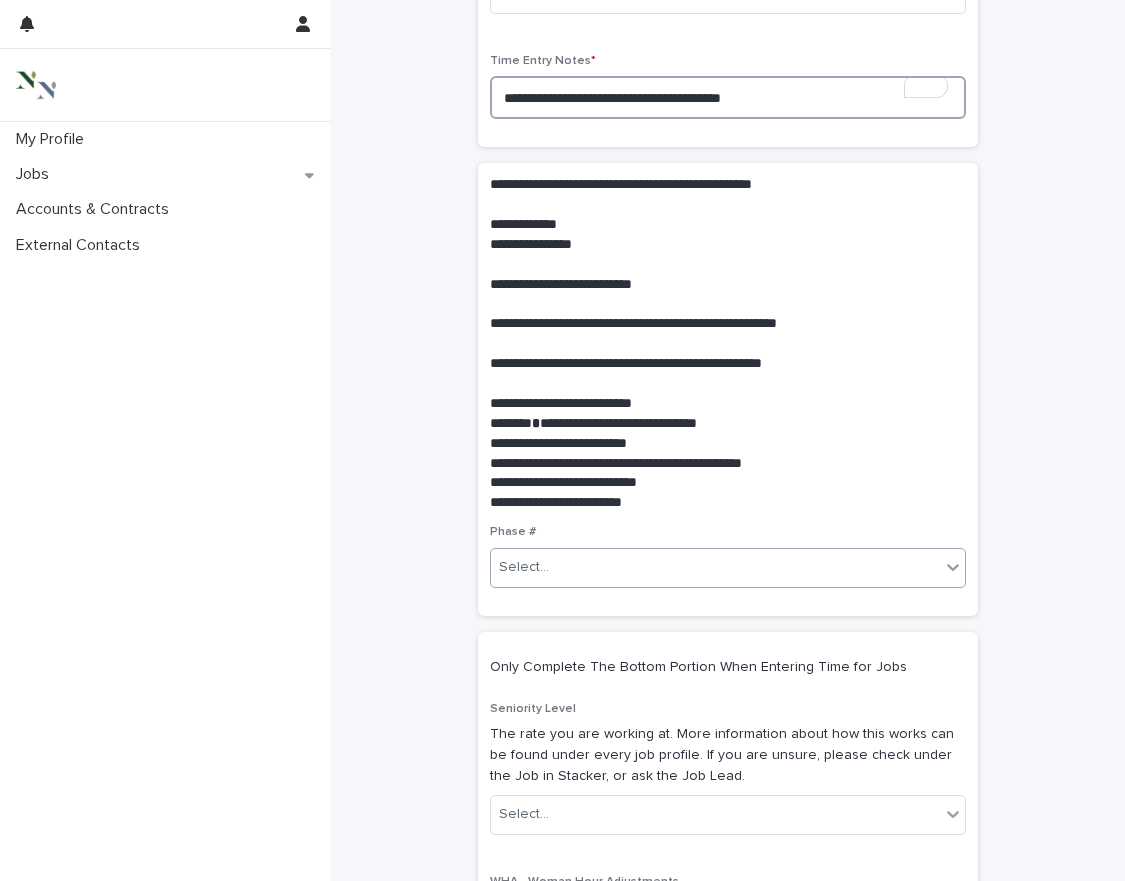 type on "**********" 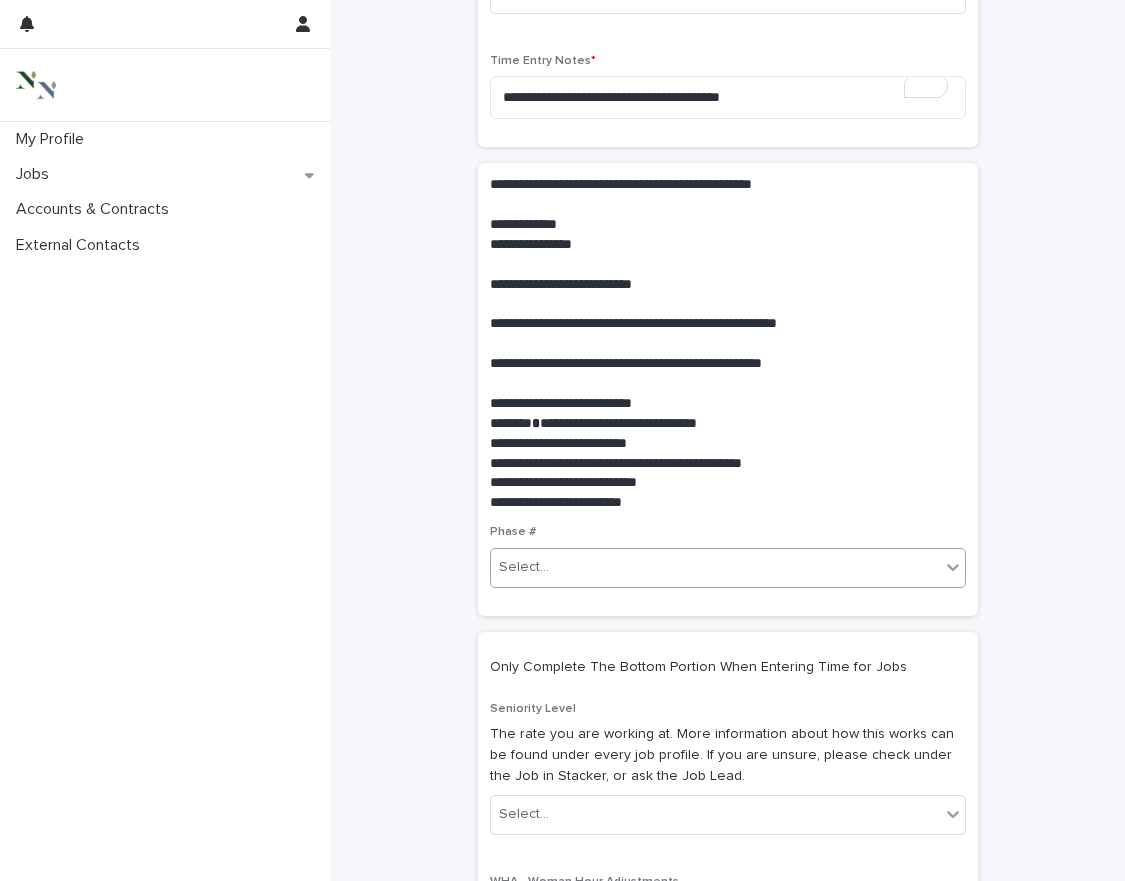 click on "Select..." at bounding box center [715, 567] 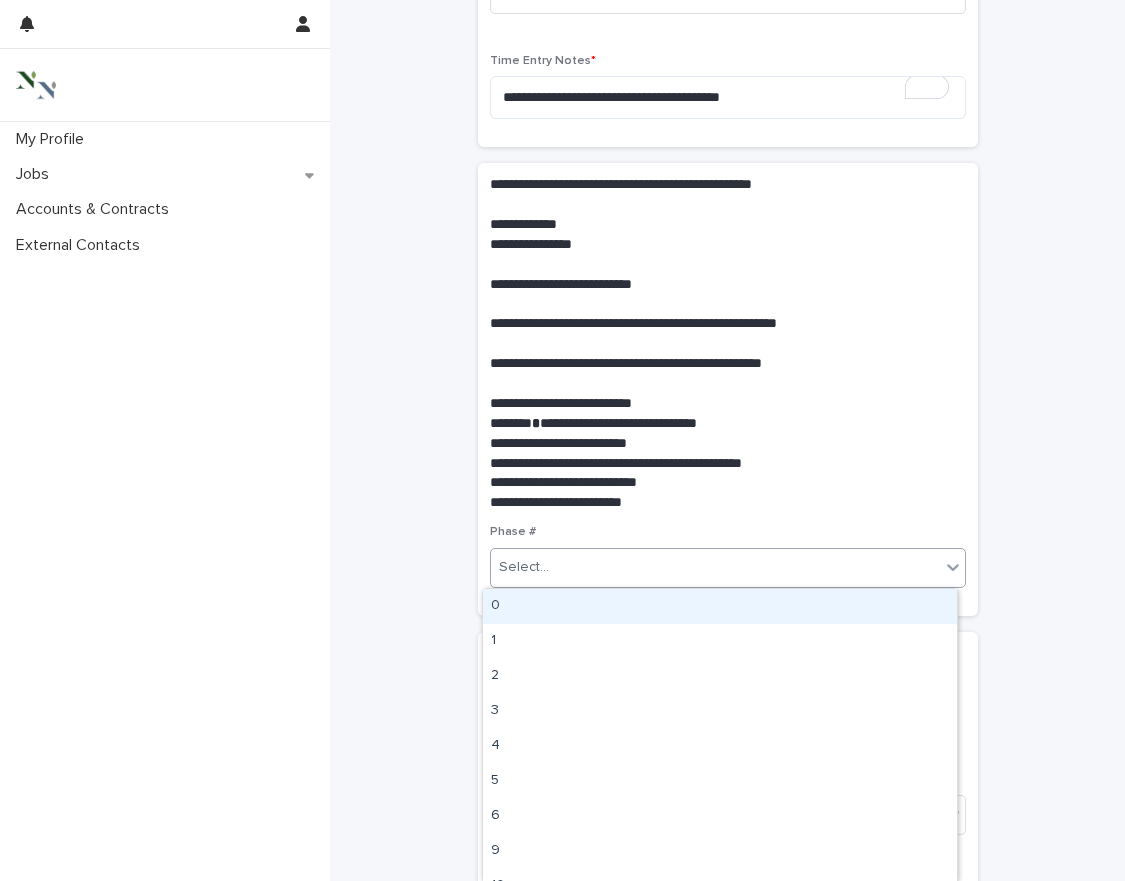 click on "0" at bounding box center [720, 606] 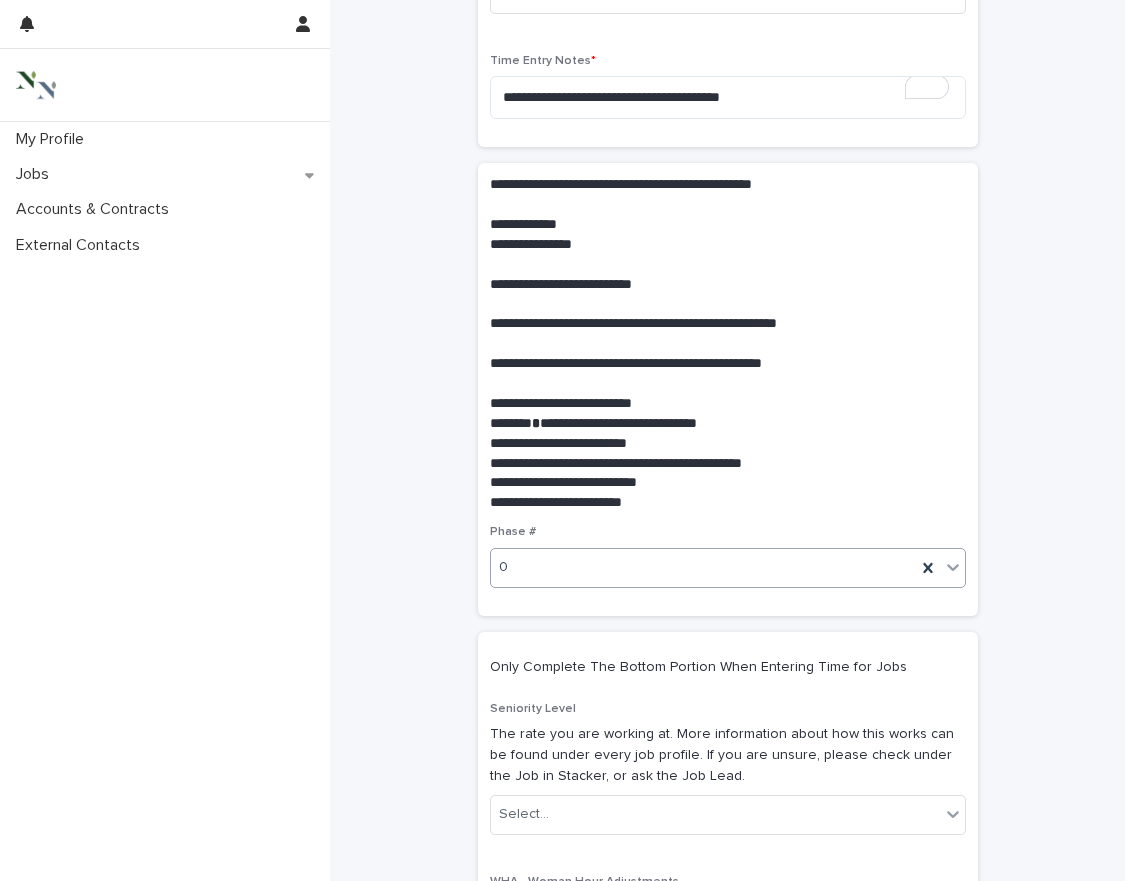 scroll, scrollTop: 780, scrollLeft: 0, axis: vertical 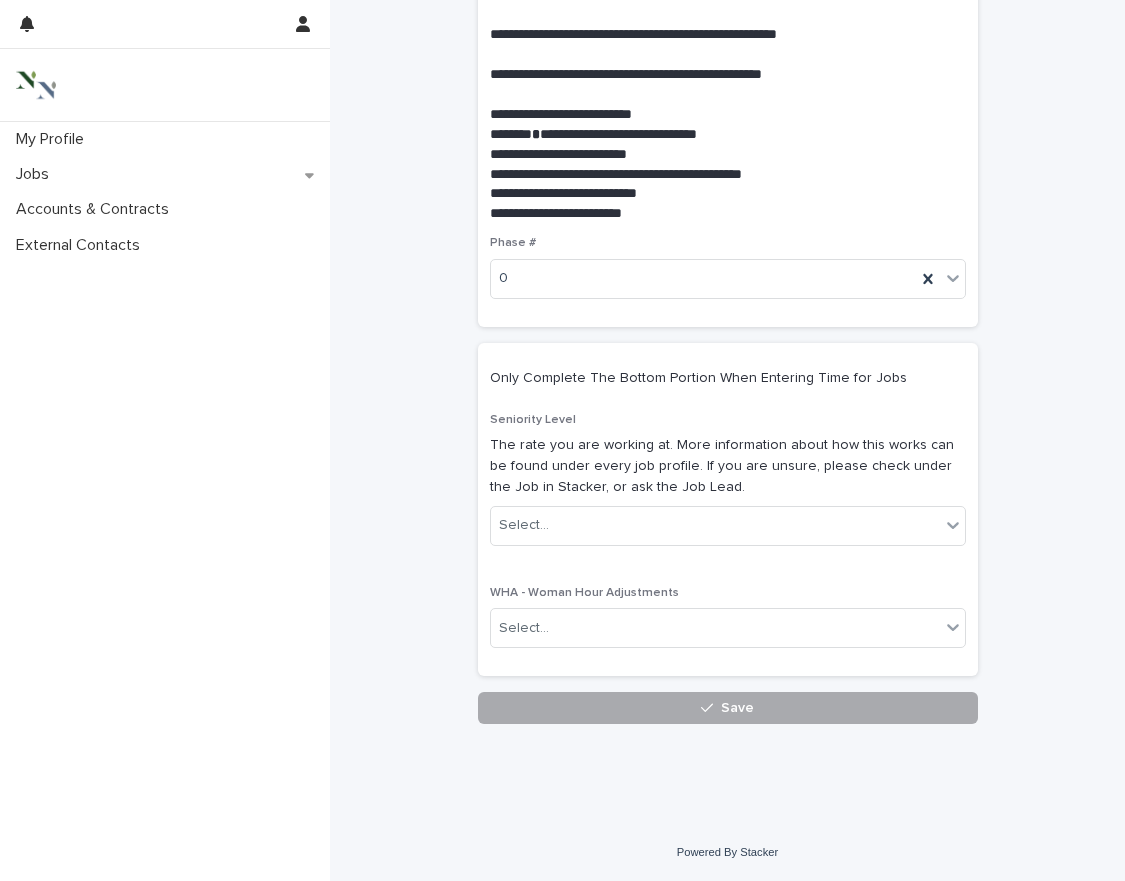 click on "Save" at bounding box center (728, 708) 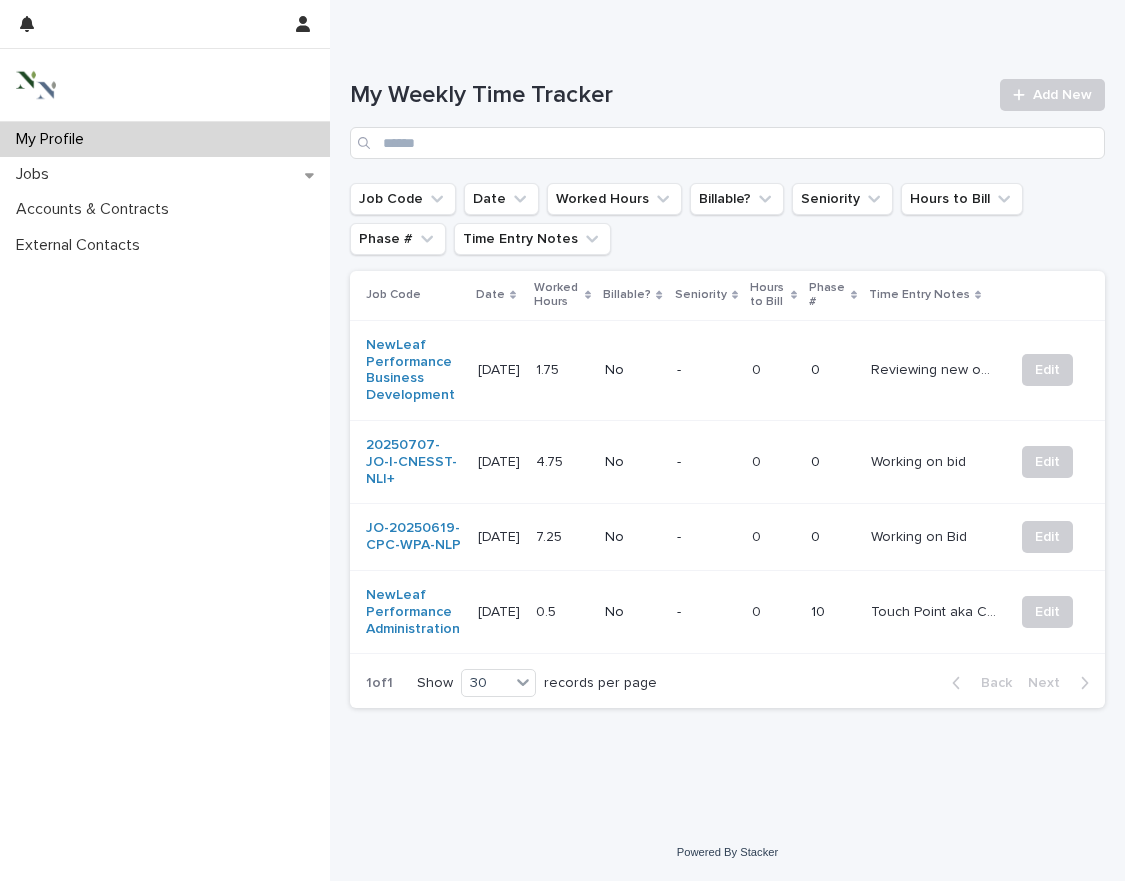 scroll, scrollTop: 0, scrollLeft: 0, axis: both 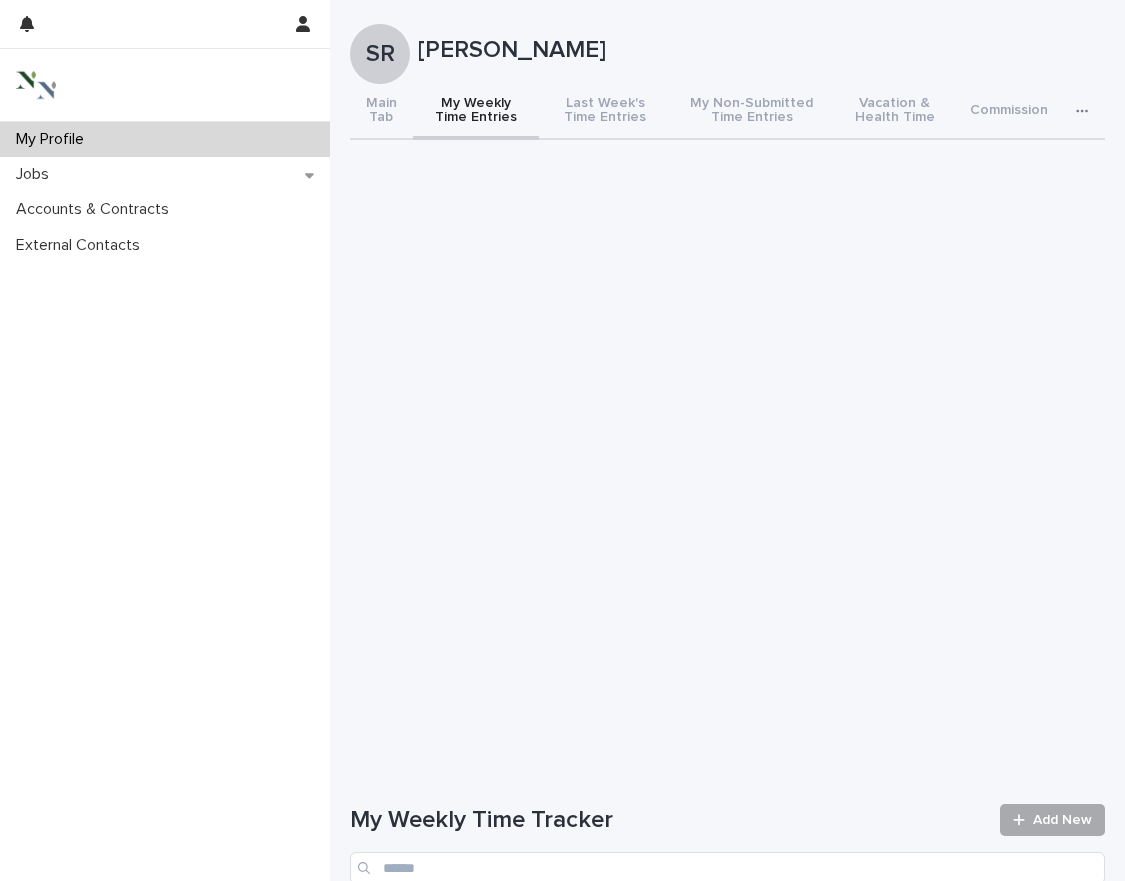 click on "Add New" at bounding box center [1062, 820] 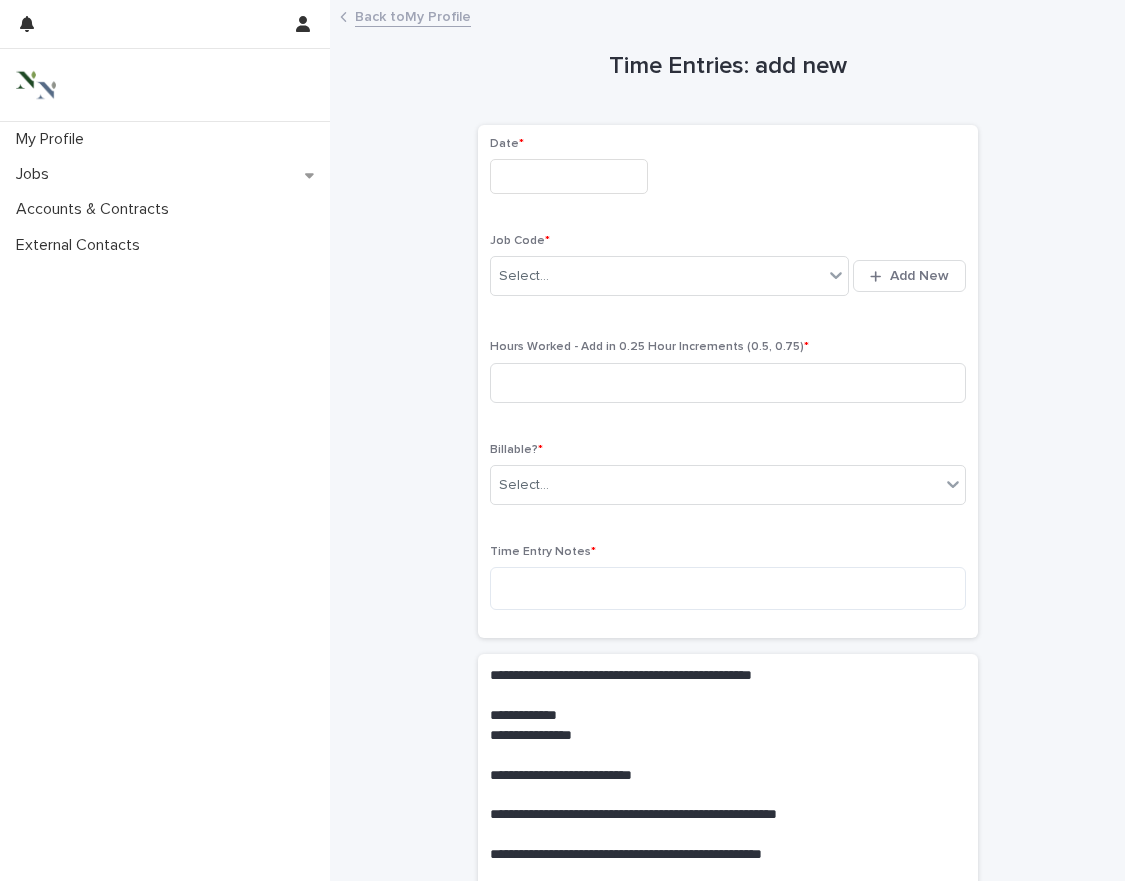 click on "Date *" at bounding box center (728, 173) 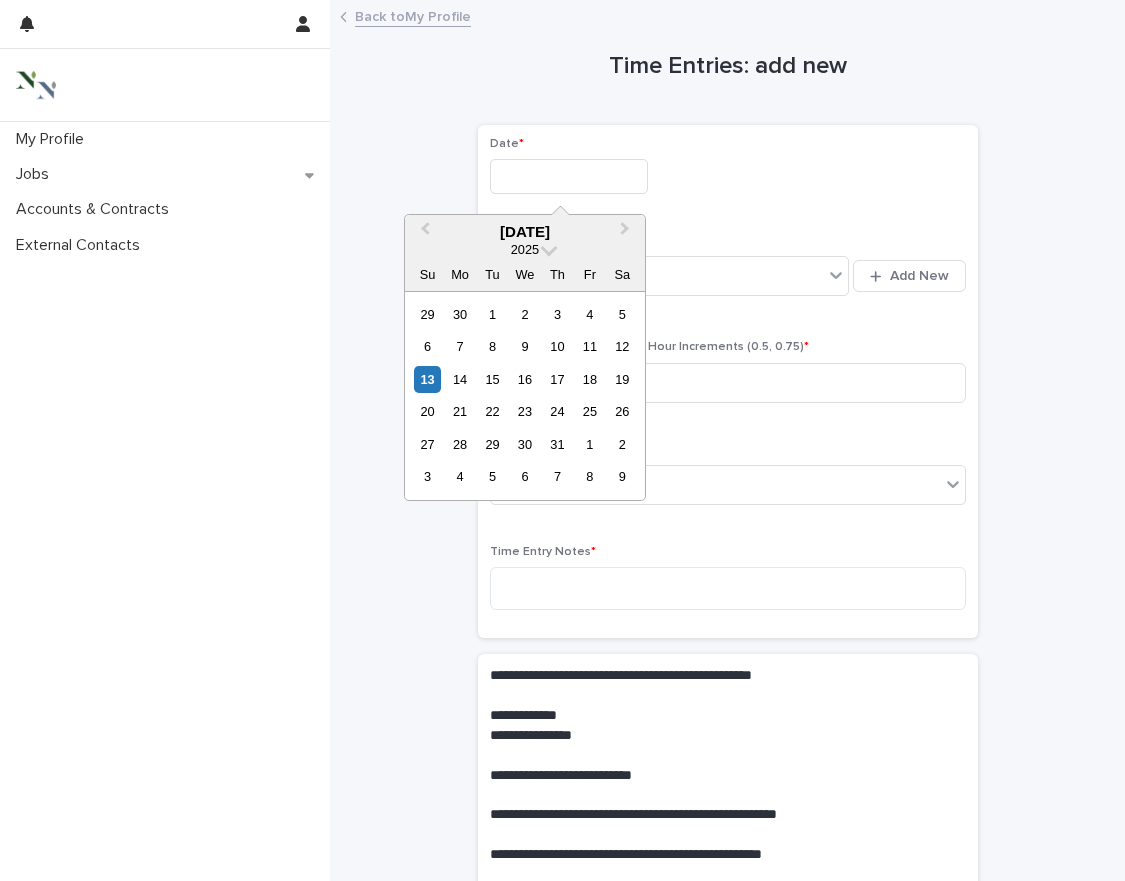 click at bounding box center (569, 176) 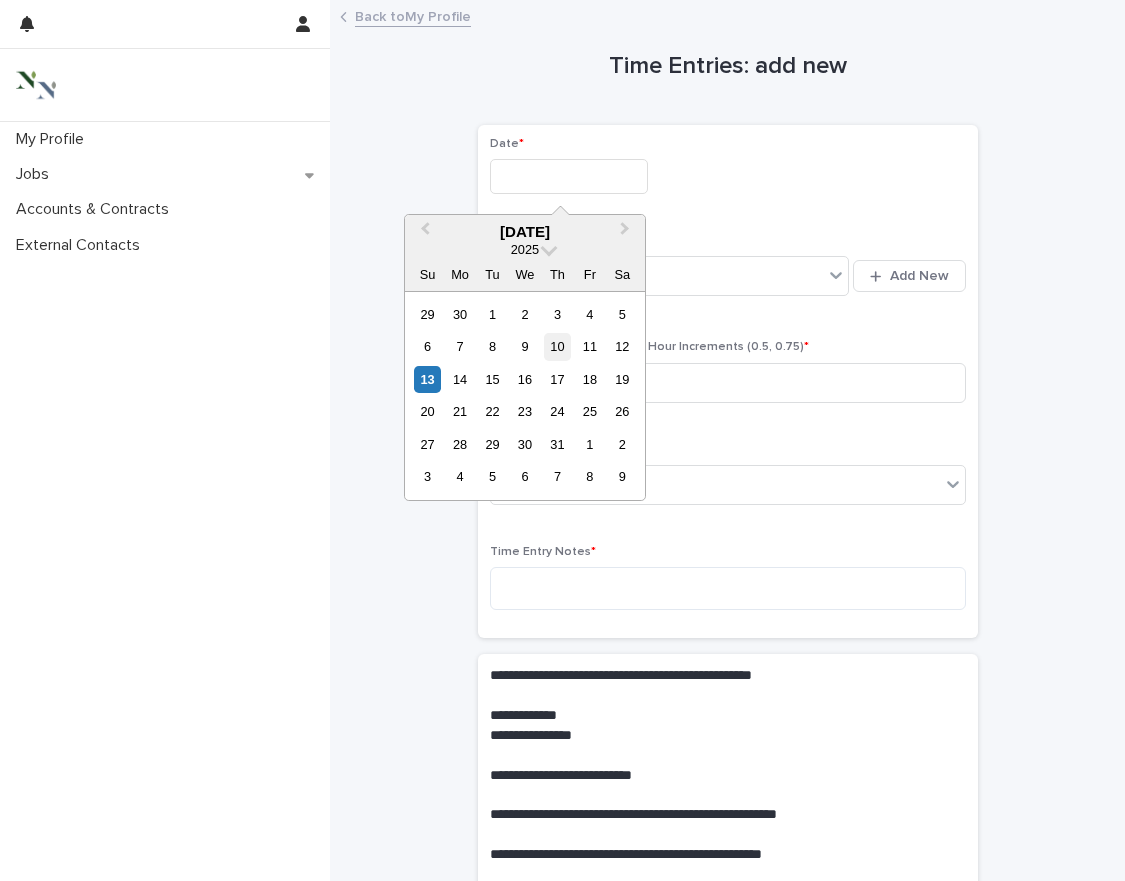 click on "10" at bounding box center [557, 346] 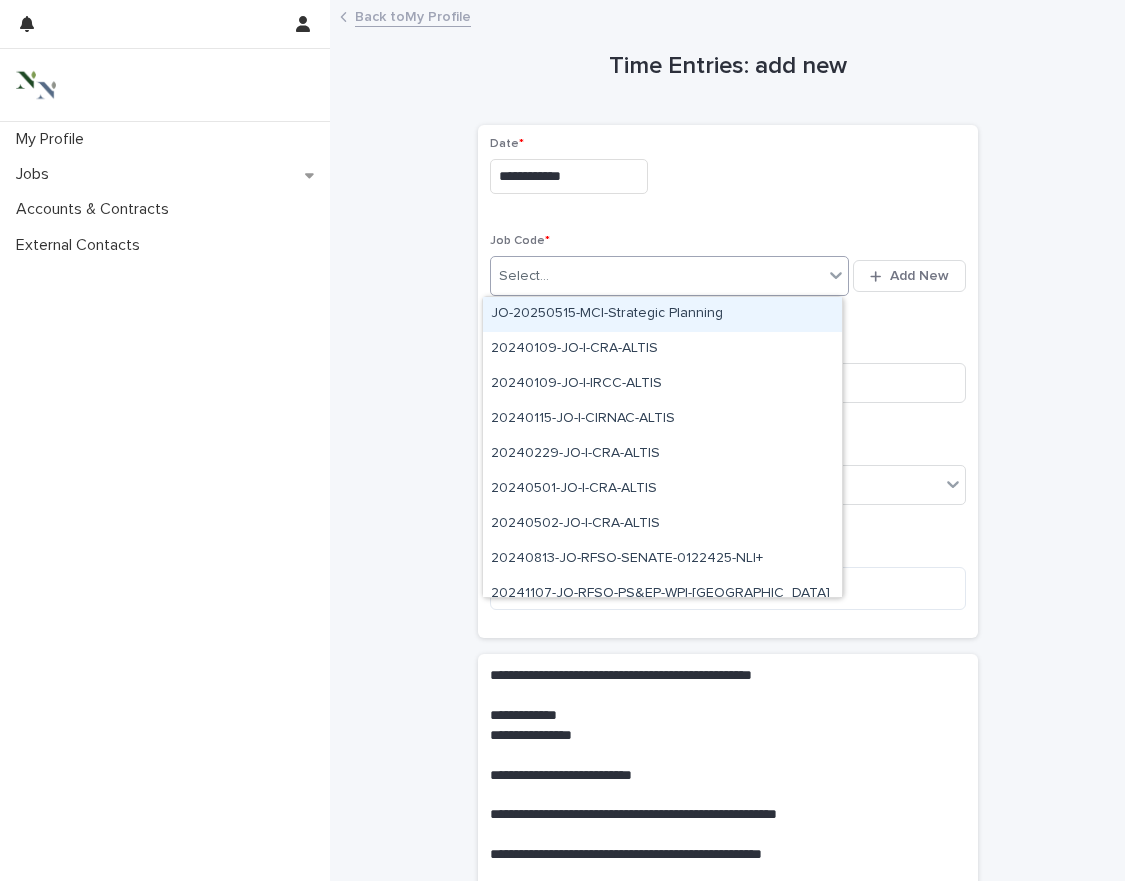 click on "Select..." at bounding box center (657, 276) 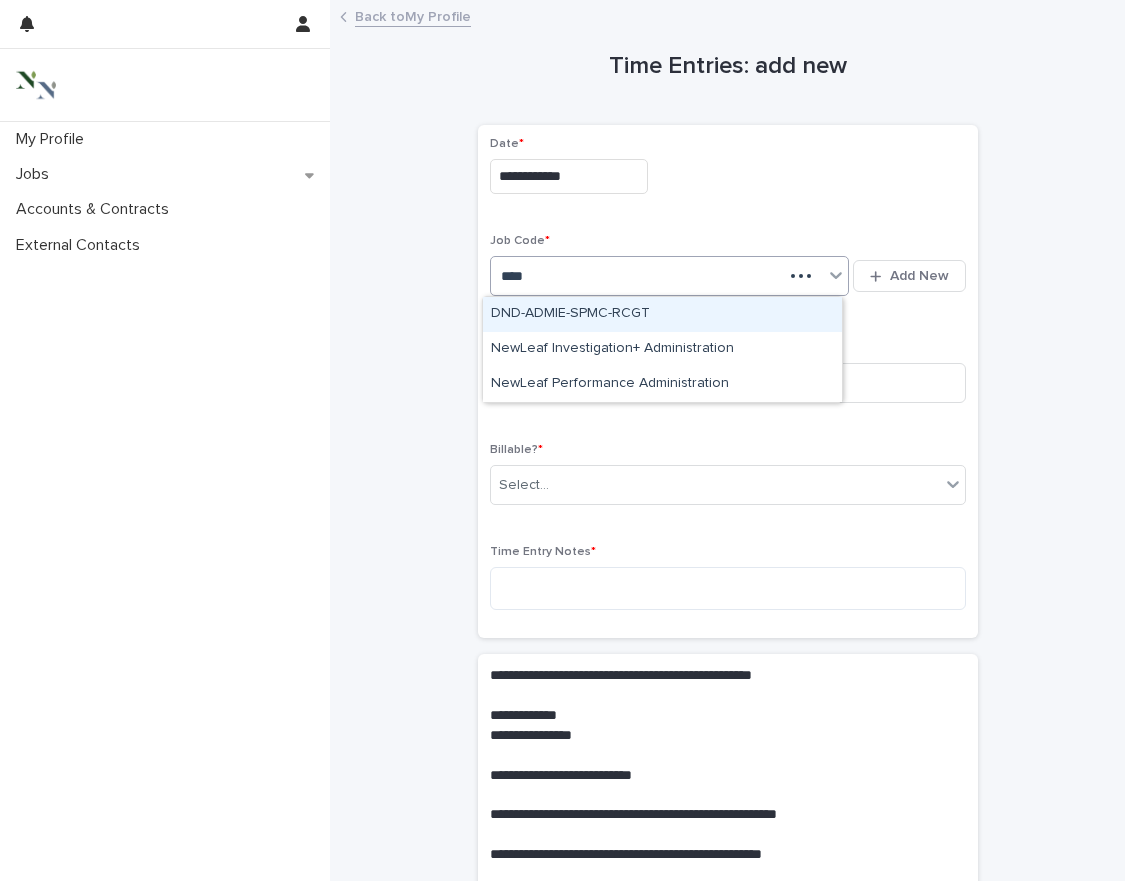 type on "*****" 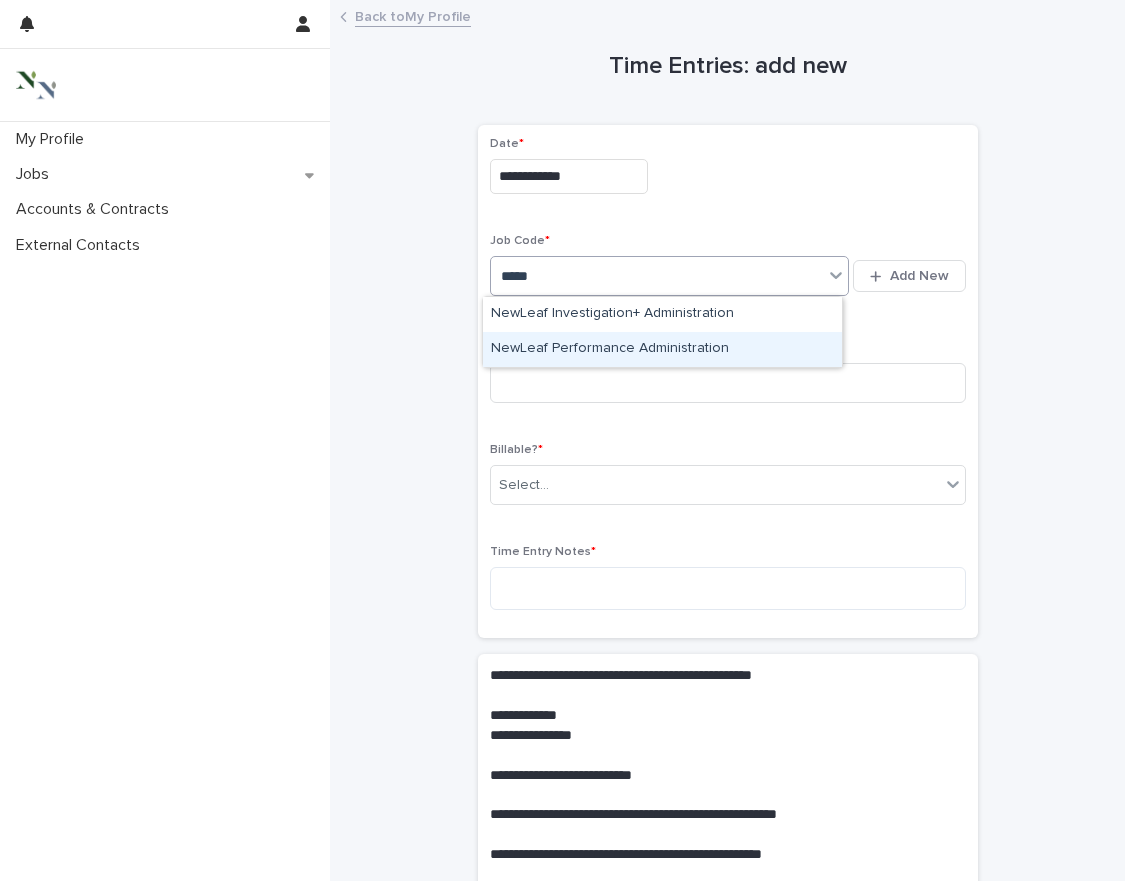 click on "NewLeaf Performance Administration" at bounding box center [662, 349] 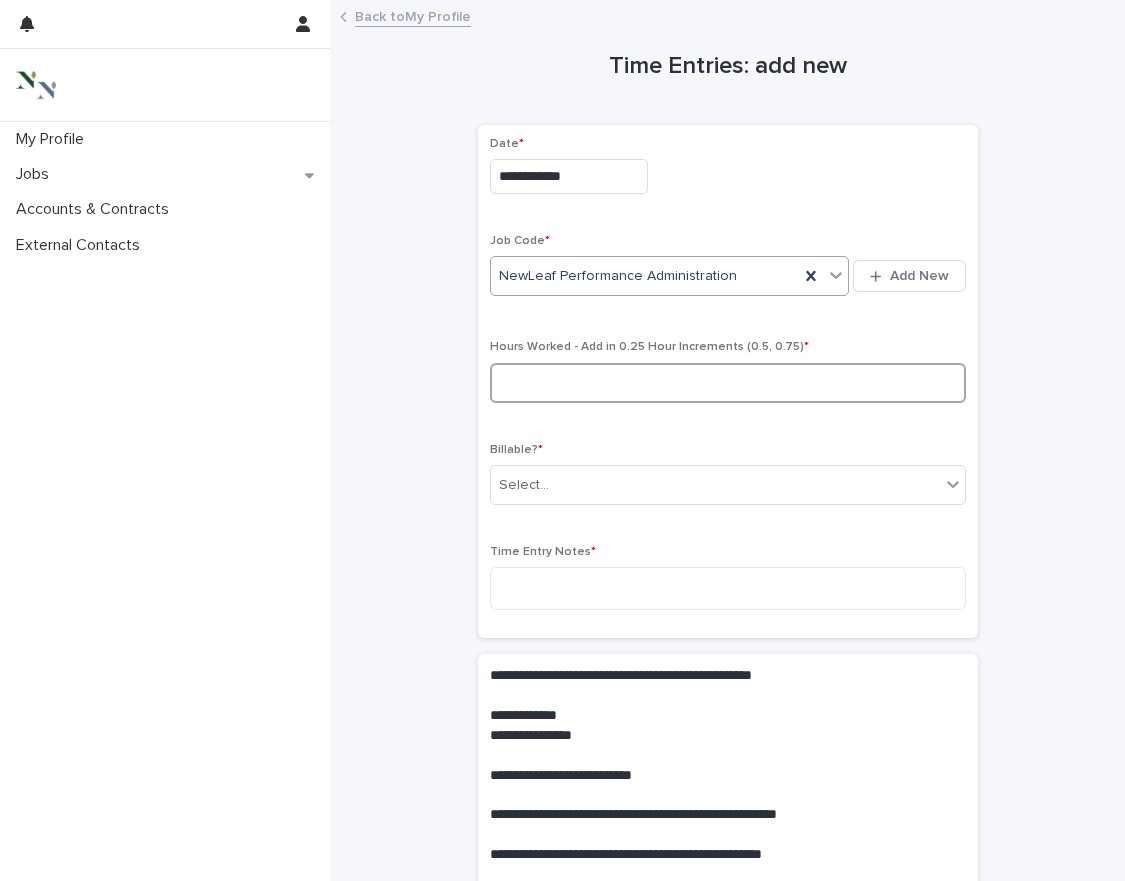 click at bounding box center [728, 383] 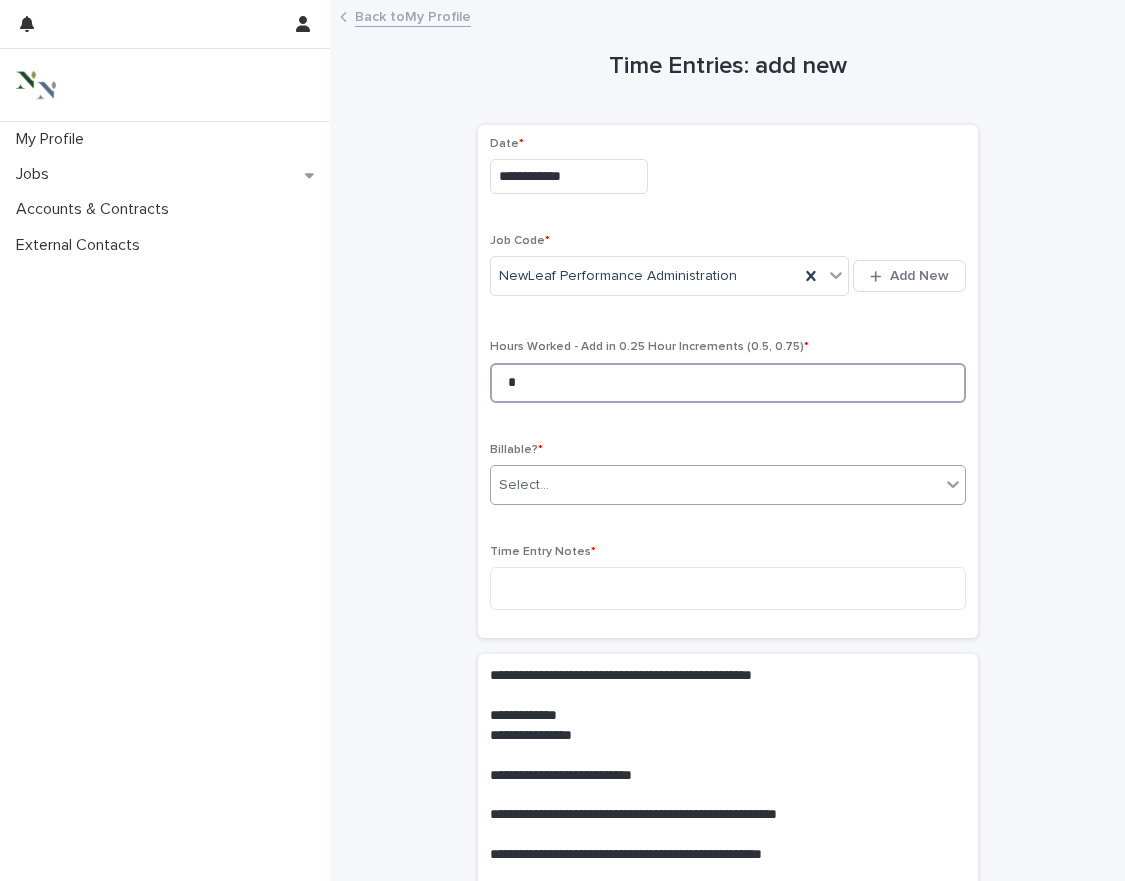 type on "*" 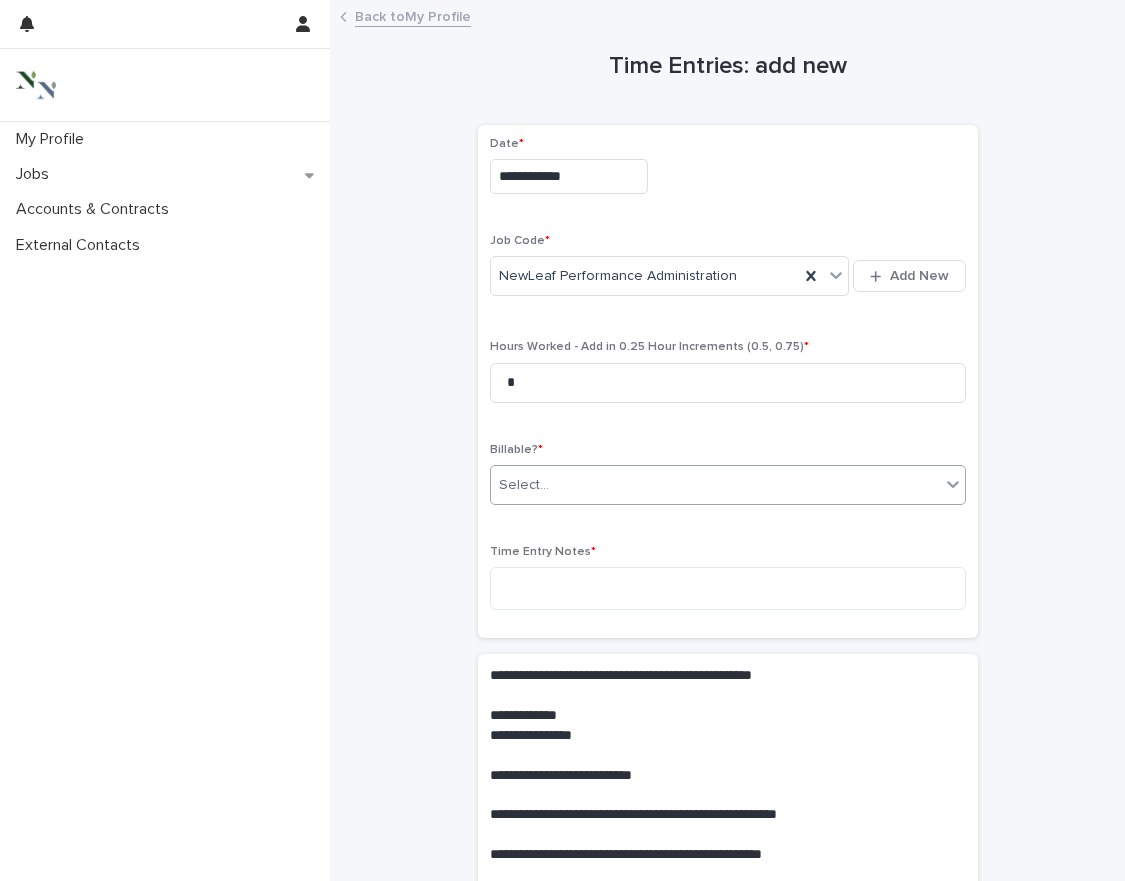 click on "Select..." at bounding box center [715, 485] 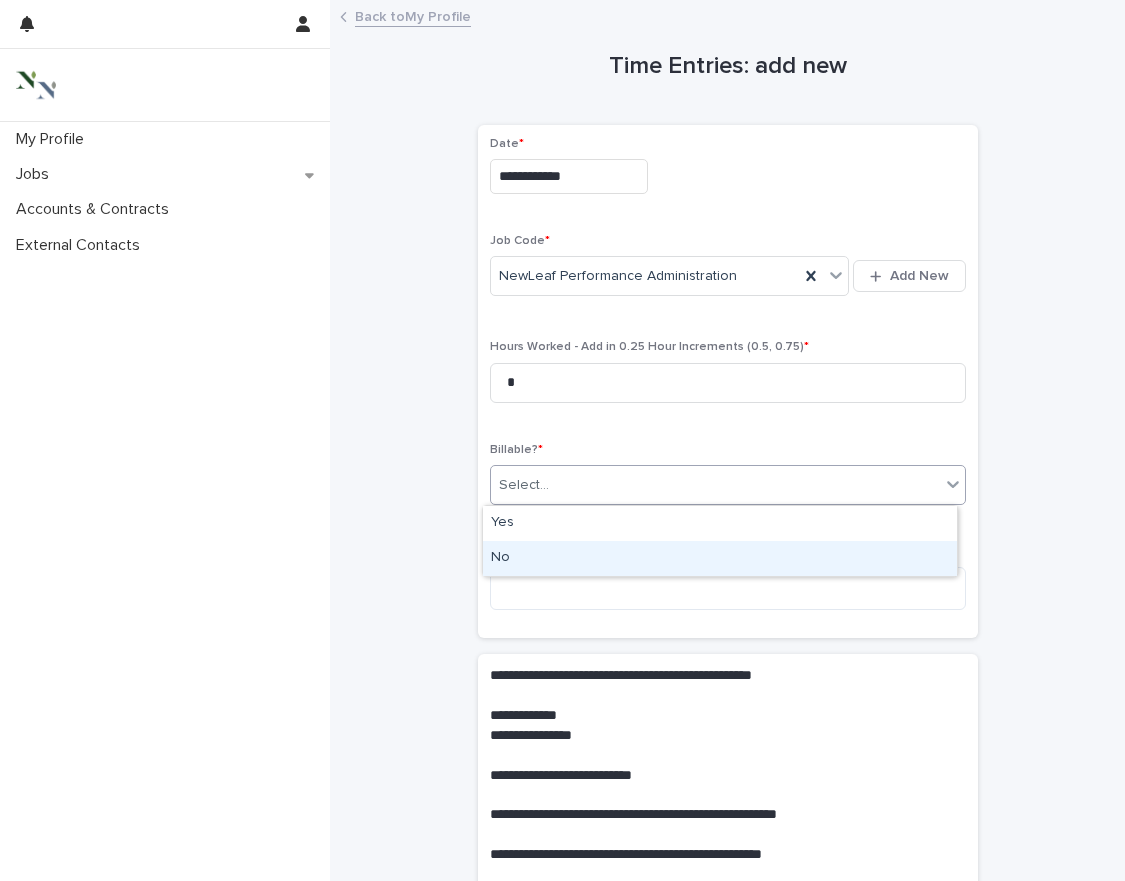 click on "No" at bounding box center (720, 558) 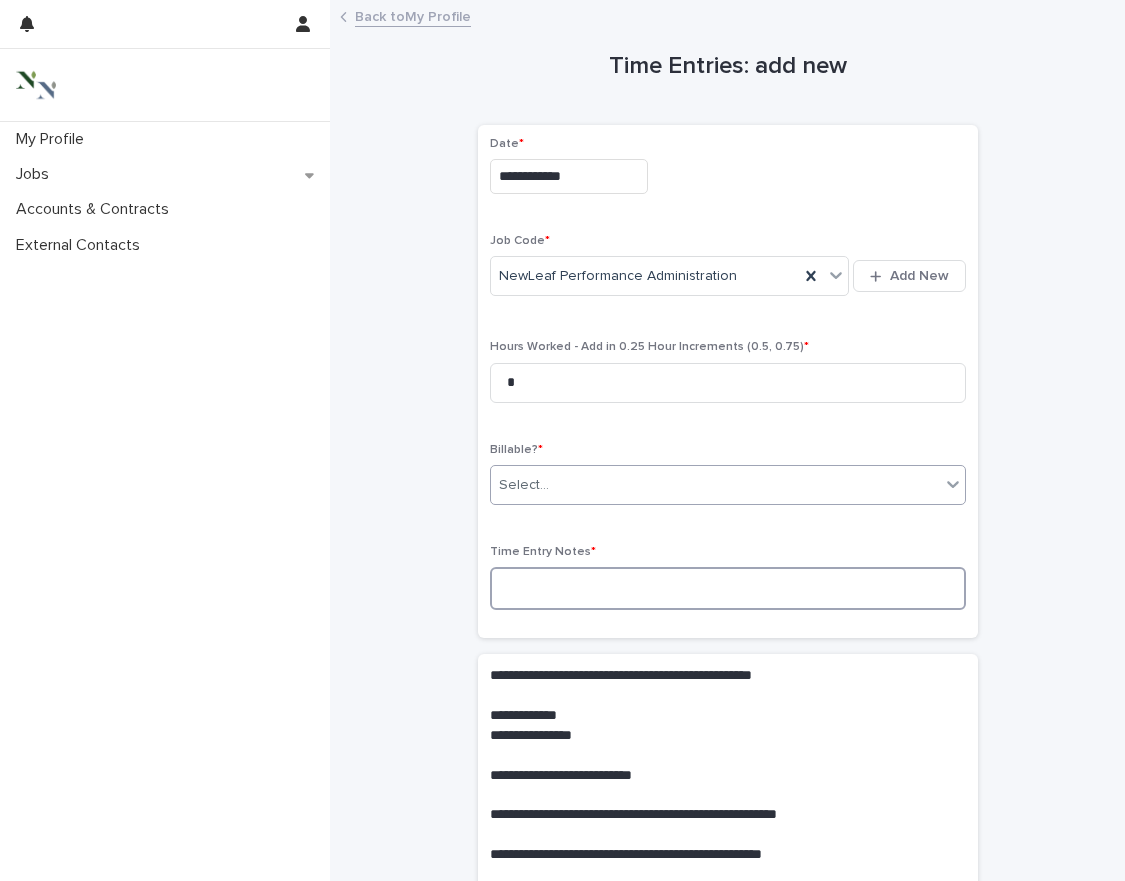 click at bounding box center (728, 588) 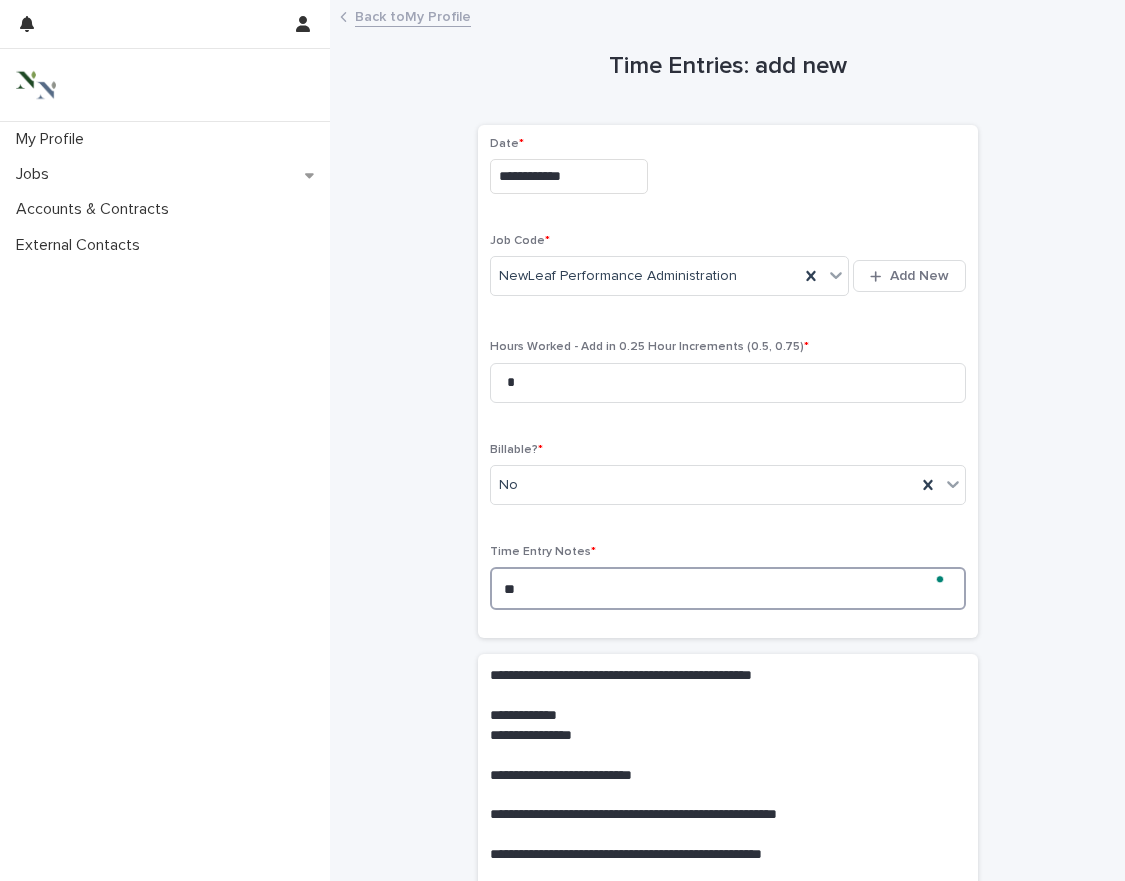 type on "*" 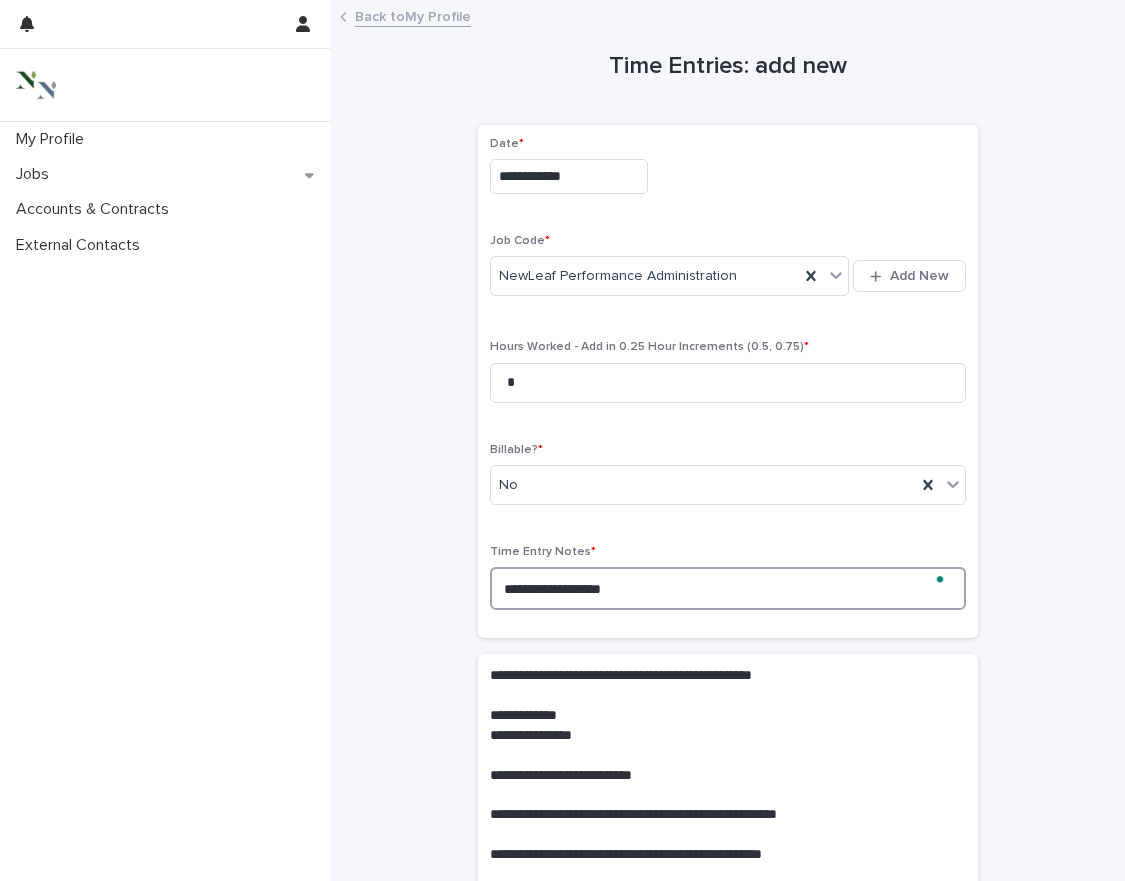 click on "**********" at bounding box center (728, 588) 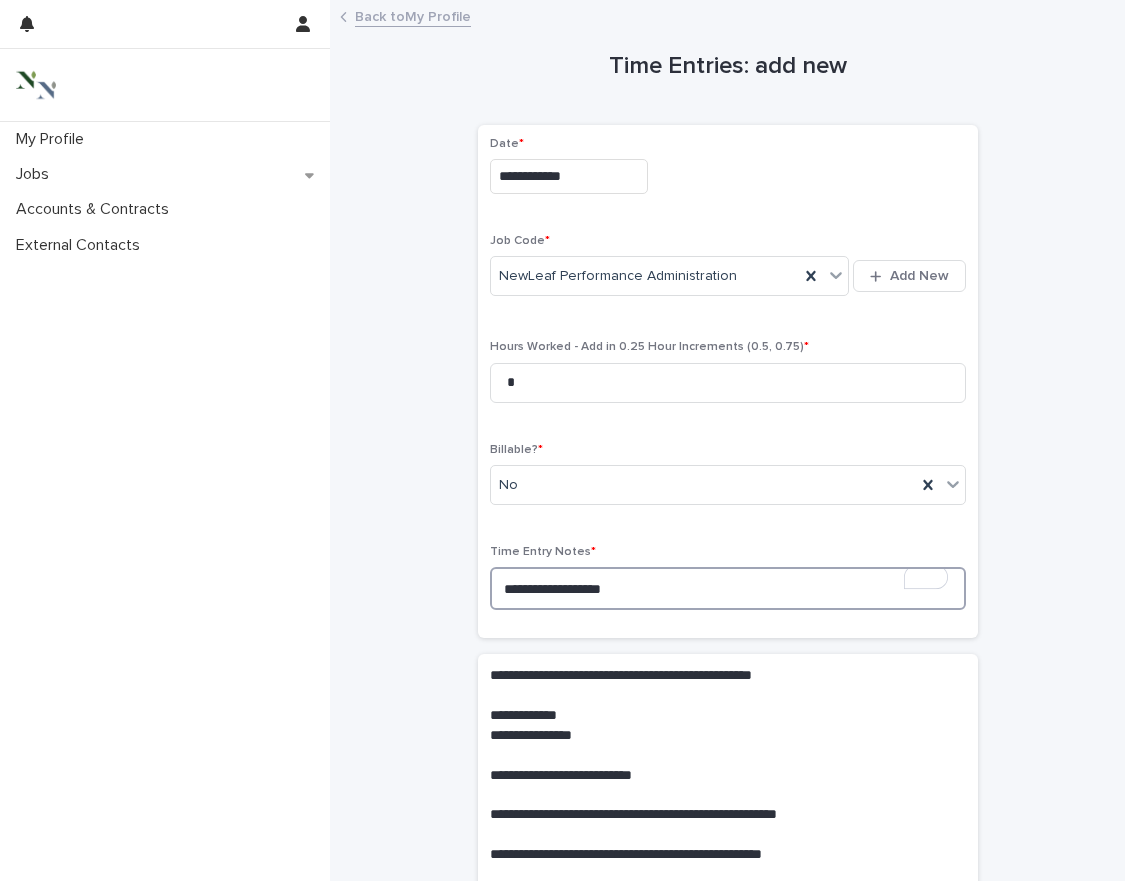 click on "**********" at bounding box center [728, 588] 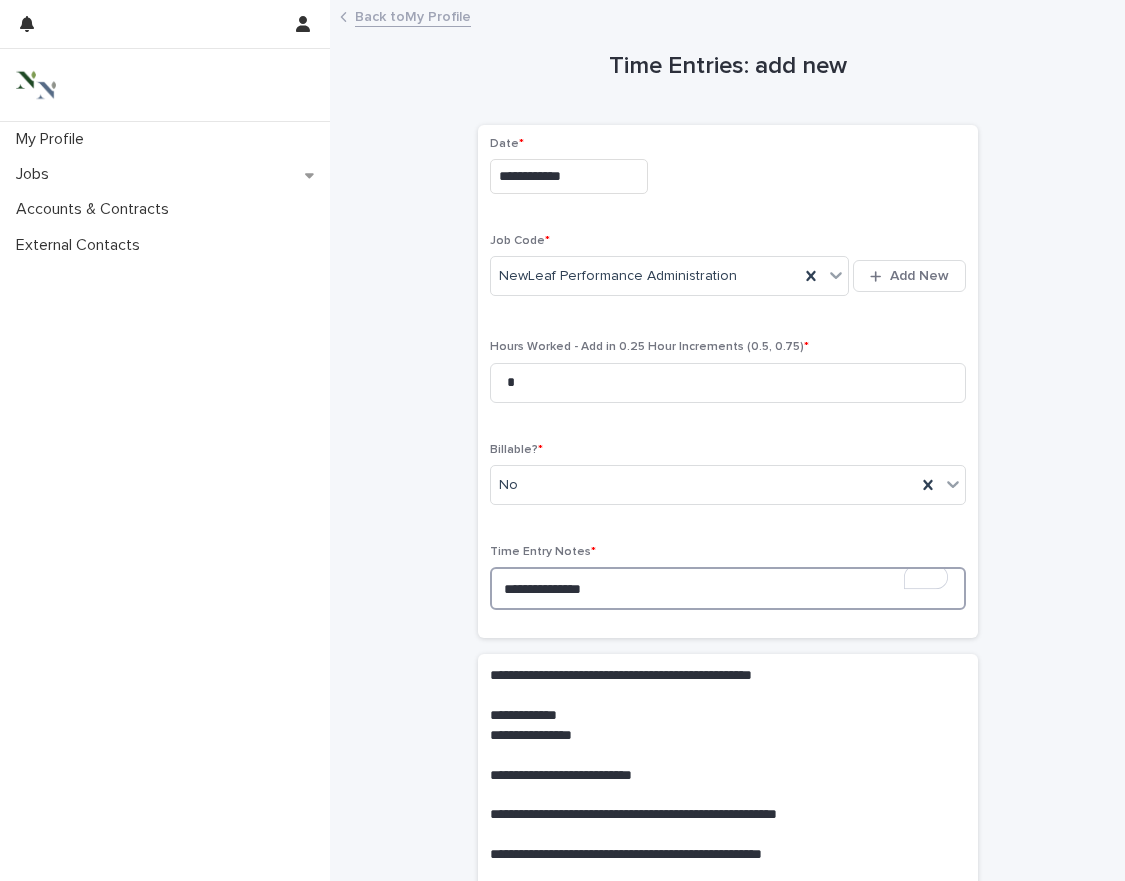 drag, startPoint x: 649, startPoint y: 588, endPoint x: 252, endPoint y: 588, distance: 397 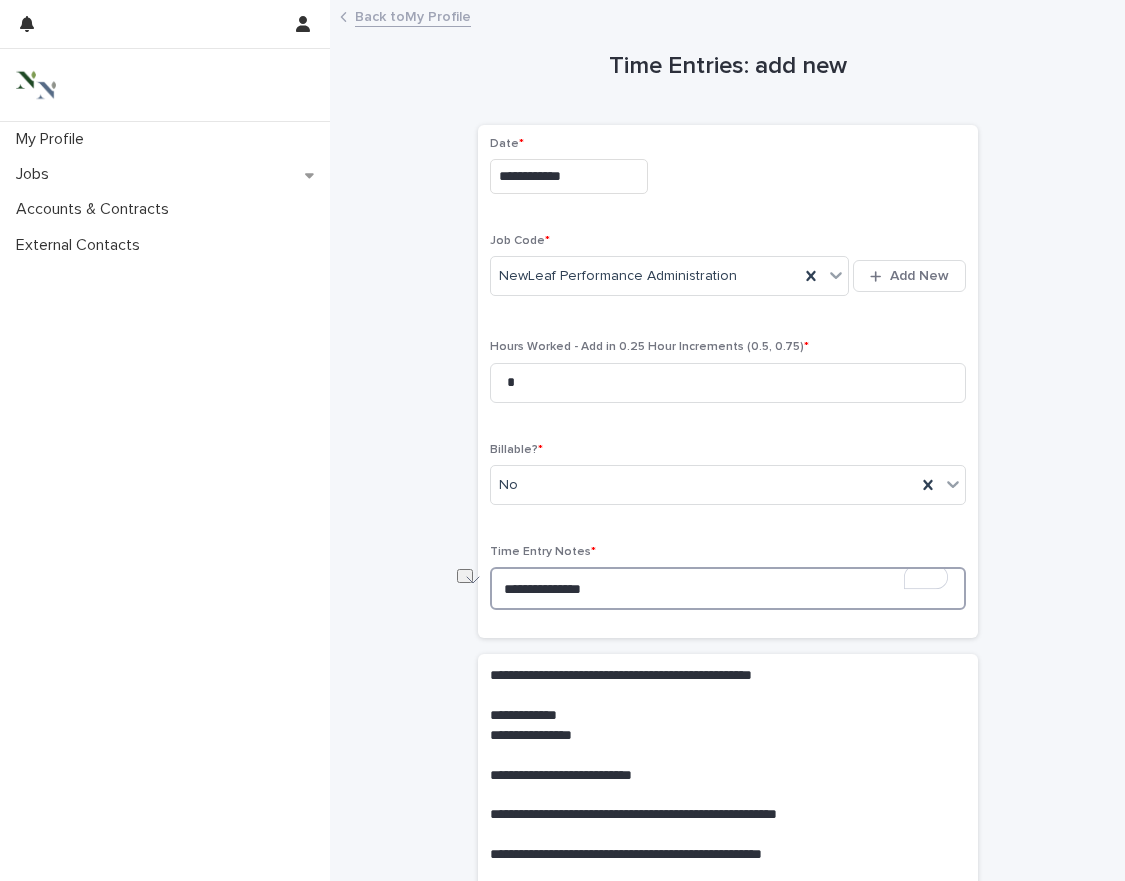 type on "*" 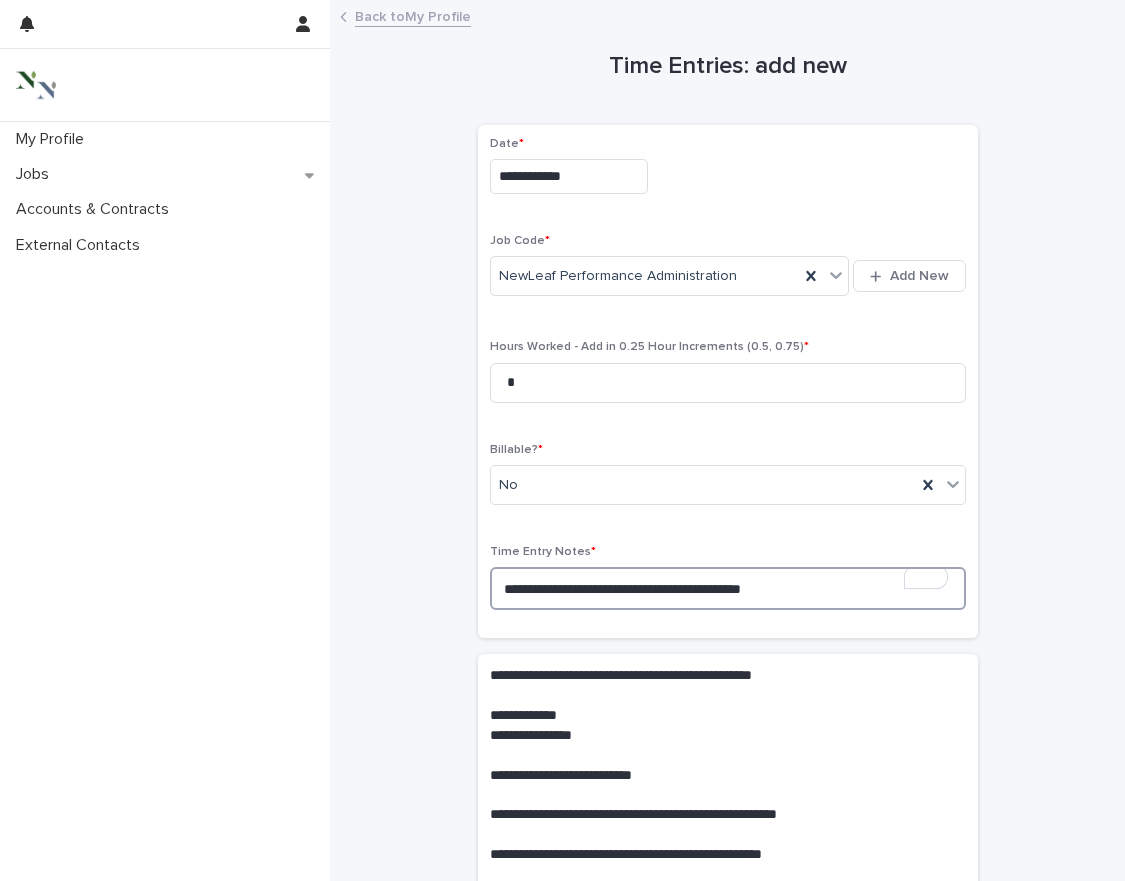 type on "**********" 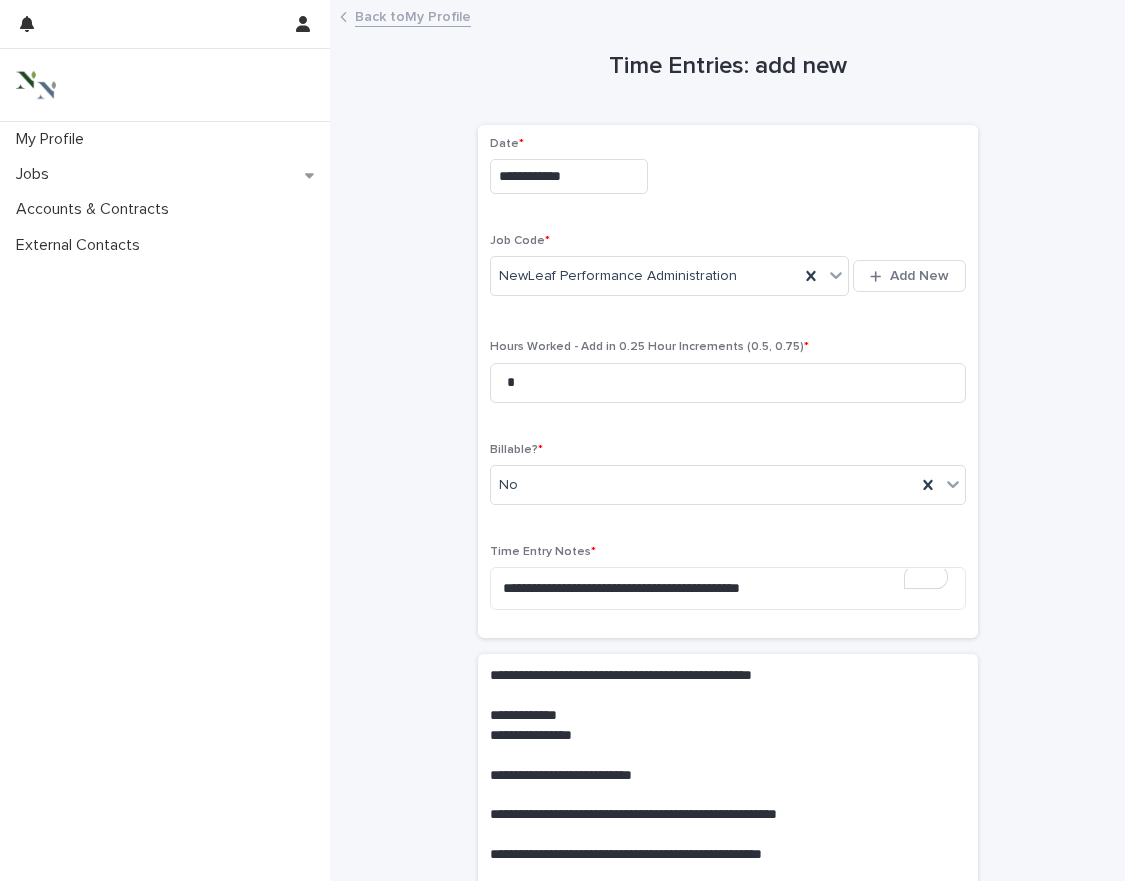 click at bounding box center [724, 696] 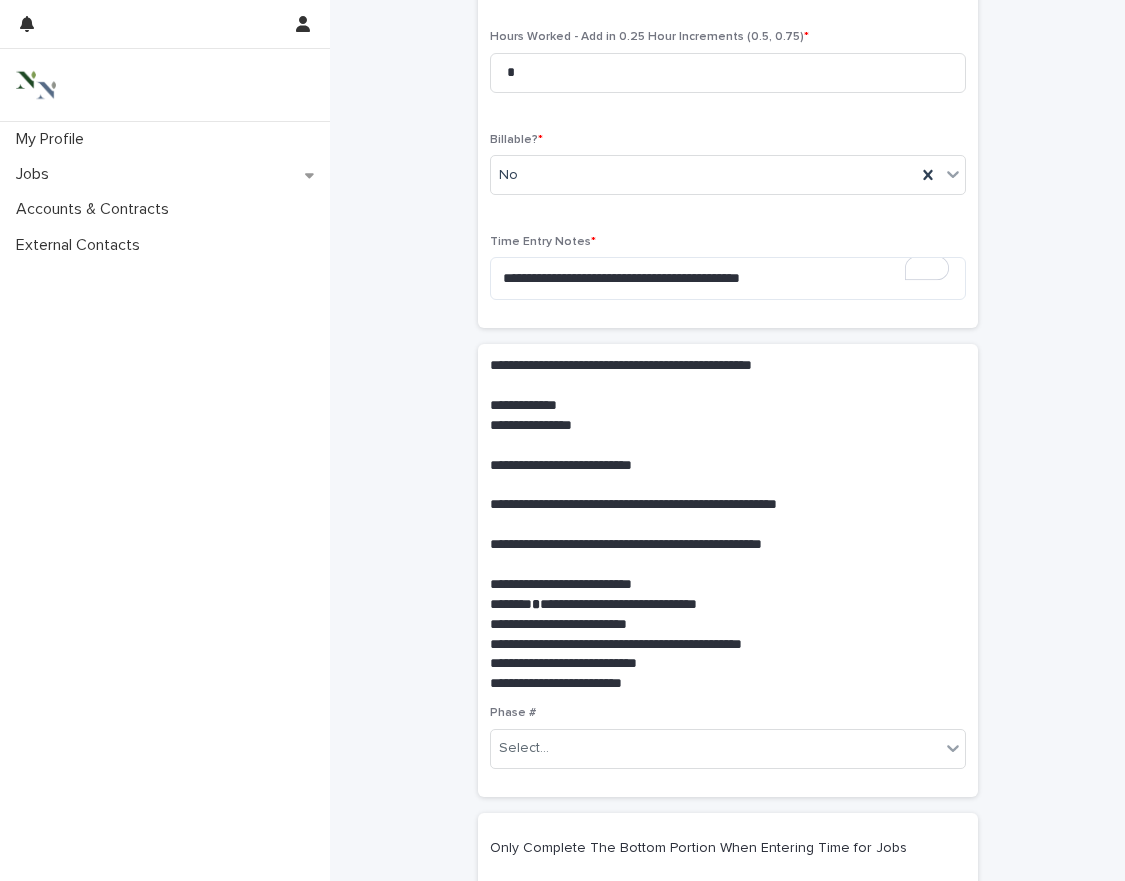 scroll, scrollTop: 433, scrollLeft: 0, axis: vertical 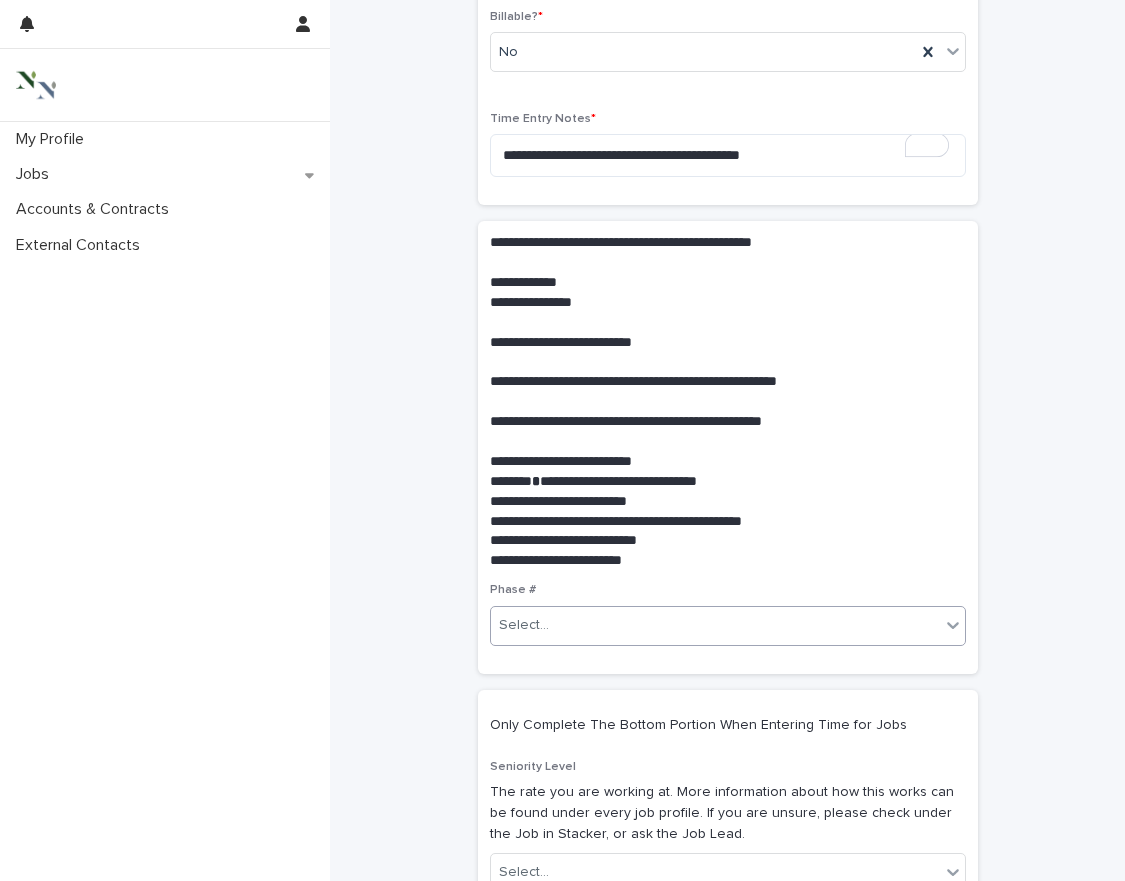 click on "Select..." at bounding box center (715, 625) 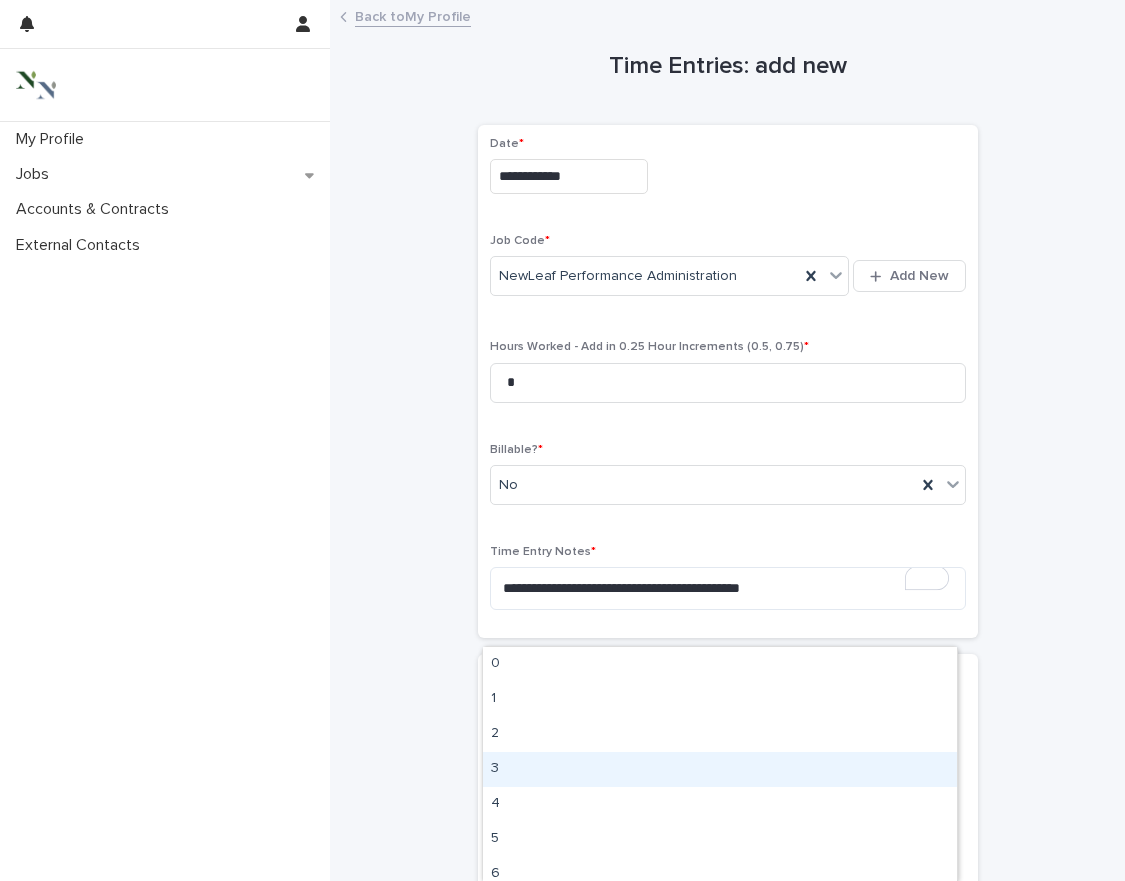 scroll, scrollTop: 0, scrollLeft: 0, axis: both 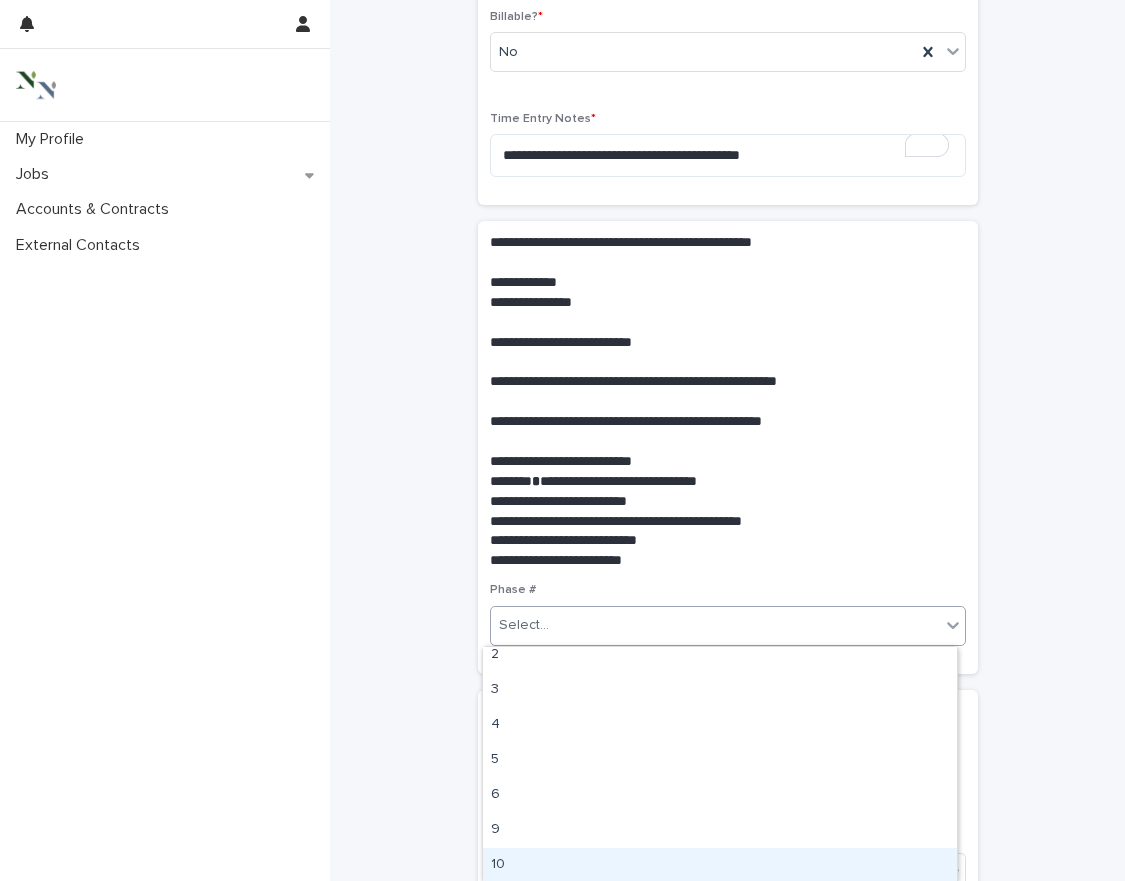 click on "10" at bounding box center (720, 865) 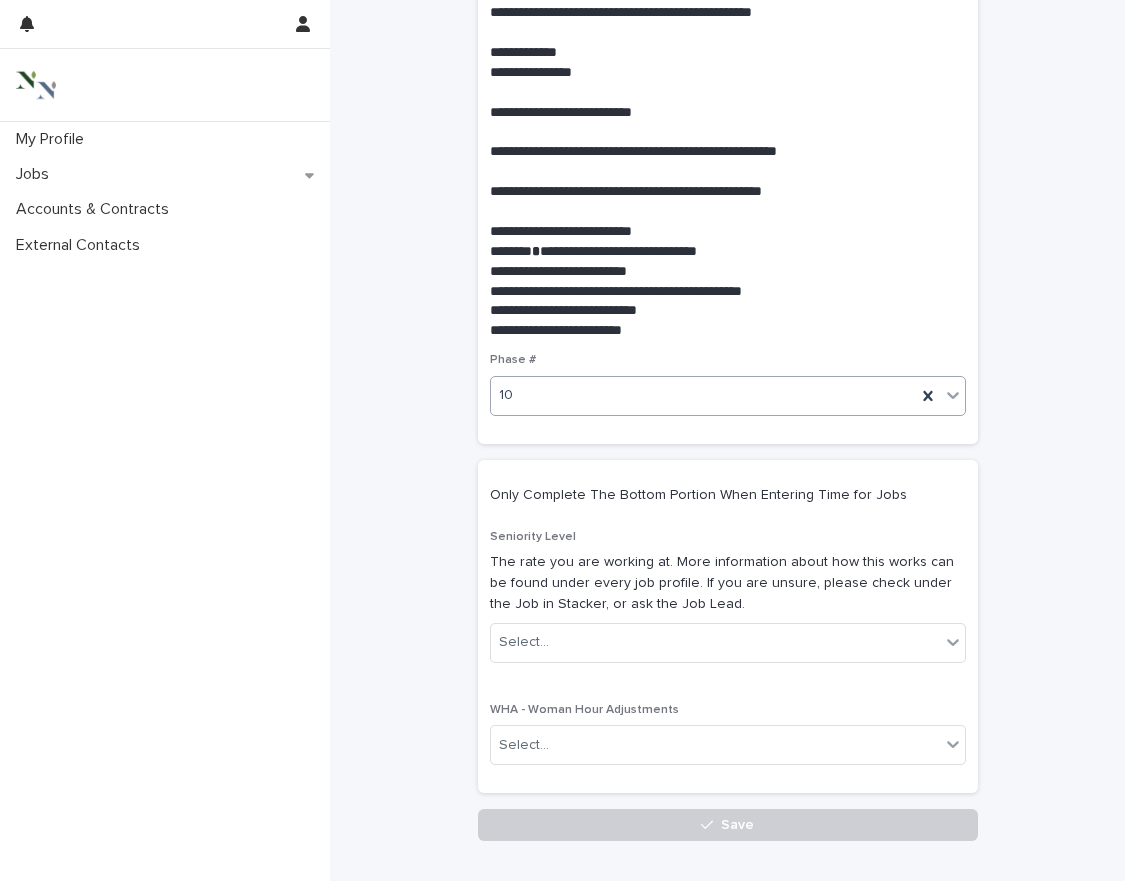 scroll, scrollTop: 680, scrollLeft: 0, axis: vertical 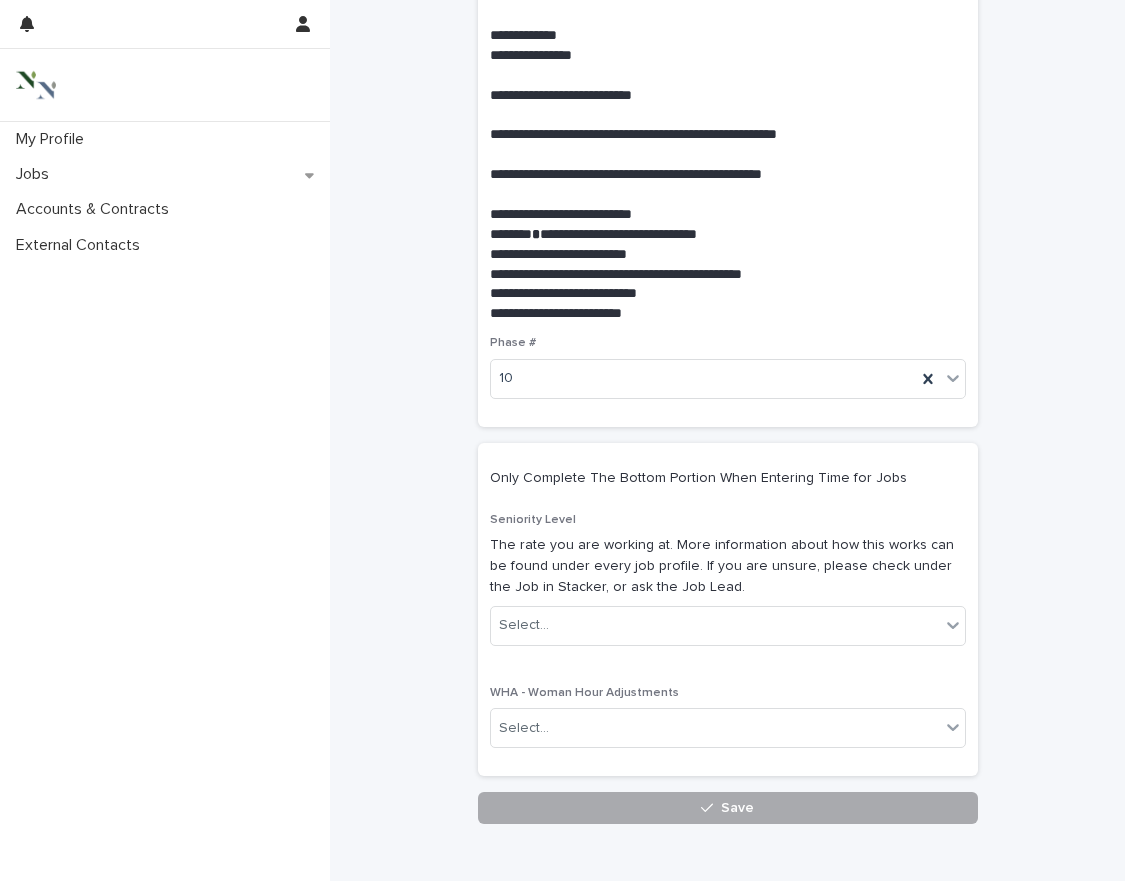 click on "Save" at bounding box center [728, 808] 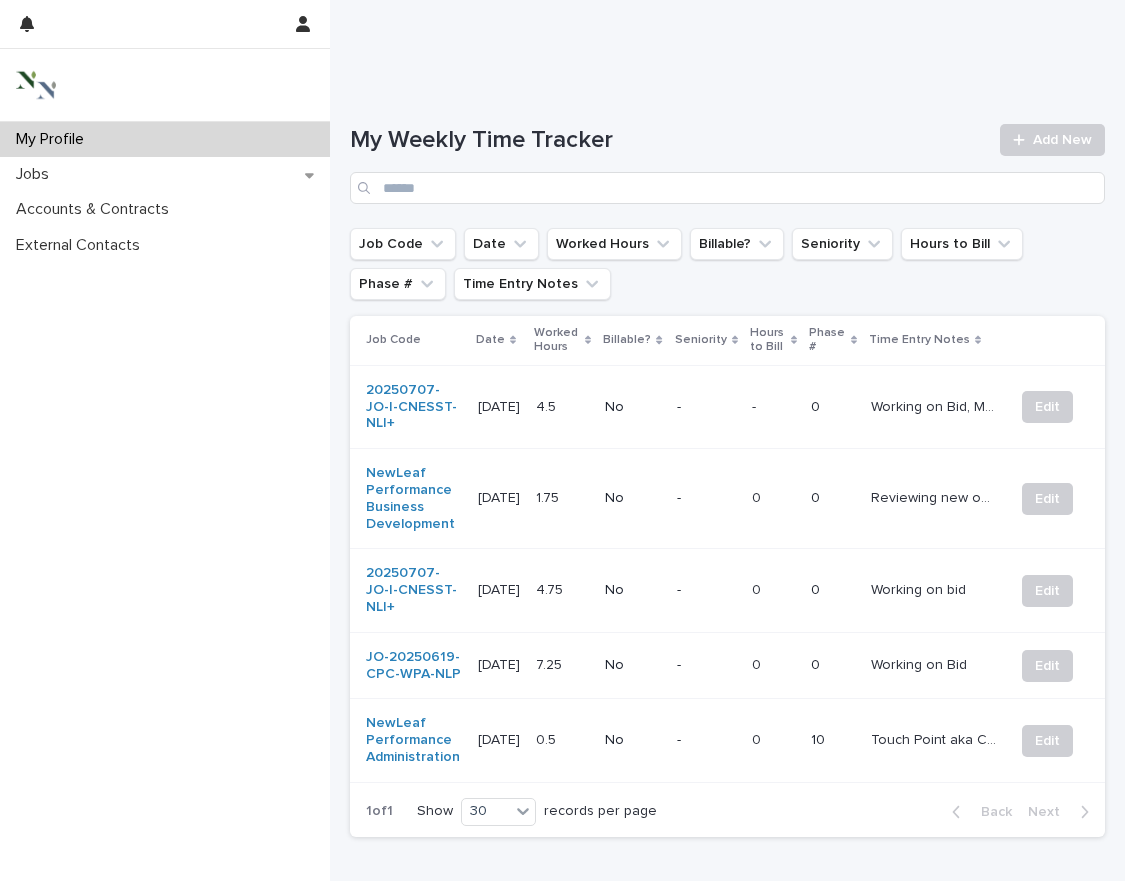 scroll, scrollTop: 0, scrollLeft: 0, axis: both 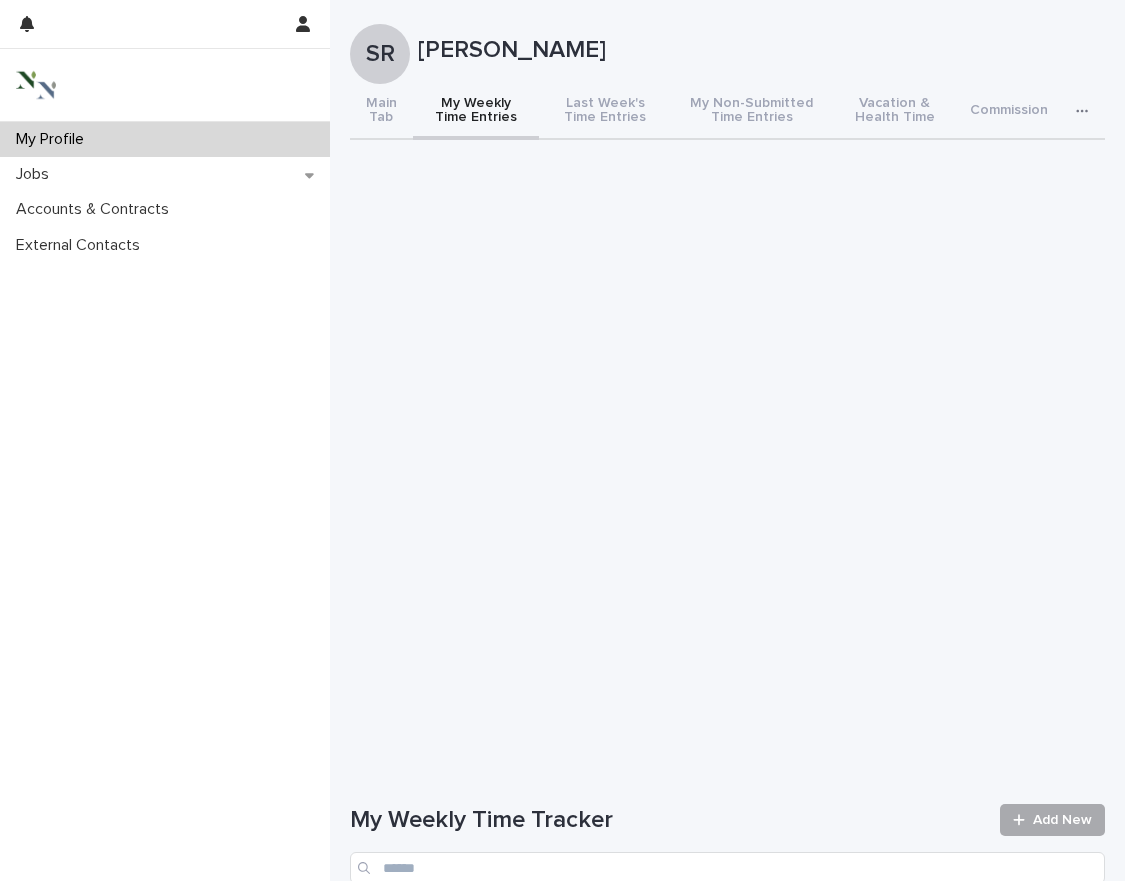 click on "Add New" at bounding box center (1062, 820) 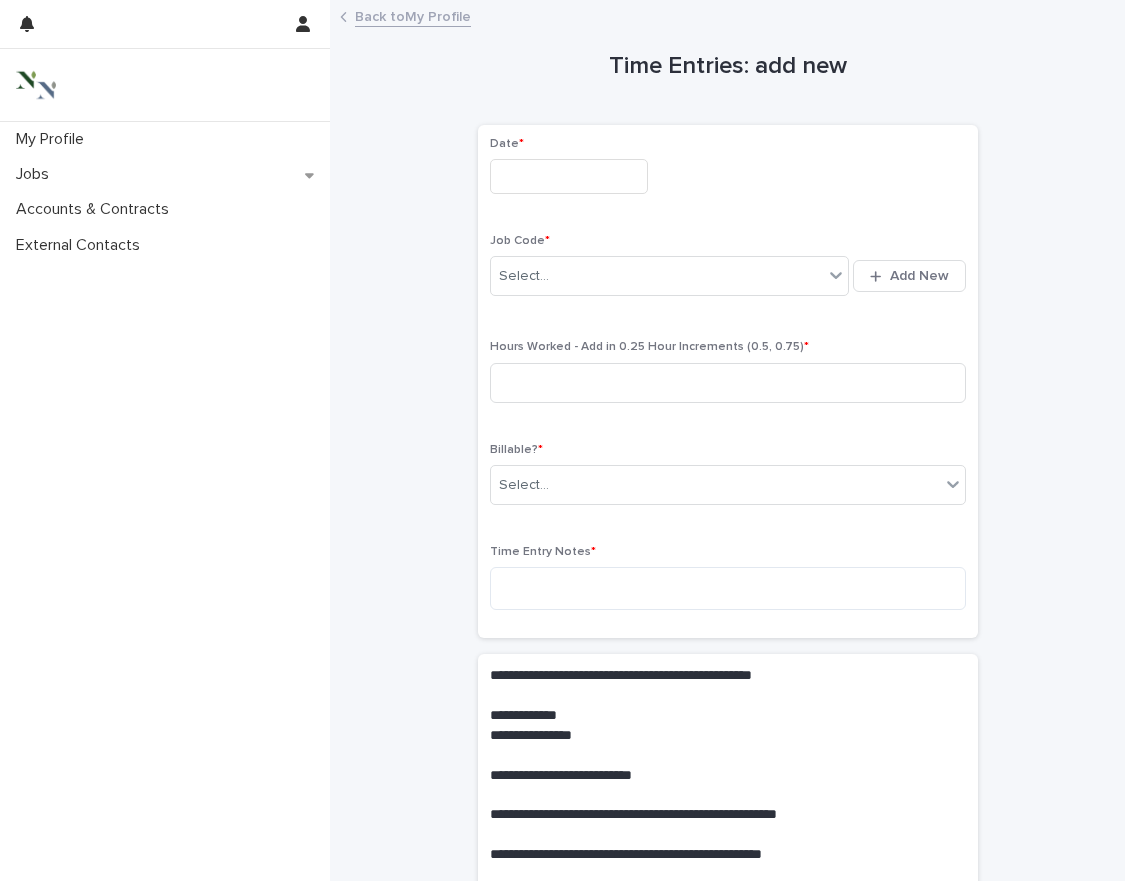 click at bounding box center (569, 176) 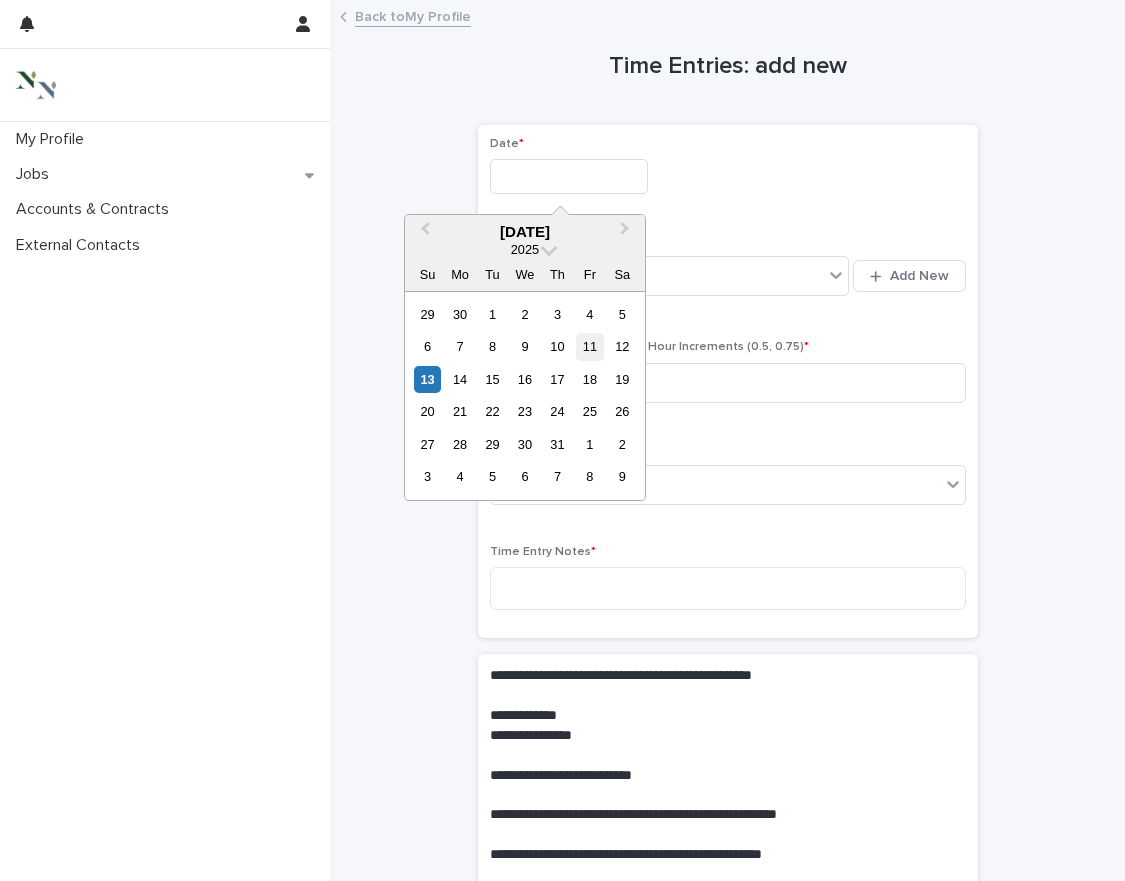 click on "11" at bounding box center (589, 346) 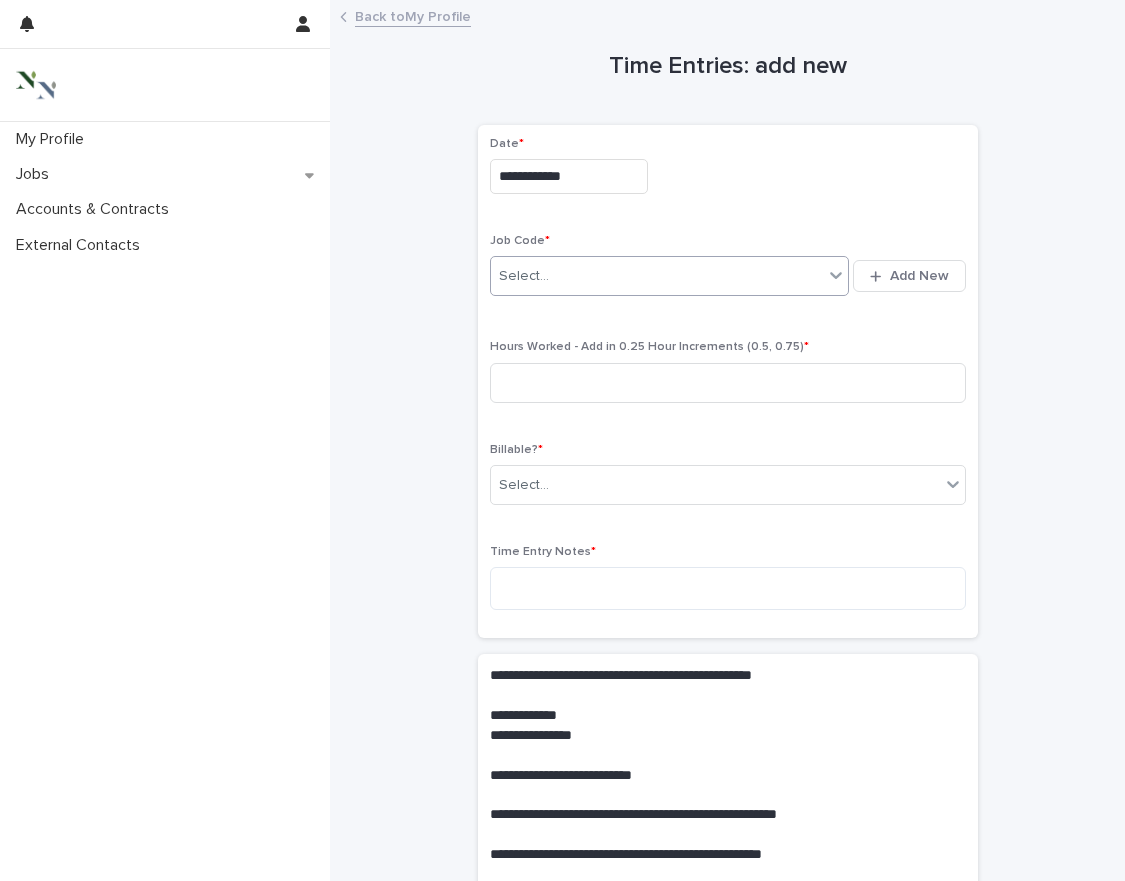 click on "Select..." at bounding box center [657, 276] 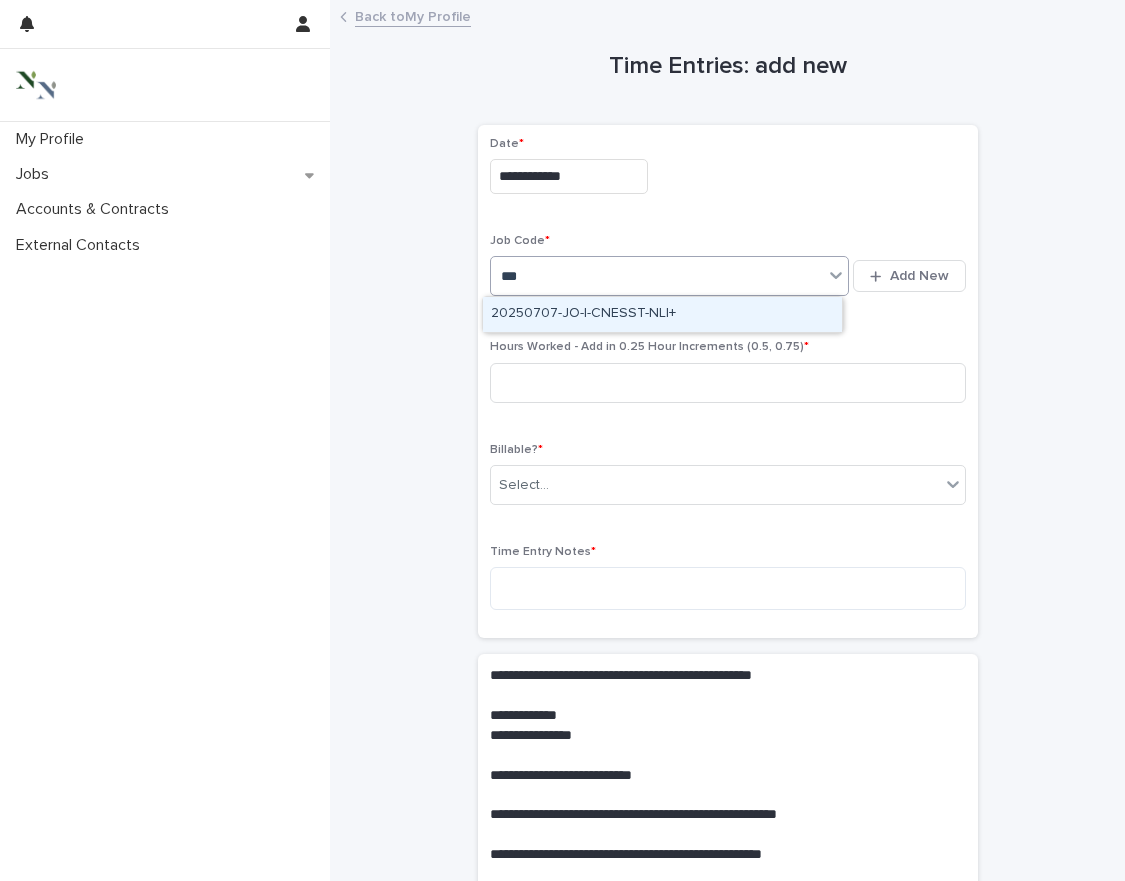 type on "****" 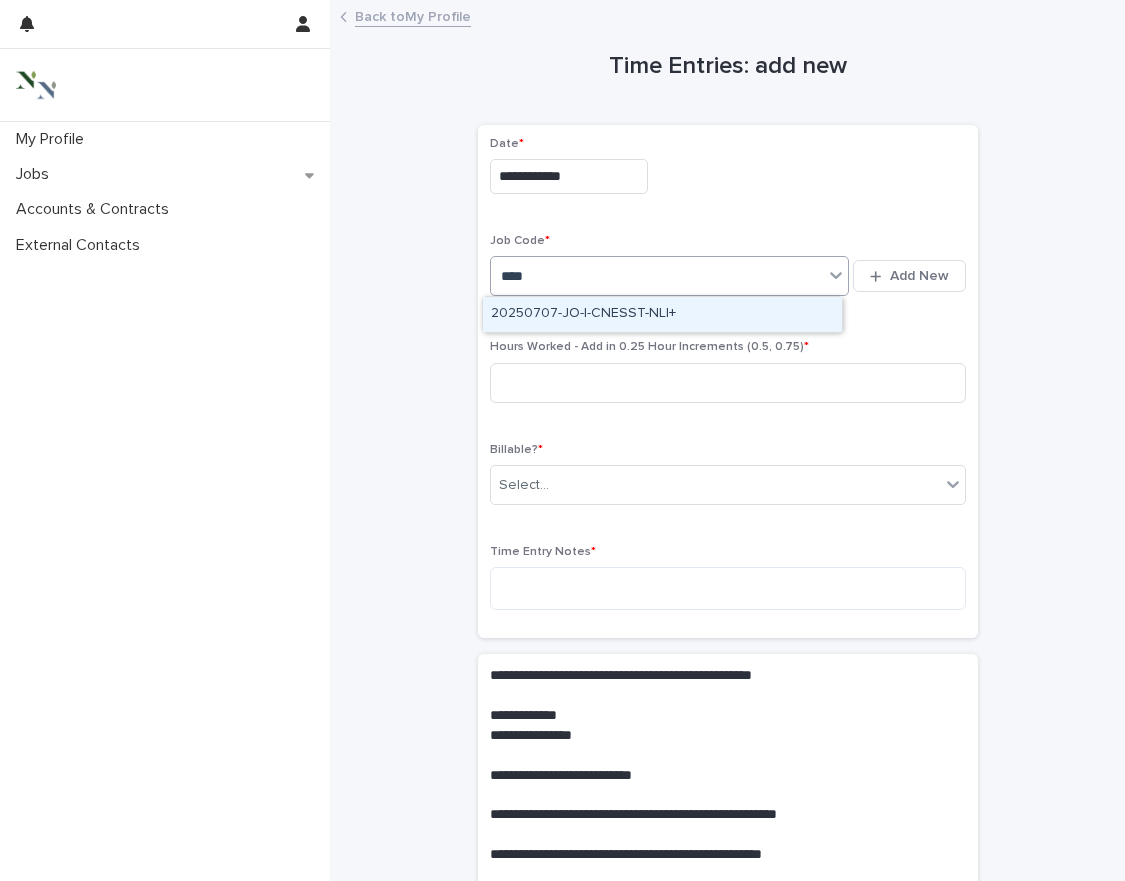 click on "20250707-JO-I-CNESST-NLI+" at bounding box center [662, 314] 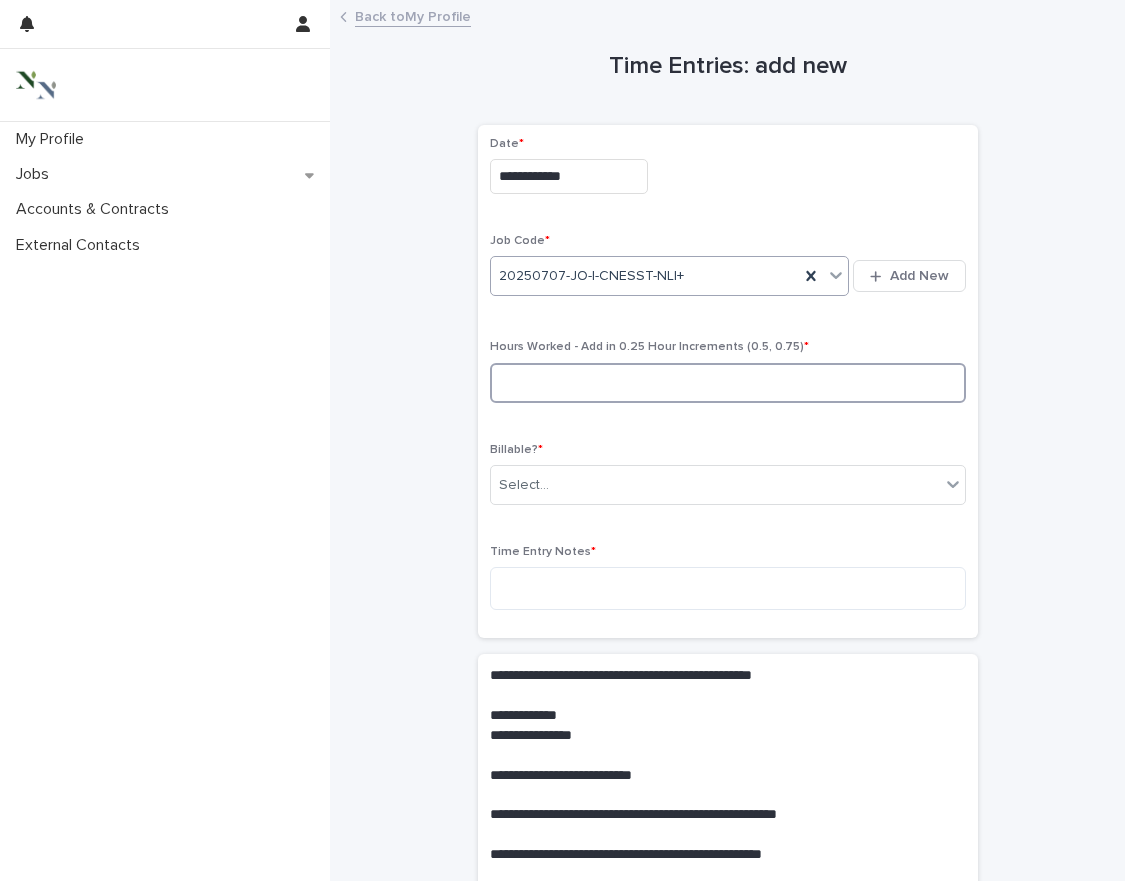 click at bounding box center (728, 383) 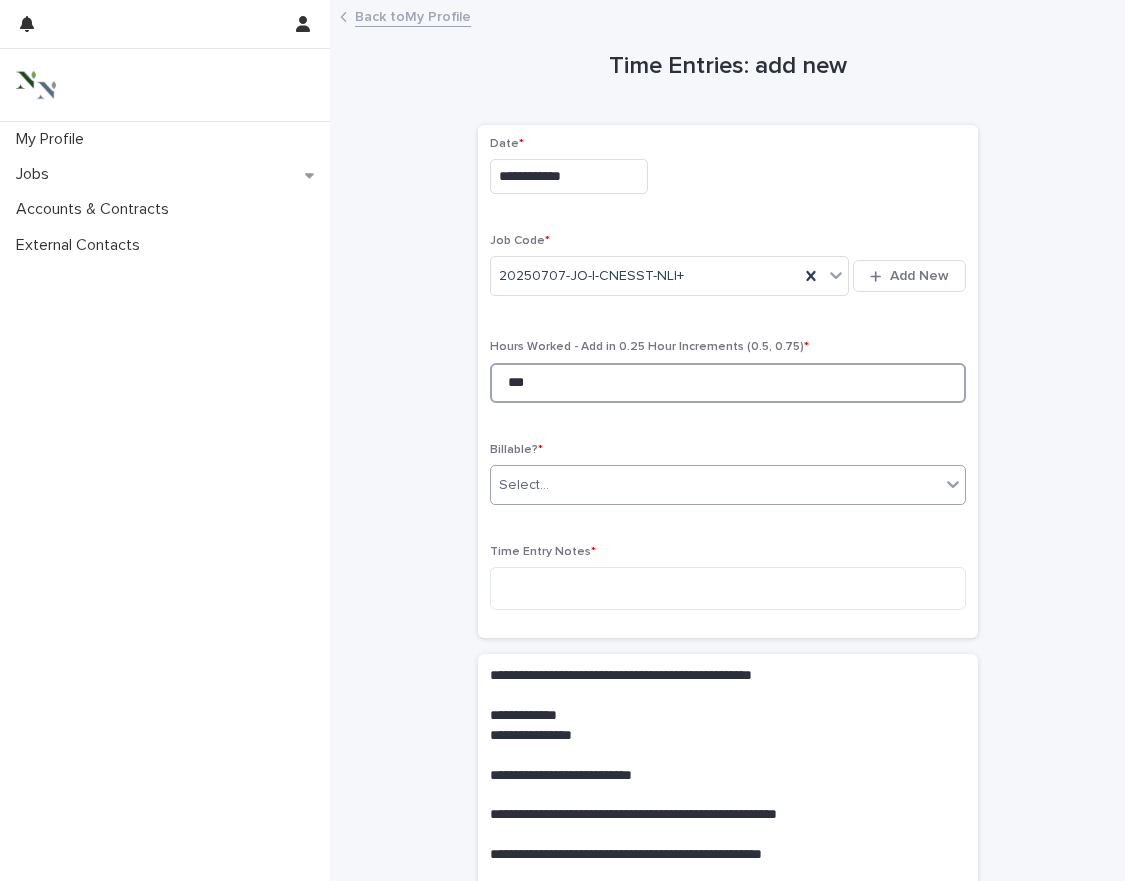 type on "***" 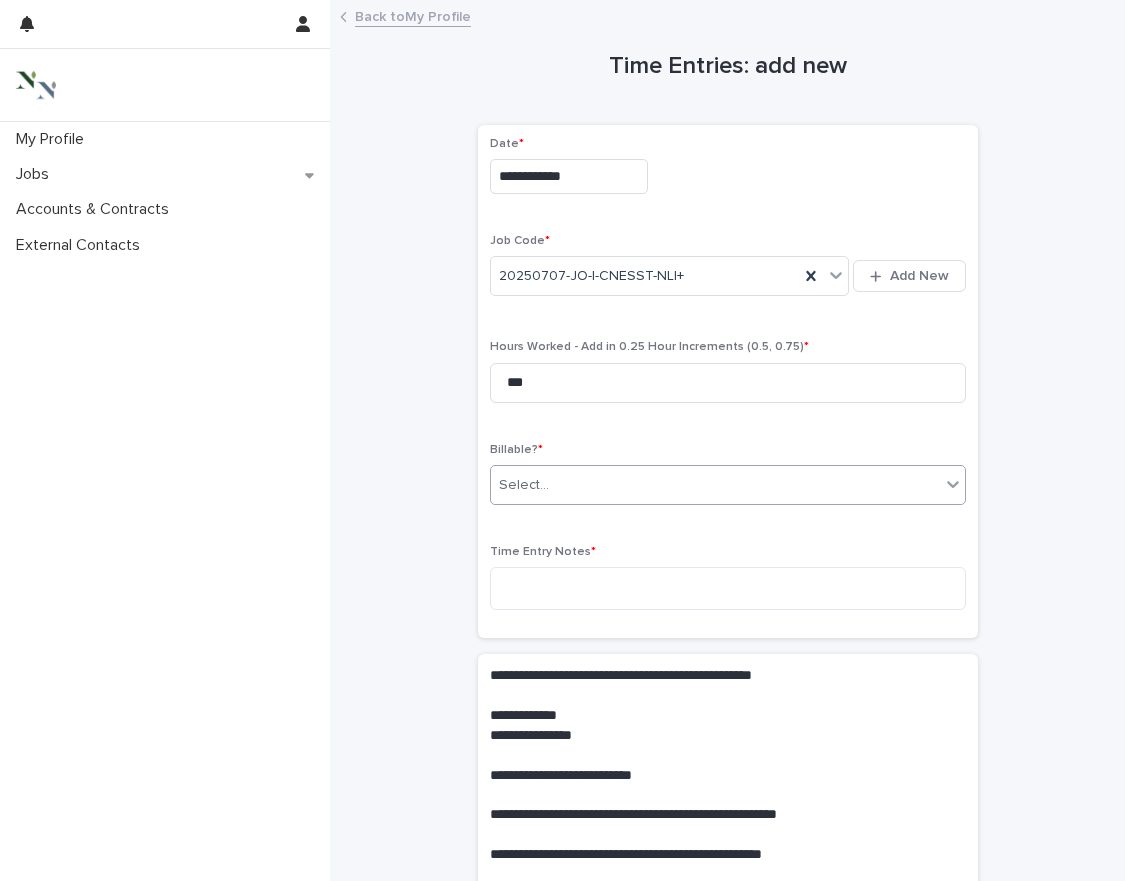click on "Select..." at bounding box center (715, 485) 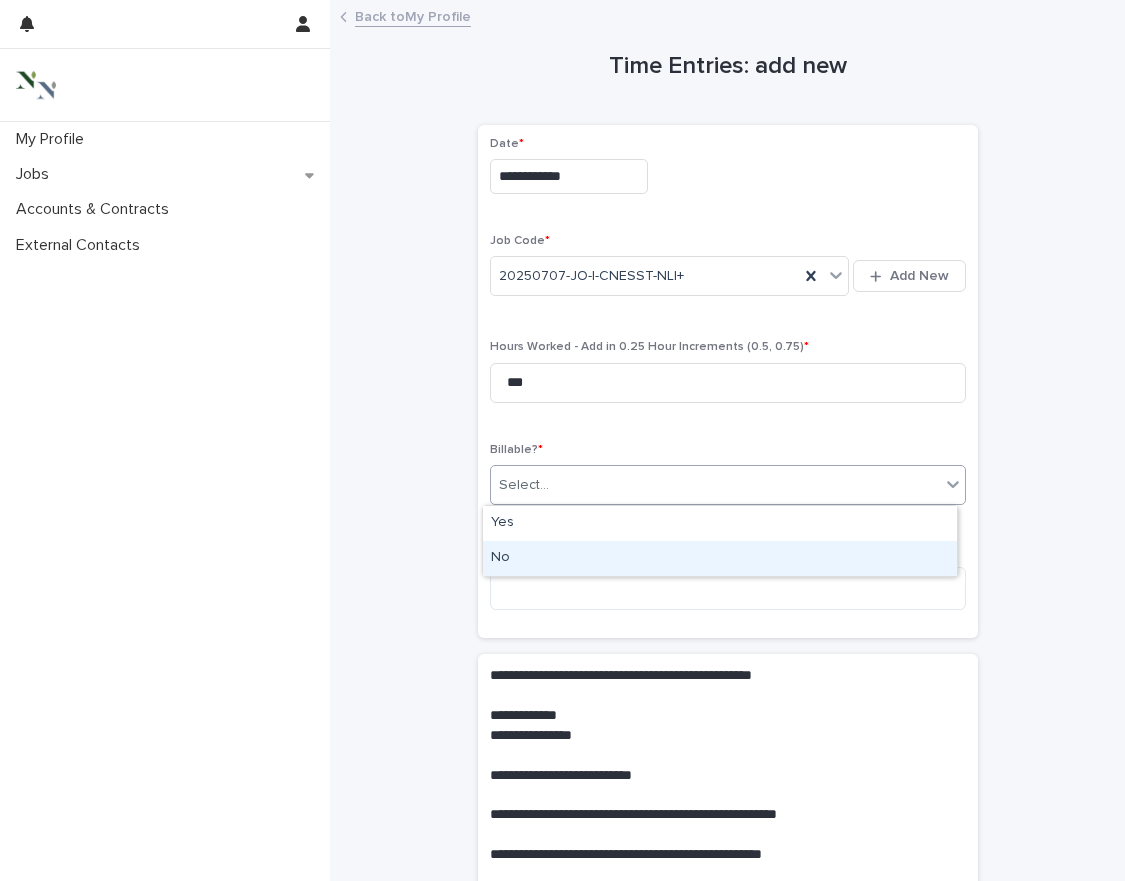 click on "No" at bounding box center (720, 558) 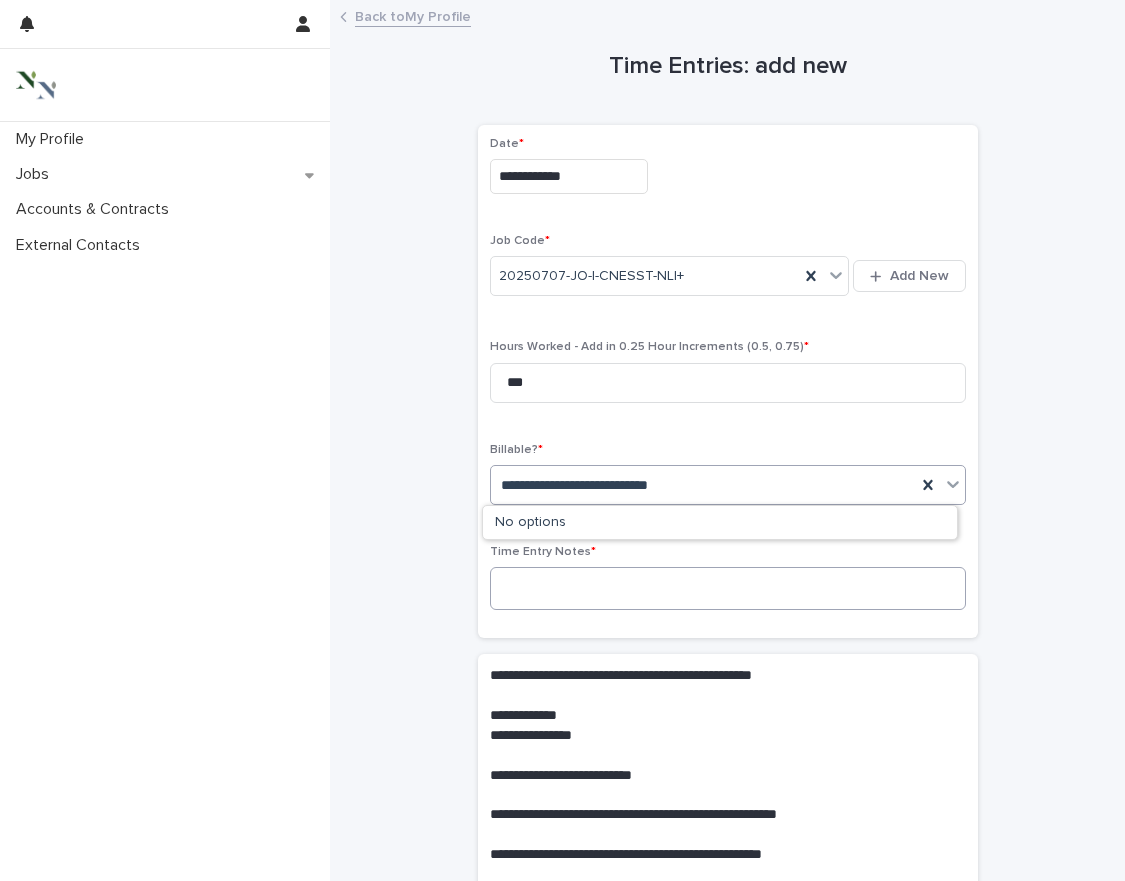 type on "**********" 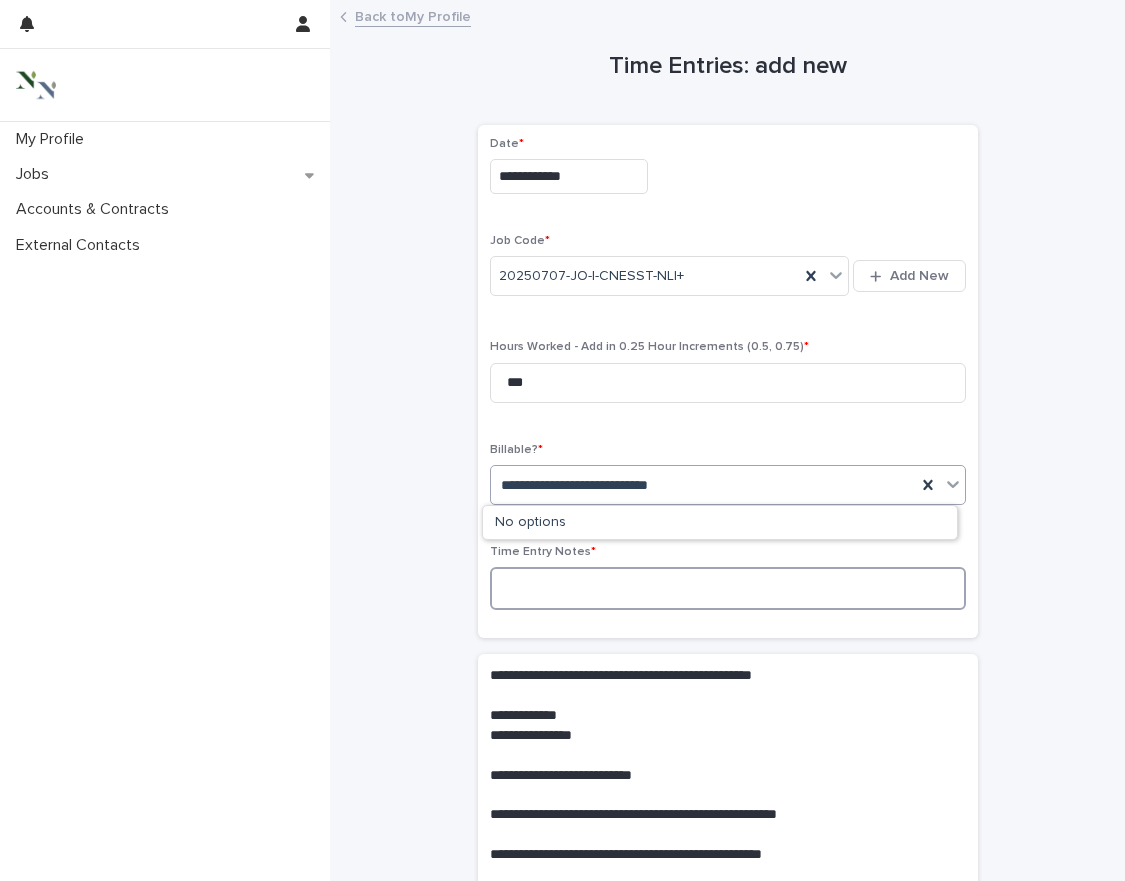 type 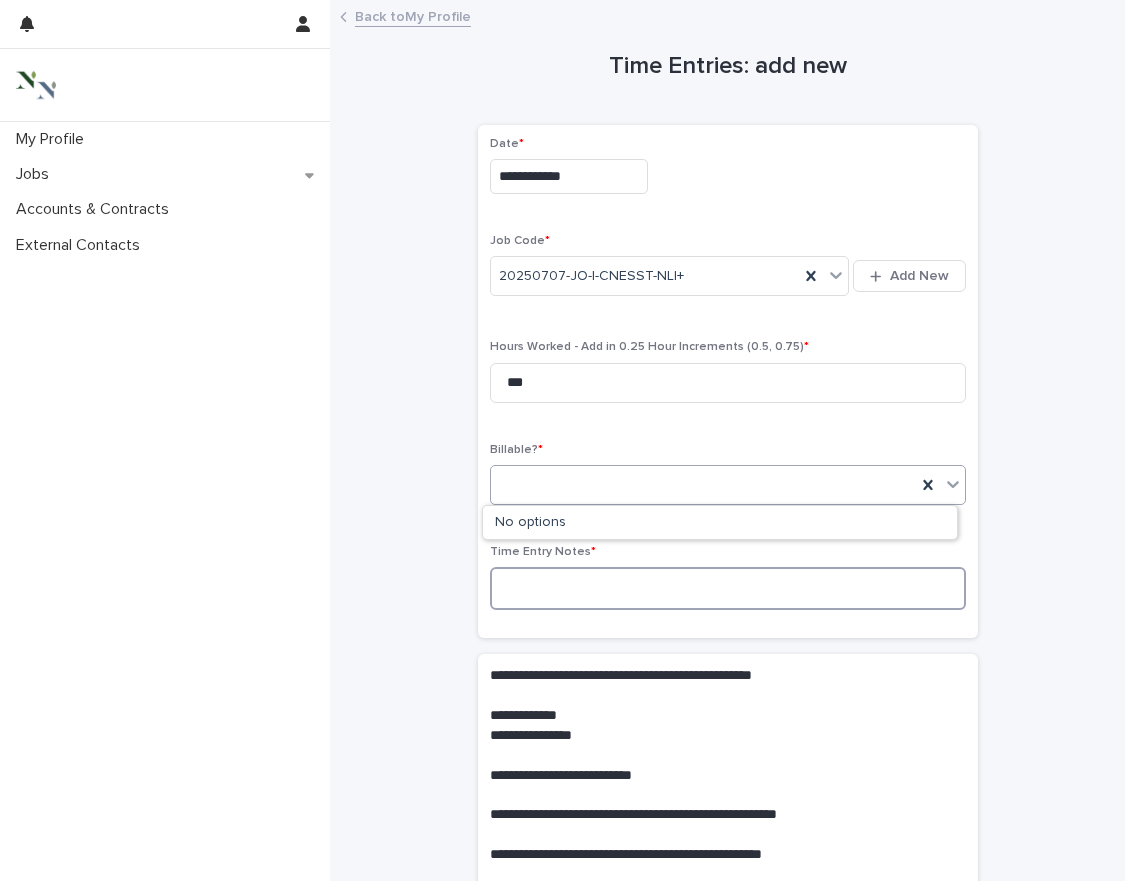 click at bounding box center [728, 588] 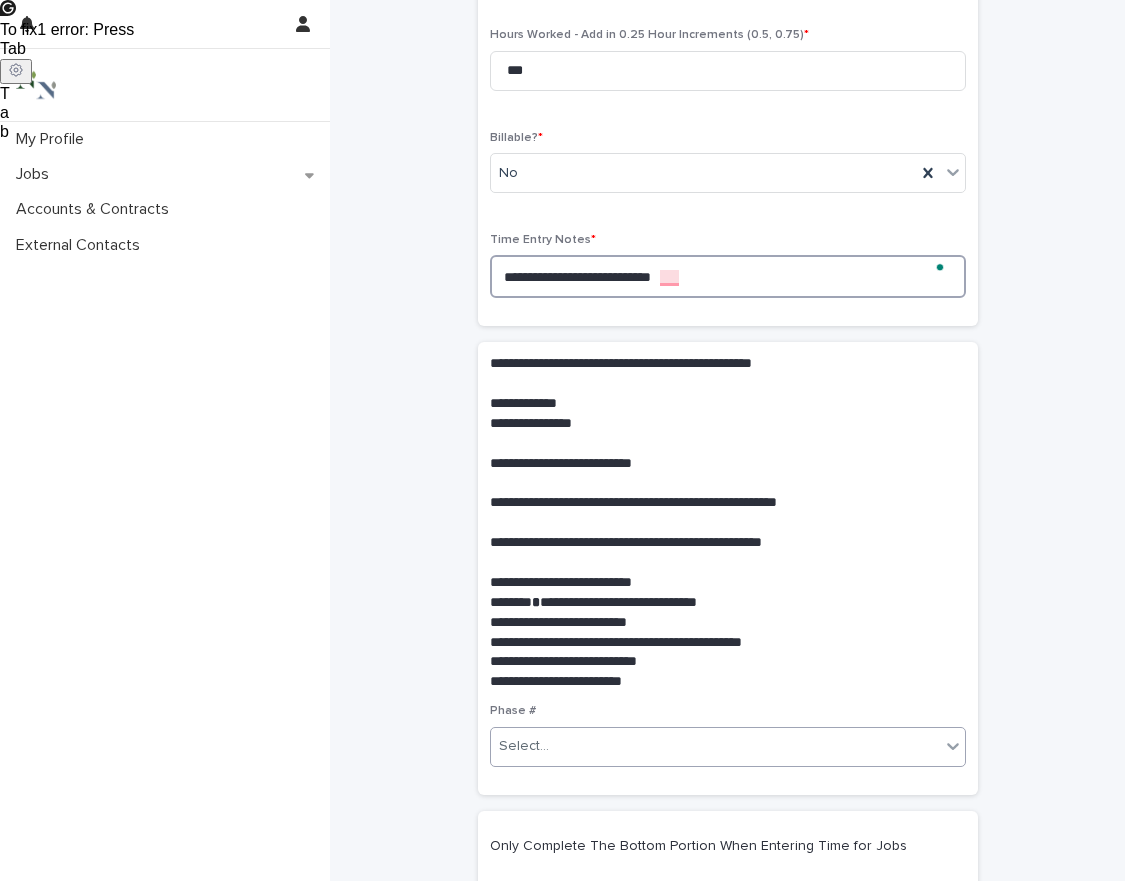 scroll, scrollTop: 317, scrollLeft: 0, axis: vertical 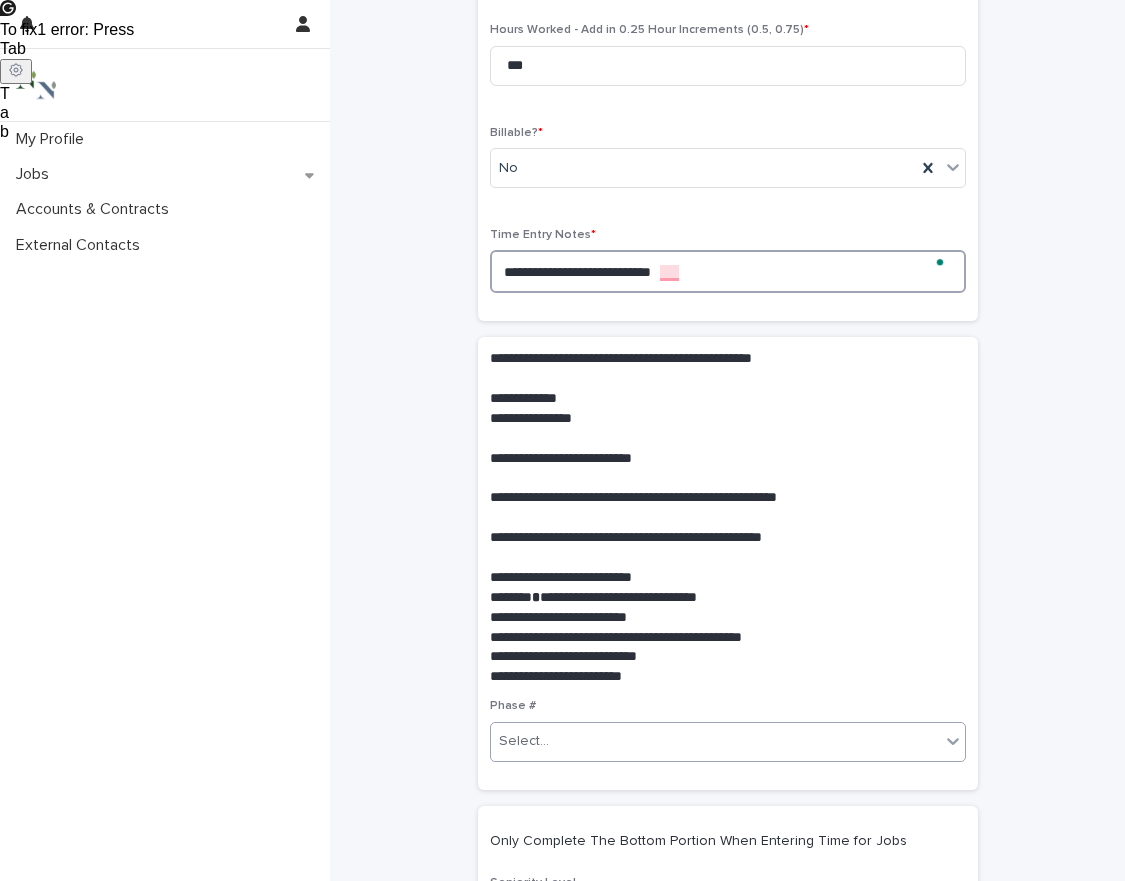 type on "**********" 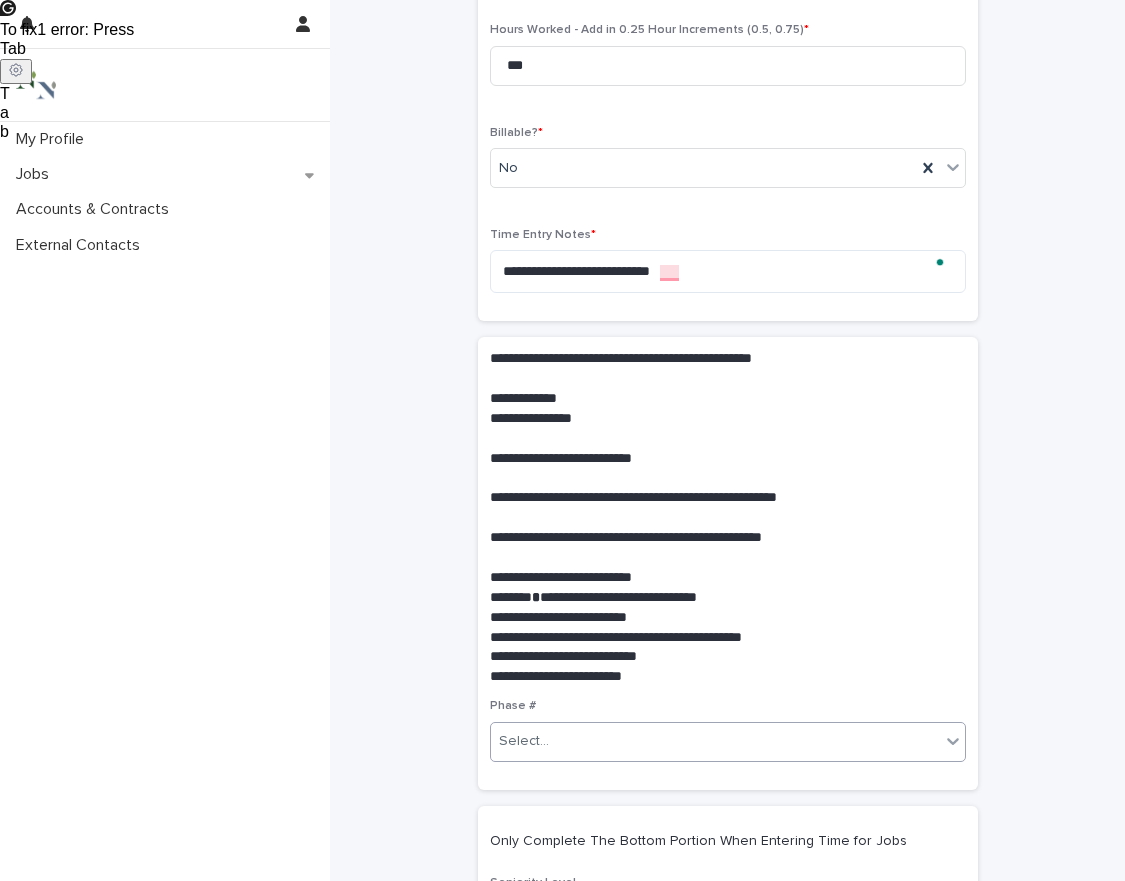 click on "Select..." at bounding box center (715, 741) 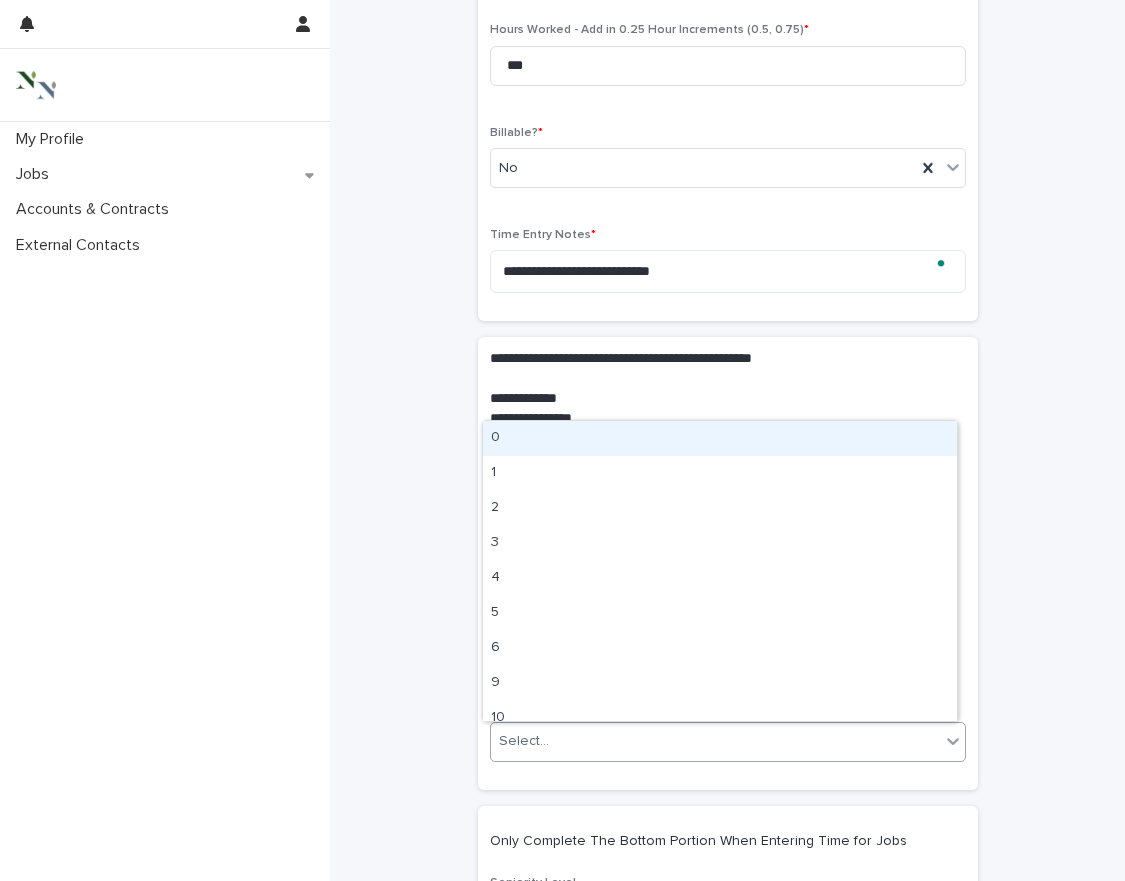 click on "0" at bounding box center (720, 438) 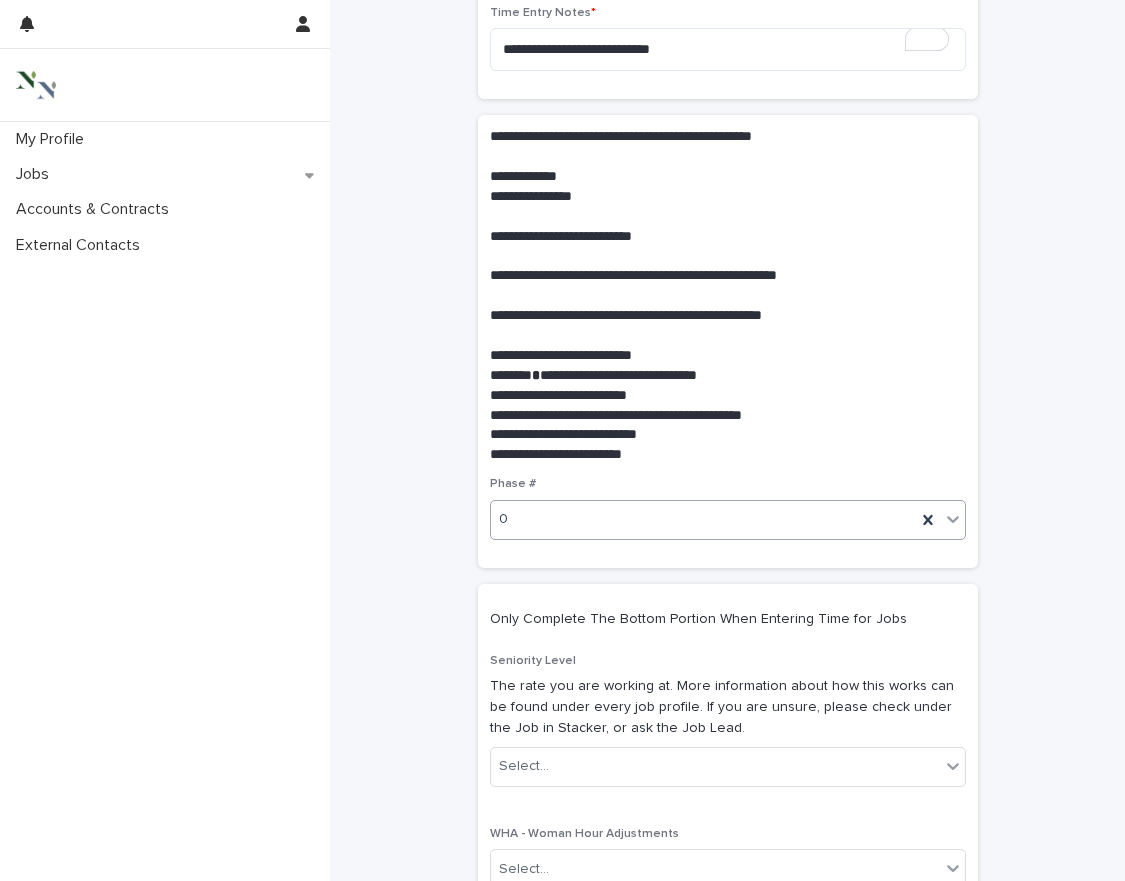 scroll, scrollTop: 656, scrollLeft: 0, axis: vertical 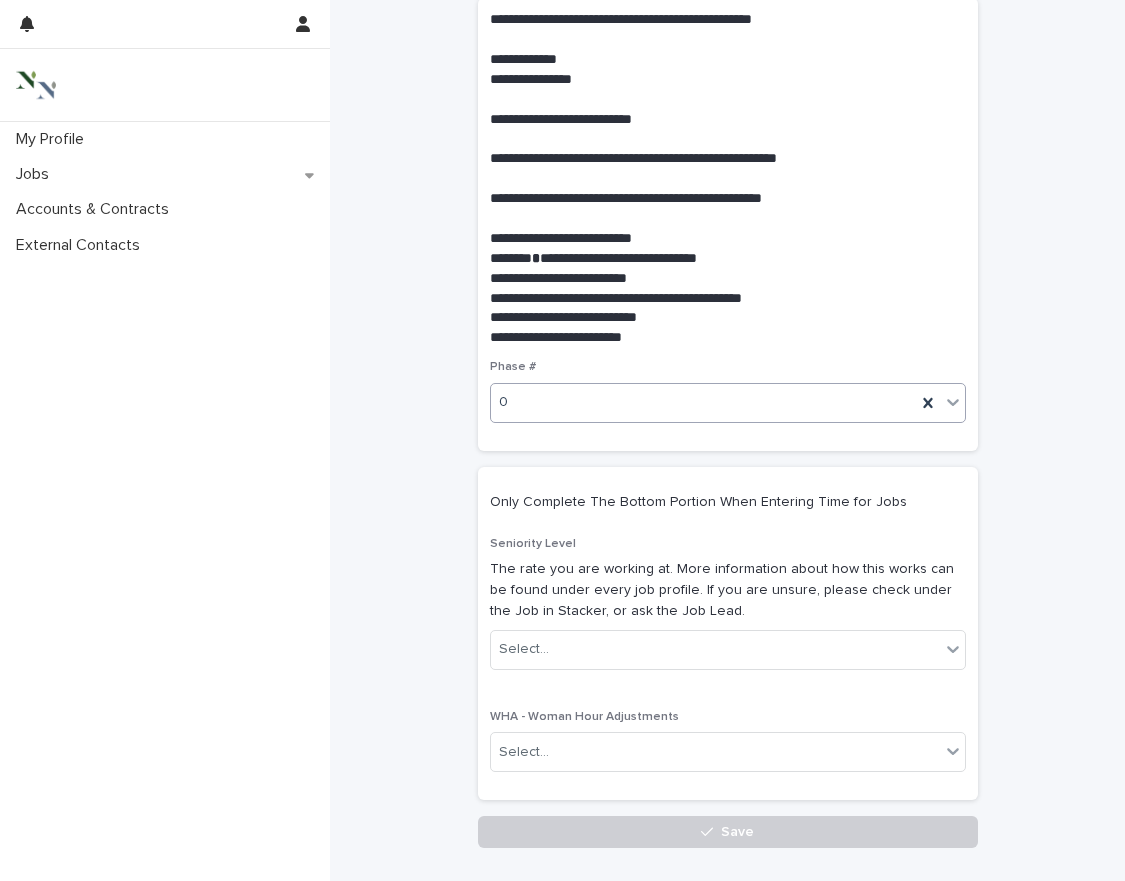 click on "Save" at bounding box center (728, 832) 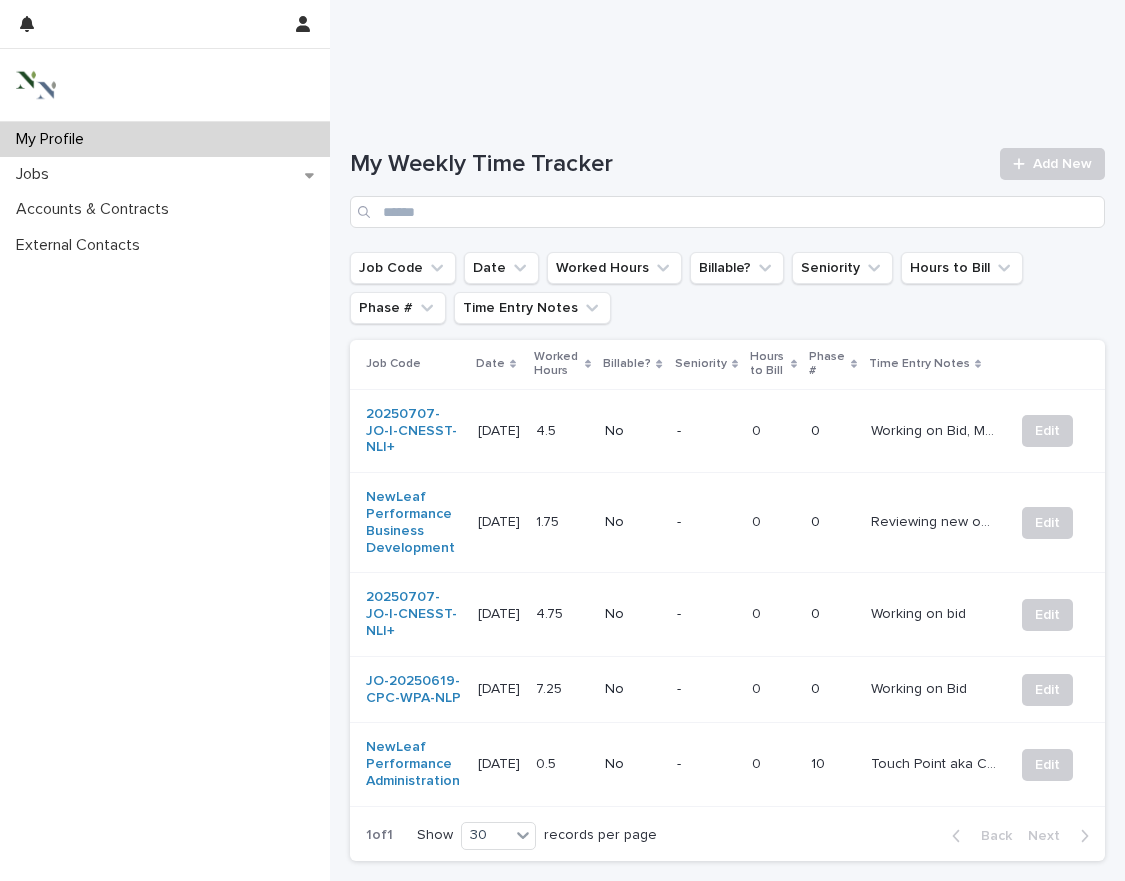scroll, scrollTop: 0, scrollLeft: 0, axis: both 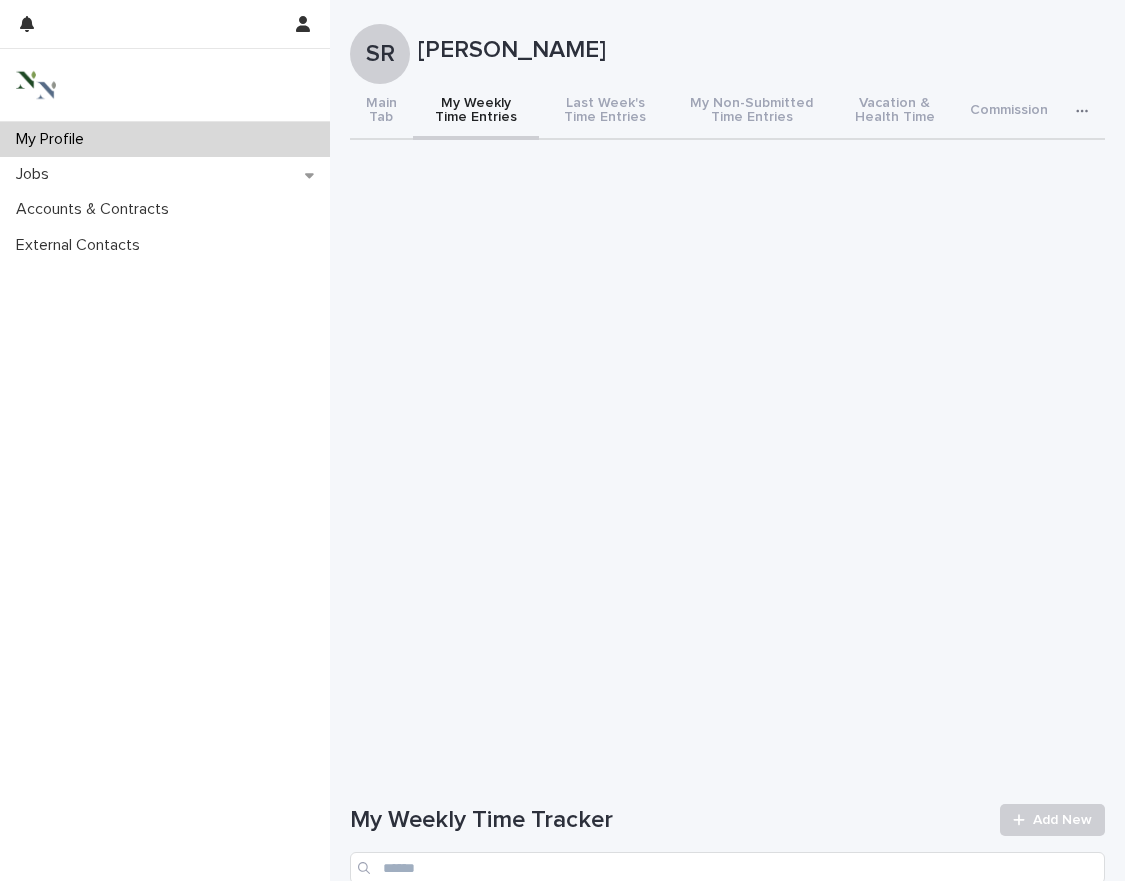 click on "Loading... Saving… My Weekly Time Tracker Add New Job Code Date Worked Hours Billable? Seniority Hours to Bill Phase # Time Entry Notes Job Code Date Worked Hours Billable? Seniority Hours to Bill Phase # Time Entry Notes 20250707-JO-I-CNESST-NLI+   2025-07-11 2025-07-11   0.5 0.5   No - - -   0 TouchPoint with Kerry for bid TouchPoint with Kerry for bid   Edit 20250707-JO-I-CNESST-NLI+   2025-07-10 2025-07-10   4.5 4.5   No - 0 0   0 Working on Bid, Meeting with Kerry and MJ.  Working on Bid, Meeting with Kerry and MJ.    Edit NewLeaf Performance Administration   2025-07-10 2025-07-10   1 1   No - 0 0   10 Weekly touchpoint with Chloe and entering hours Weekly touchpoint with Chloe and entering hours   Edit NewLeaf Performance Business Development   2025-07-09 2025-07-09   1.75 1.75   No - 0 0   0 Reviewing new opportunities, take MJ’s email out of the Bid and tenders Reviewing new opportunities, take MJ’s email out of the Bid and tenders   Edit 20250707-JO-I-CNESST-NLI+   2025-07-09" at bounding box center [727, 1265] 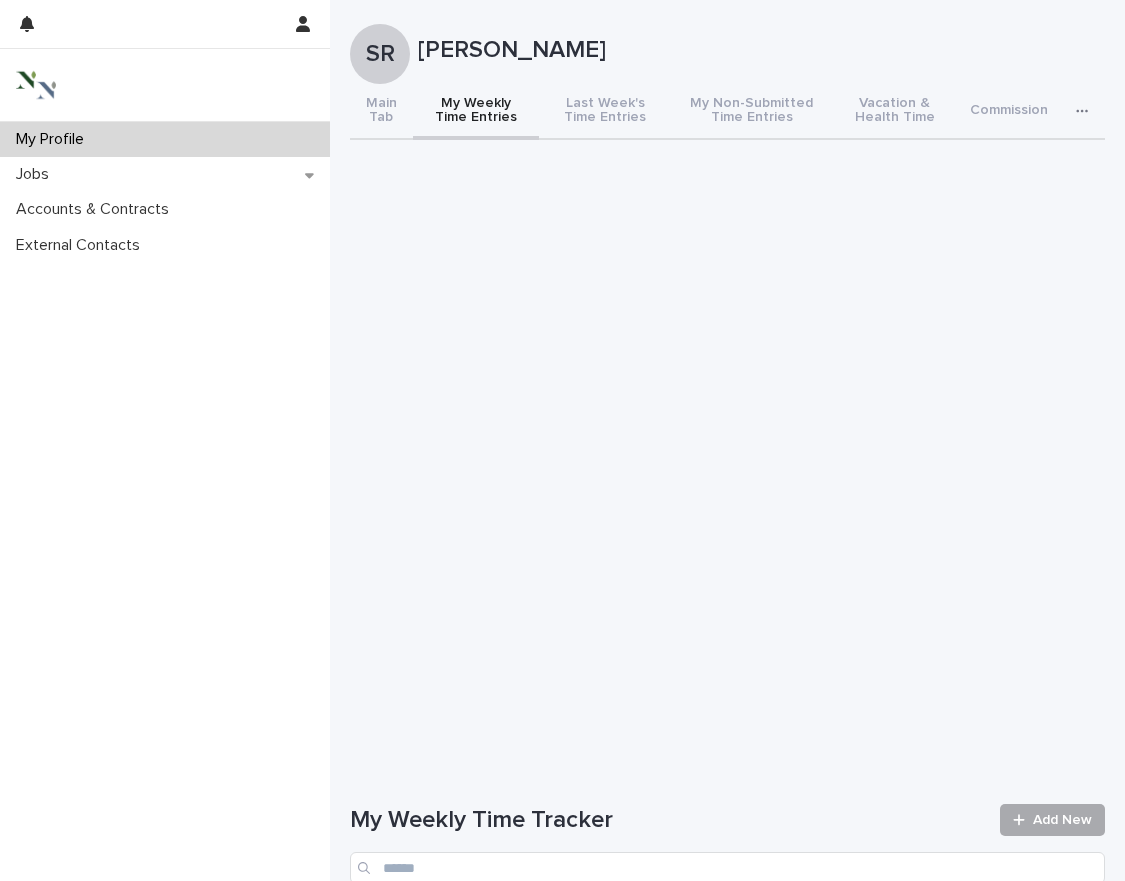 click on "Add New" at bounding box center (1062, 820) 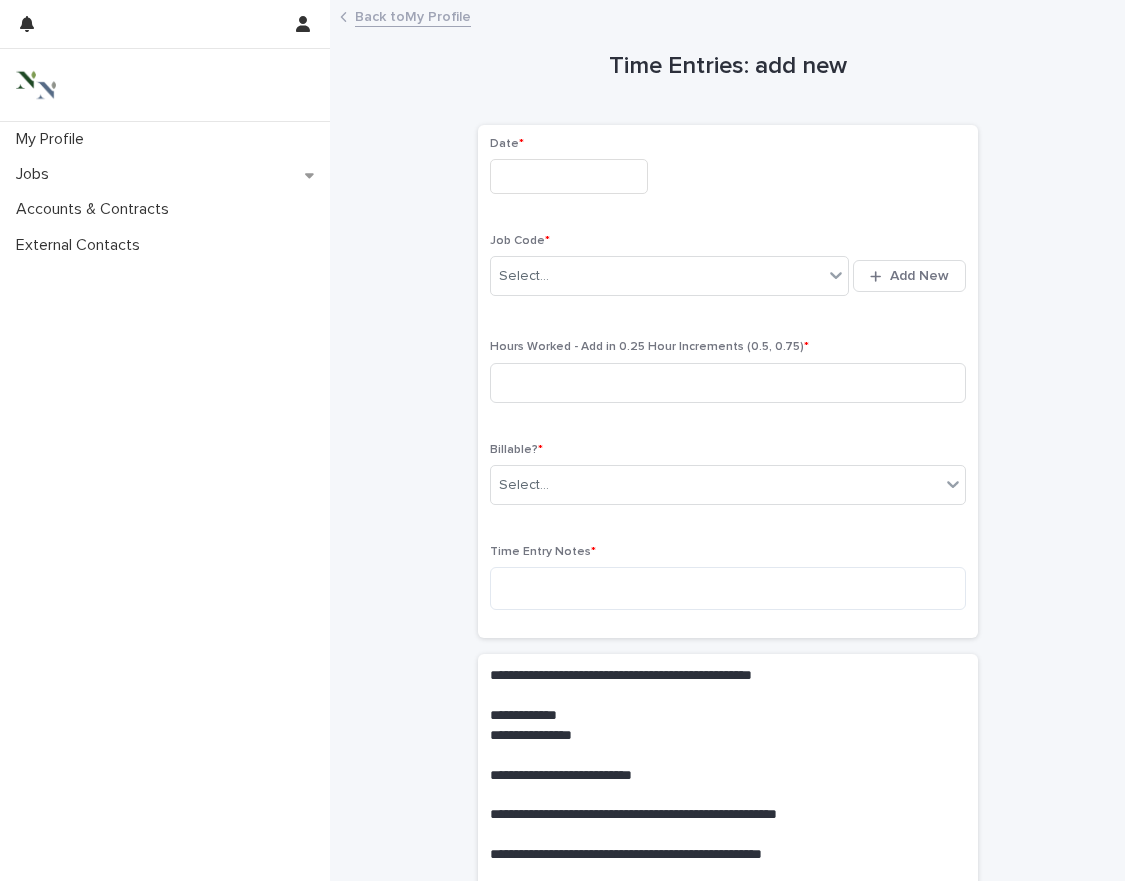 click at bounding box center (569, 176) 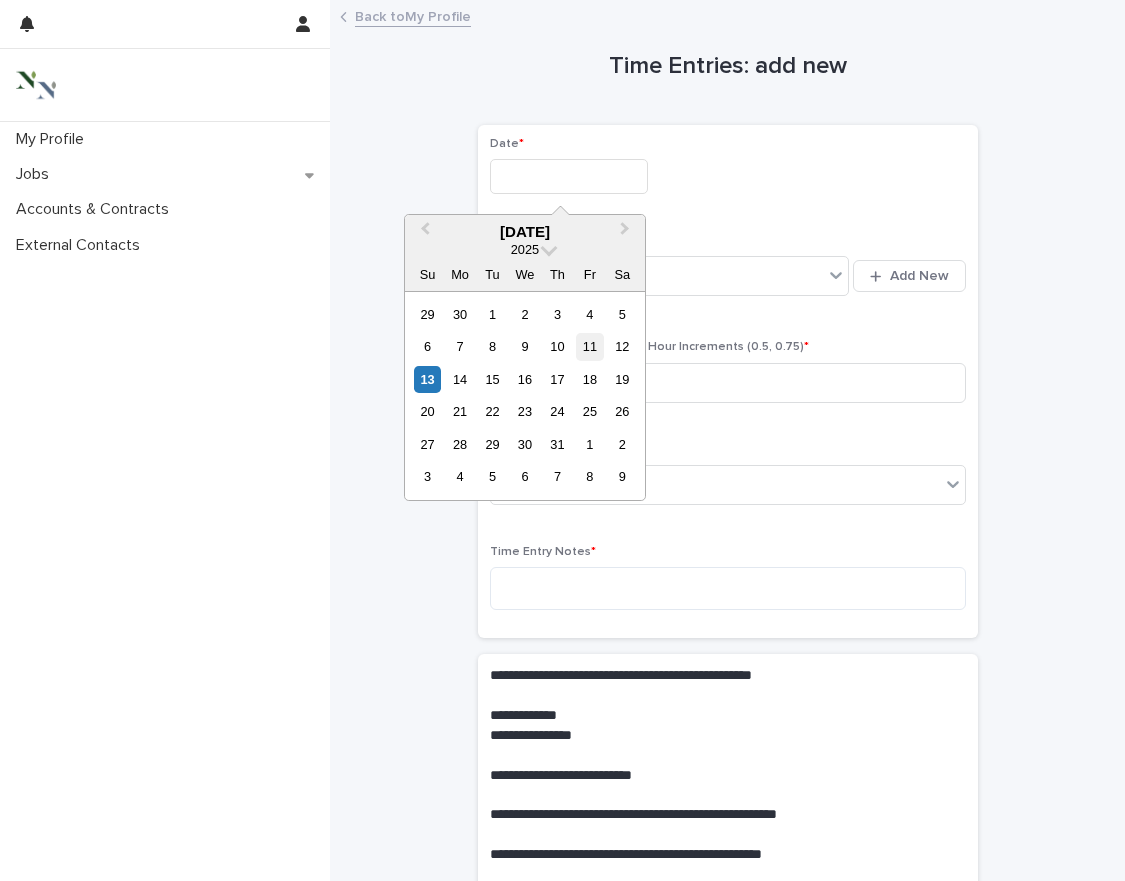 click on "11" at bounding box center [589, 346] 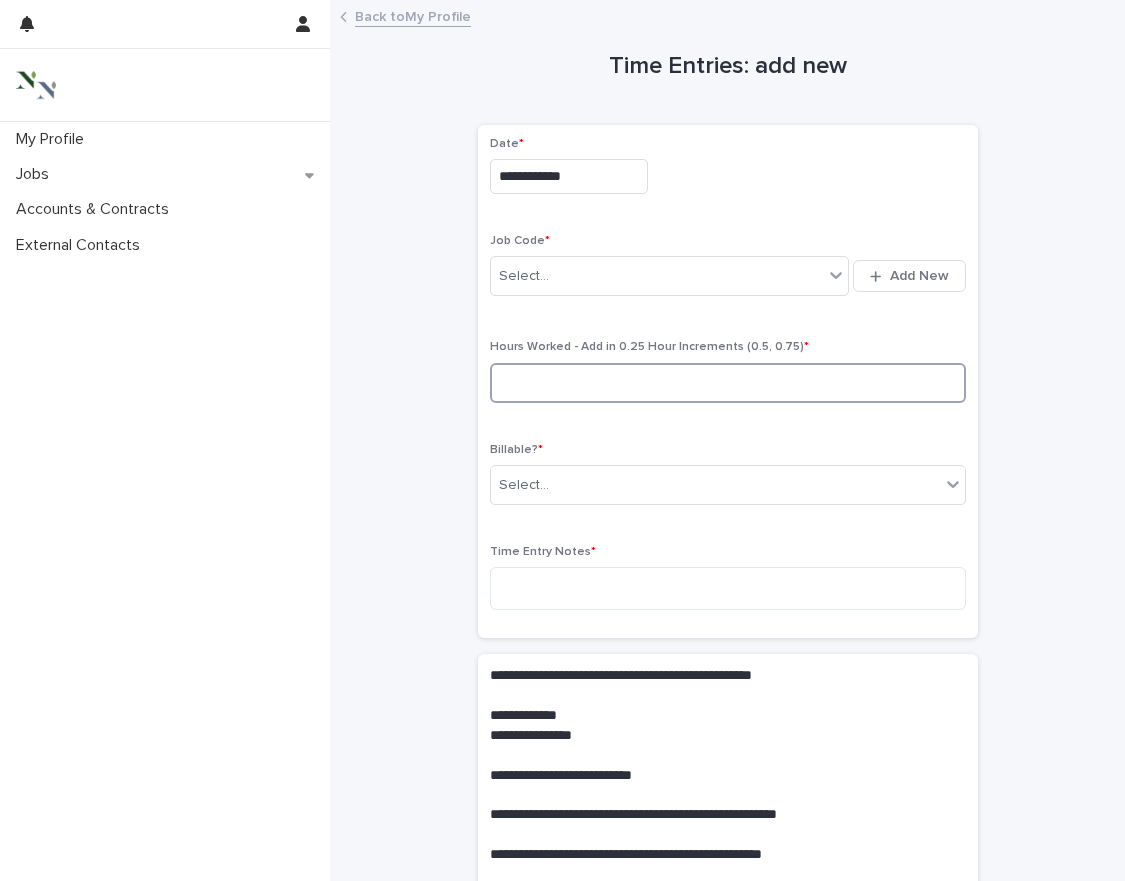 click at bounding box center (728, 383) 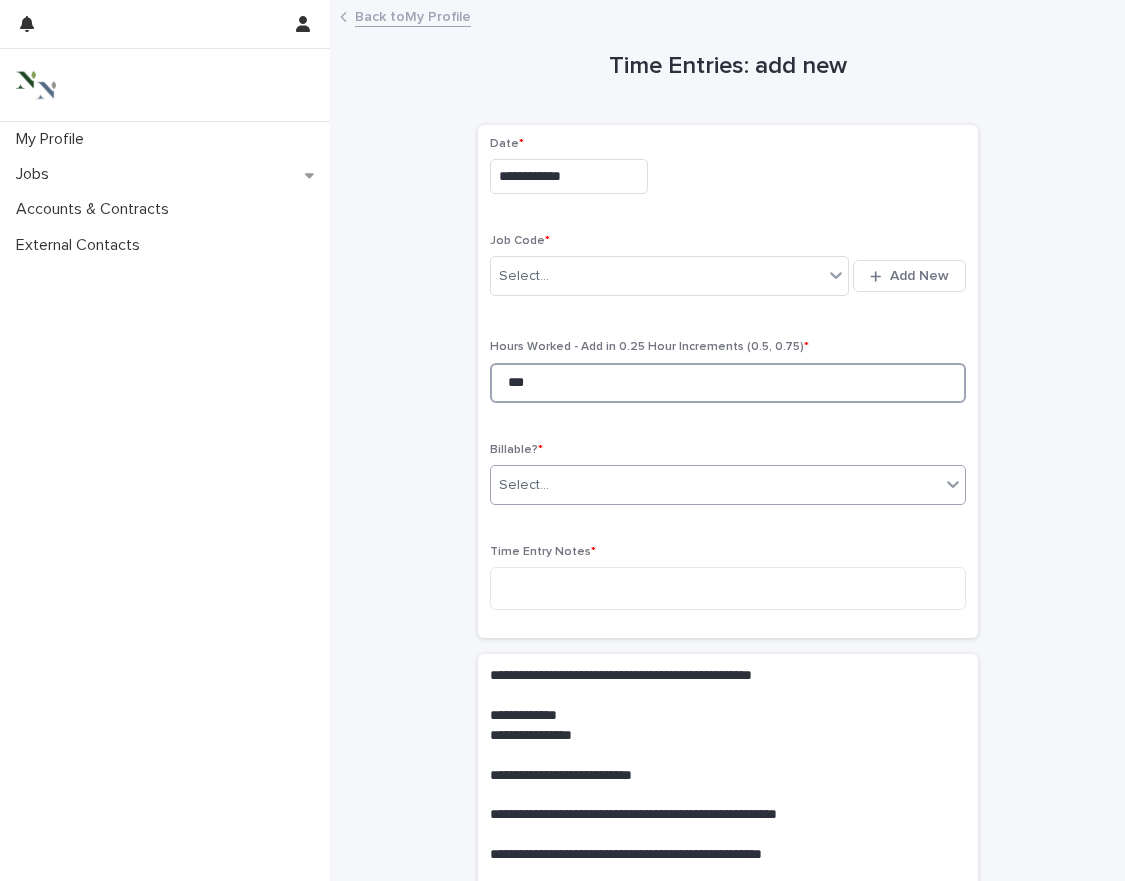 type on "***" 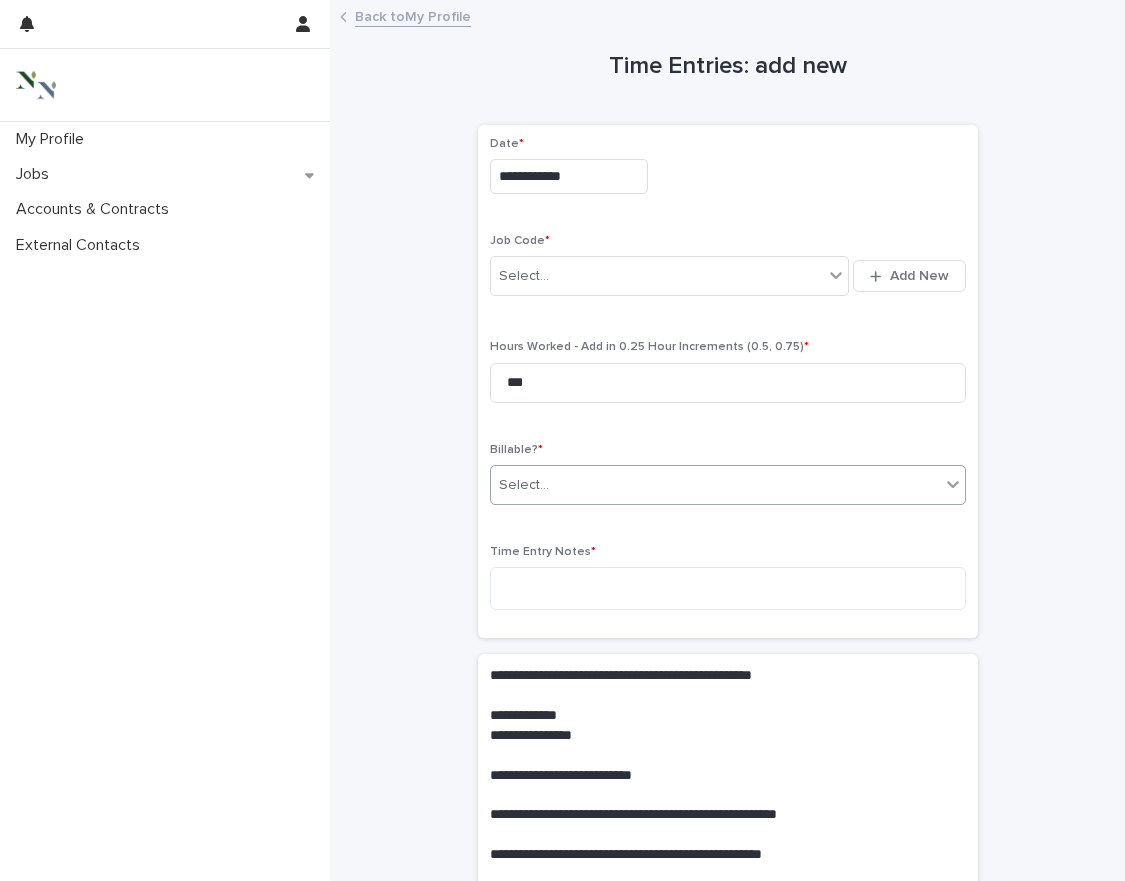 click on "Select..." at bounding box center (715, 485) 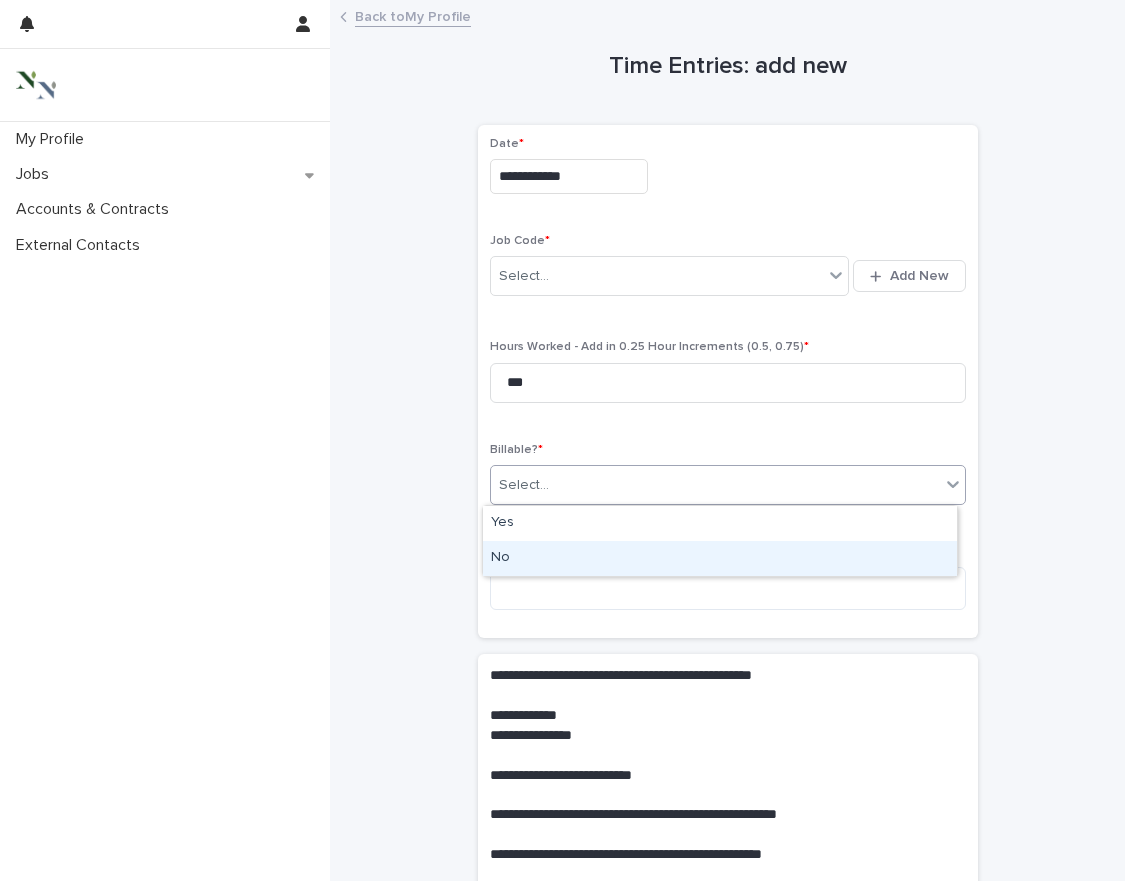 click on "No" at bounding box center (720, 558) 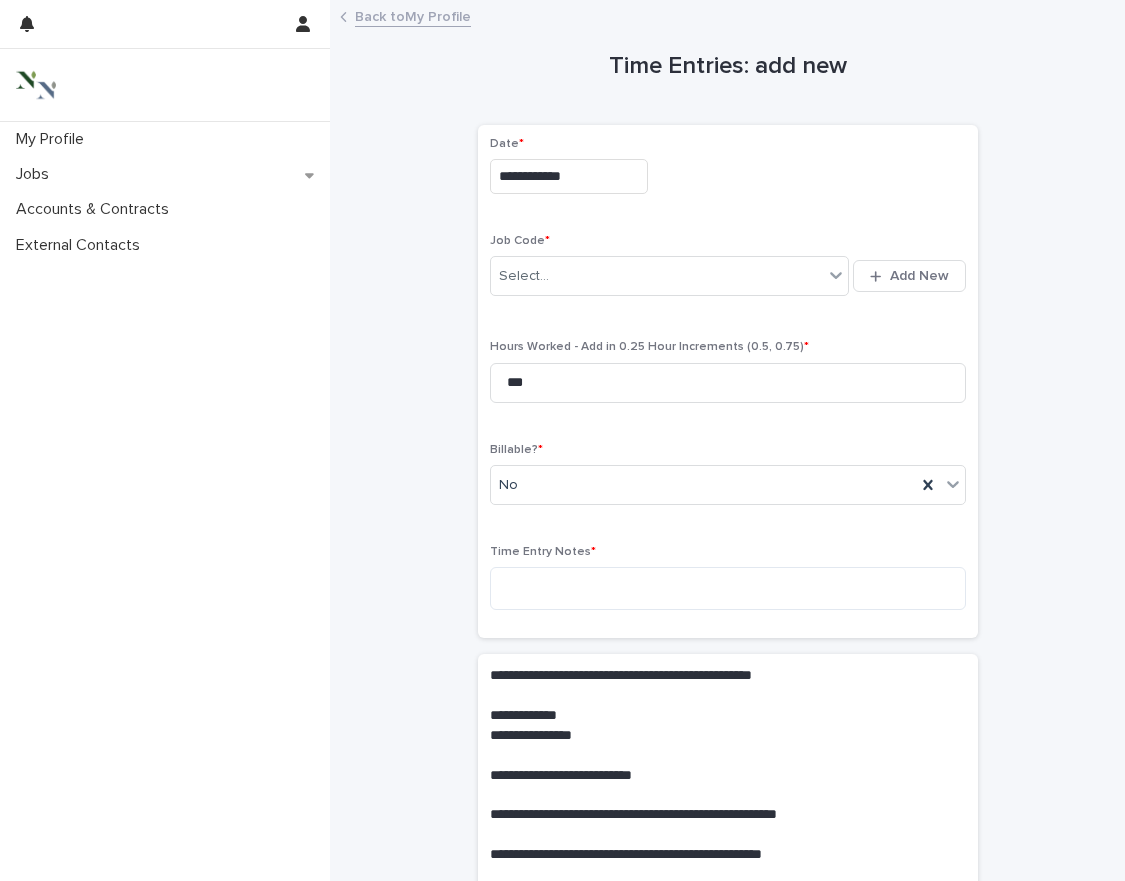 click on "Select... Add New" at bounding box center (728, 276) 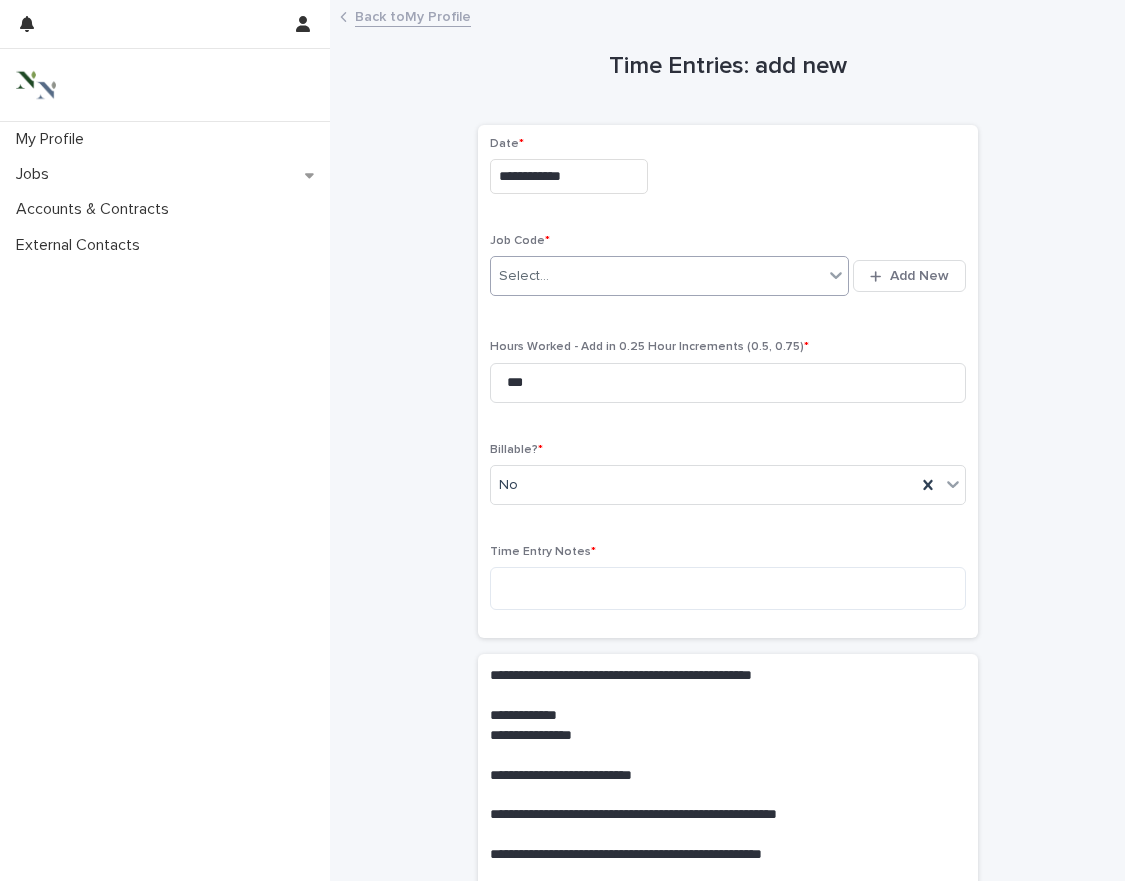click on "Select..." at bounding box center [657, 276] 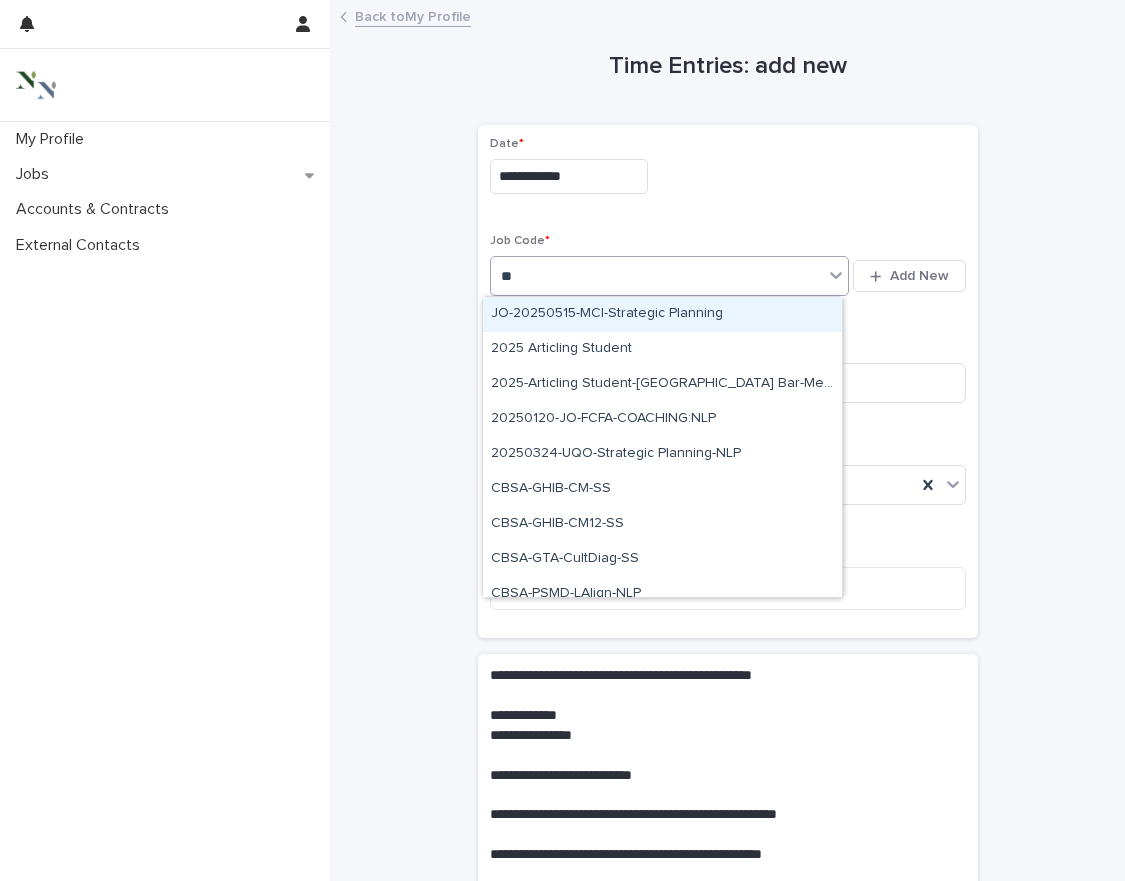 type on "***" 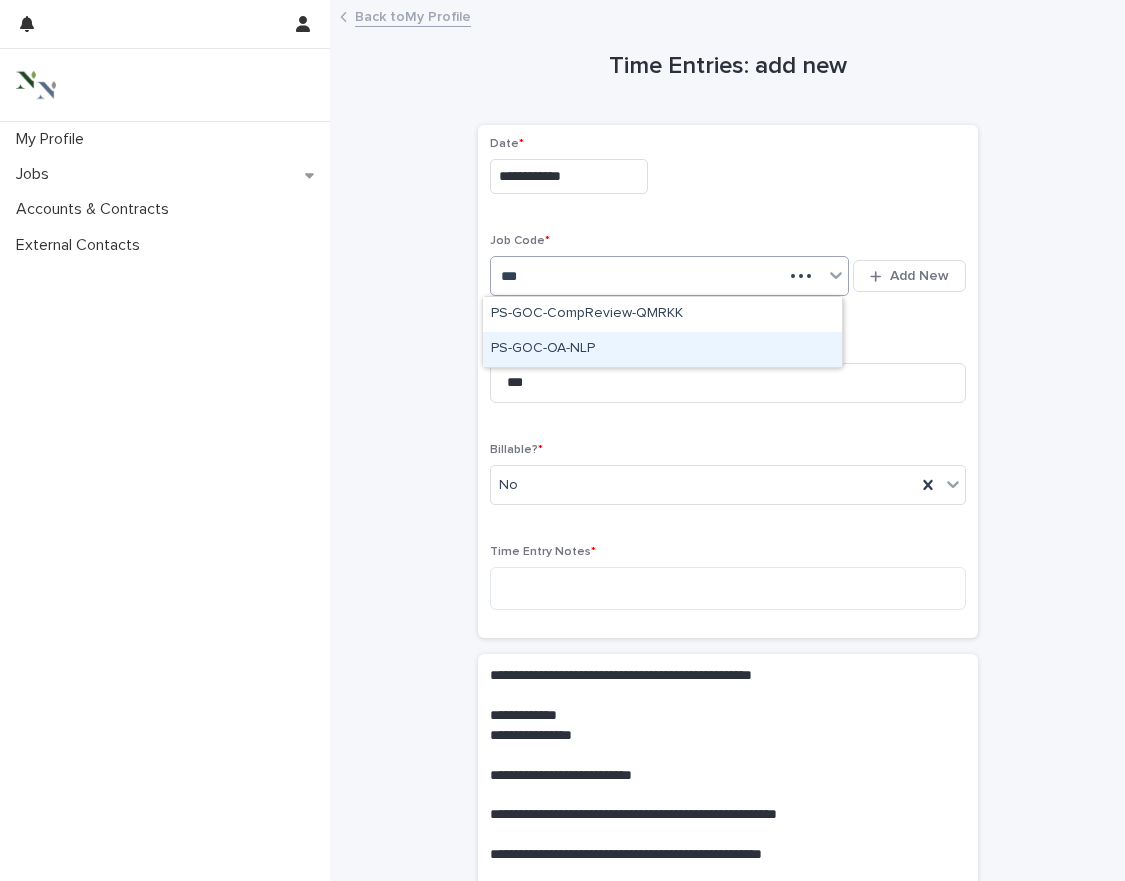 click on "PS-GOC-OA-NLP" at bounding box center (662, 349) 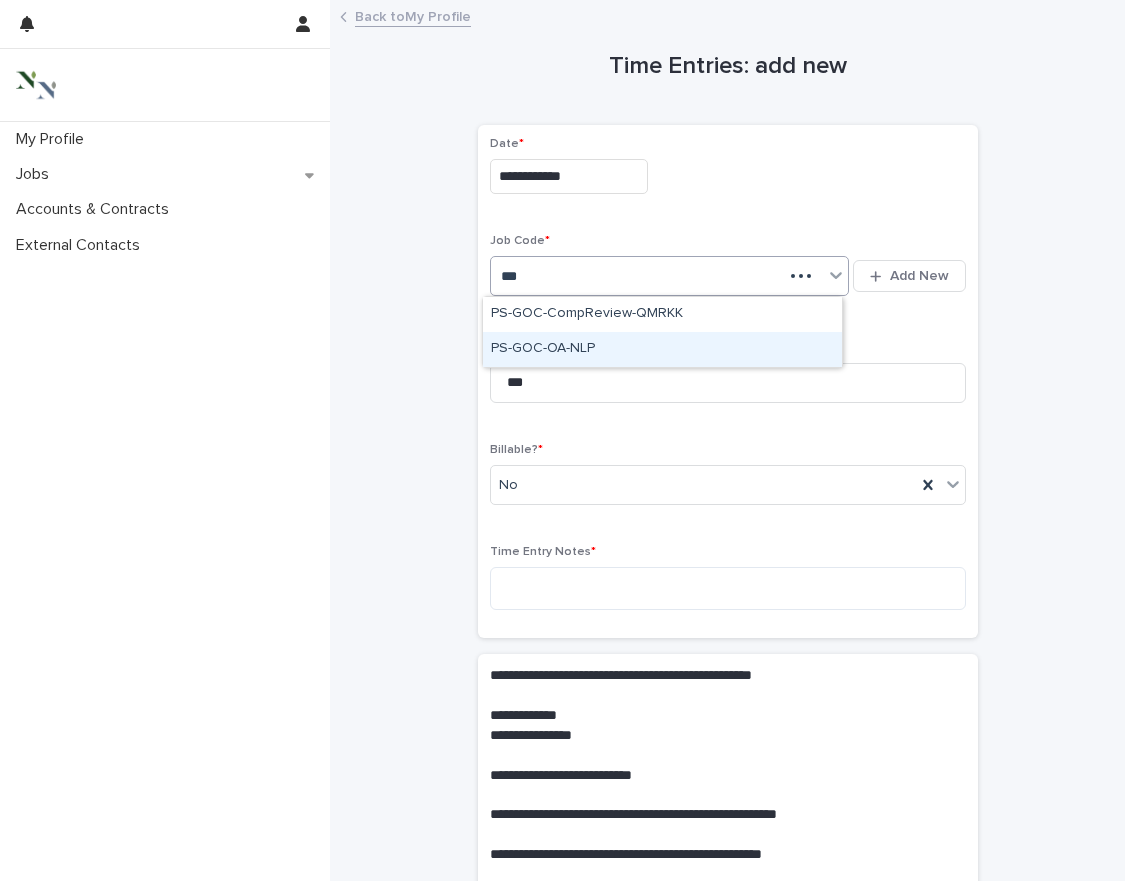 type 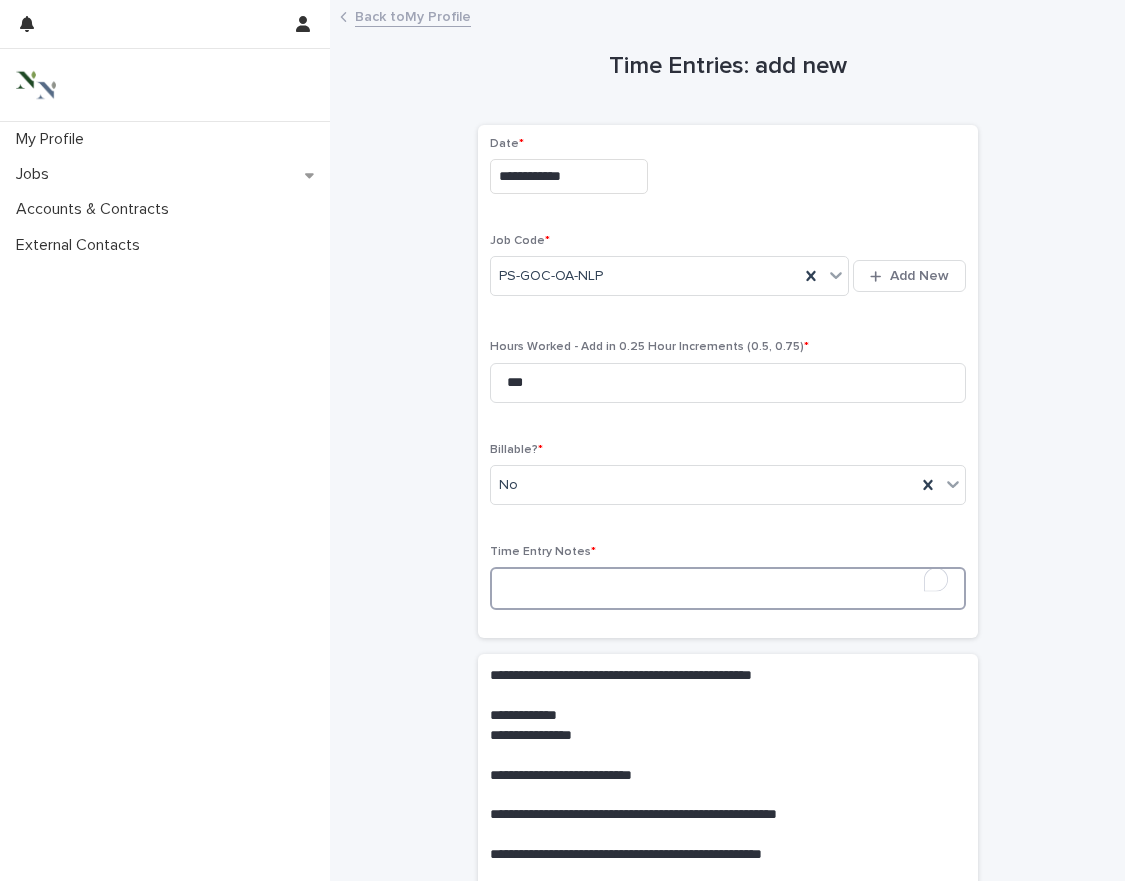 click at bounding box center (728, 588) 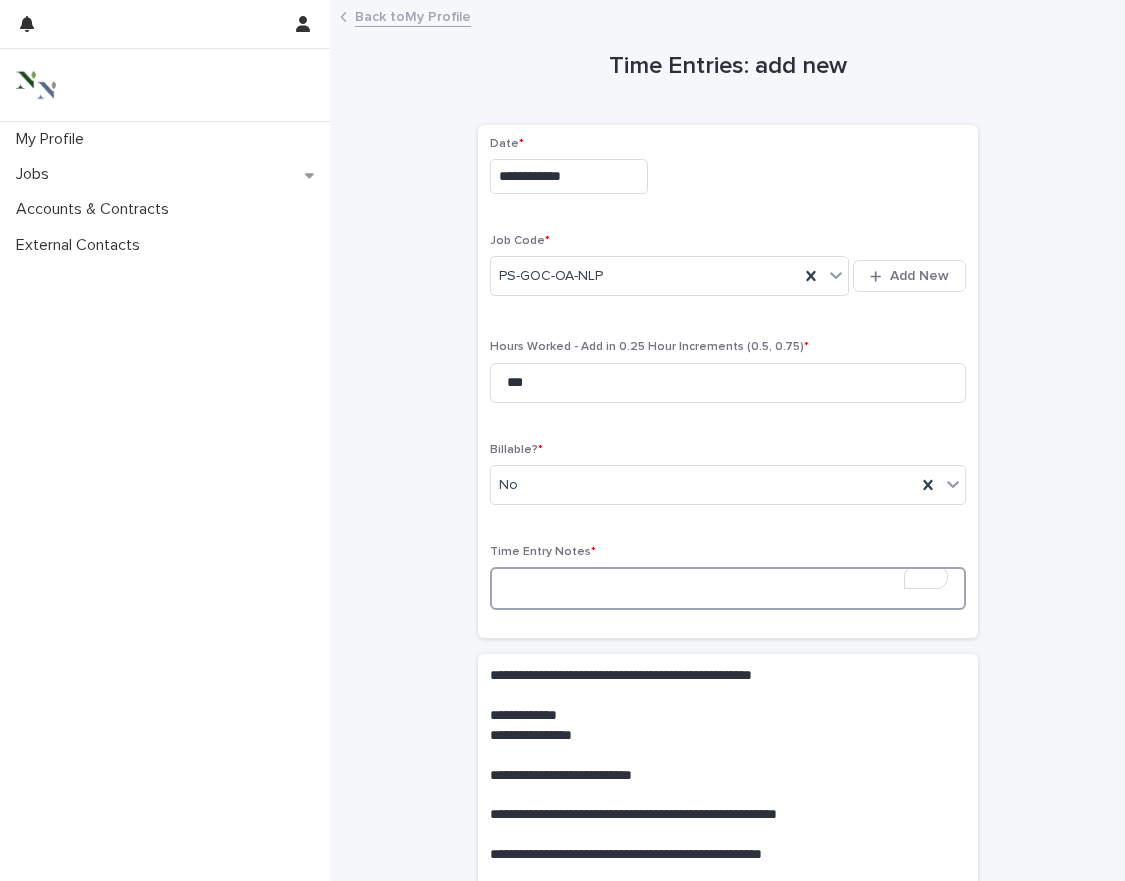 type on "*" 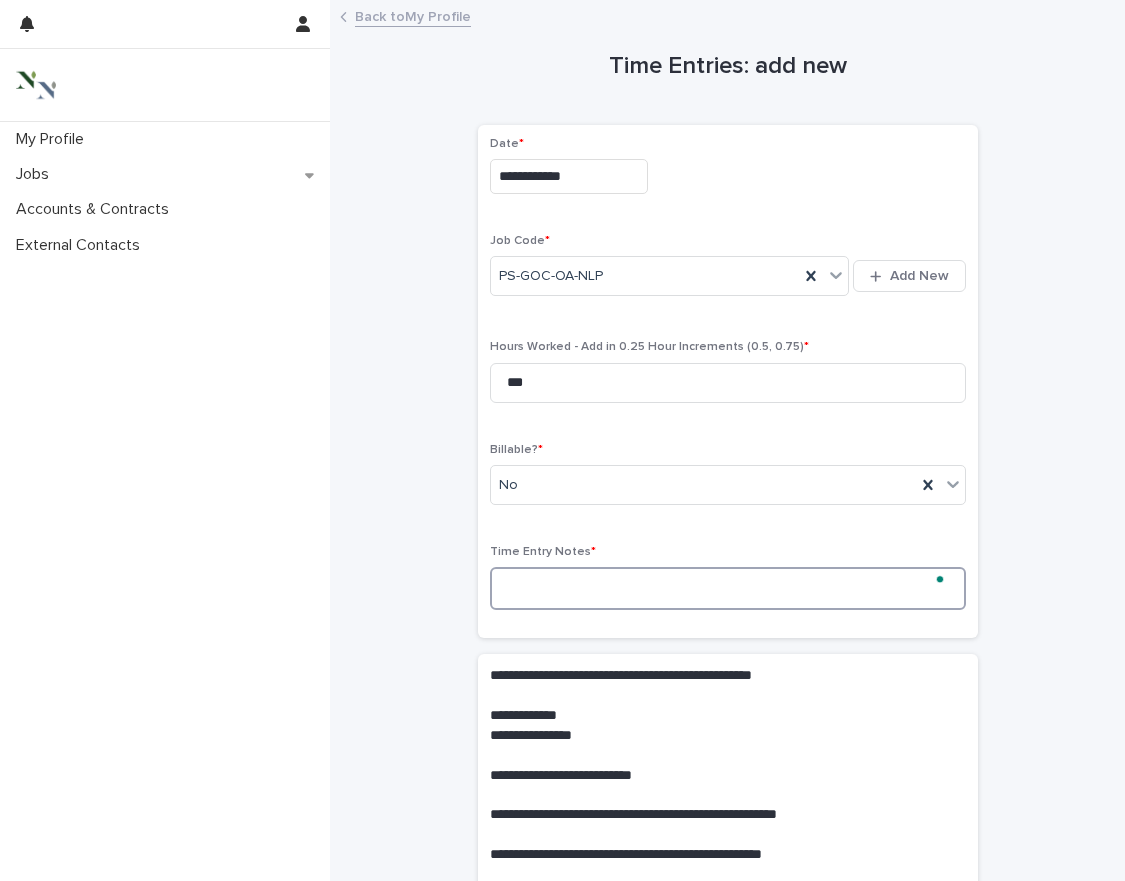 type on "*" 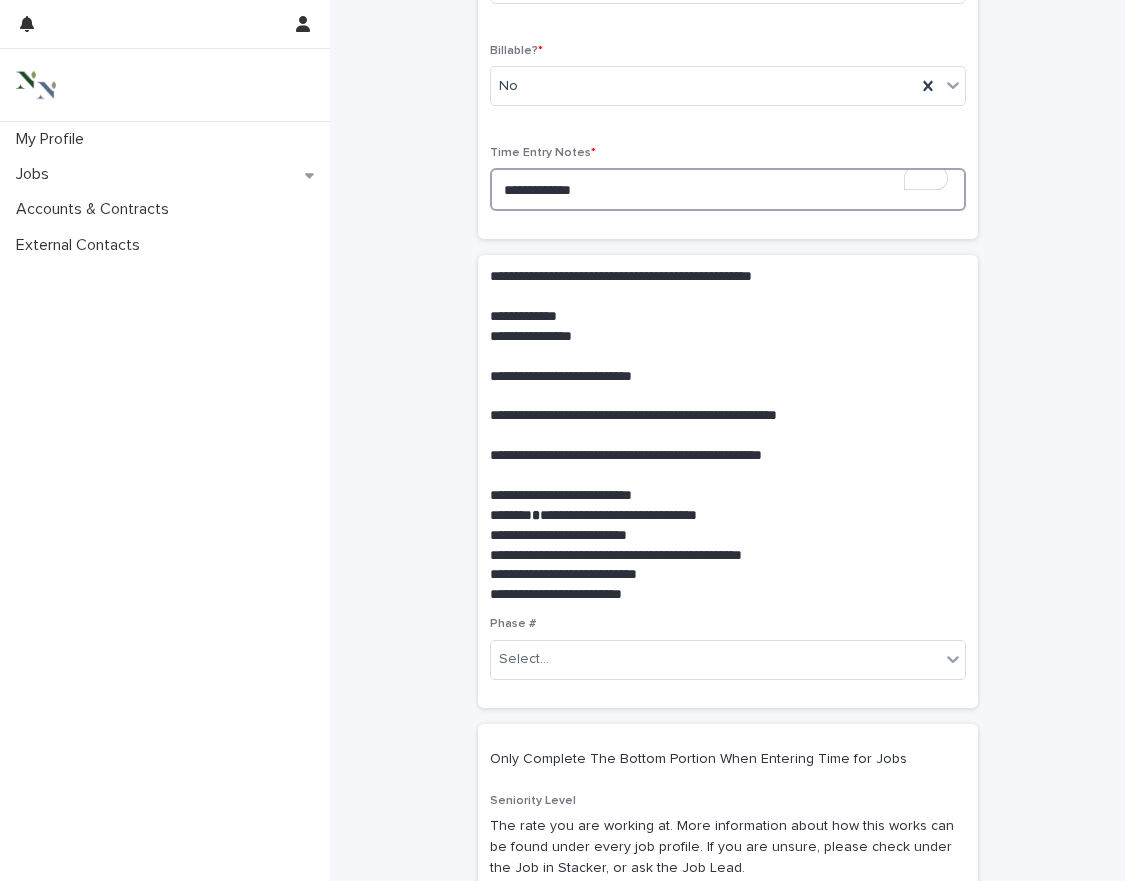 scroll, scrollTop: 404, scrollLeft: 0, axis: vertical 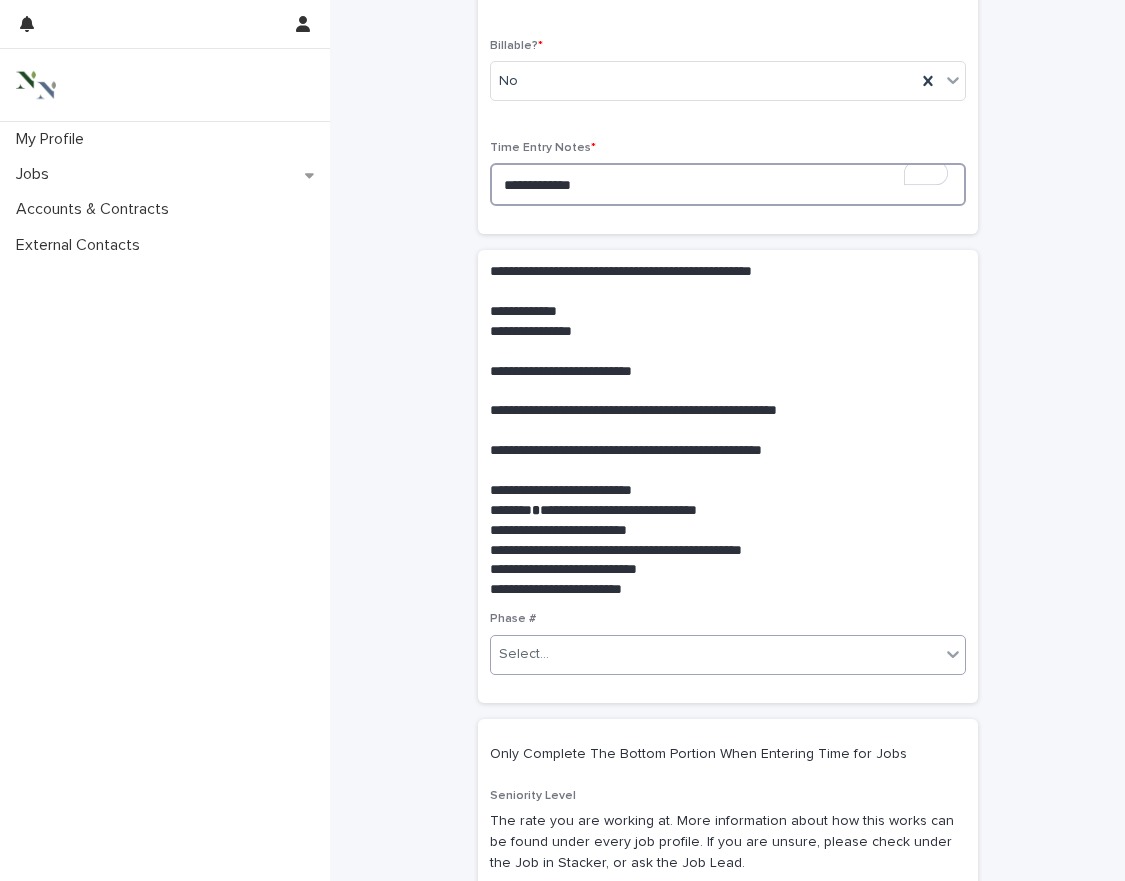 type on "**********" 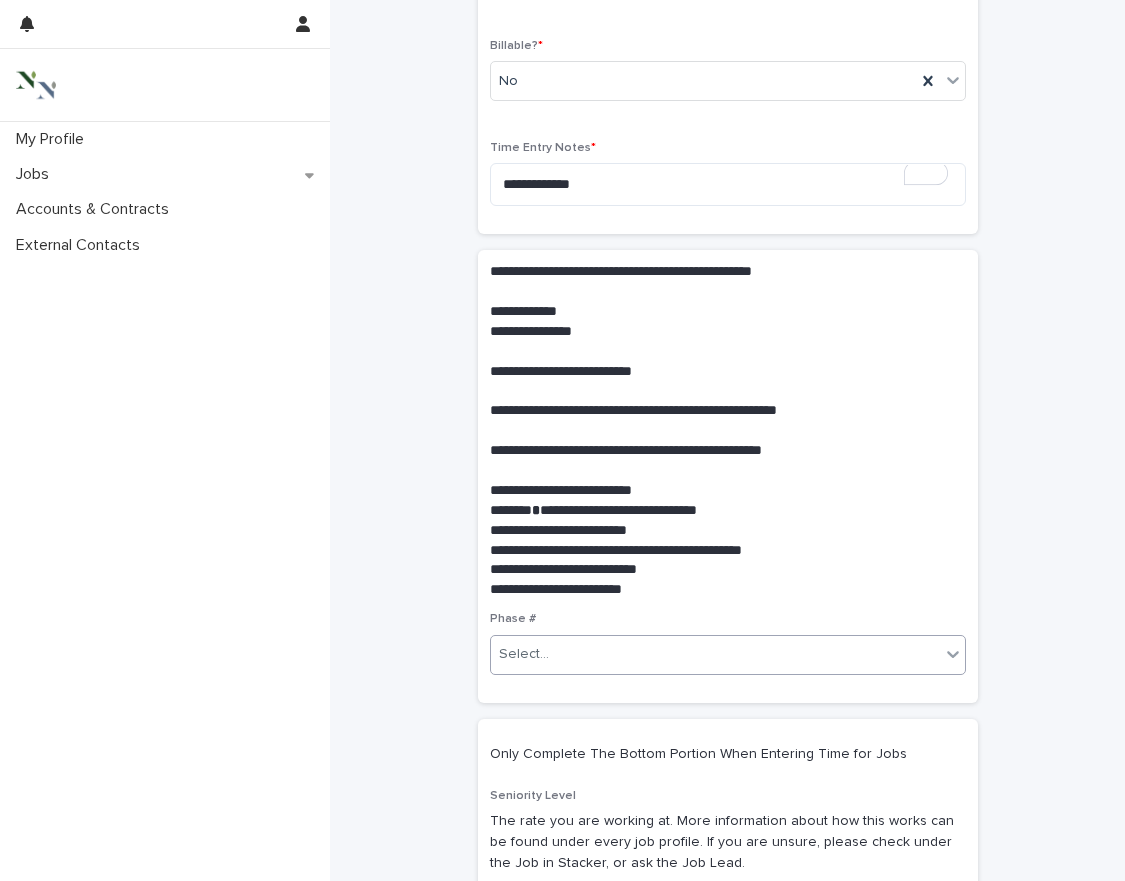 click on "Select..." at bounding box center (715, 654) 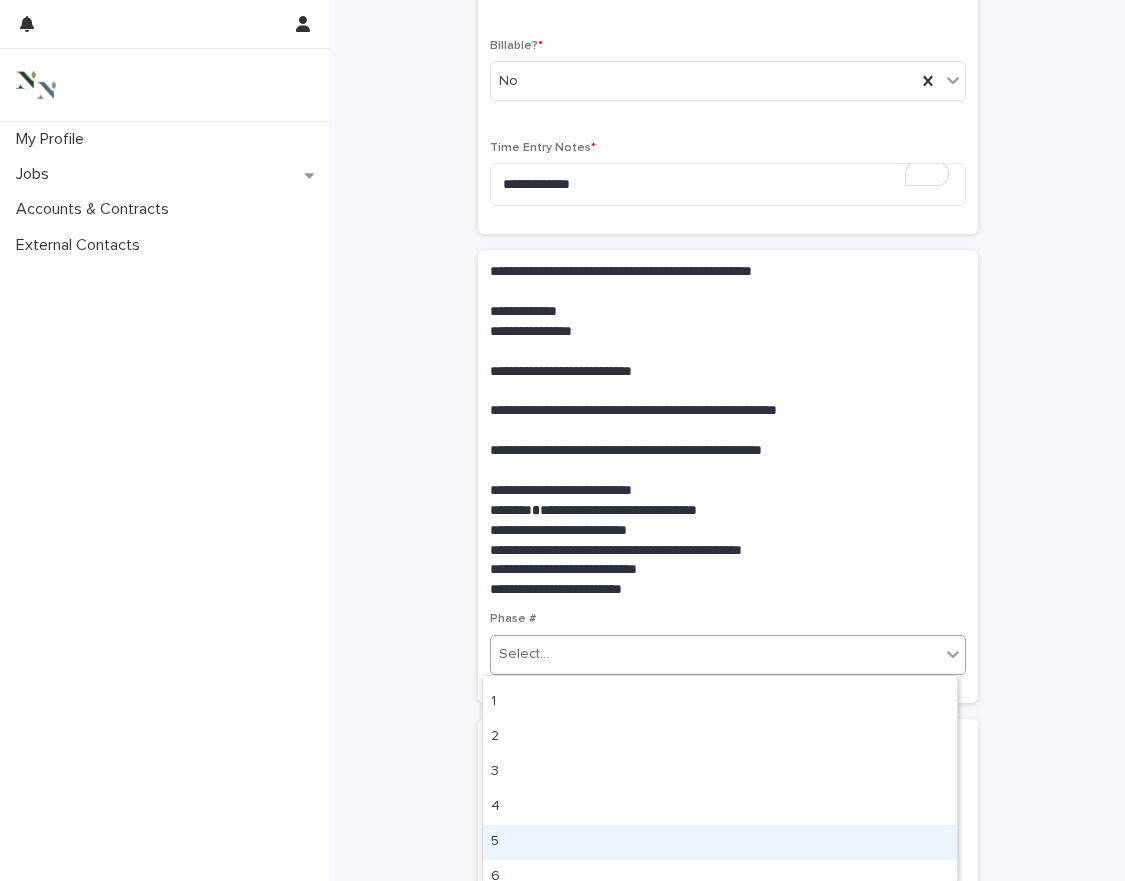 scroll, scrollTop: 0, scrollLeft: 0, axis: both 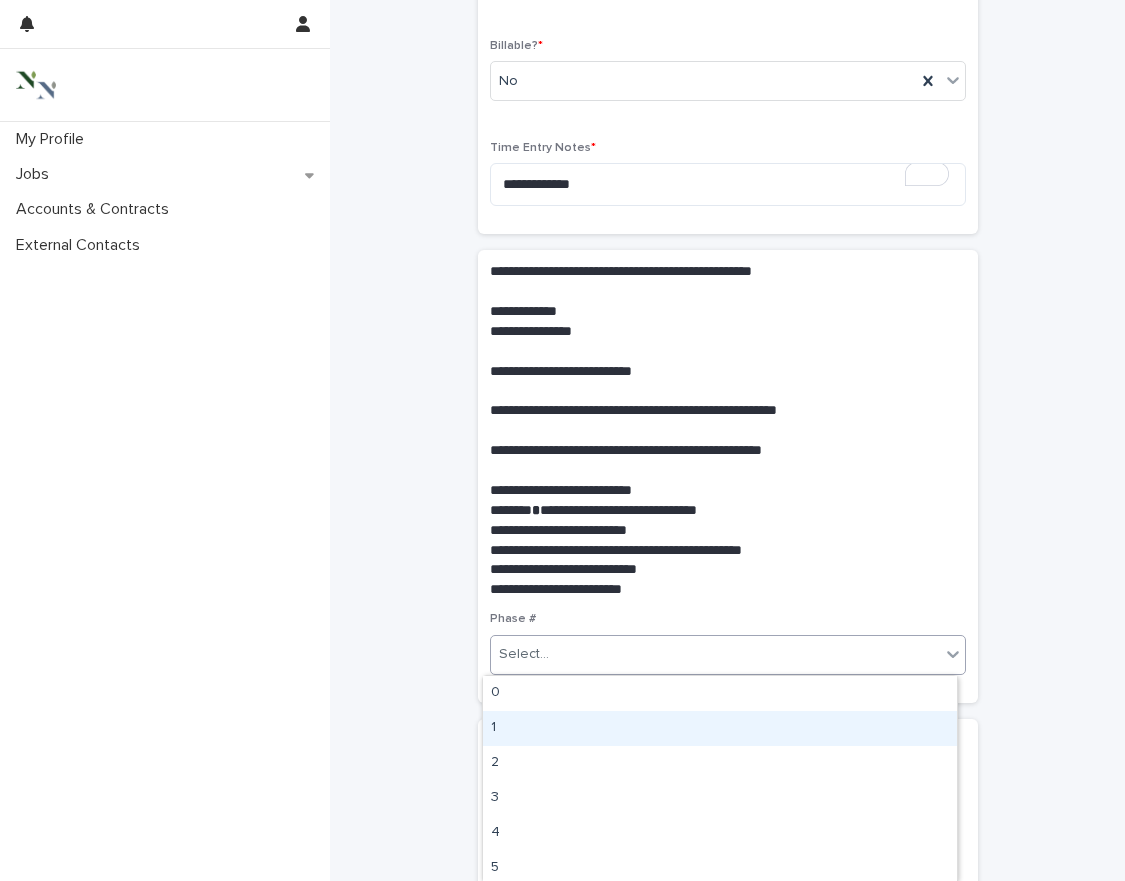 click on "1" at bounding box center [720, 728] 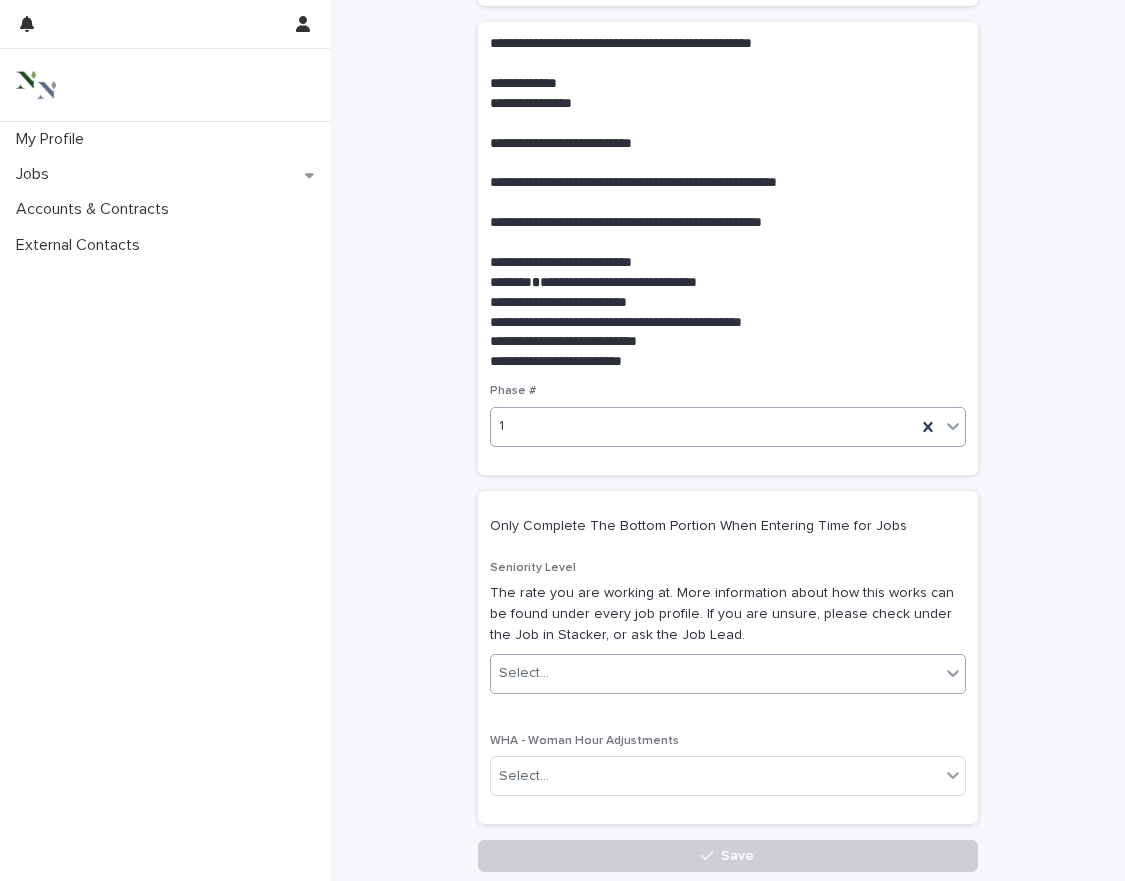 scroll, scrollTop: 746, scrollLeft: 0, axis: vertical 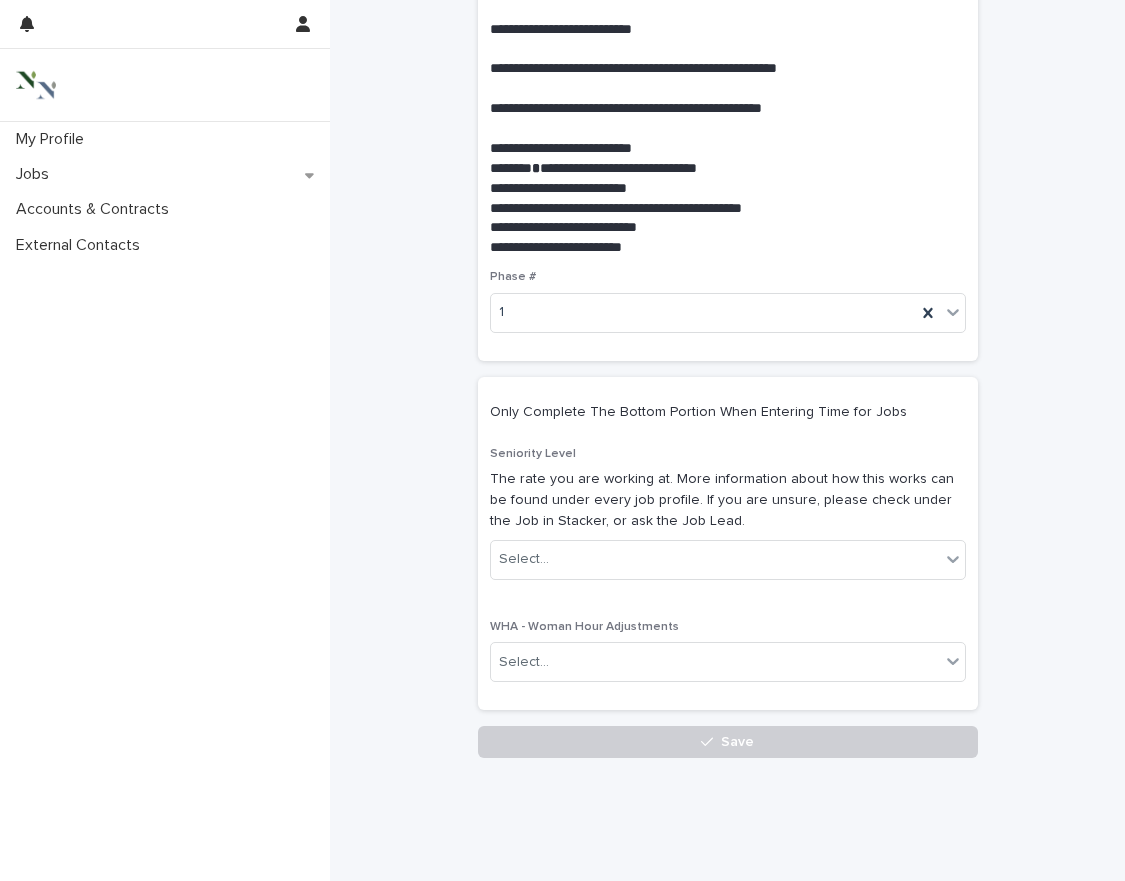 click on "**********" at bounding box center (728, 52) 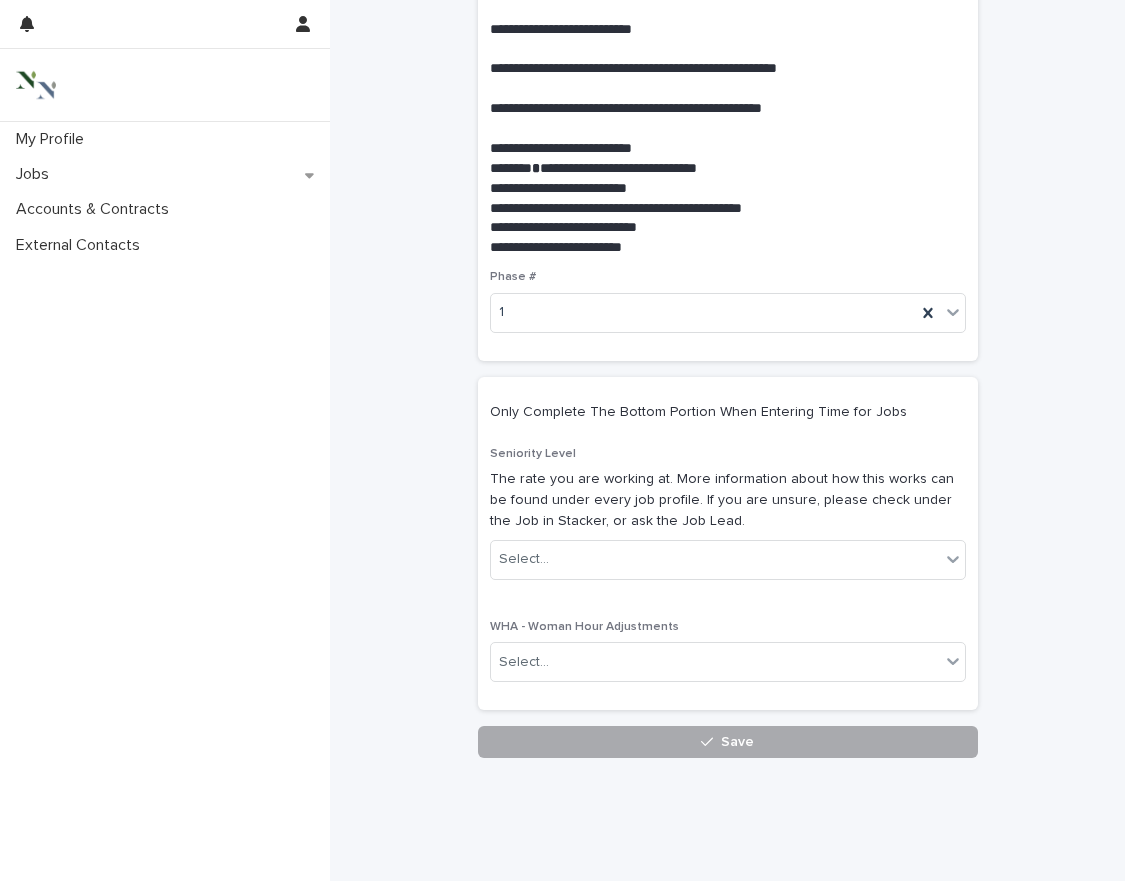 click on "Save" at bounding box center (728, 742) 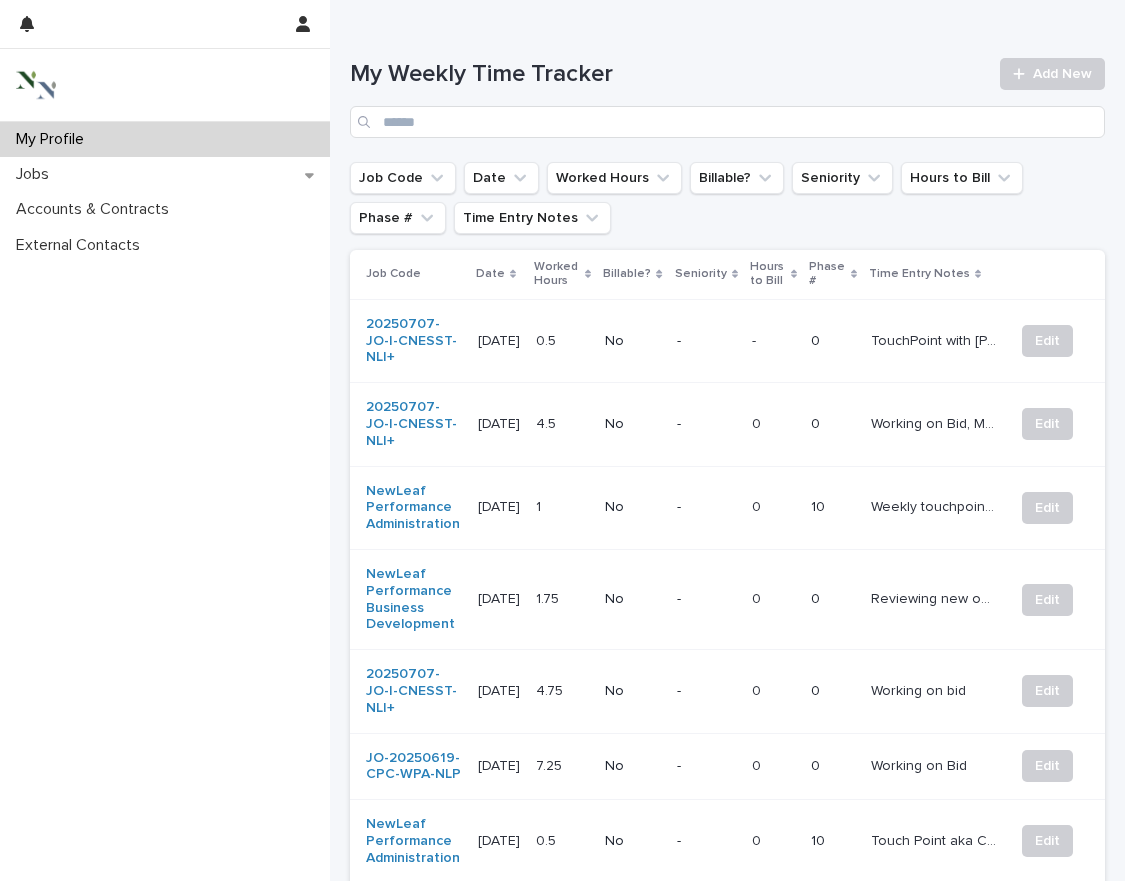 scroll, scrollTop: 0, scrollLeft: 0, axis: both 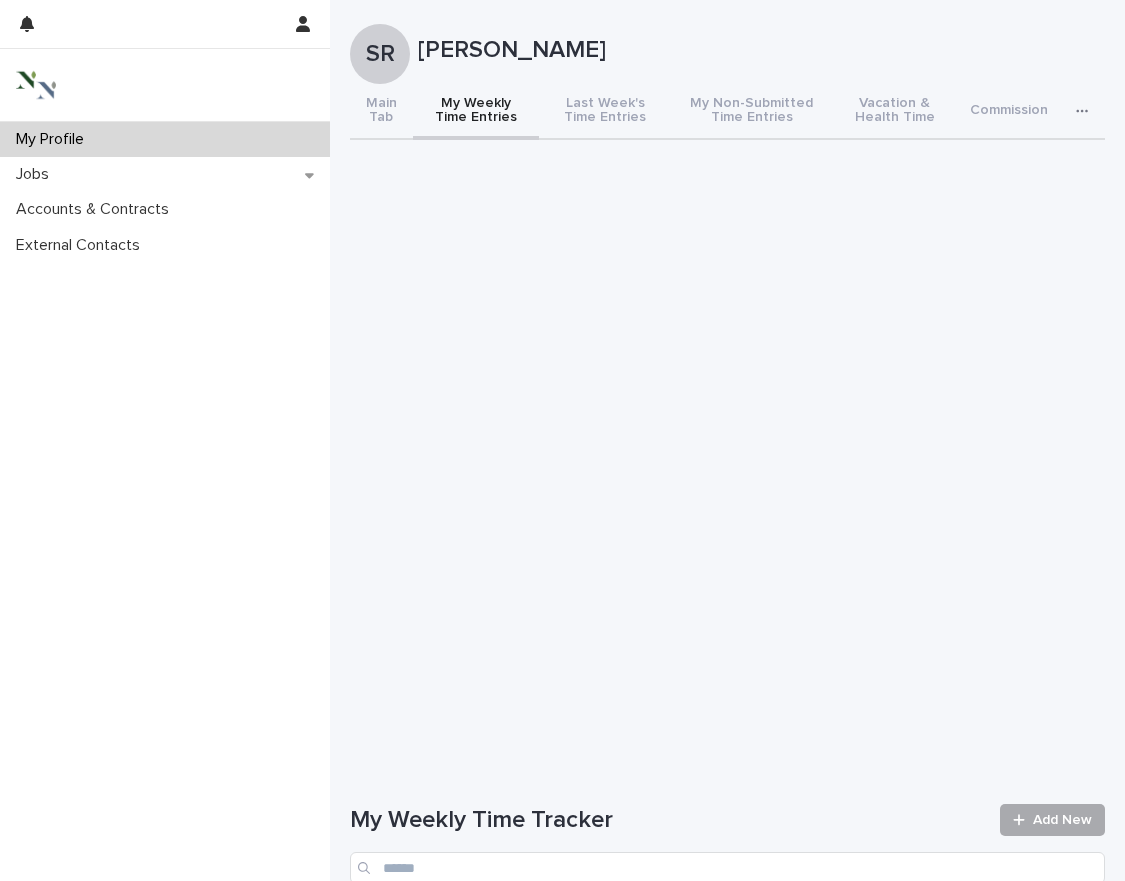 click on "Add New" at bounding box center (1052, 820) 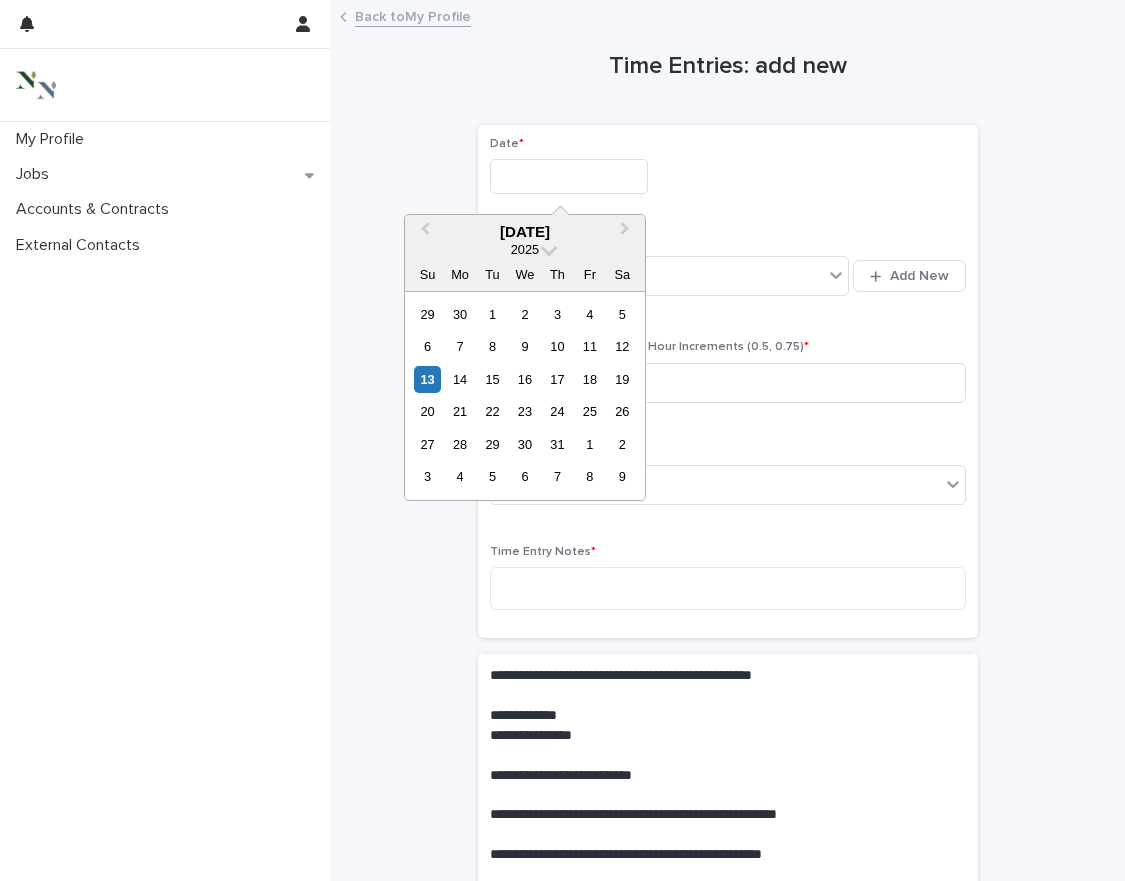 click at bounding box center [569, 176] 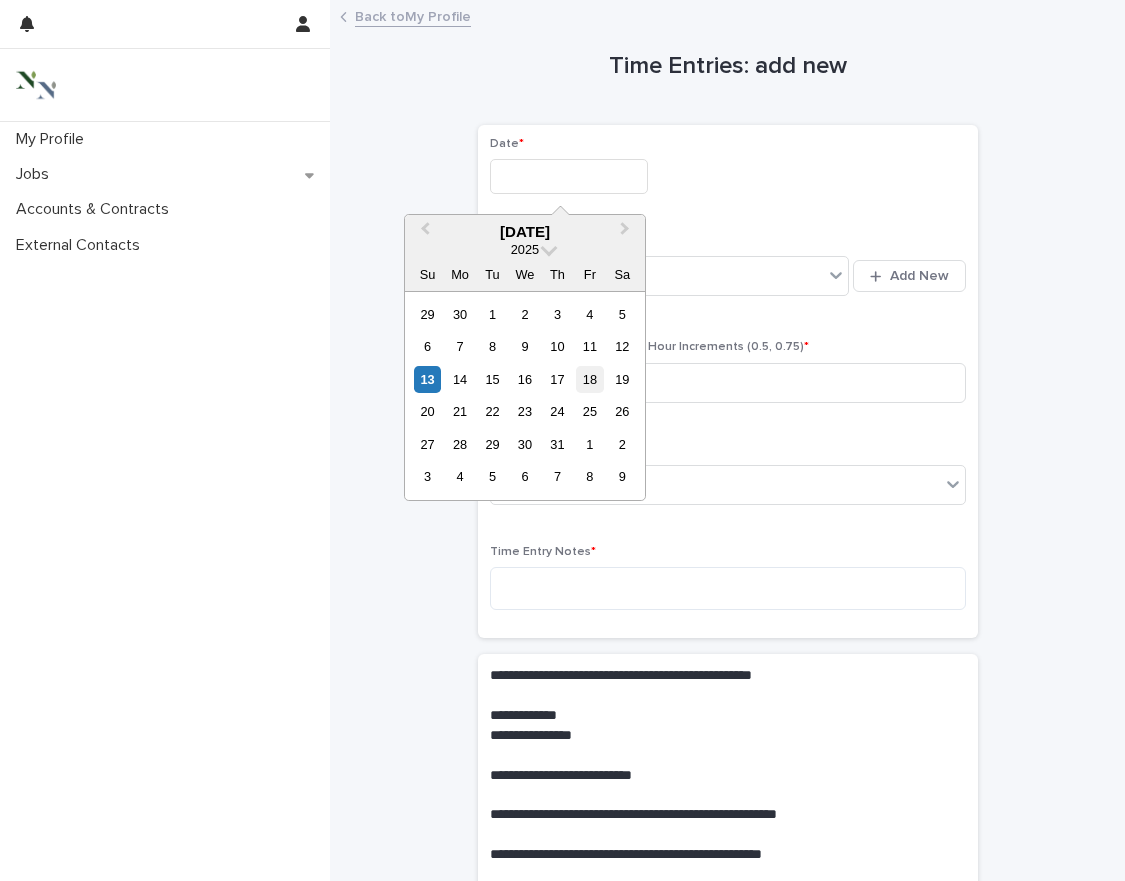 click on "18" at bounding box center [589, 379] 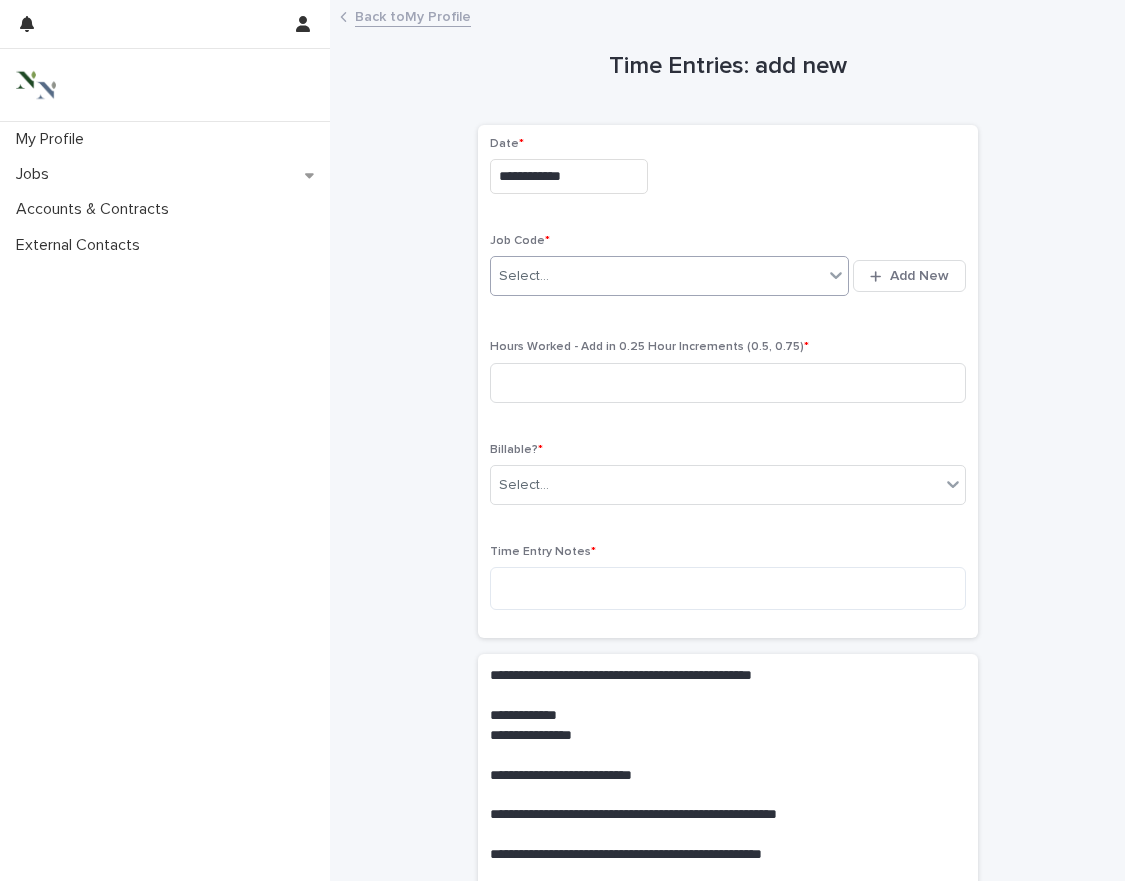 click on "Select..." at bounding box center [657, 276] 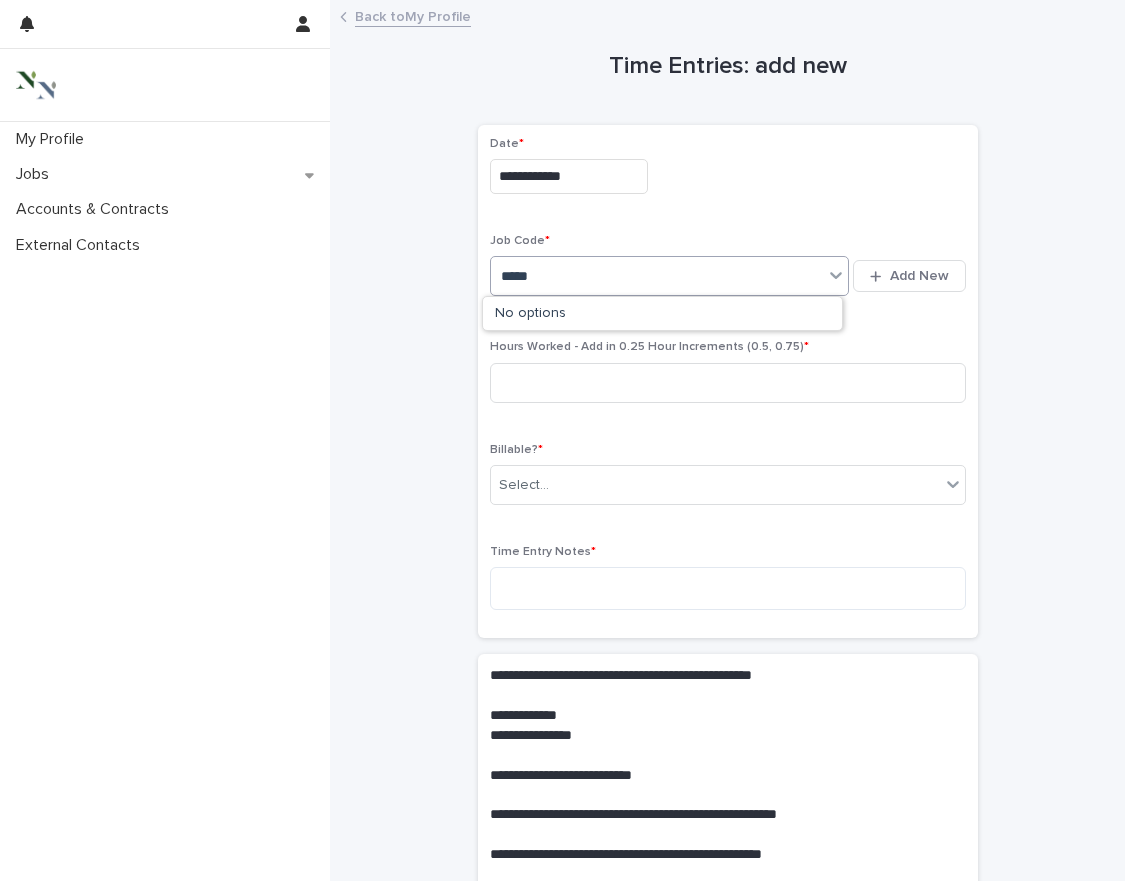 type on "*****" 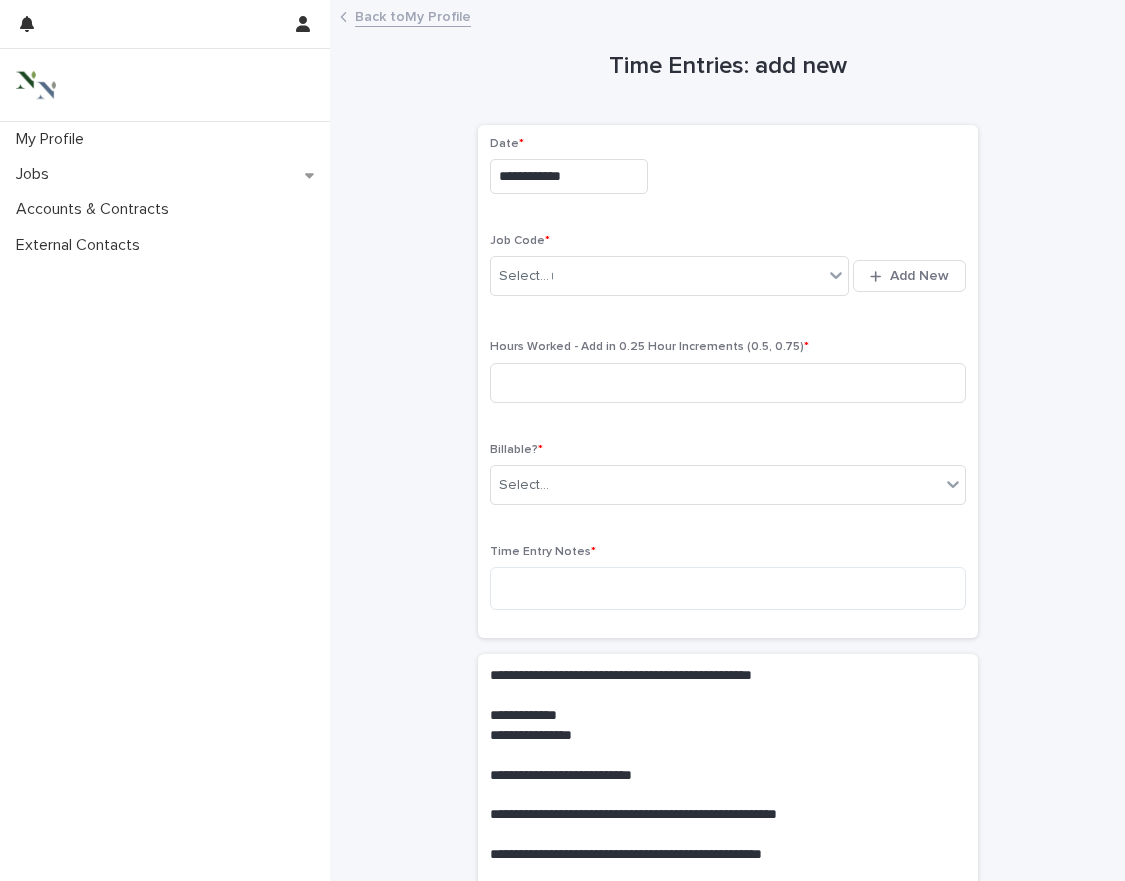 type 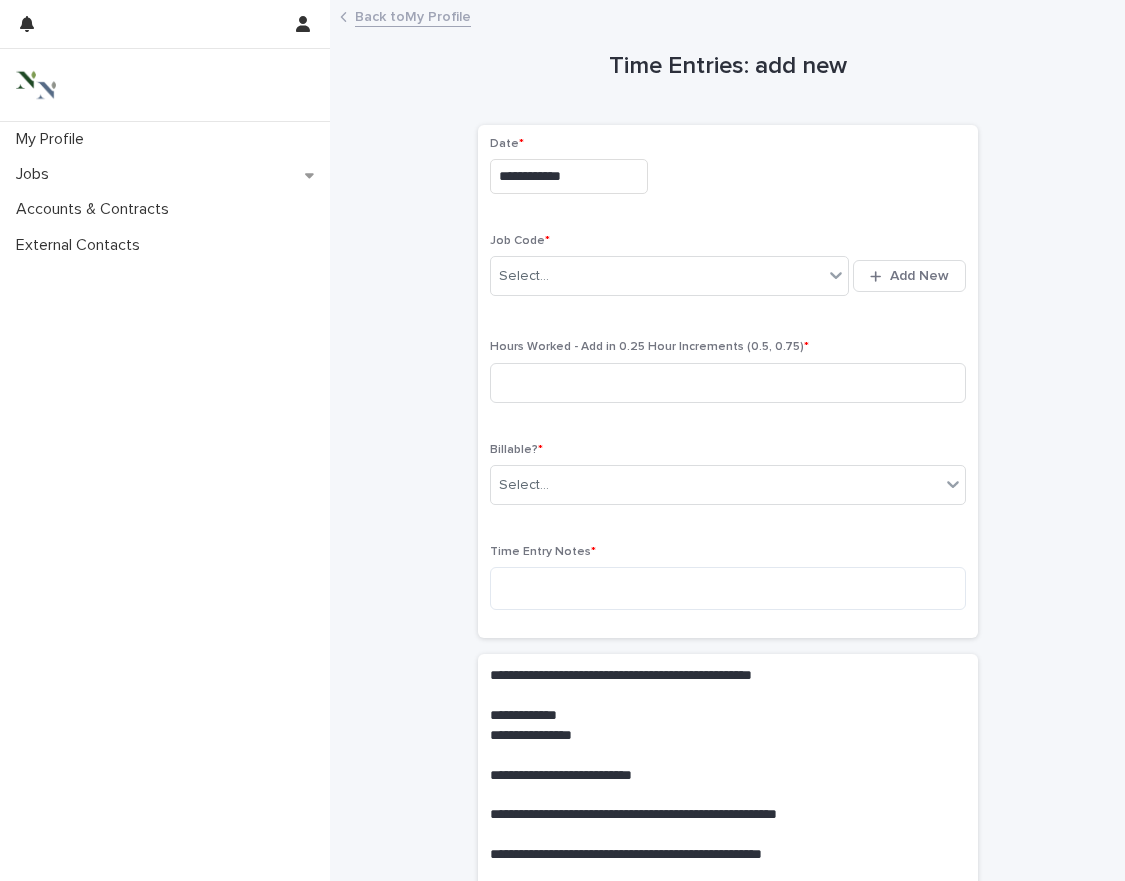 click on "Back to  My Profile" at bounding box center (413, 15) 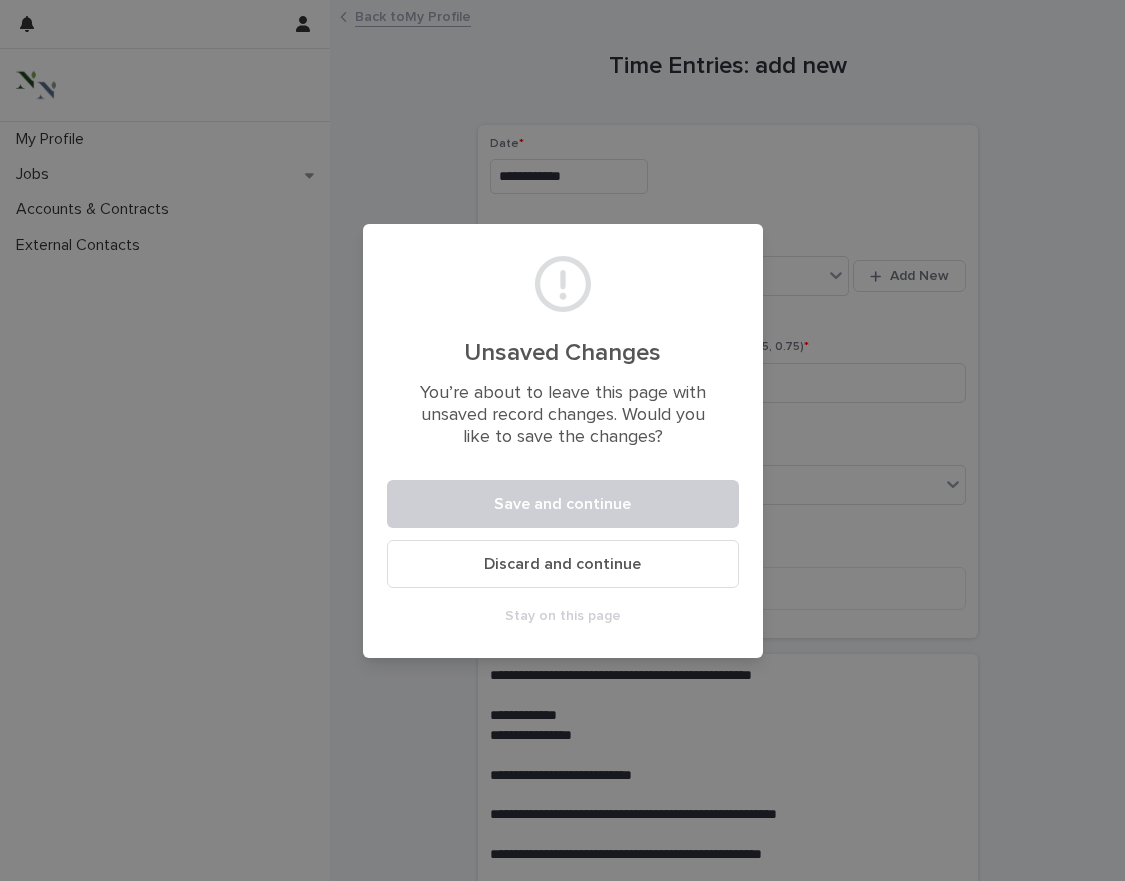 click on "Unsaved Changes You’re about to leave this page with unsaved record changes. Would you like to save the changes? Save and continue Discard and continue Stay on this page" at bounding box center [562, 440] 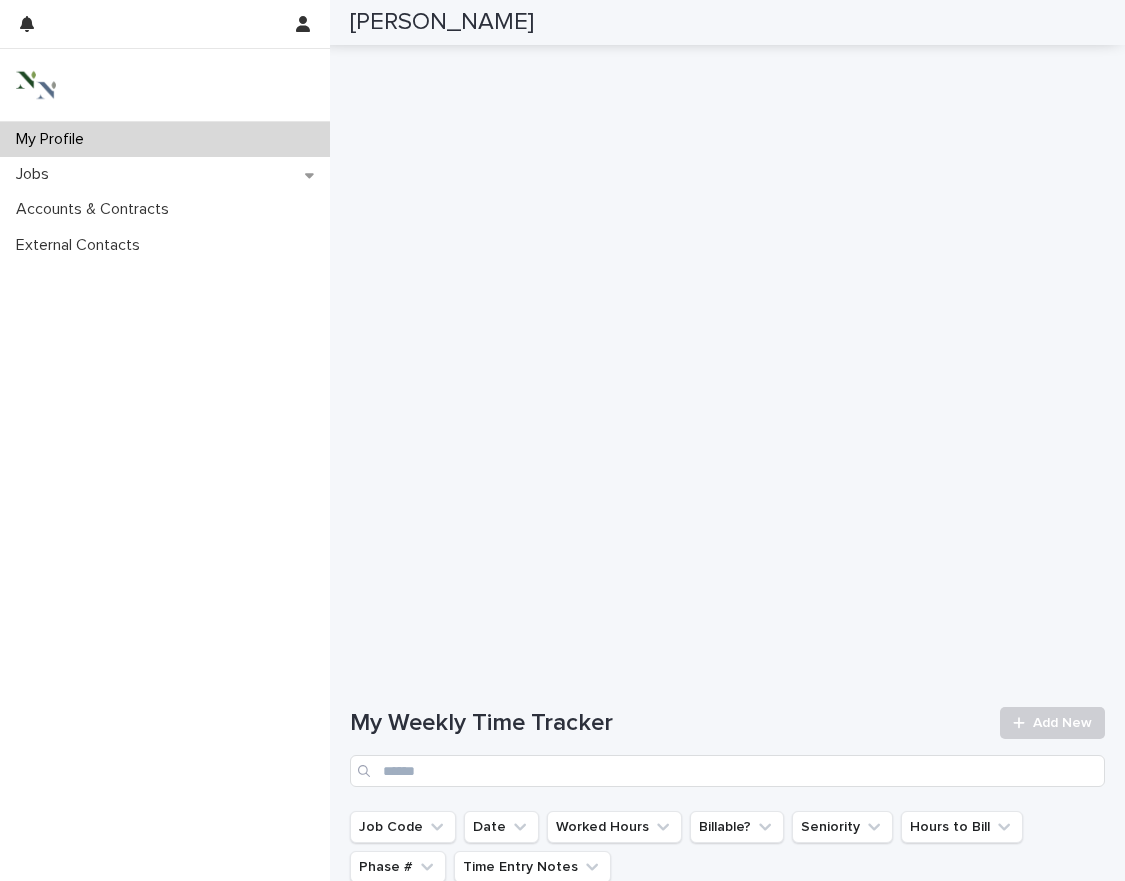 scroll, scrollTop: 0, scrollLeft: 0, axis: both 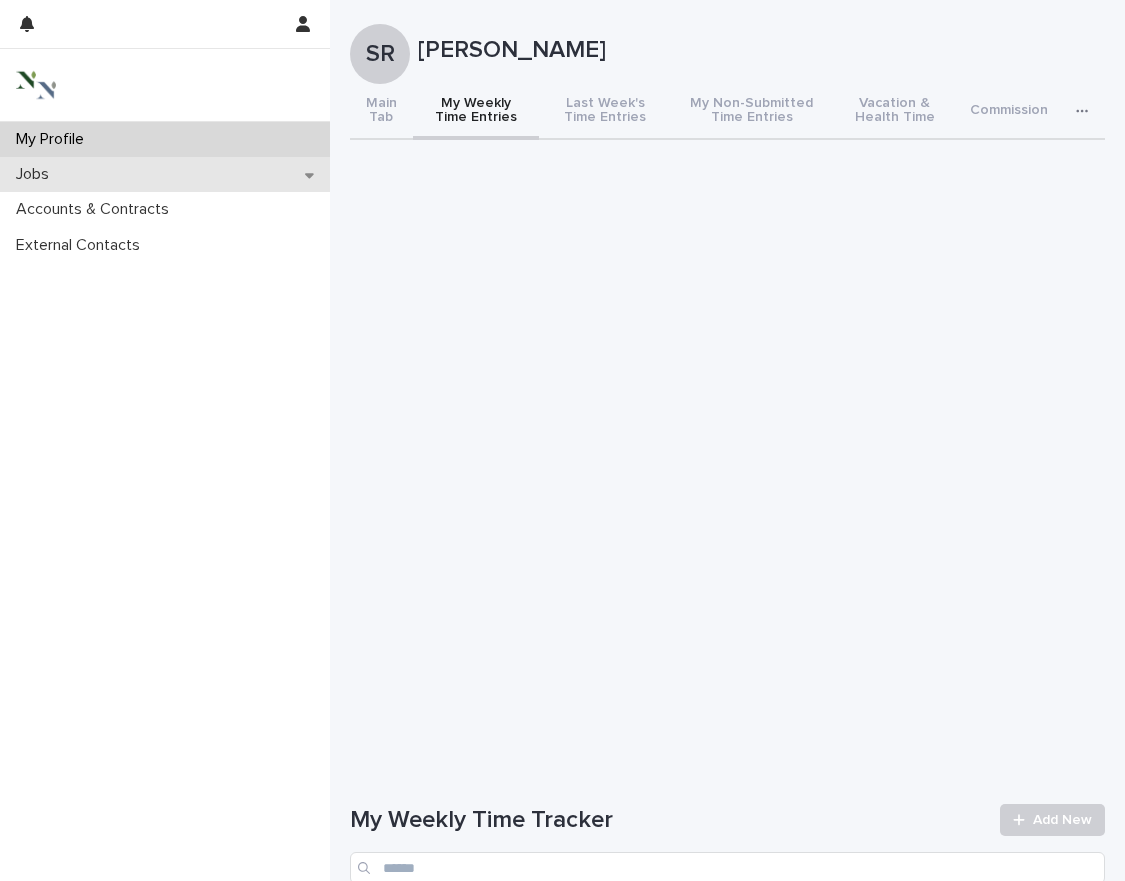 click on "Jobs" at bounding box center (165, 174) 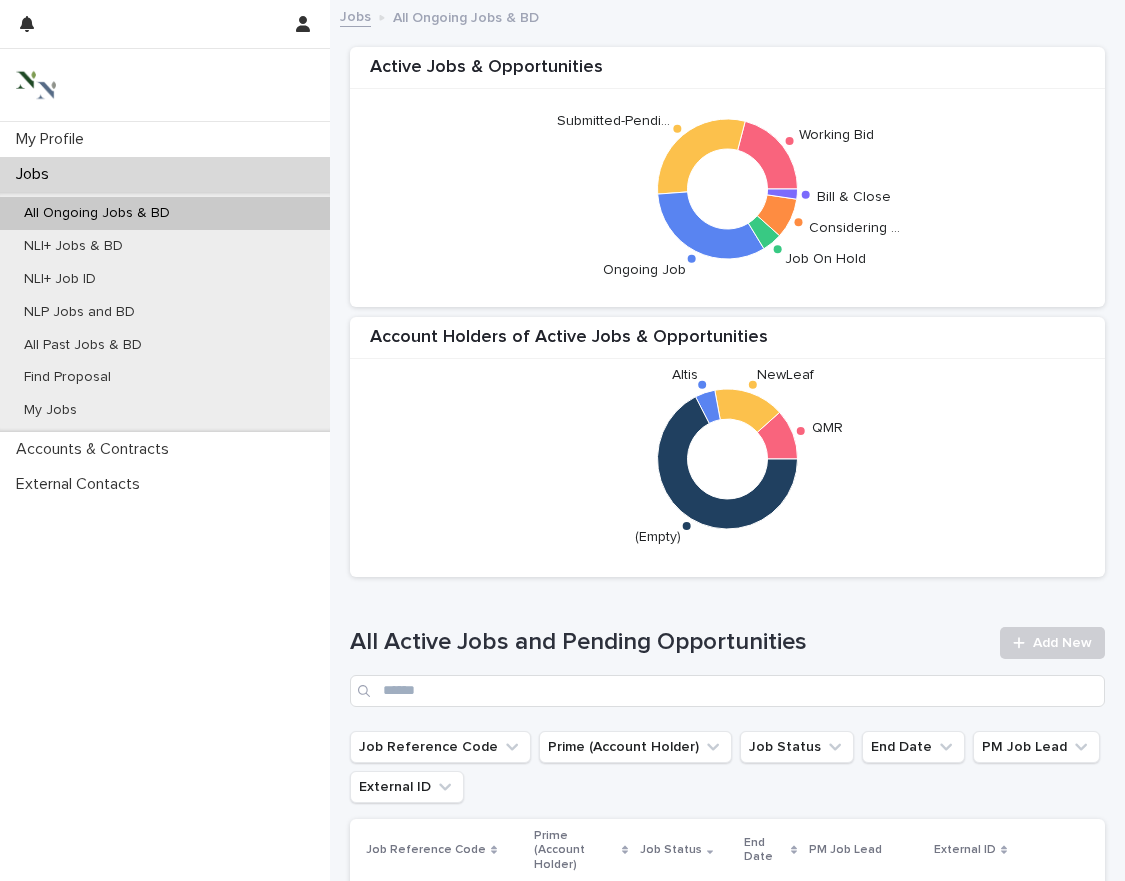 click on "All Active Jobs and Pending Opportunities  Add New" at bounding box center [727, 659] 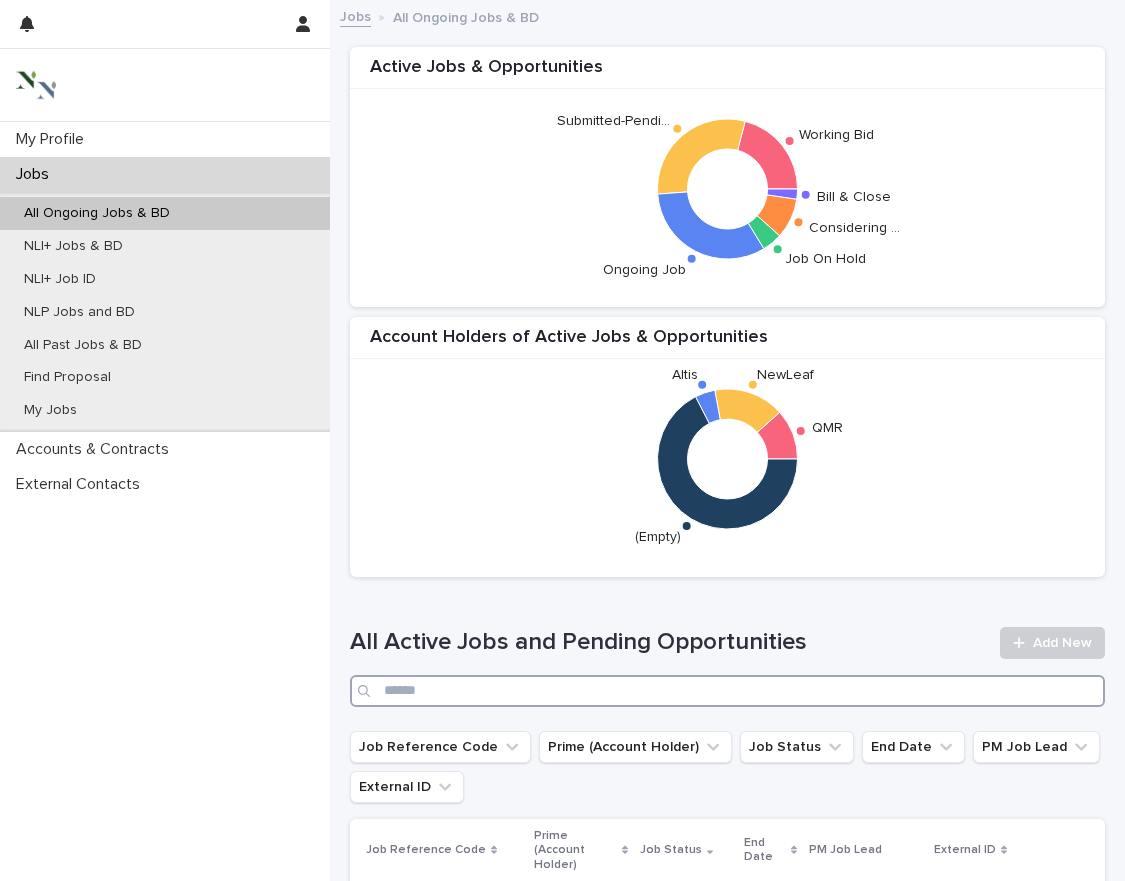 click at bounding box center (727, 691) 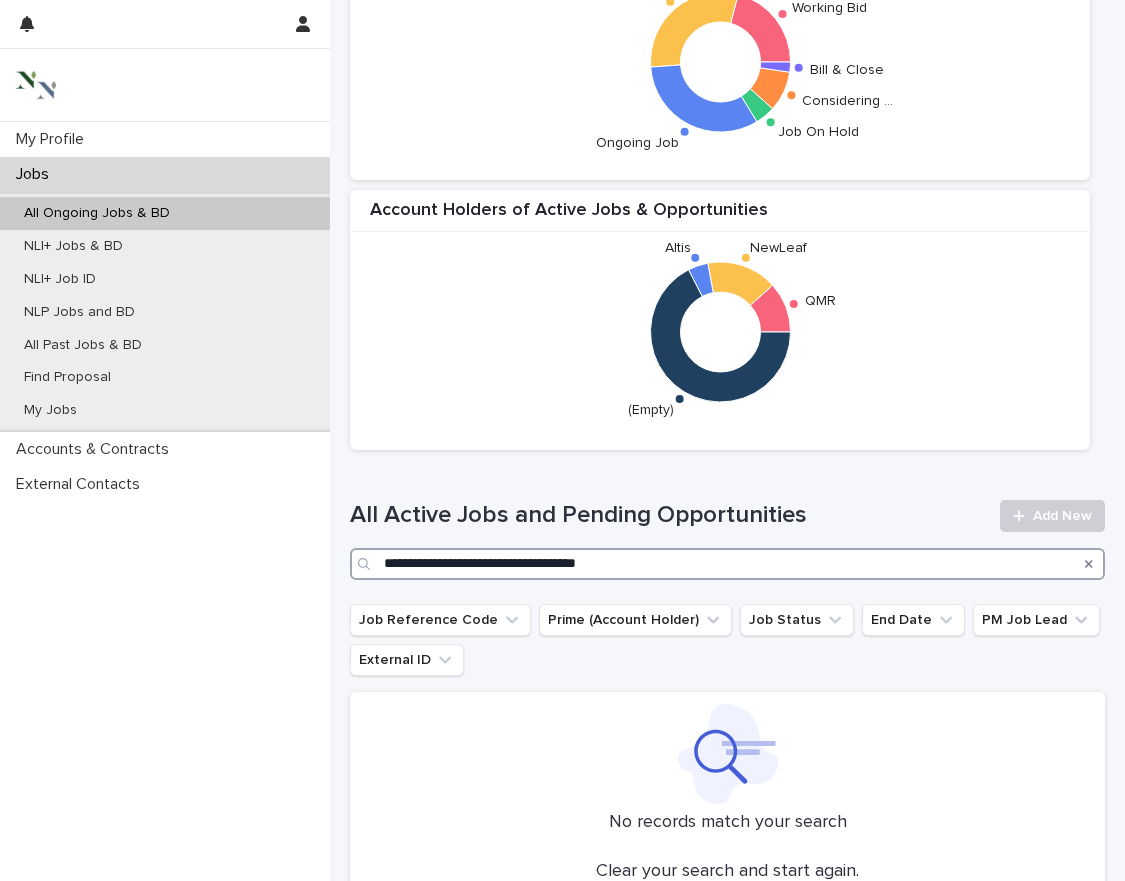 scroll, scrollTop: 145, scrollLeft: 0, axis: vertical 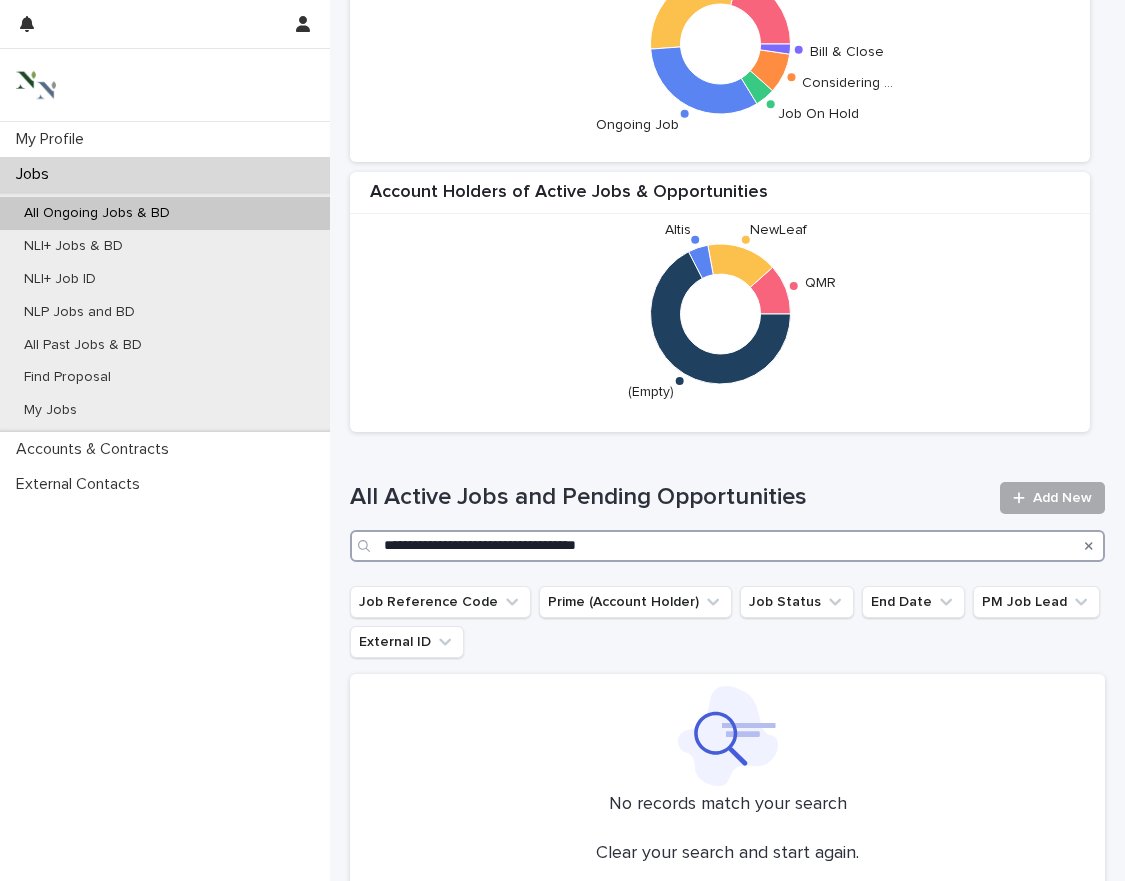 type on "**********" 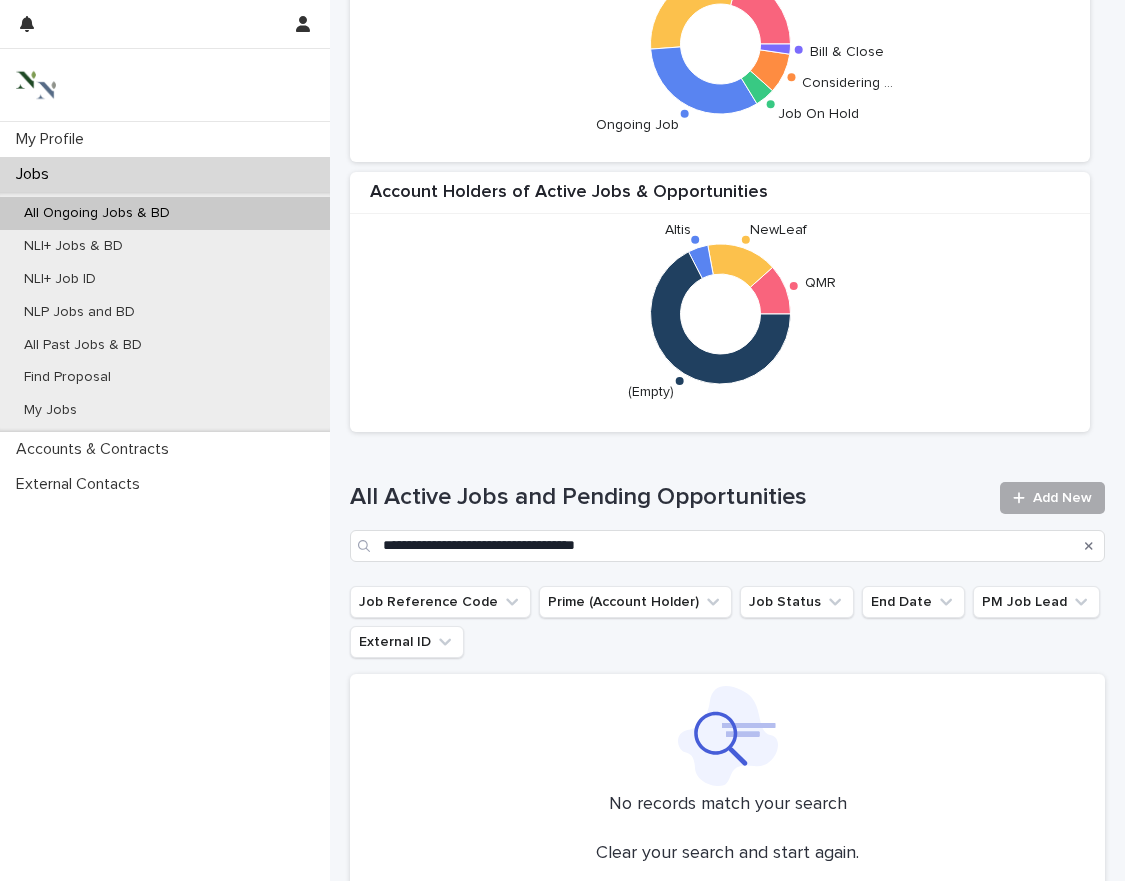 click on "Add New" at bounding box center [1052, 498] 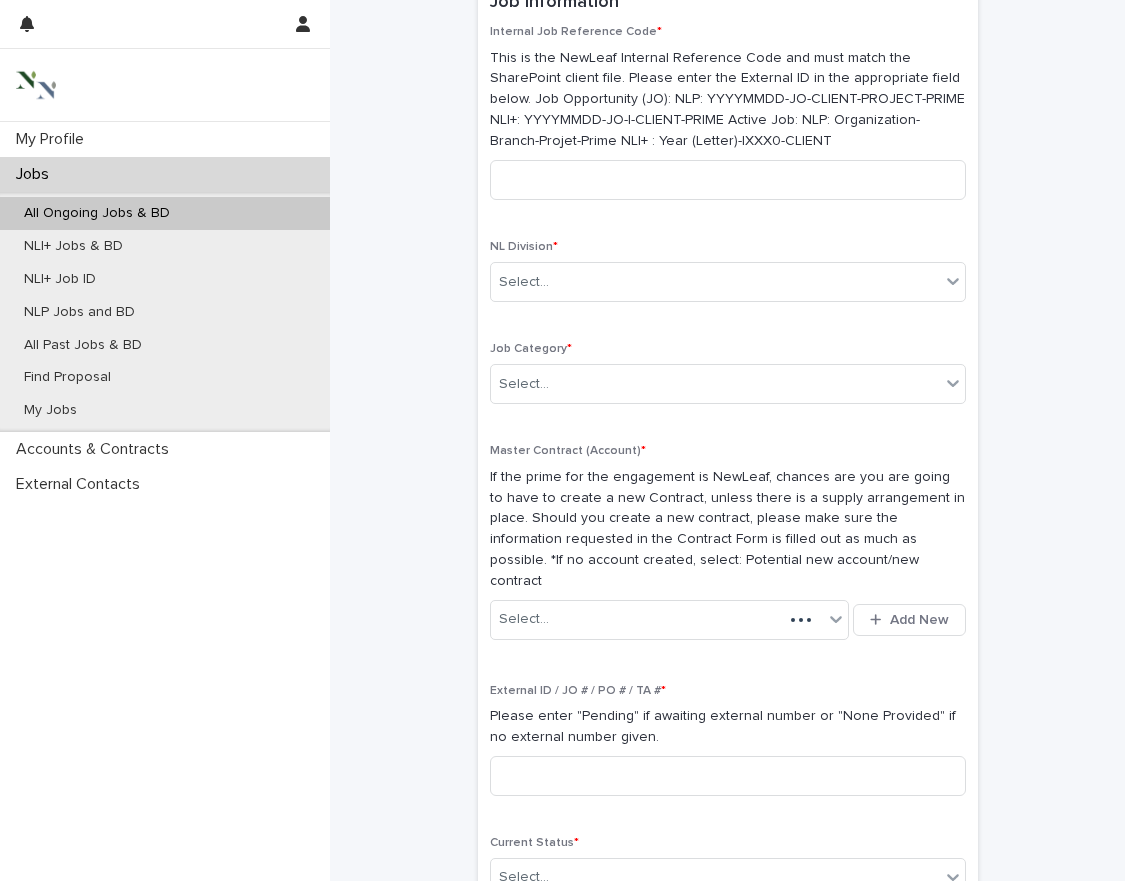 scroll, scrollTop: 0, scrollLeft: 0, axis: both 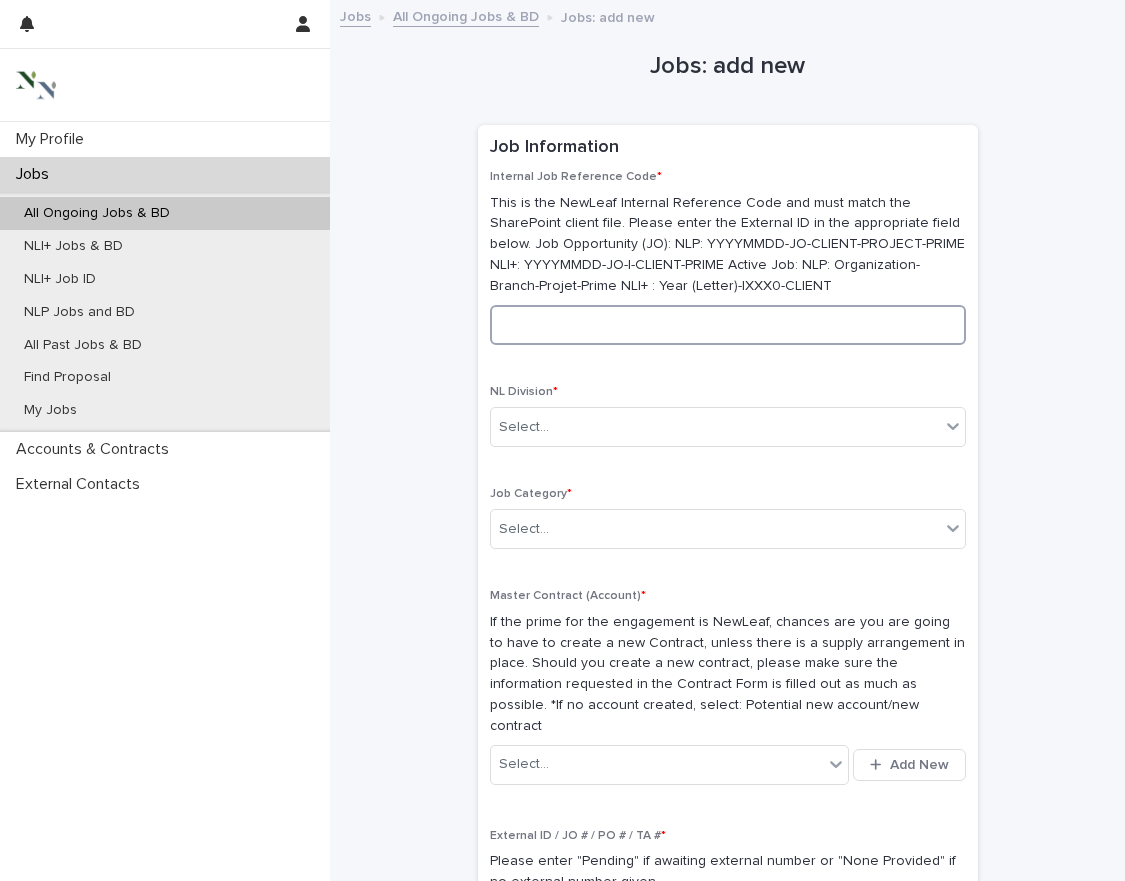click at bounding box center [728, 325] 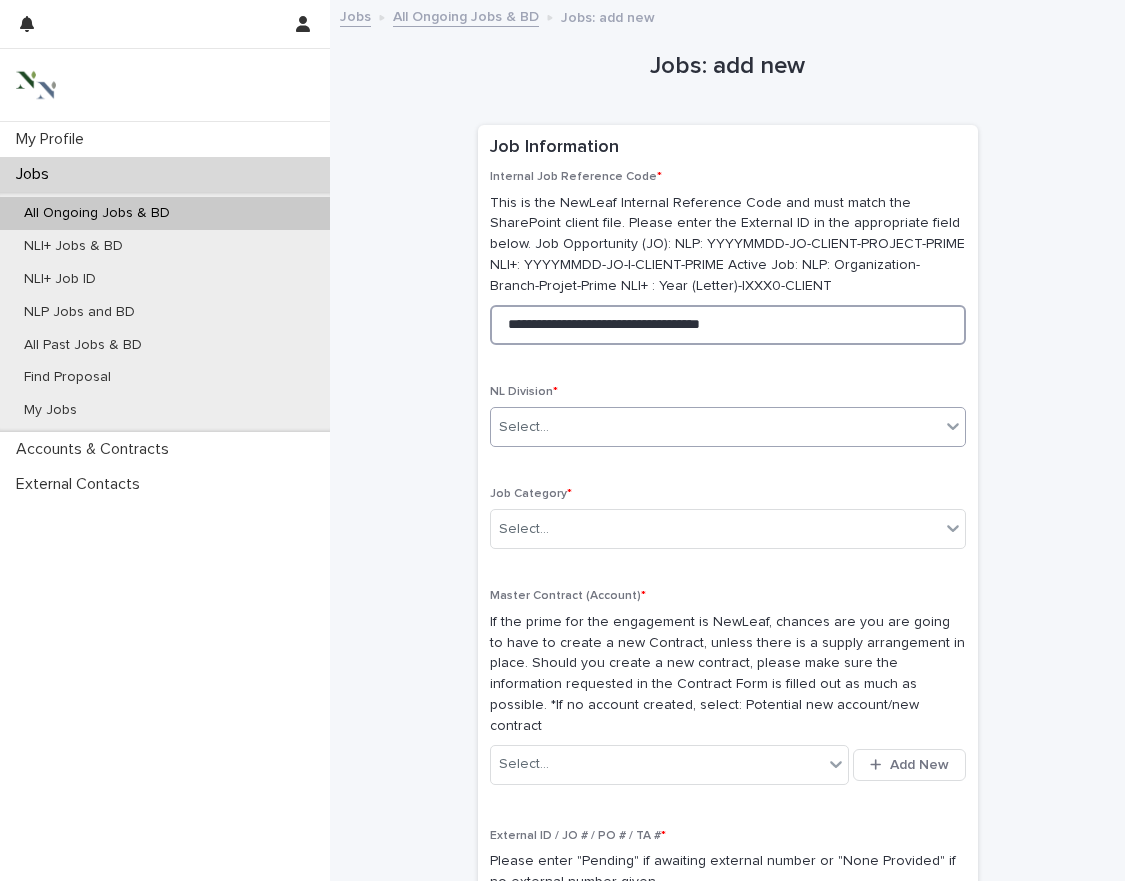 type on "**********" 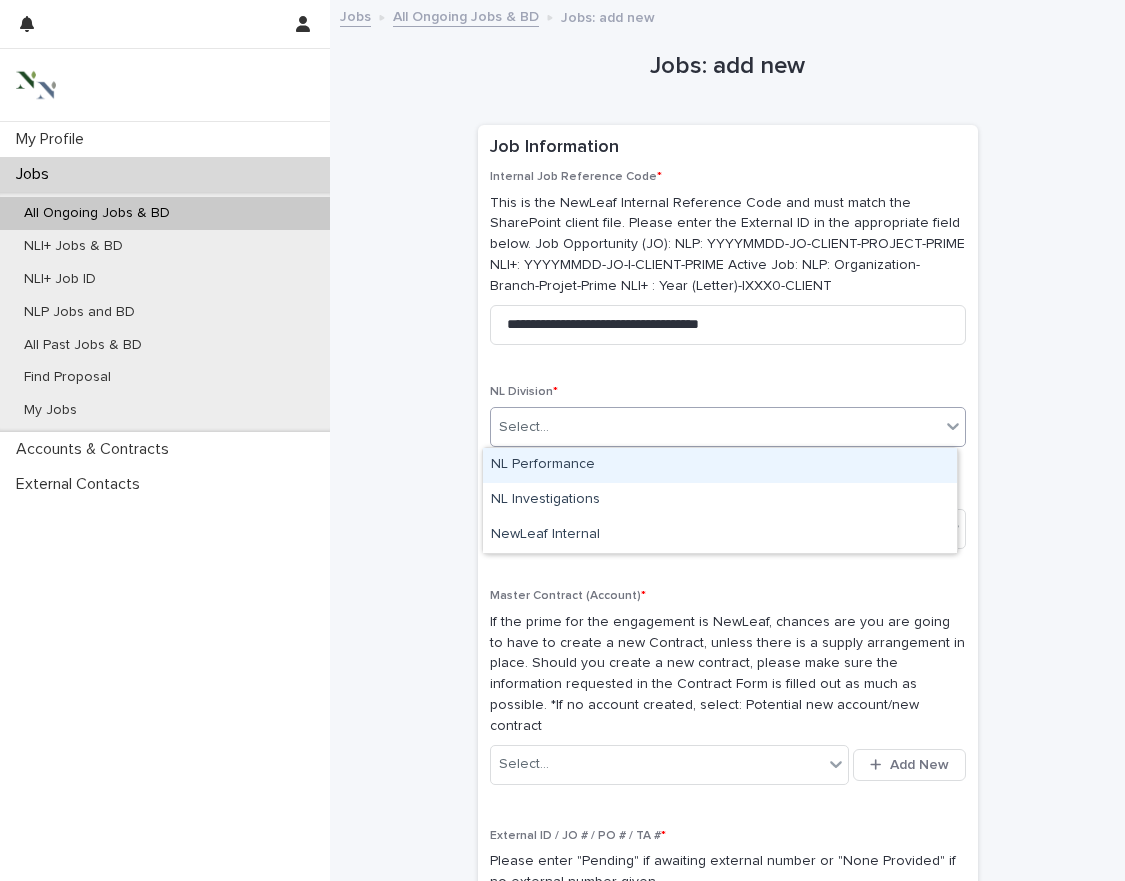 click on "Select..." at bounding box center [715, 427] 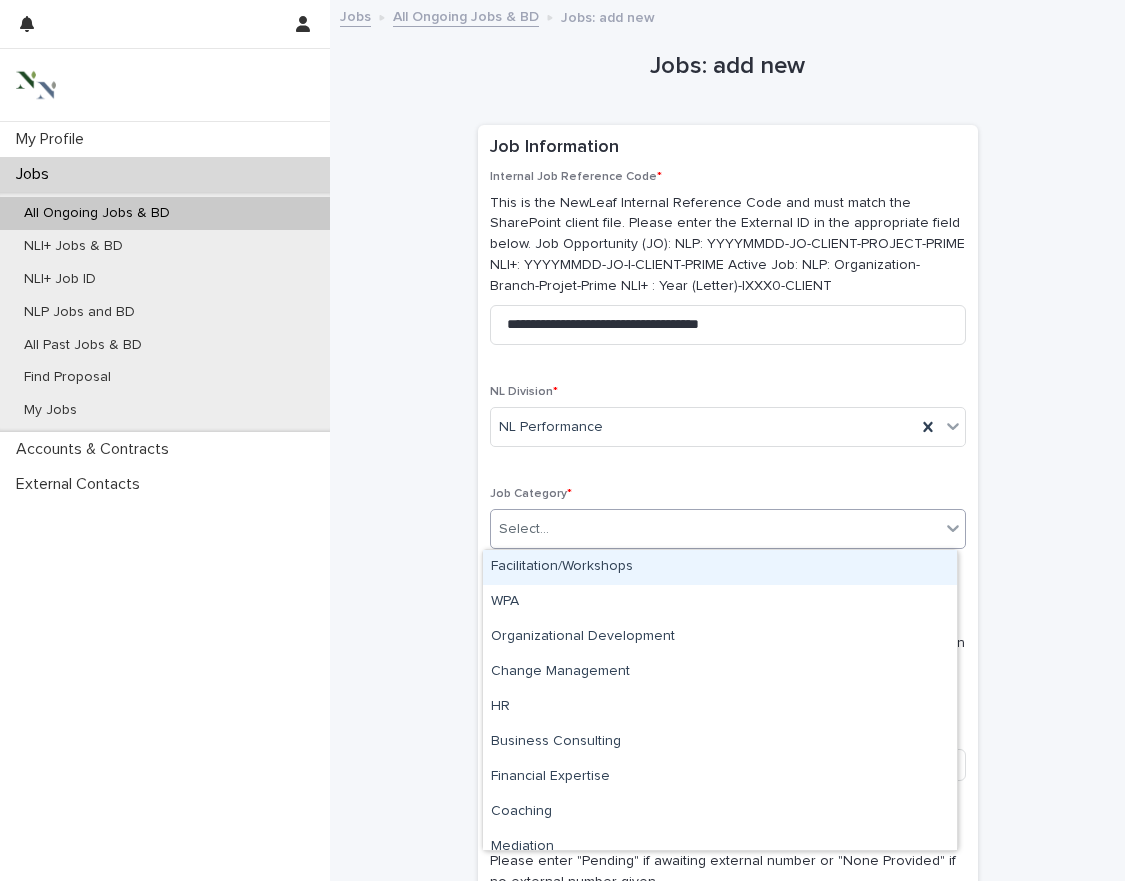 click on "Select..." at bounding box center [715, 529] 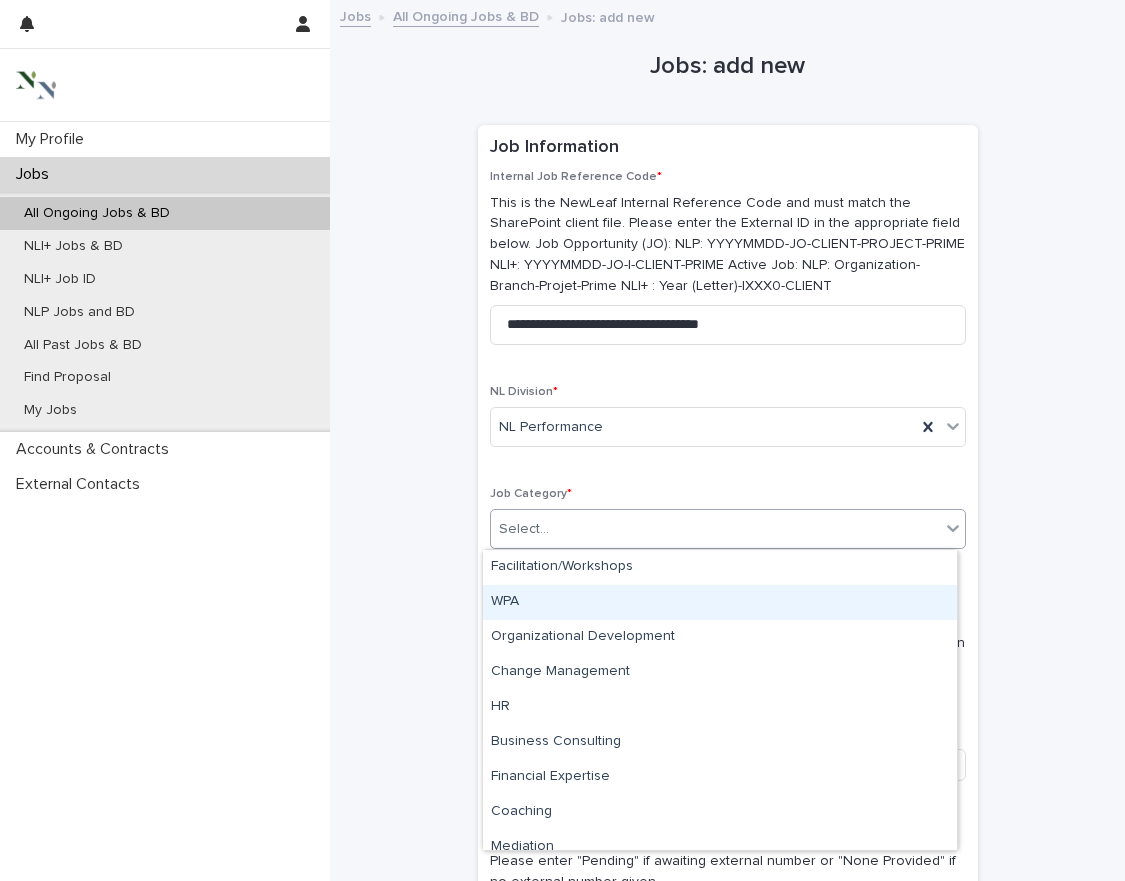 click on "WPA" at bounding box center (720, 602) 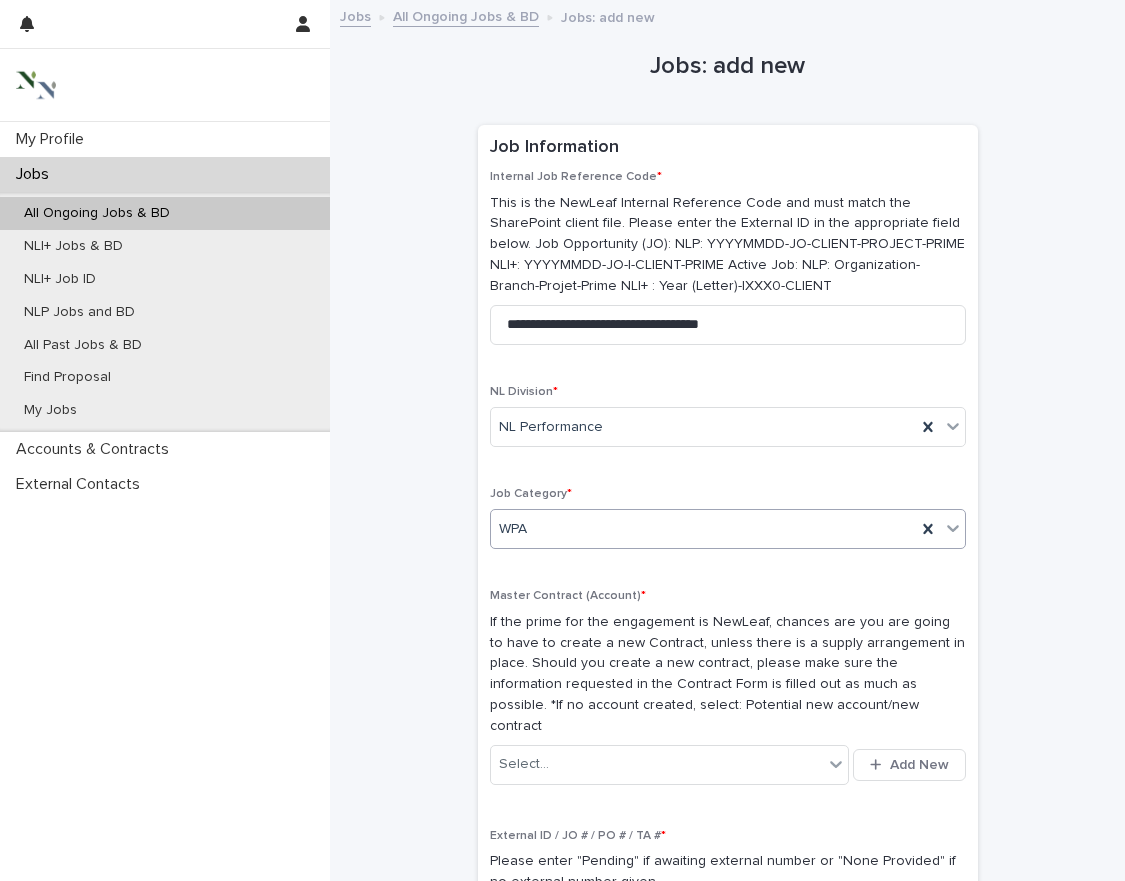 scroll, scrollTop: 281, scrollLeft: 0, axis: vertical 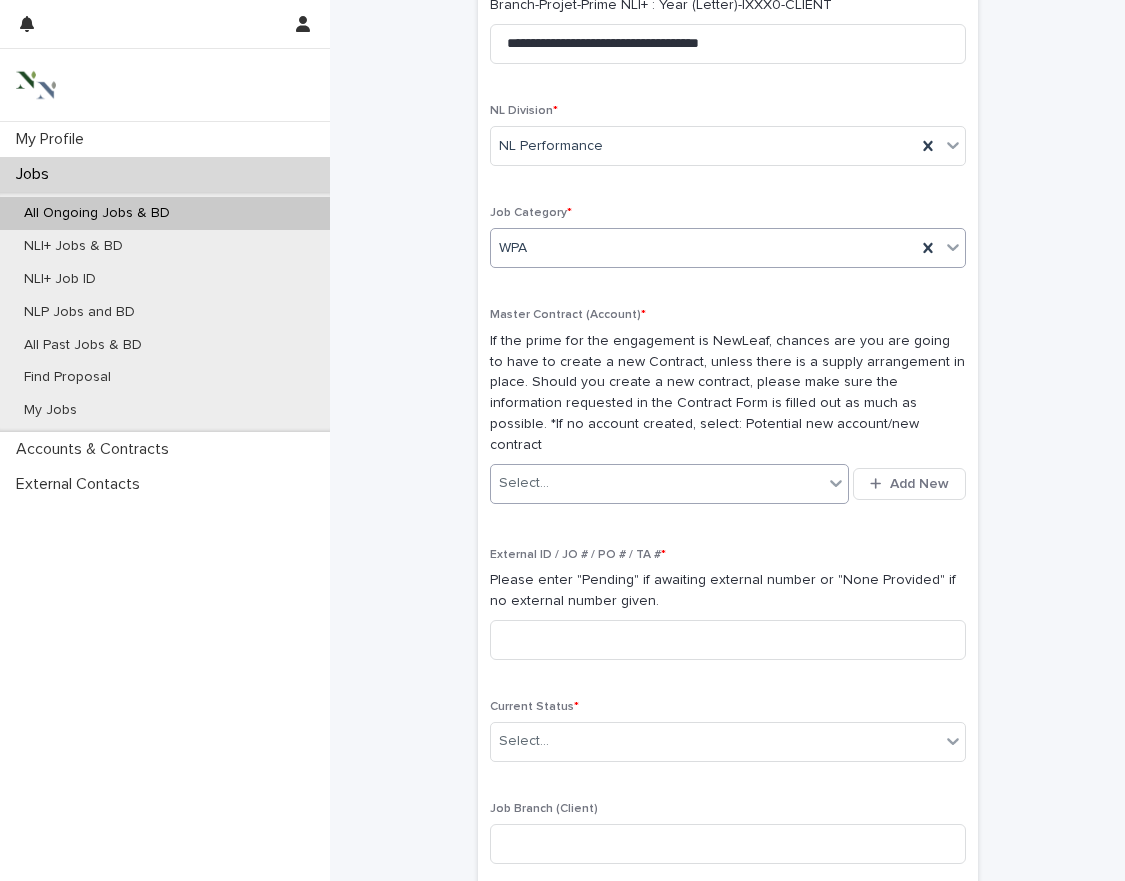 click on "Select..." at bounding box center (657, 483) 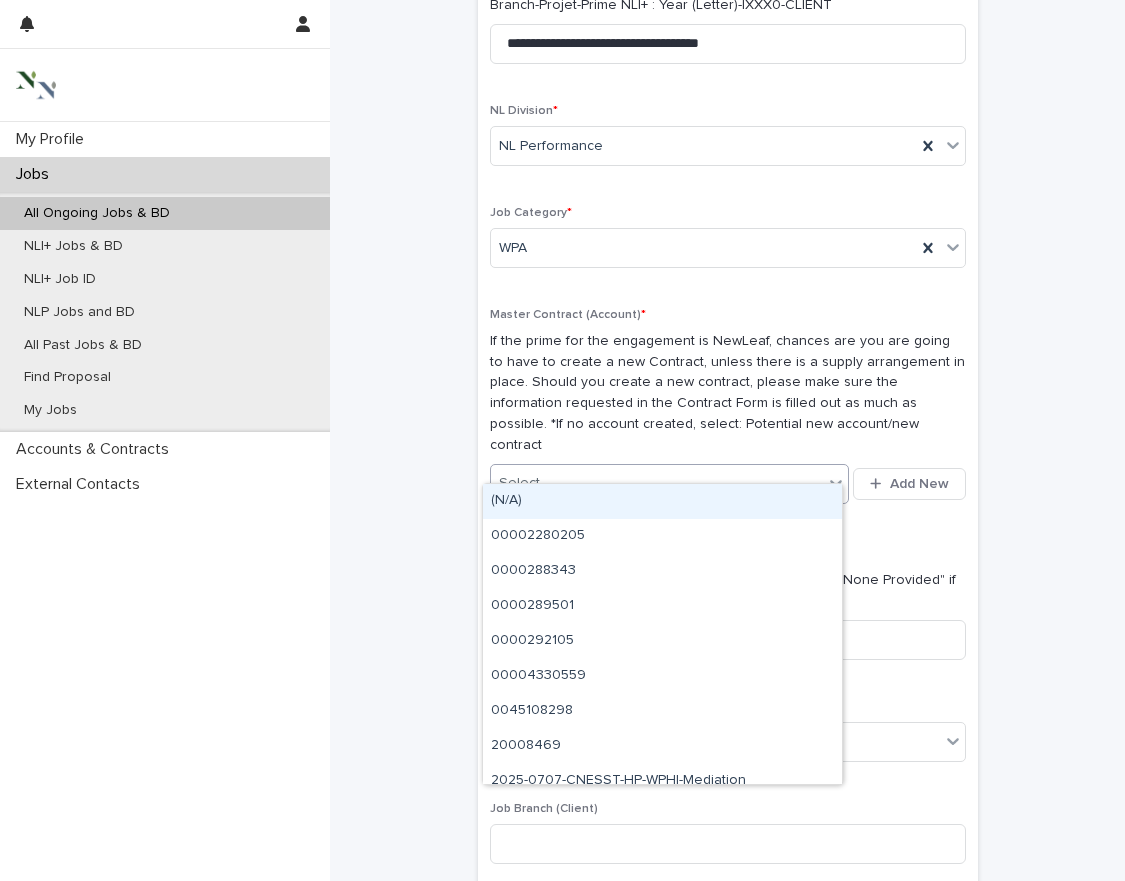 click on "(N/A)" at bounding box center [662, 501] 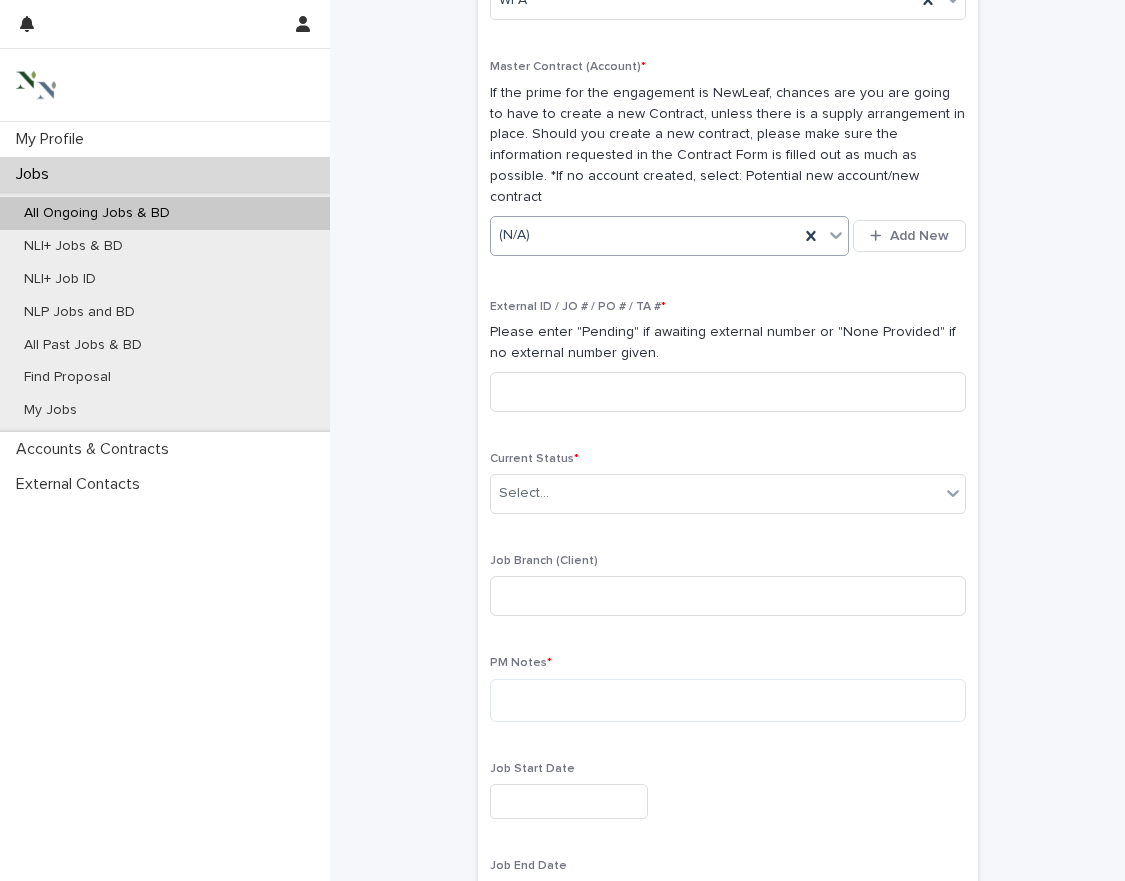 scroll, scrollTop: 585, scrollLeft: 0, axis: vertical 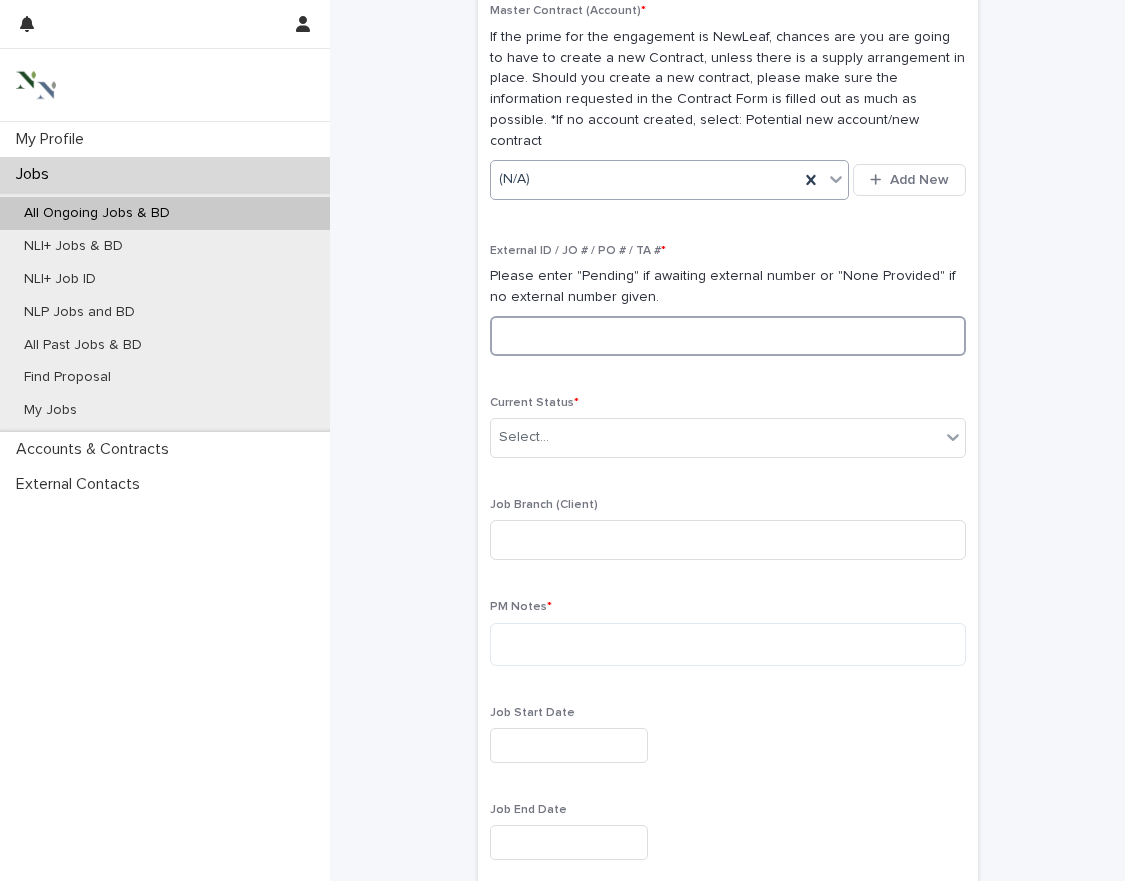 click at bounding box center [728, 336] 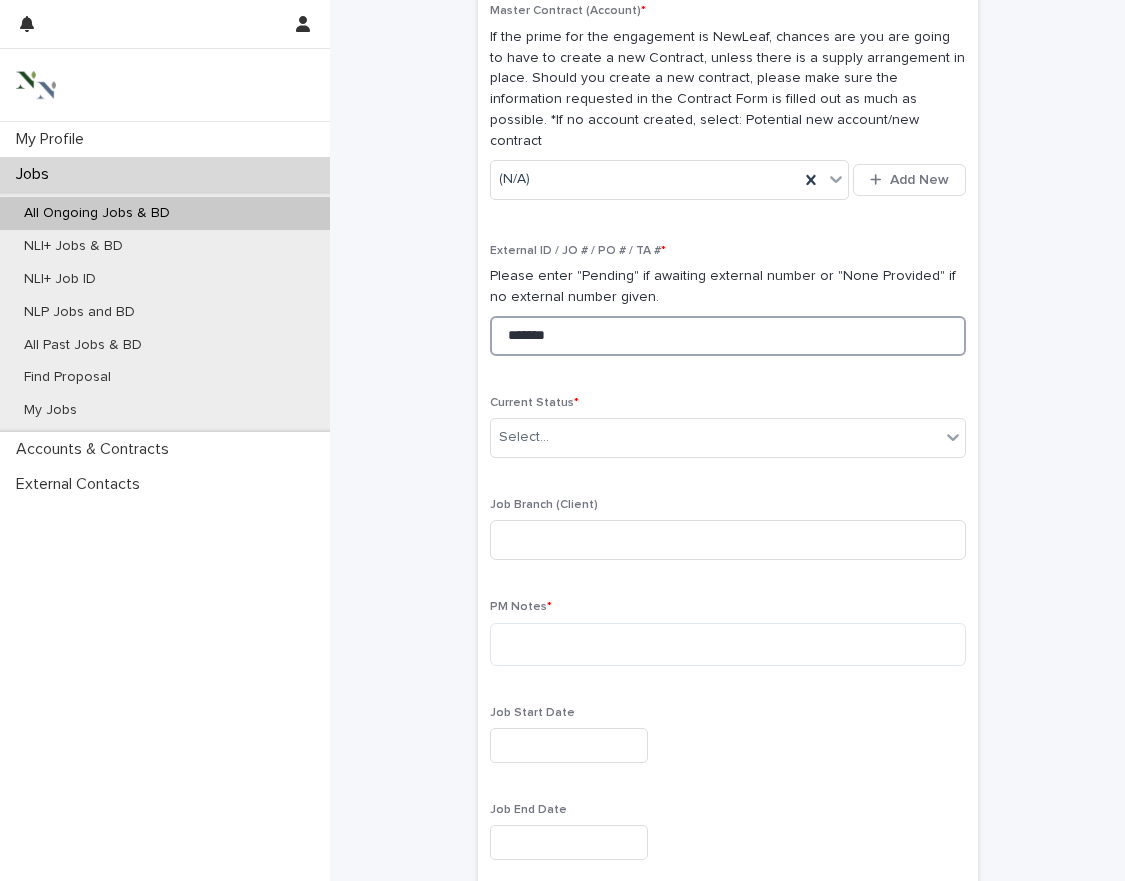 click on "*******" at bounding box center (728, 336) 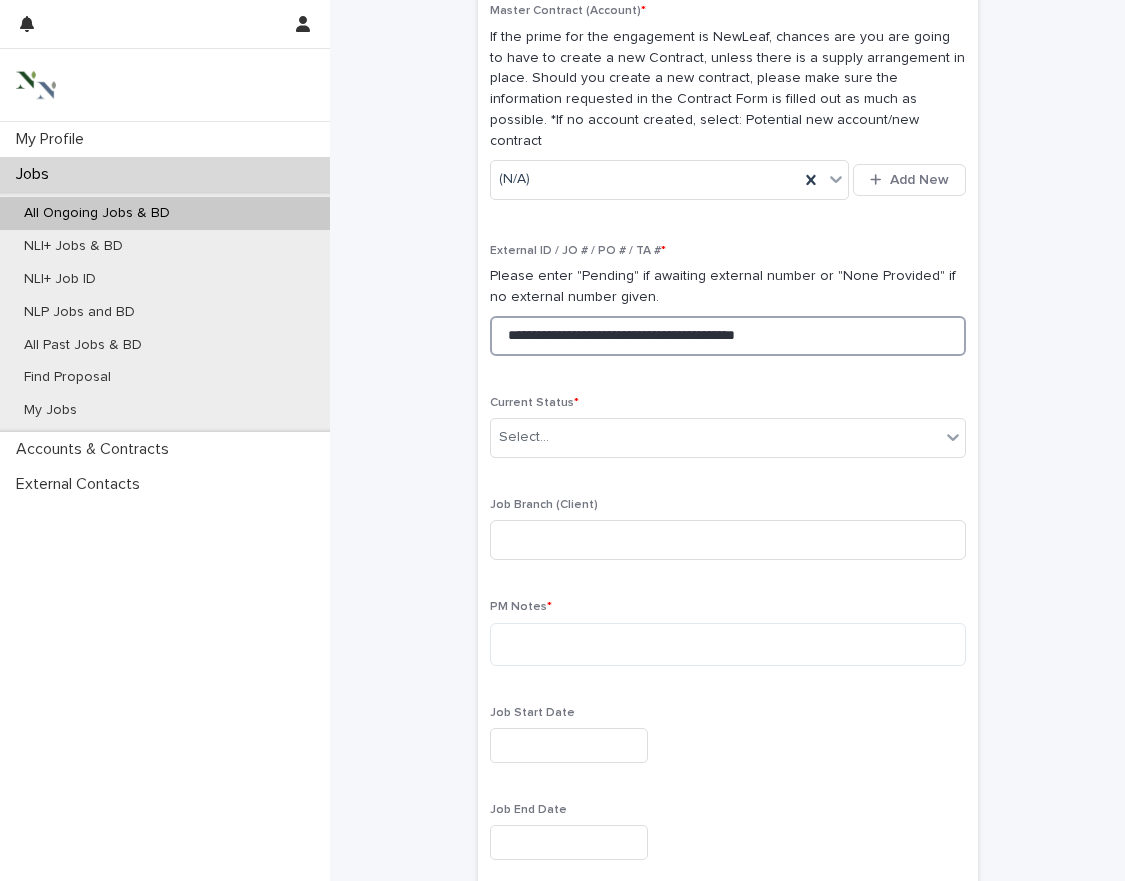 click on "**********" at bounding box center [728, 336] 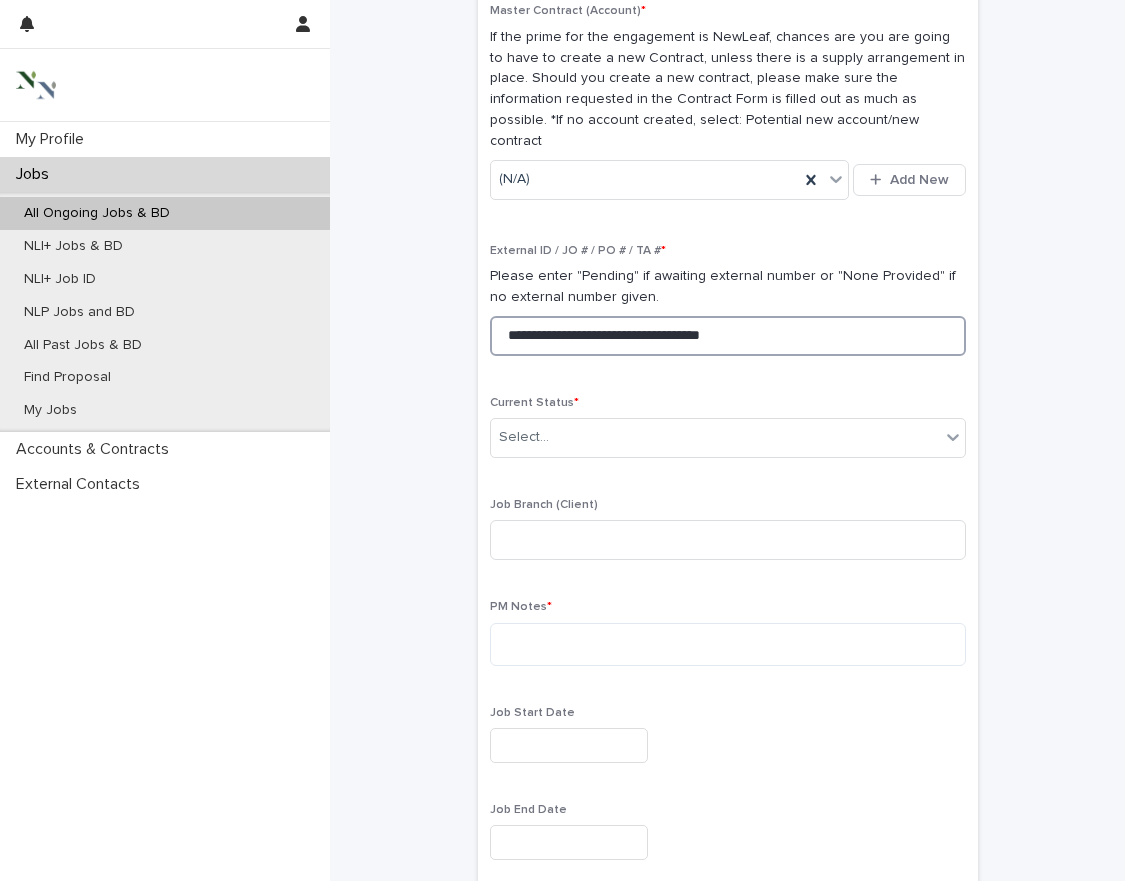 click on "**********" at bounding box center [728, 336] 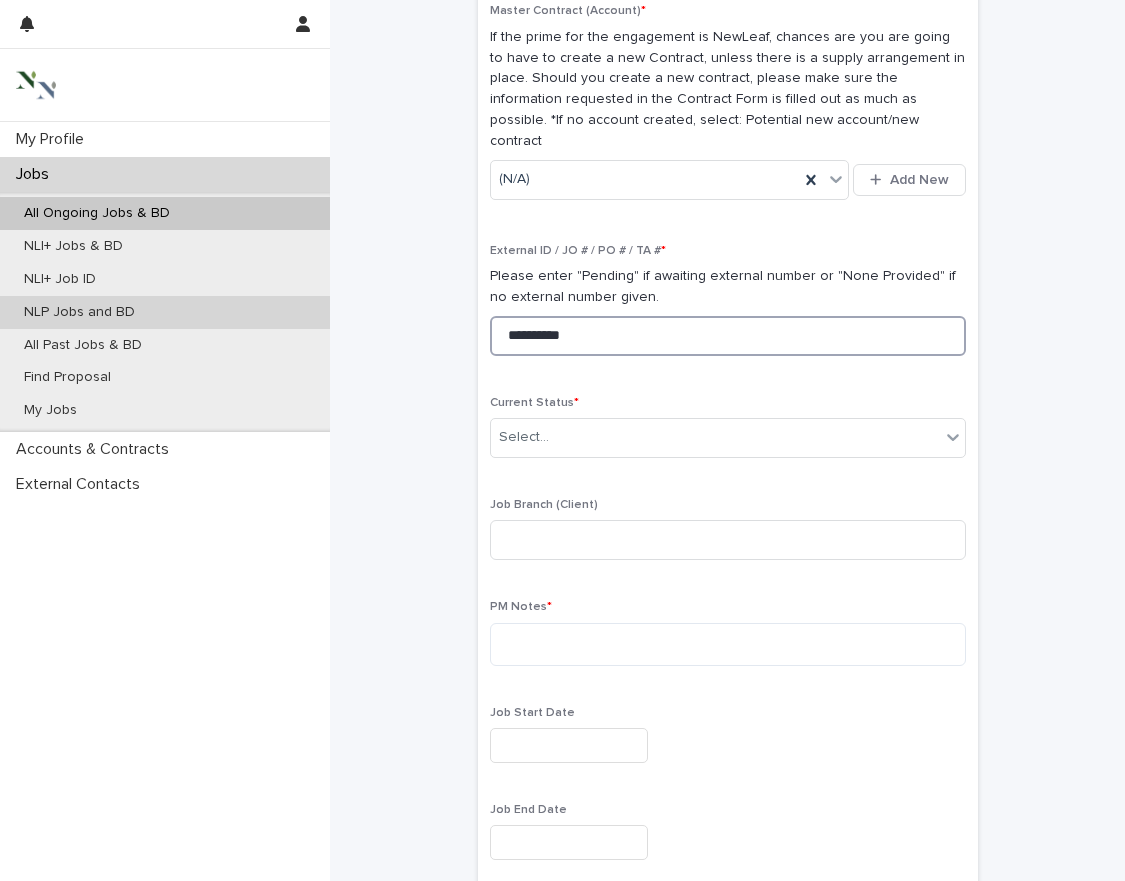 drag, startPoint x: 617, startPoint y: 318, endPoint x: 267, endPoint y: 313, distance: 350.0357 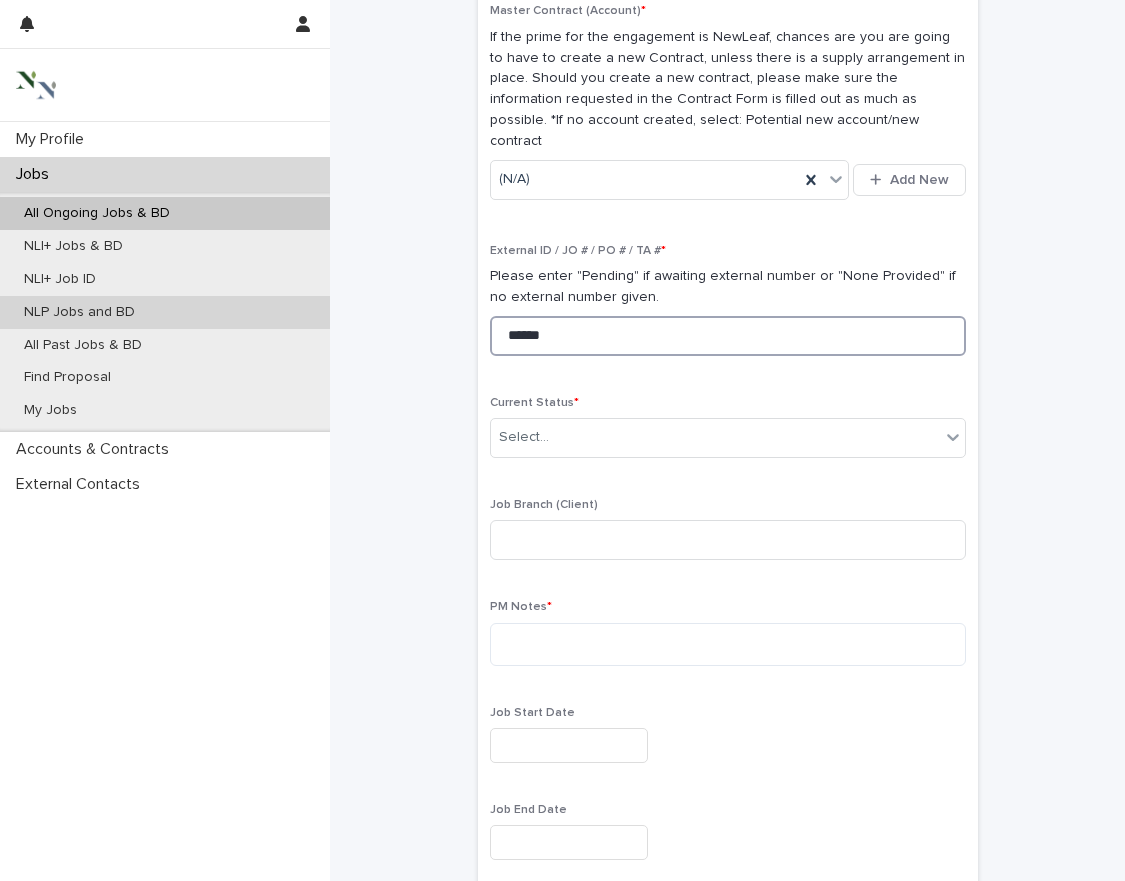 type on "*******" 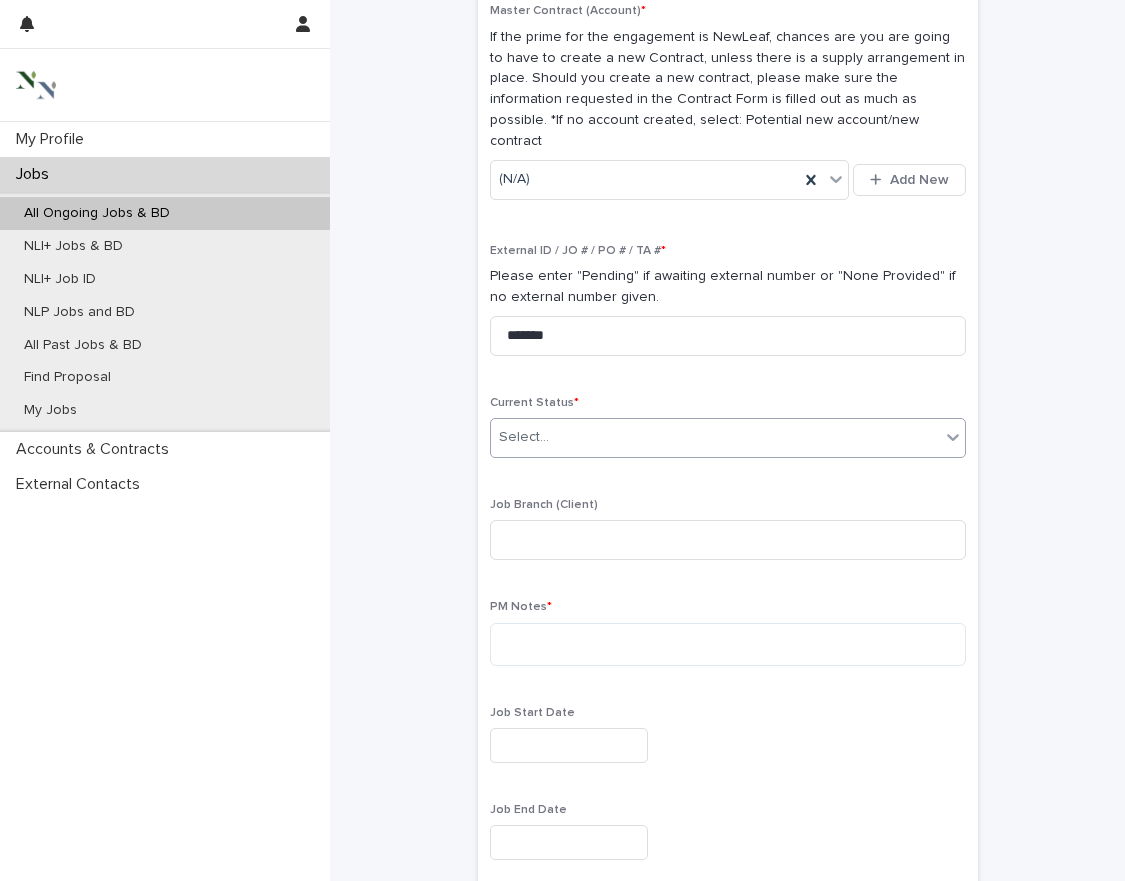 click on "Select..." at bounding box center [524, 437] 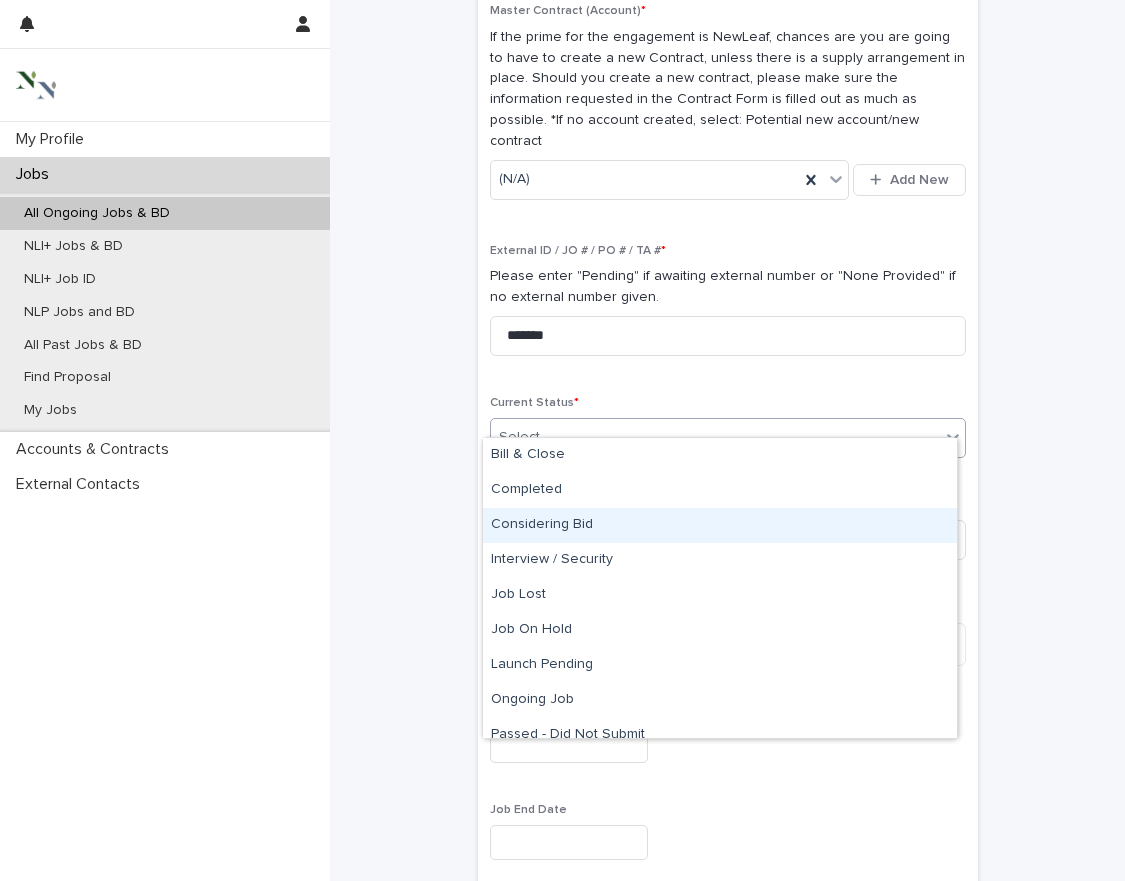click on "Considering Bid" at bounding box center (720, 525) 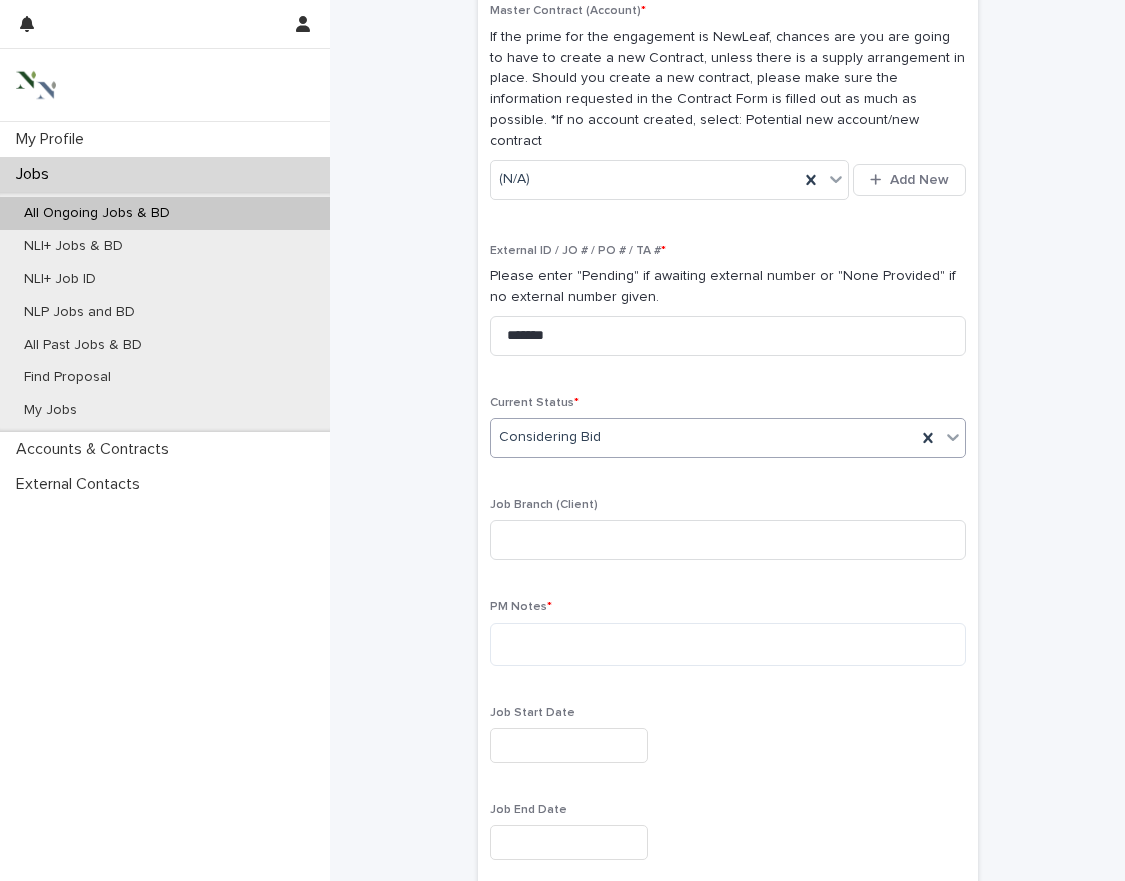 click on "Current Status *" at bounding box center (534, 403) 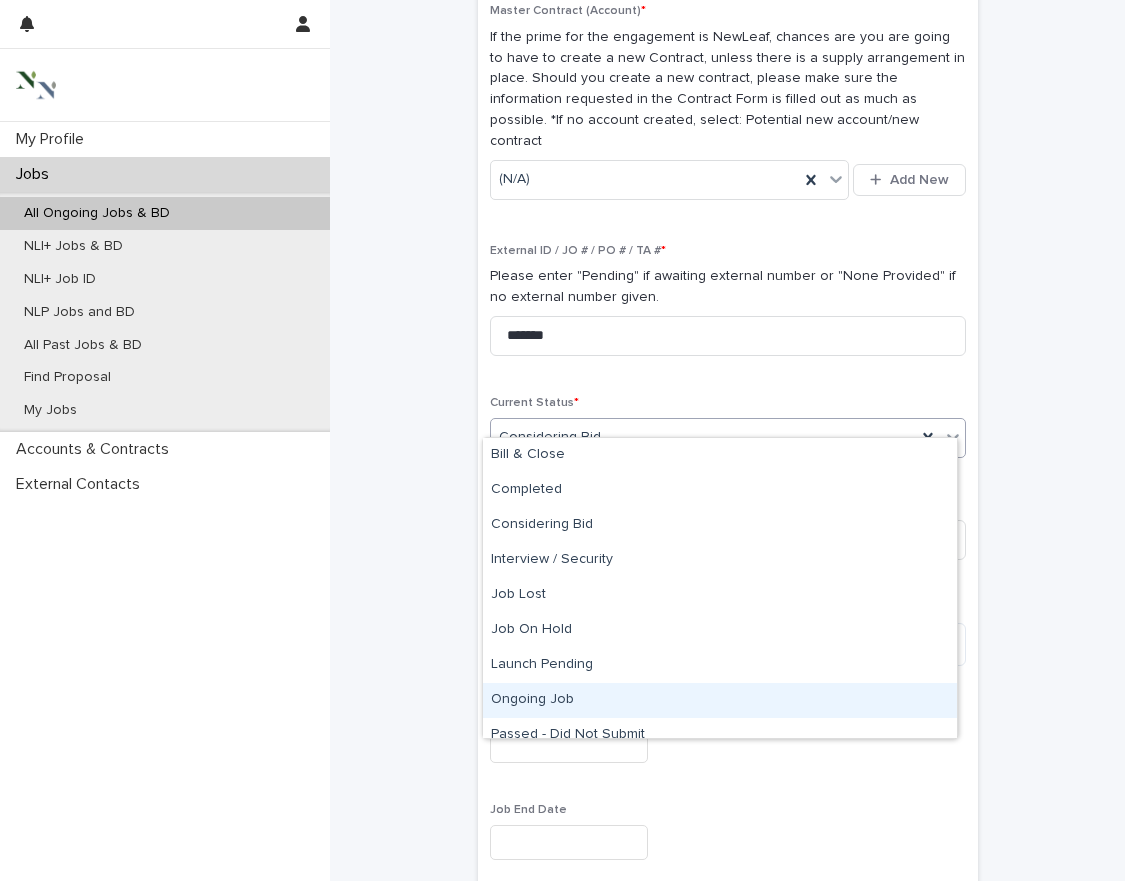 scroll, scrollTop: 190, scrollLeft: 0, axis: vertical 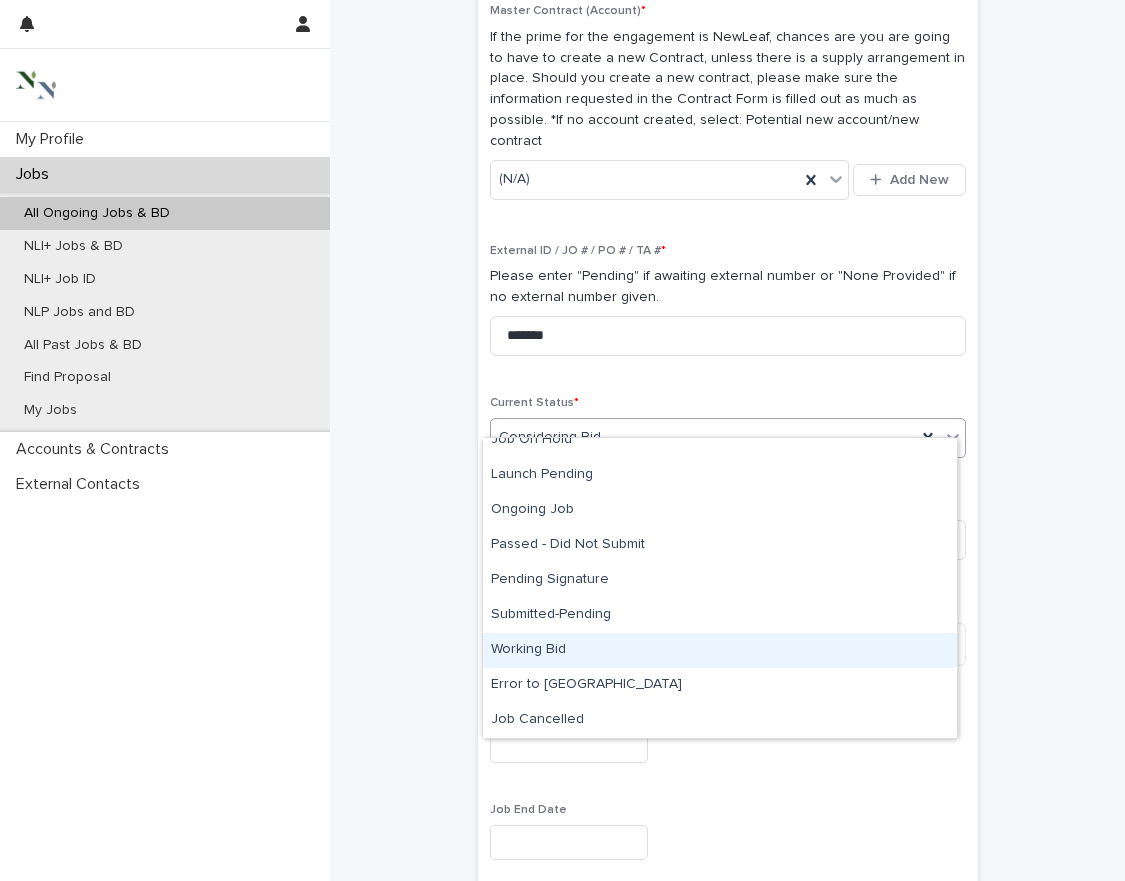 click on "Working Bid" at bounding box center [720, 650] 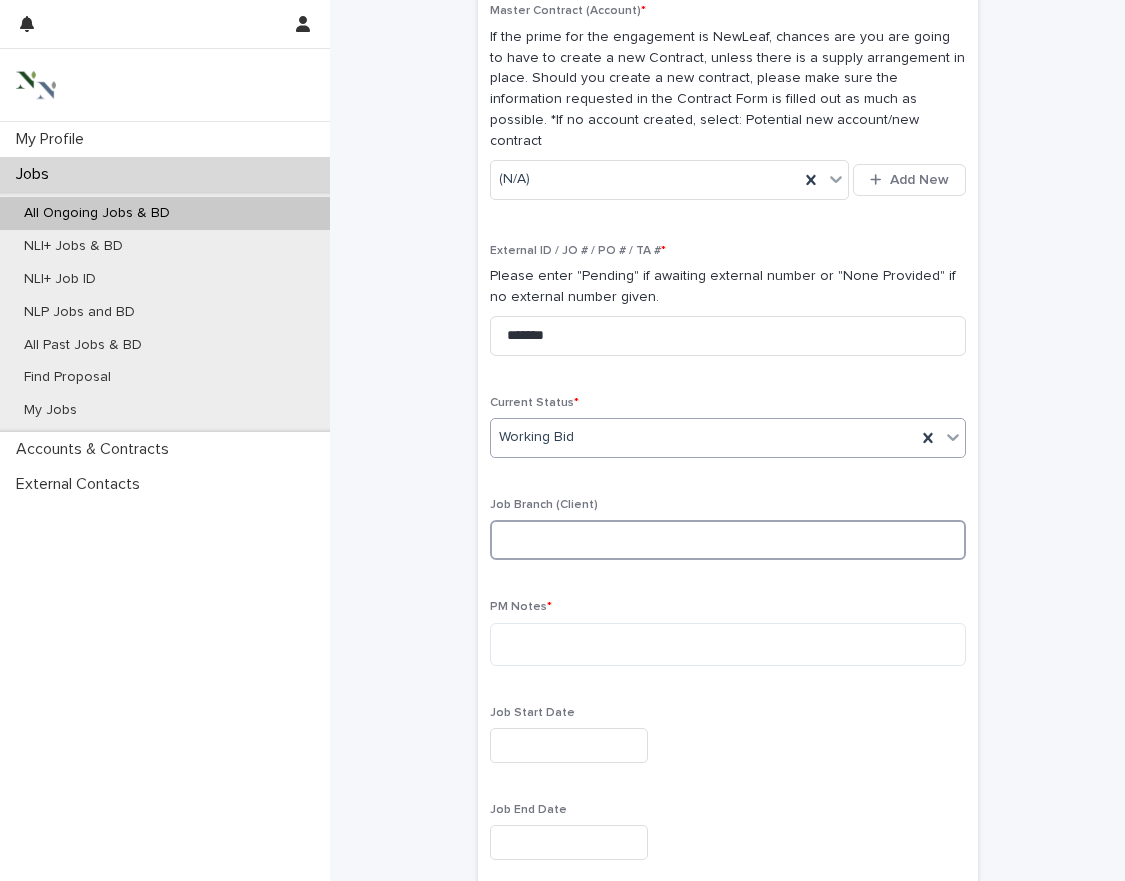 click at bounding box center [728, 540] 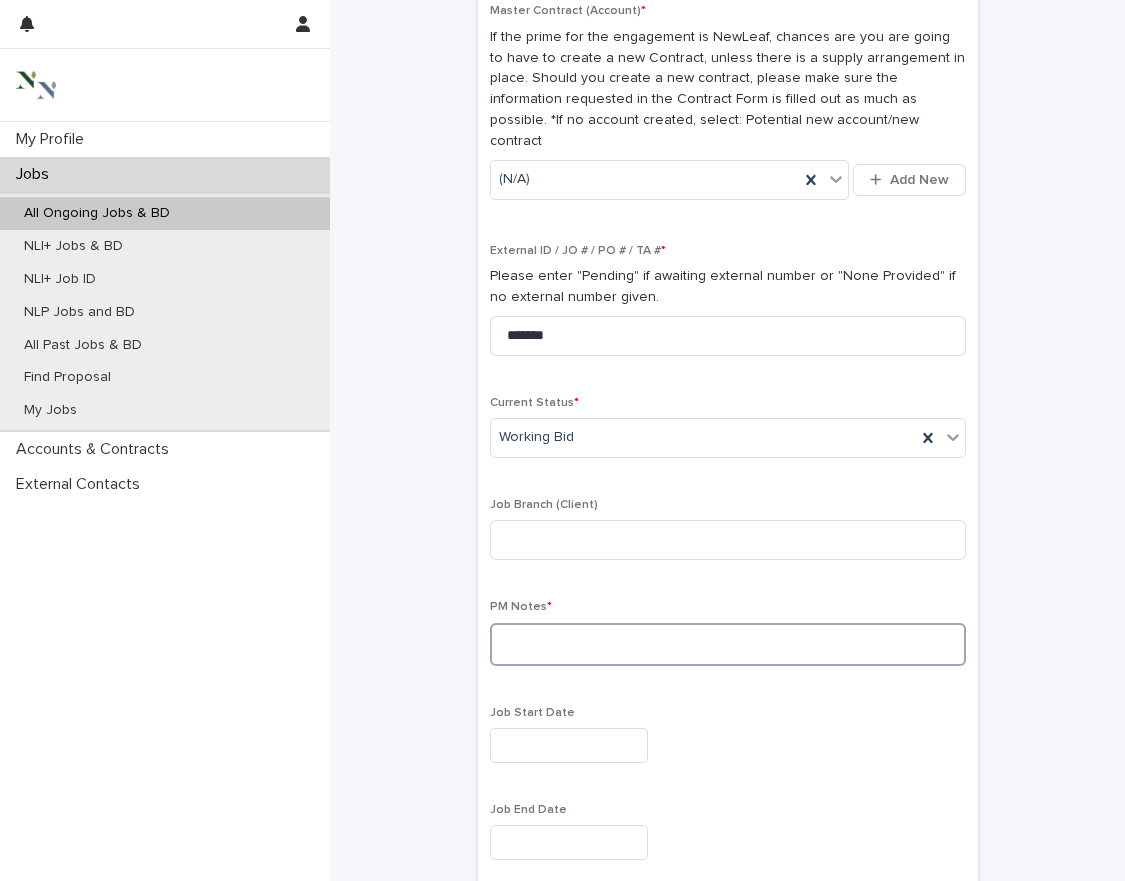 click at bounding box center [728, 644] 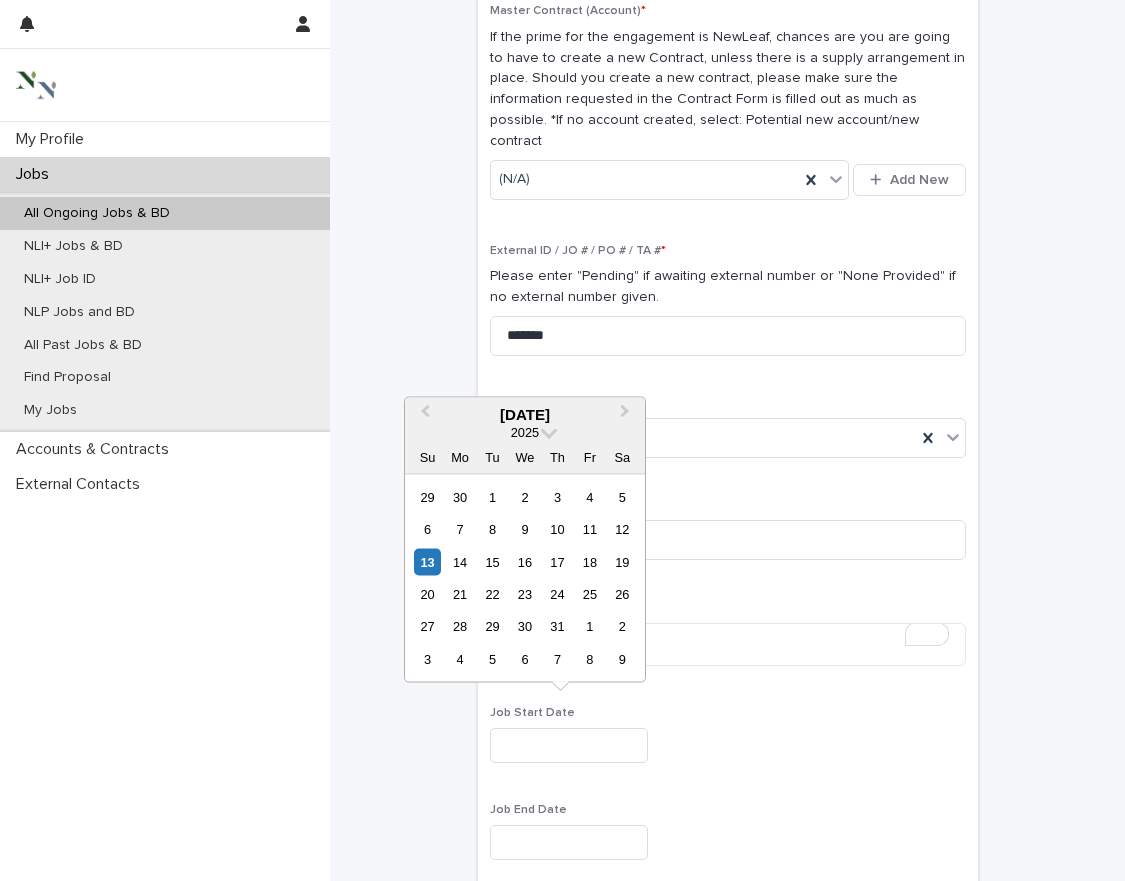 click at bounding box center [569, 745] 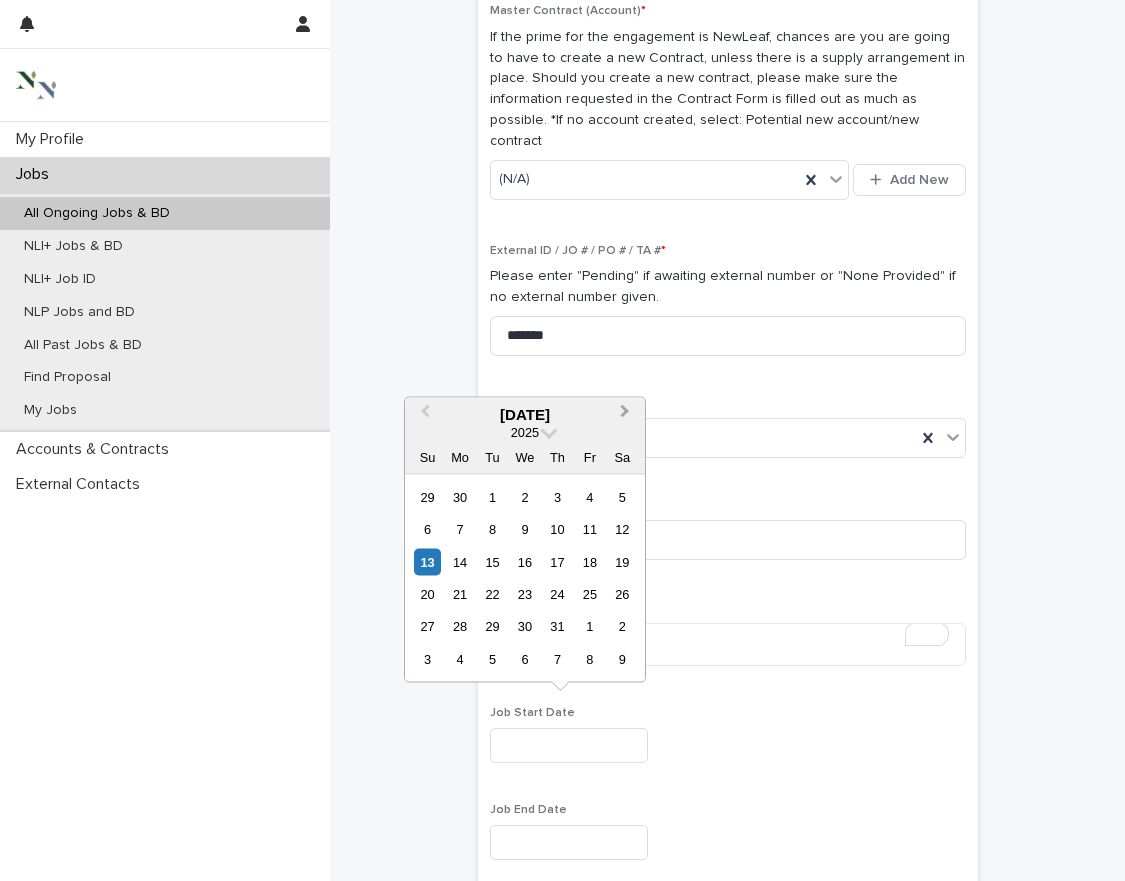 click on "Next Month" at bounding box center [627, 415] 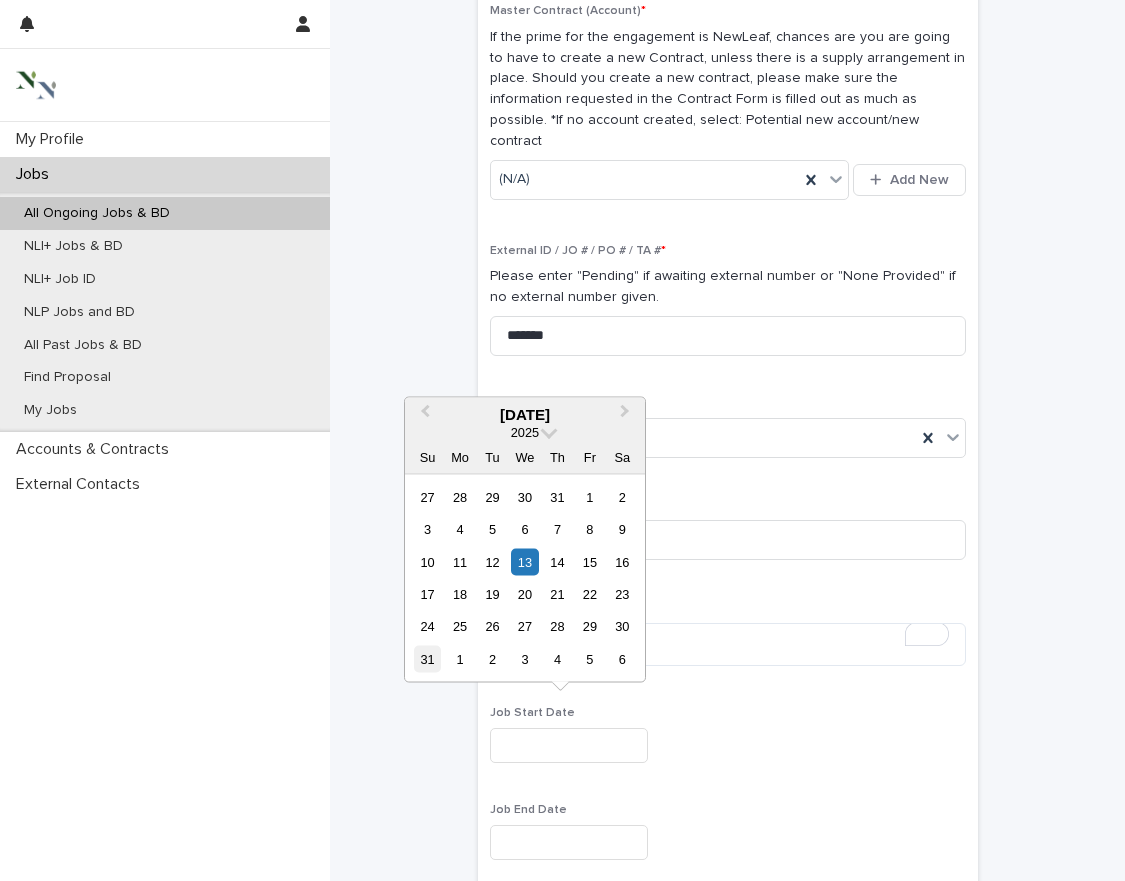 click on "31" at bounding box center [427, 658] 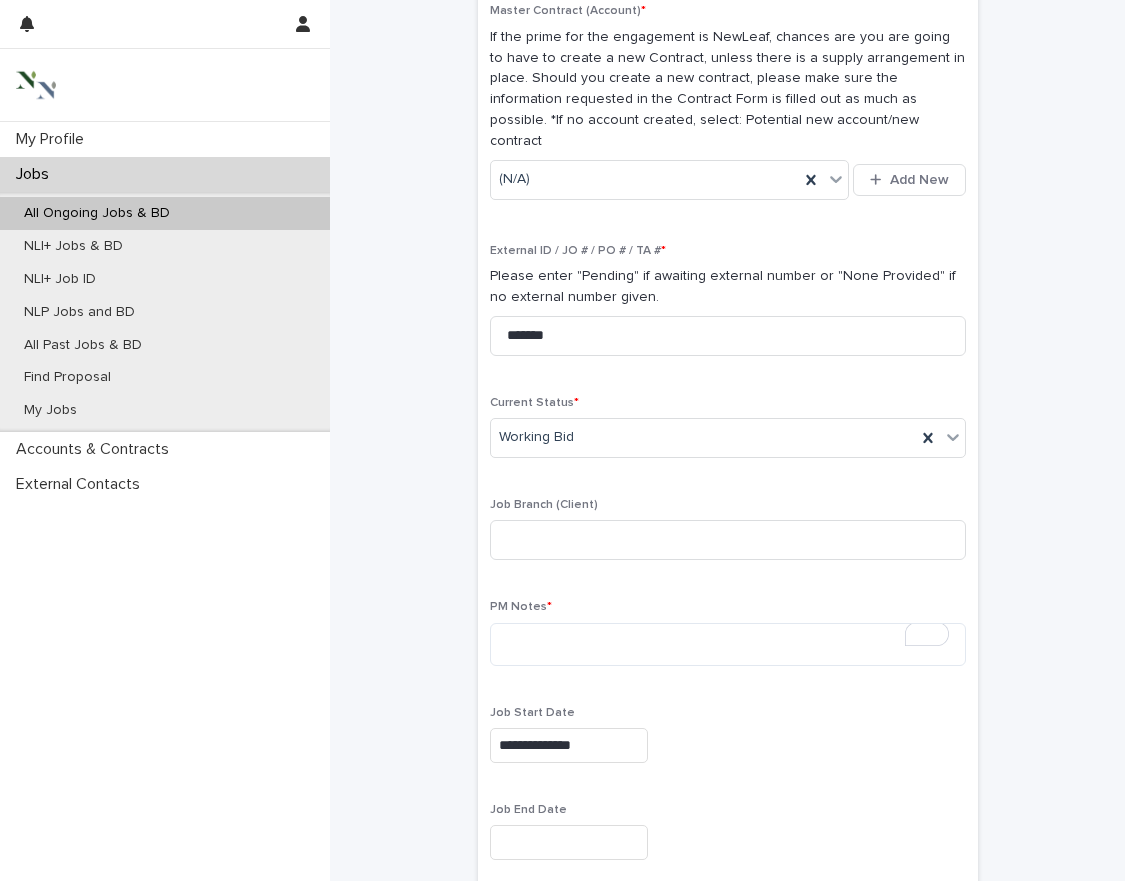 click on "**********" at bounding box center [569, 745] 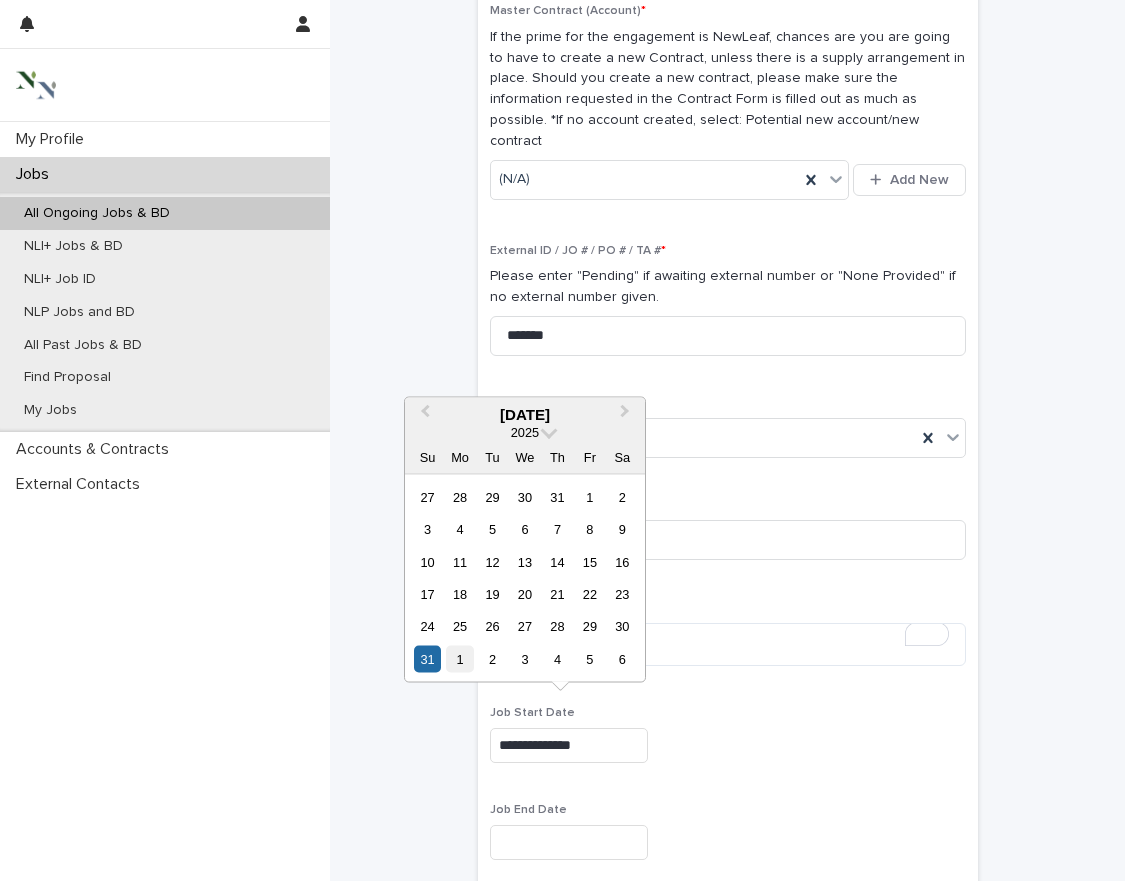 click on "1" at bounding box center (459, 658) 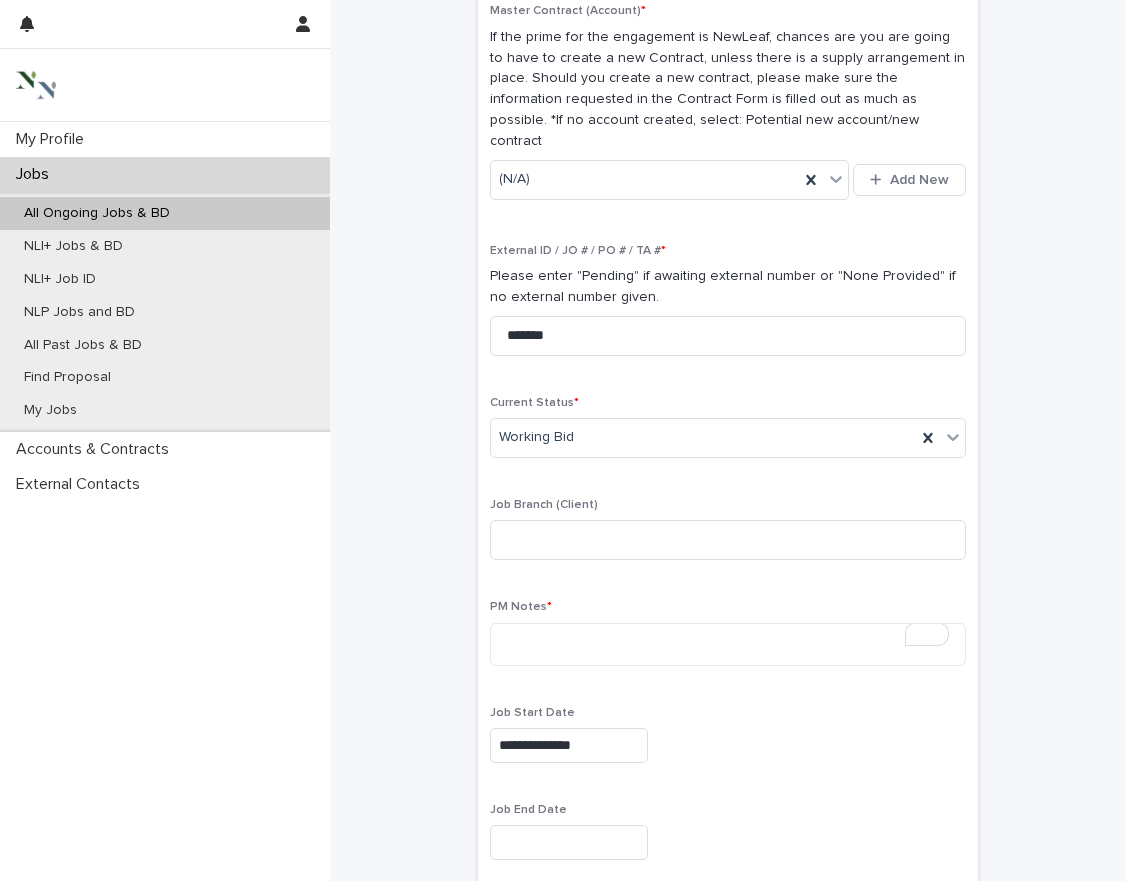 type on "**********" 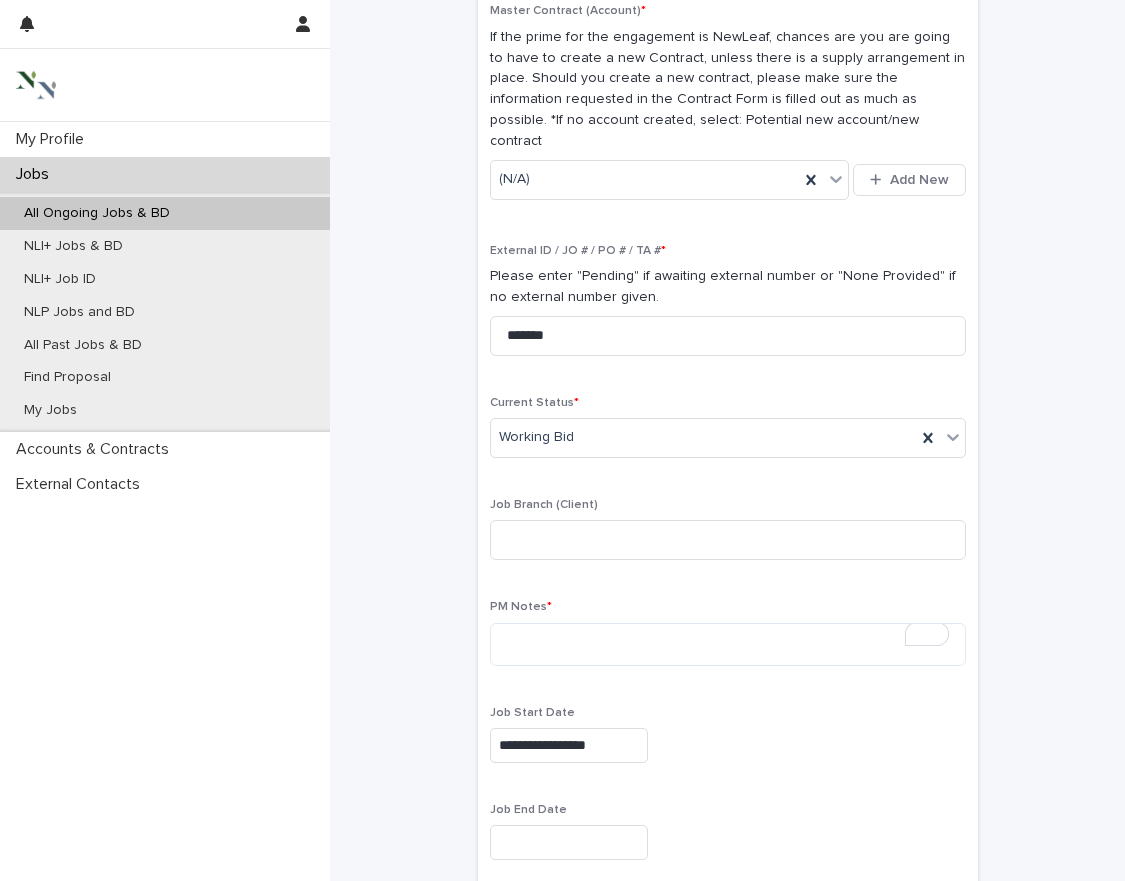 click at bounding box center [569, 842] 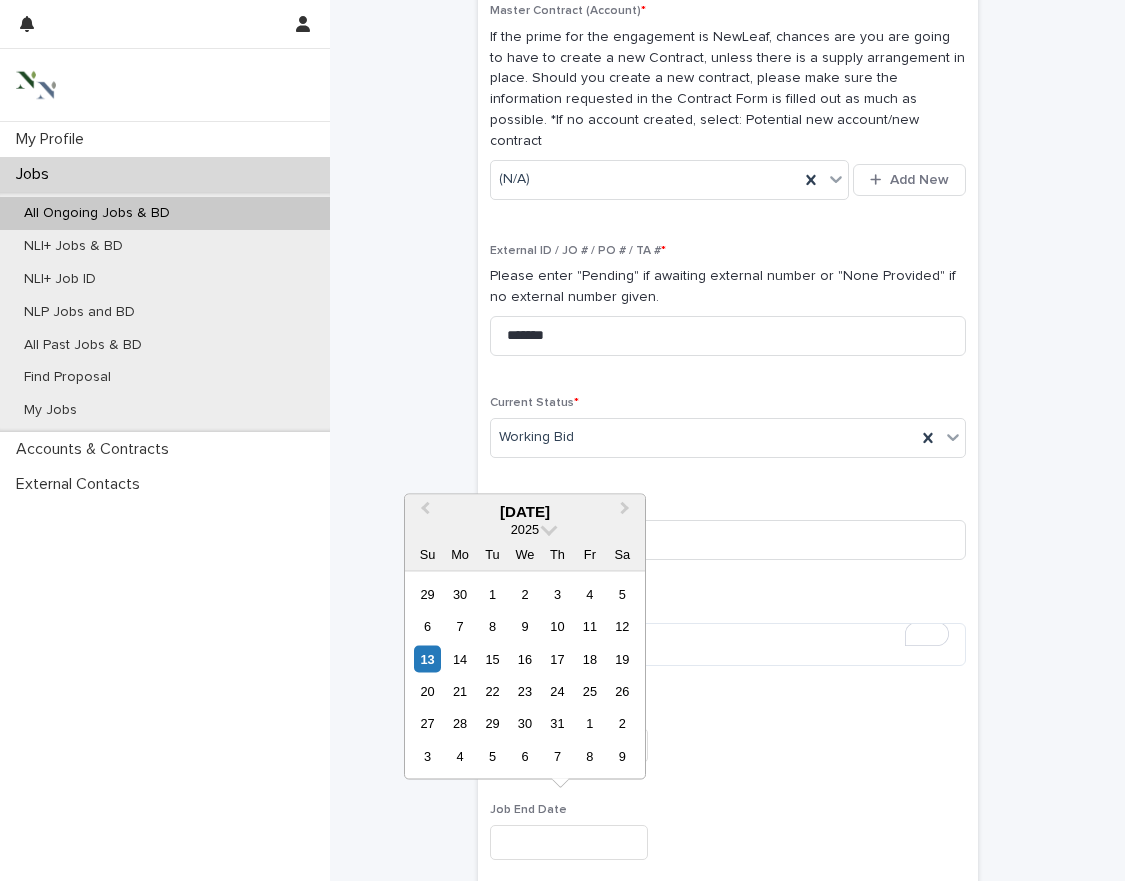 click on "**********" at bounding box center [728, 415] 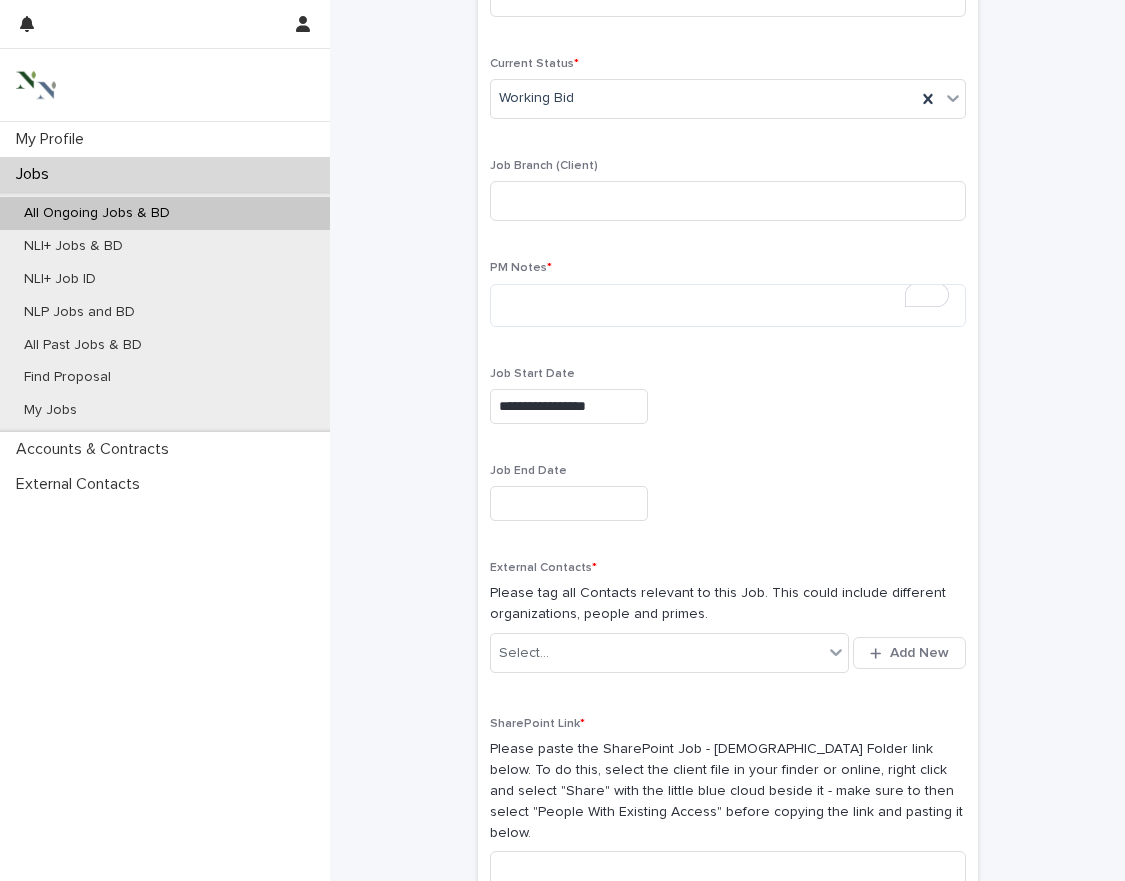 scroll, scrollTop: 932, scrollLeft: 0, axis: vertical 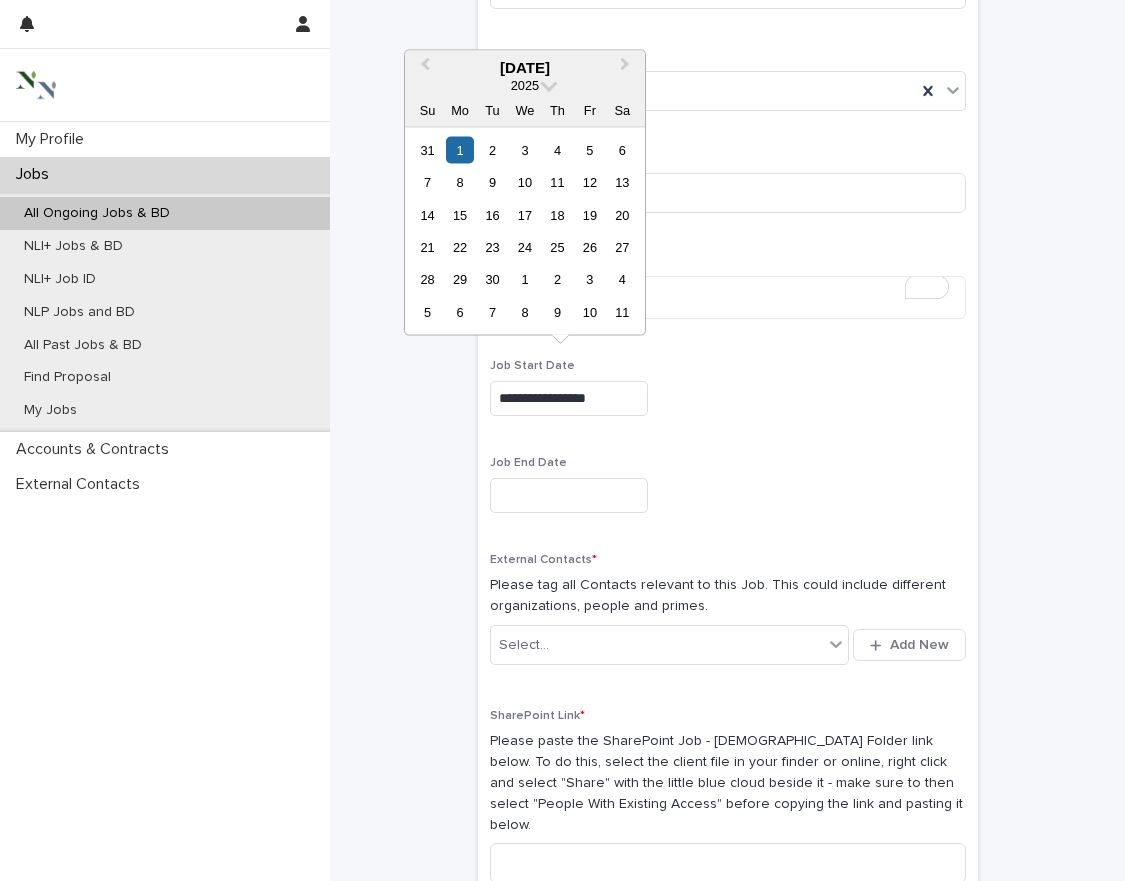 click on "**********" at bounding box center [569, 398] 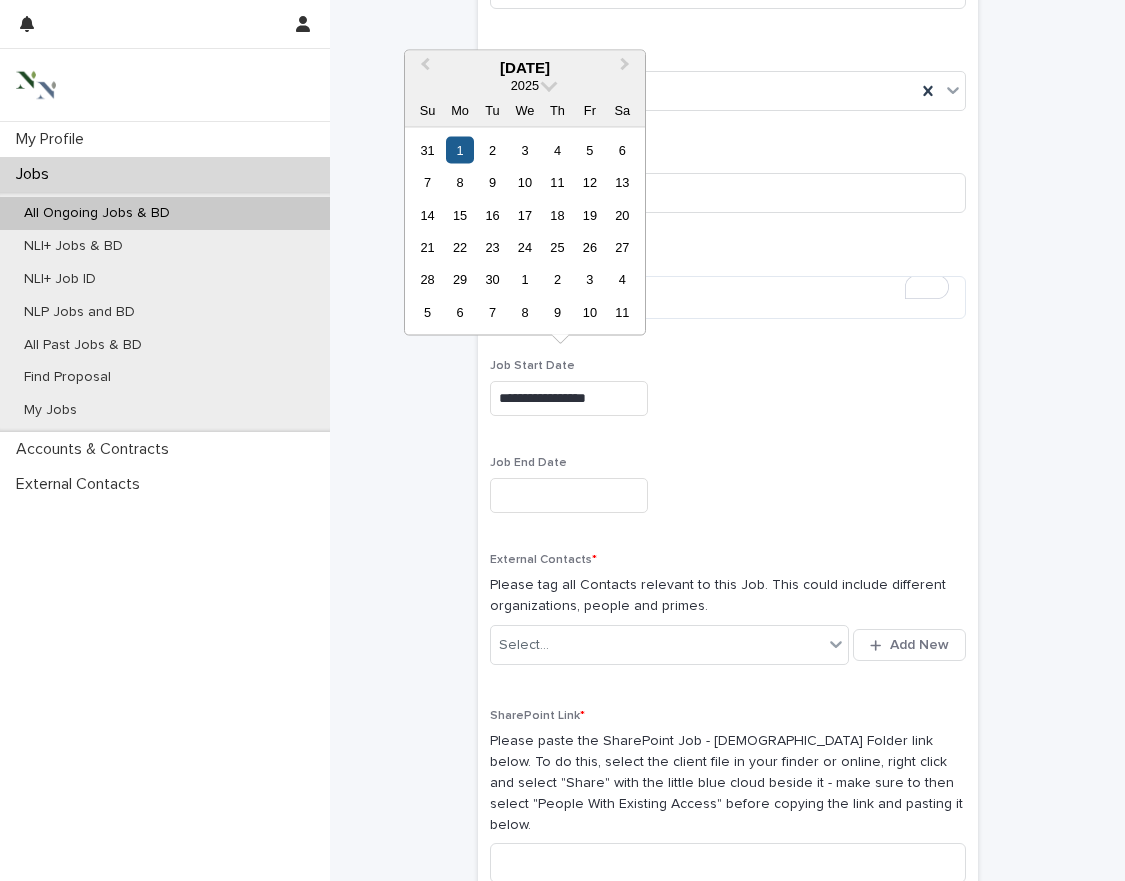 click on "1" at bounding box center [459, 149] 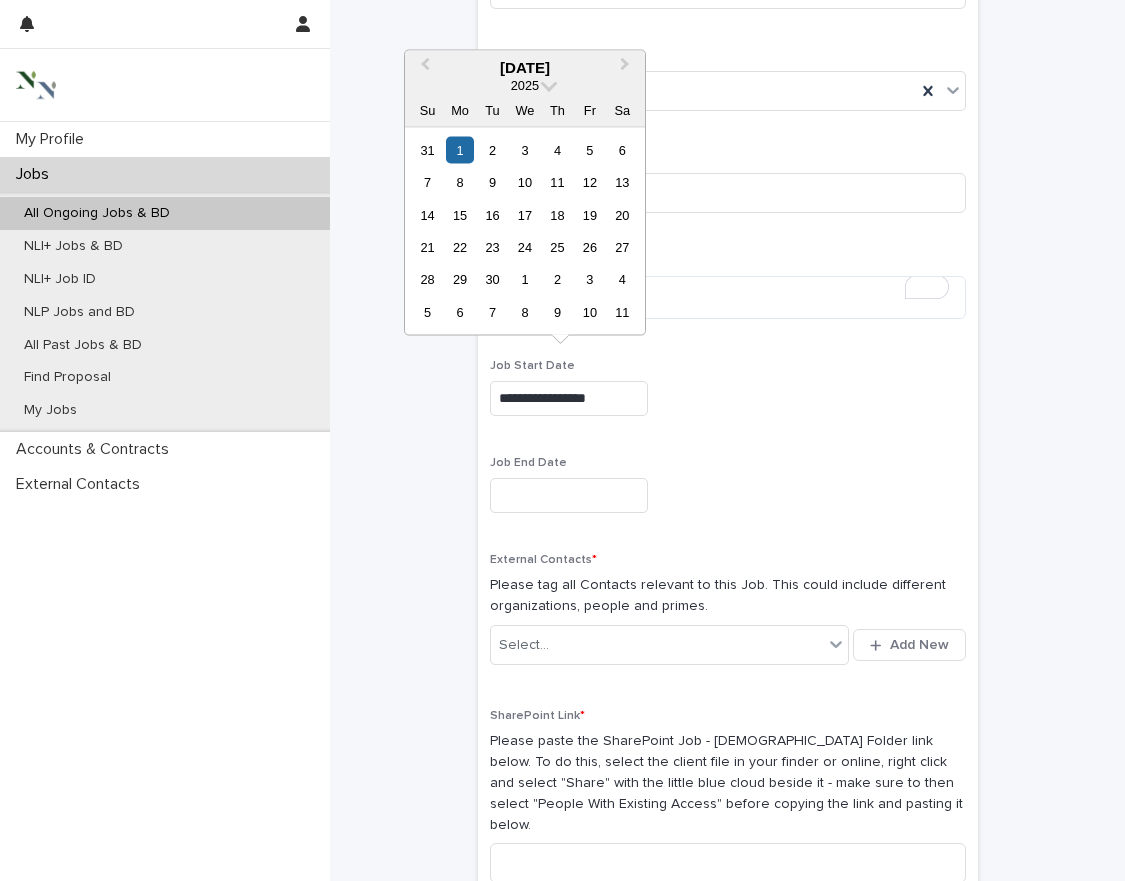 click on "**********" at bounding box center [569, 398] 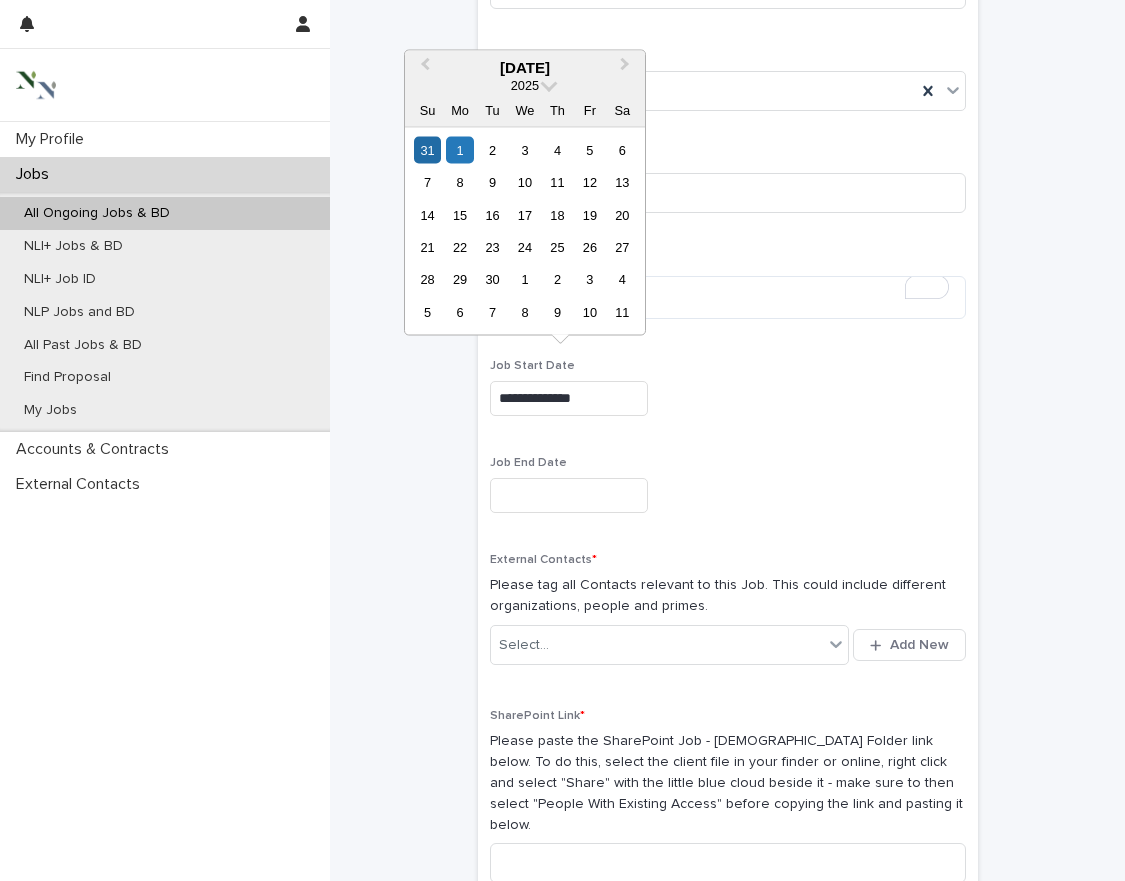 click on "Job End Date" at bounding box center [728, 463] 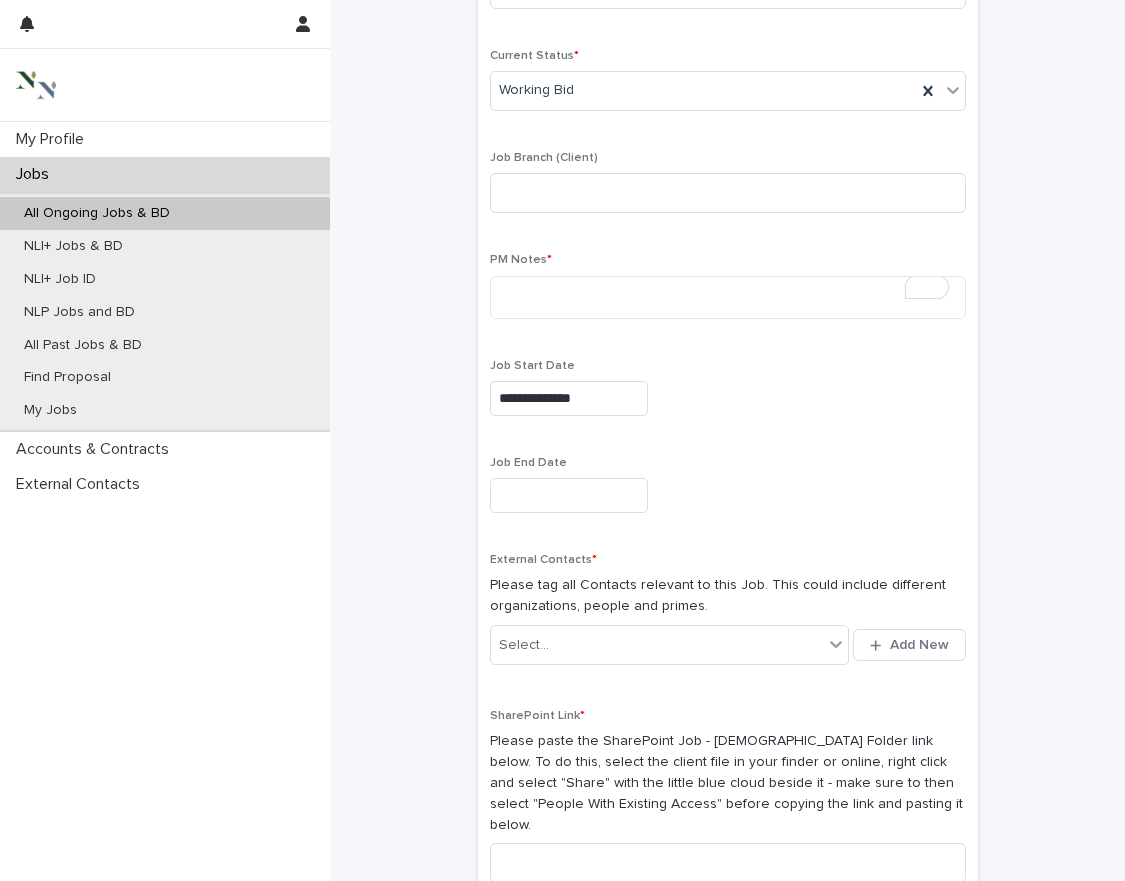 click on "**********" at bounding box center [569, 398] 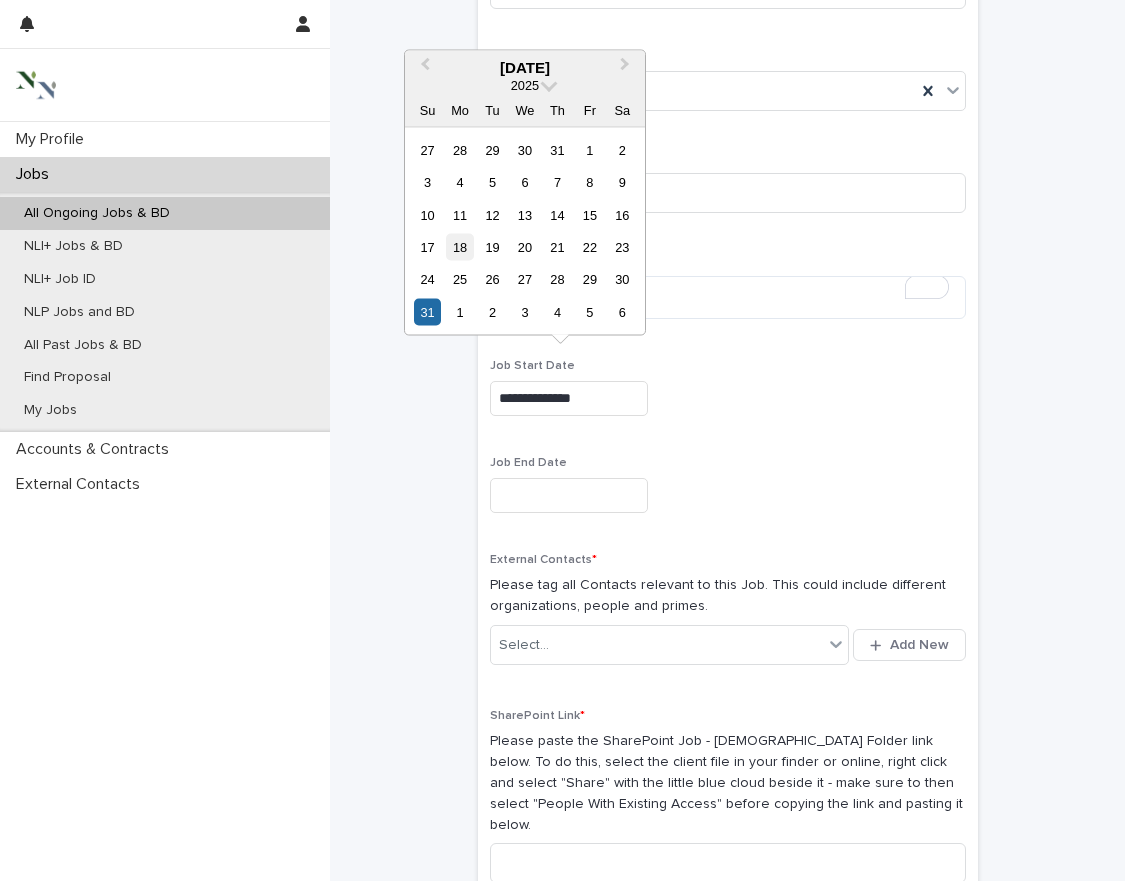 click on "18" at bounding box center [459, 247] 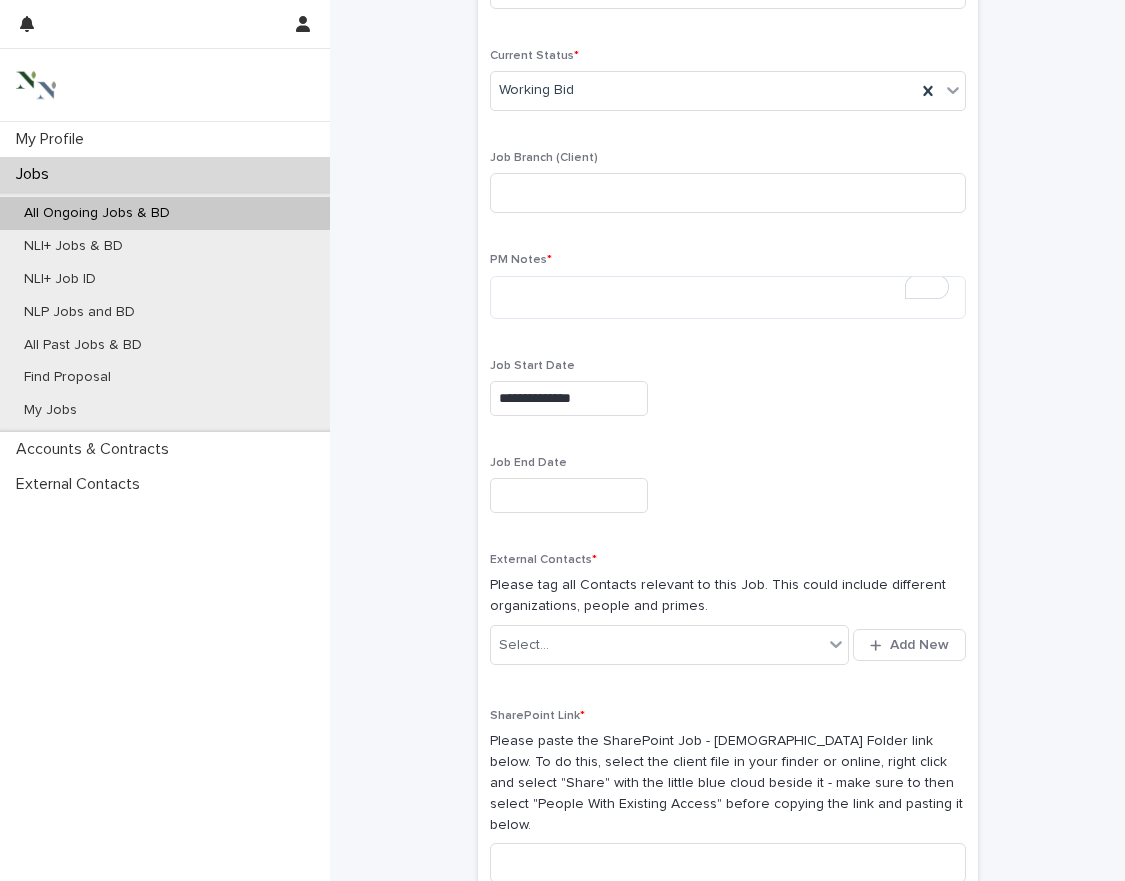 scroll, scrollTop: 1131, scrollLeft: 0, axis: vertical 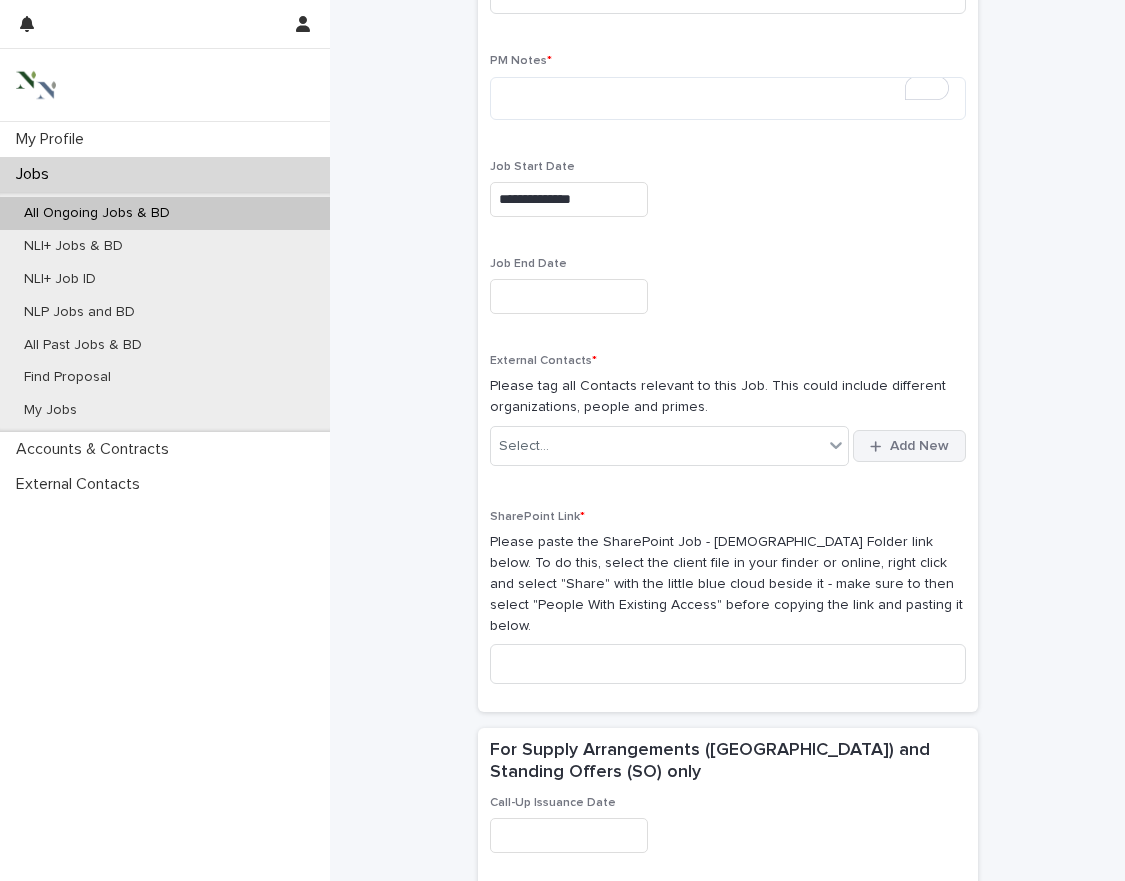click on "Add New" at bounding box center (909, 446) 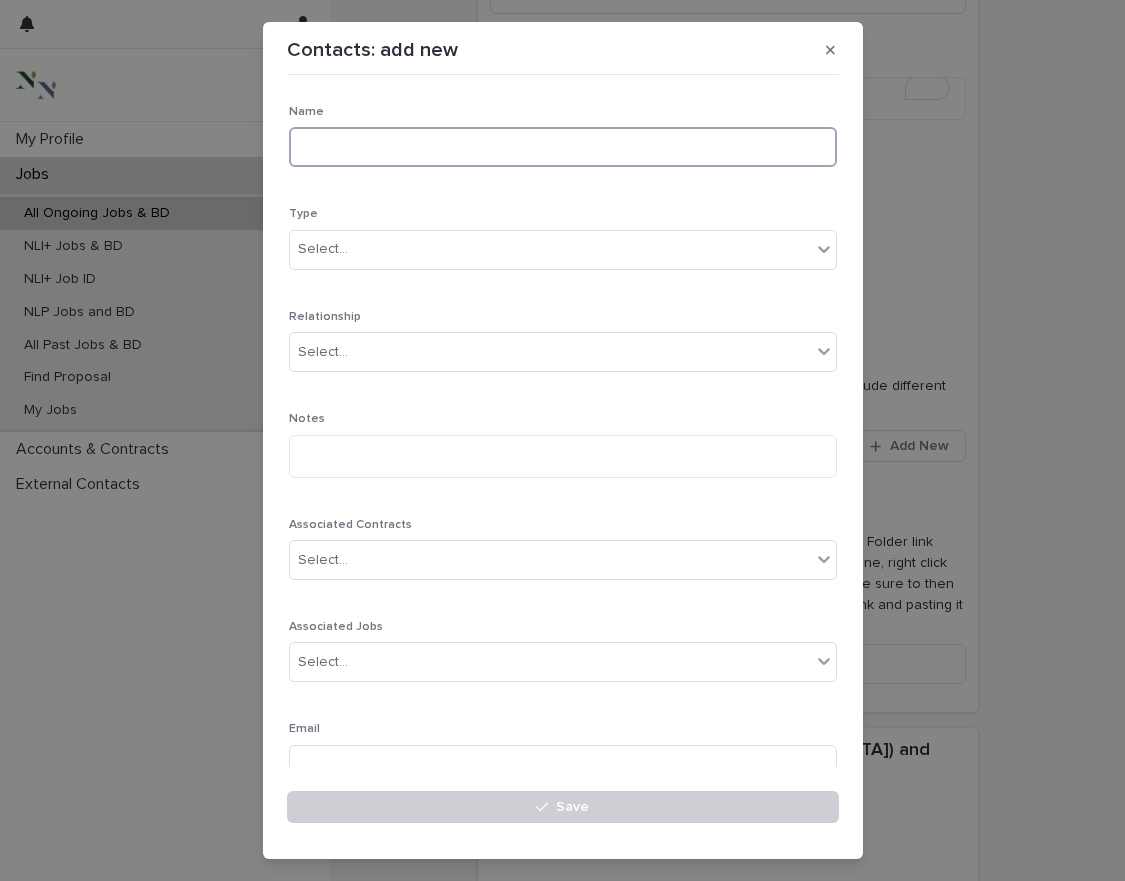 click at bounding box center [563, 147] 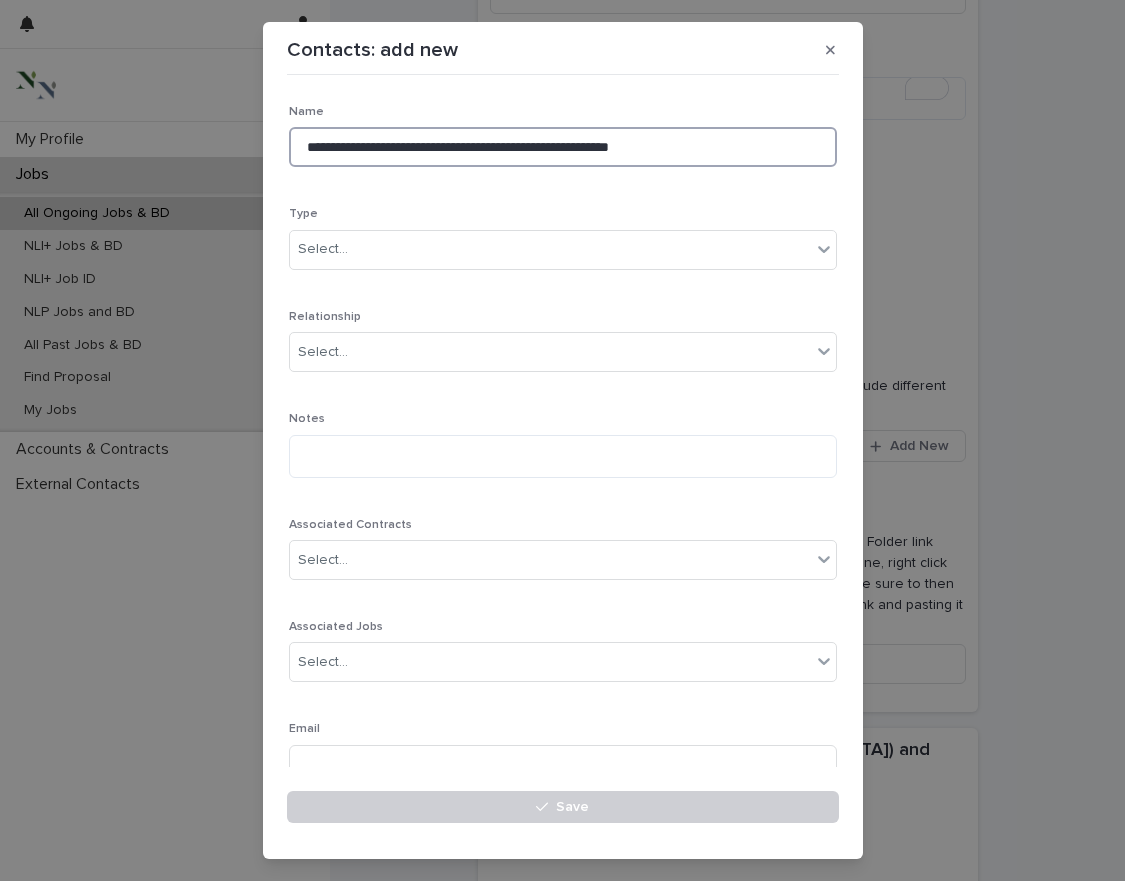 drag, startPoint x: 389, startPoint y: 147, endPoint x: 785, endPoint y: 153, distance: 396.04544 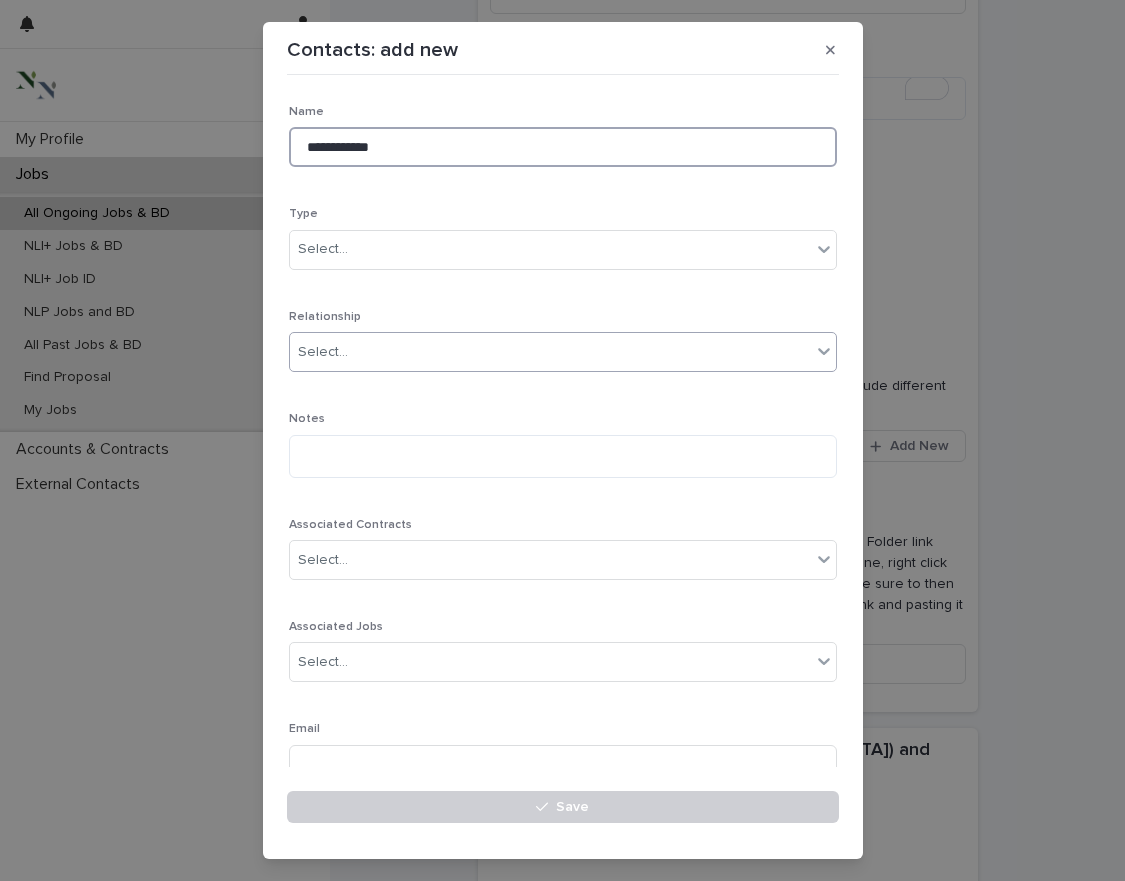 type on "**********" 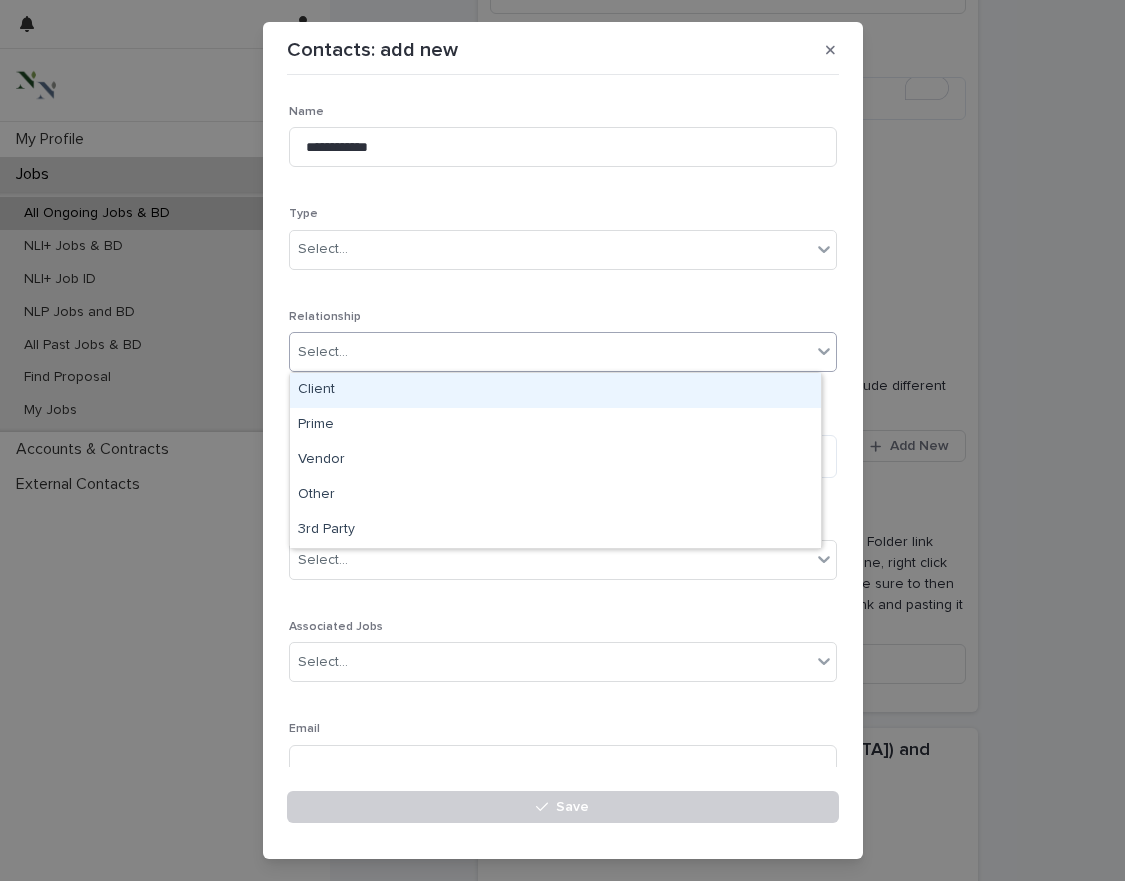 click on "Select..." at bounding box center (550, 352) 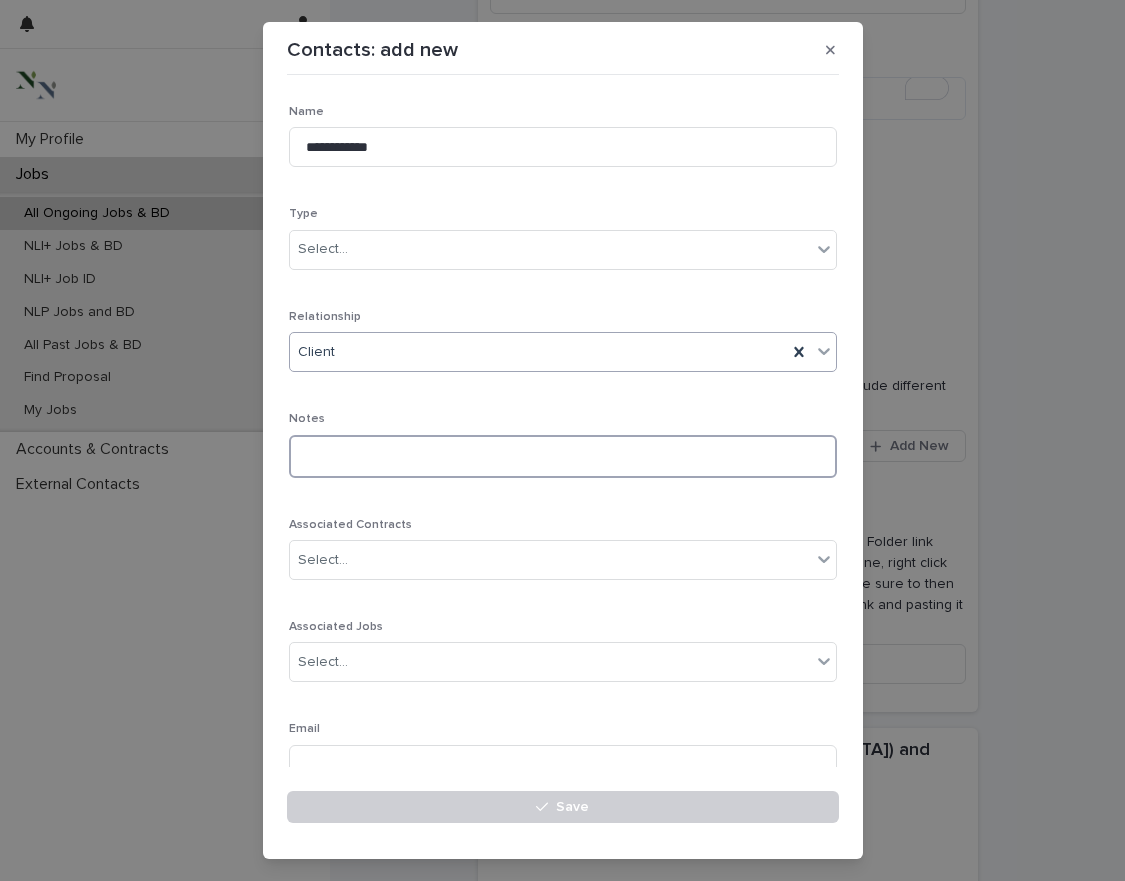 click at bounding box center [563, 456] 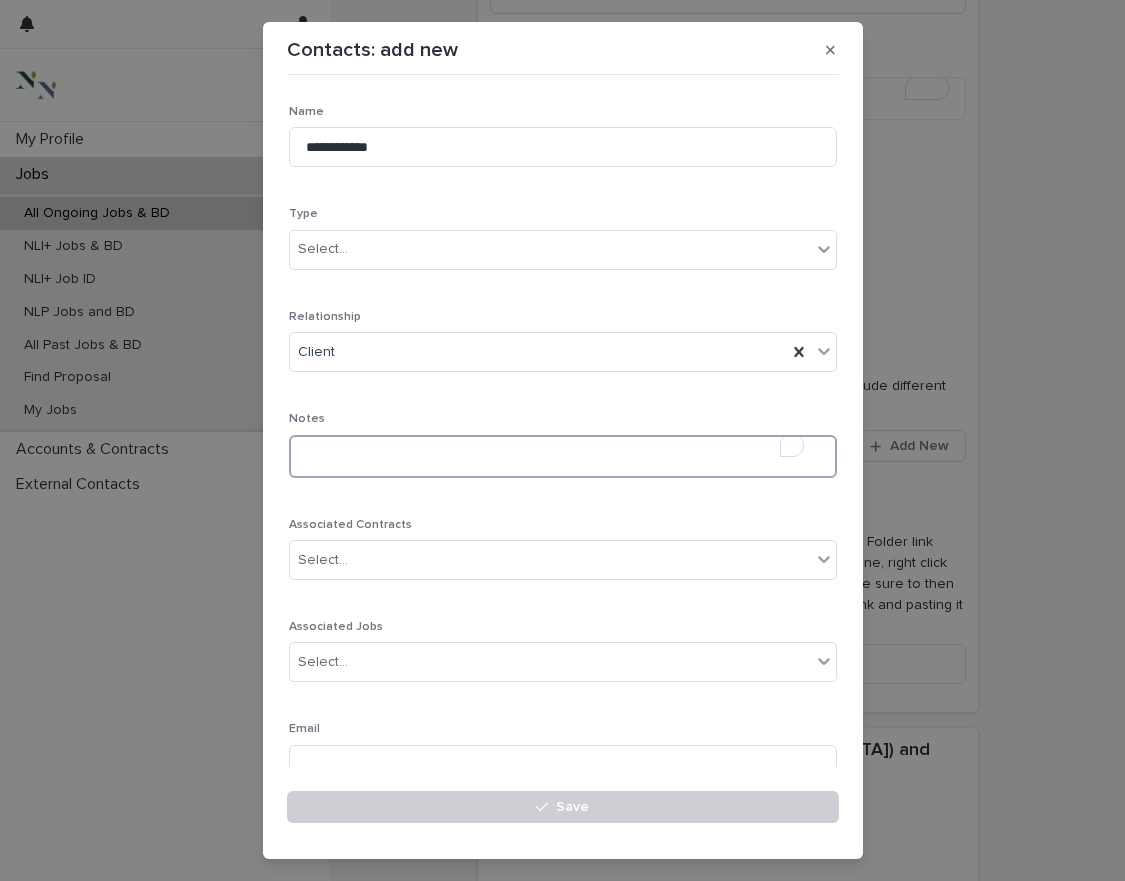 paste on "**********" 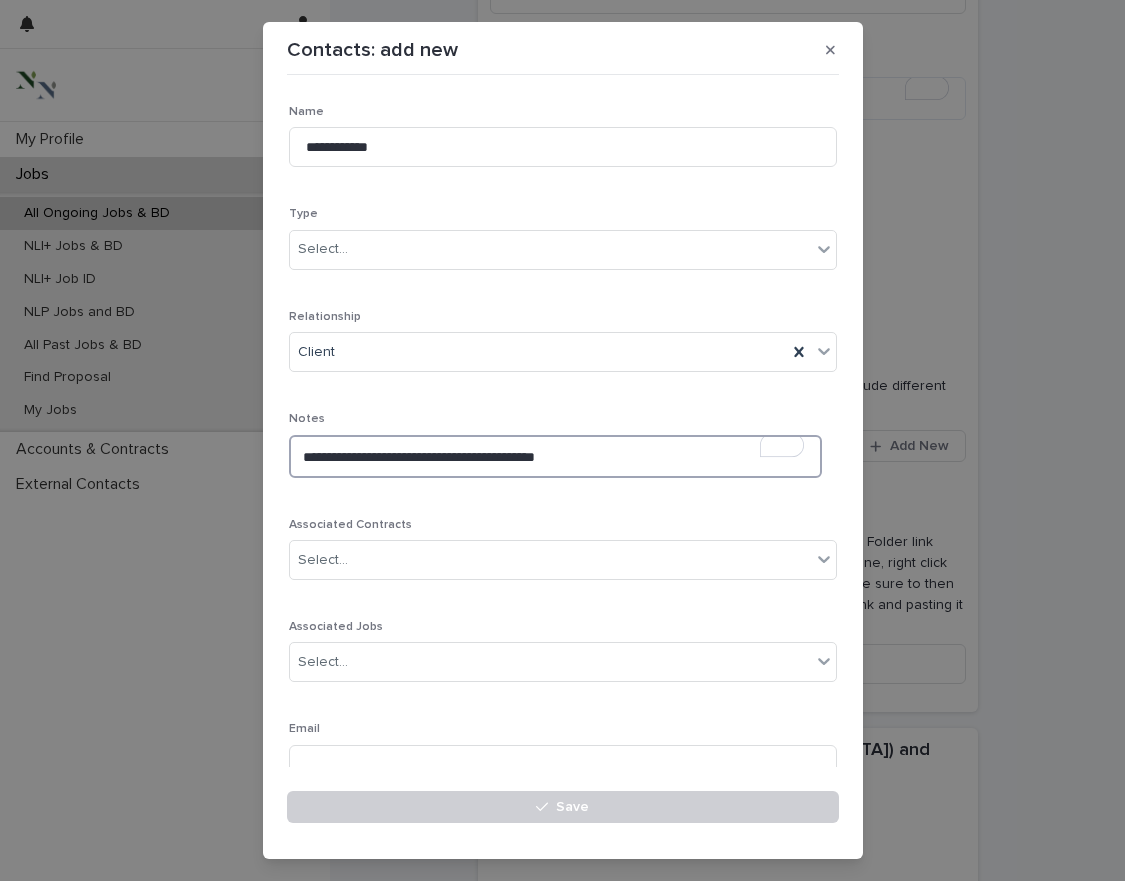 drag, startPoint x: 463, startPoint y: 459, endPoint x: 653, endPoint y: 455, distance: 190.0421 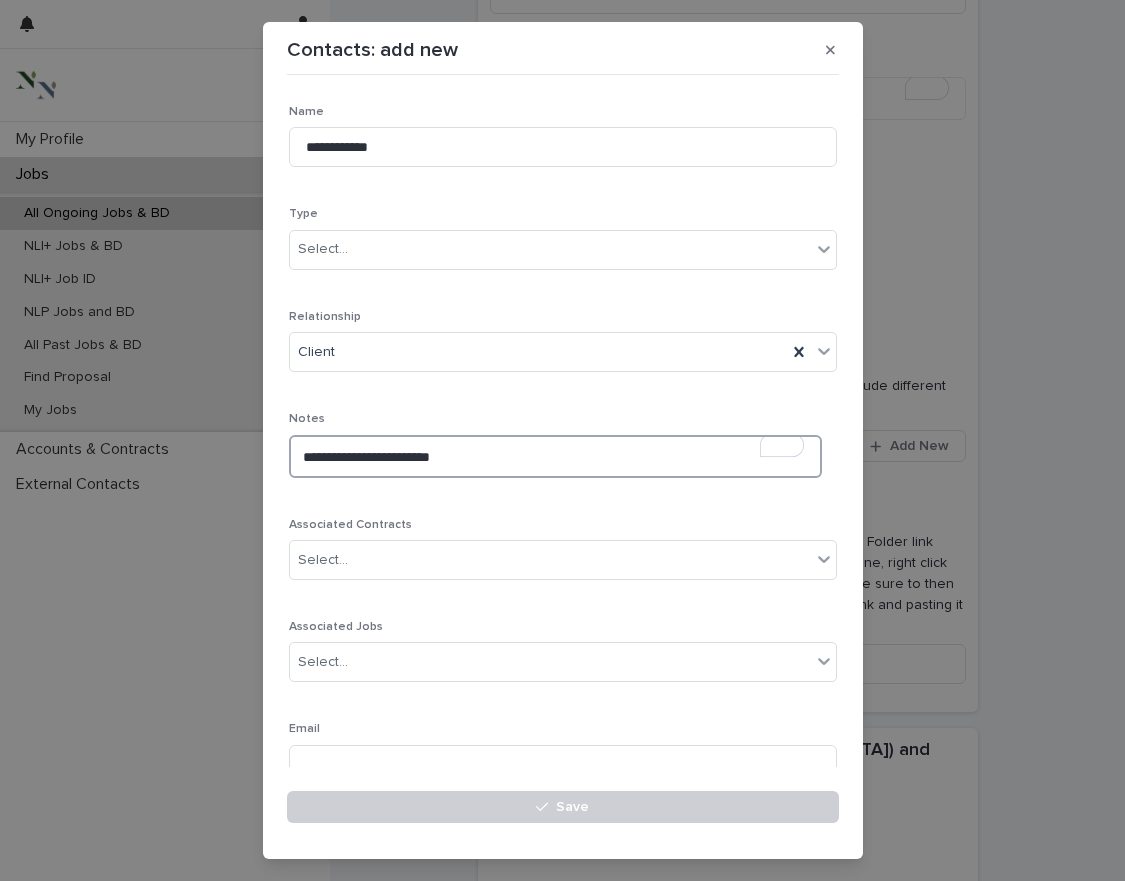 scroll, scrollTop: 46, scrollLeft: 0, axis: vertical 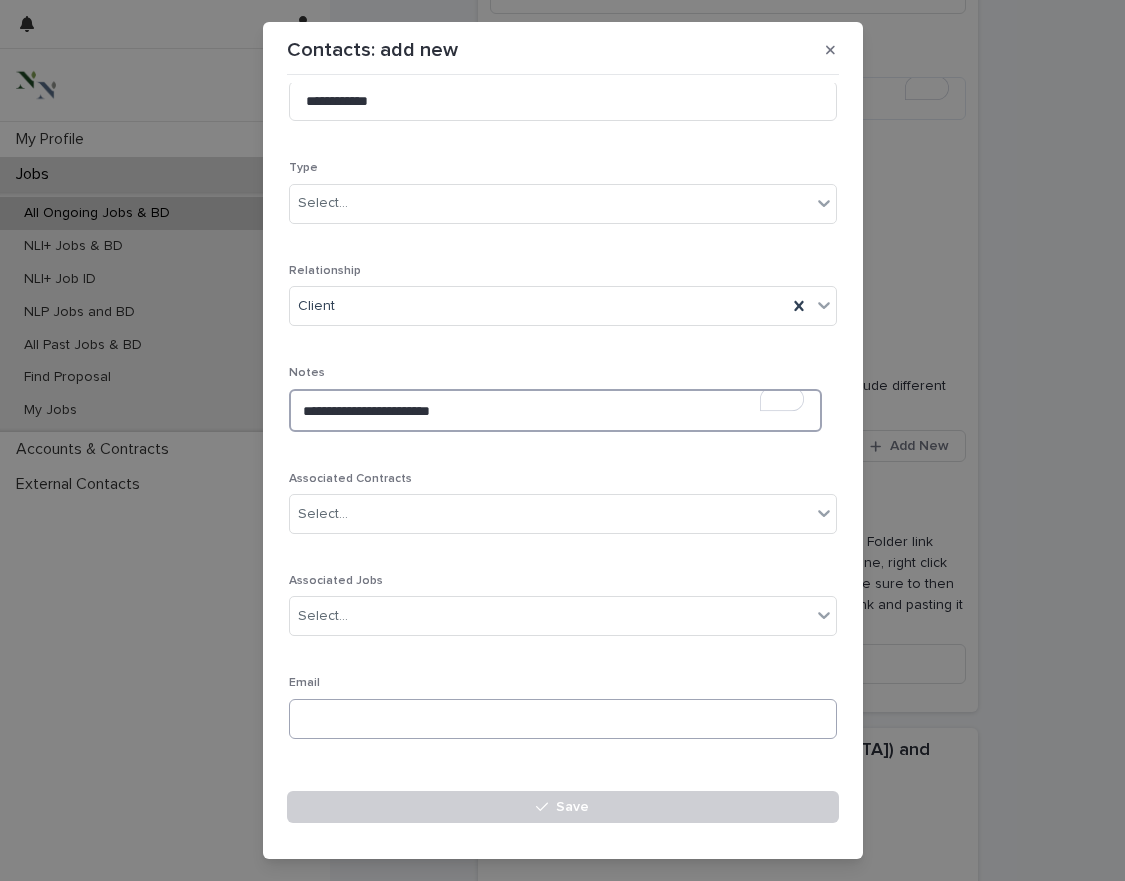 type on "**********" 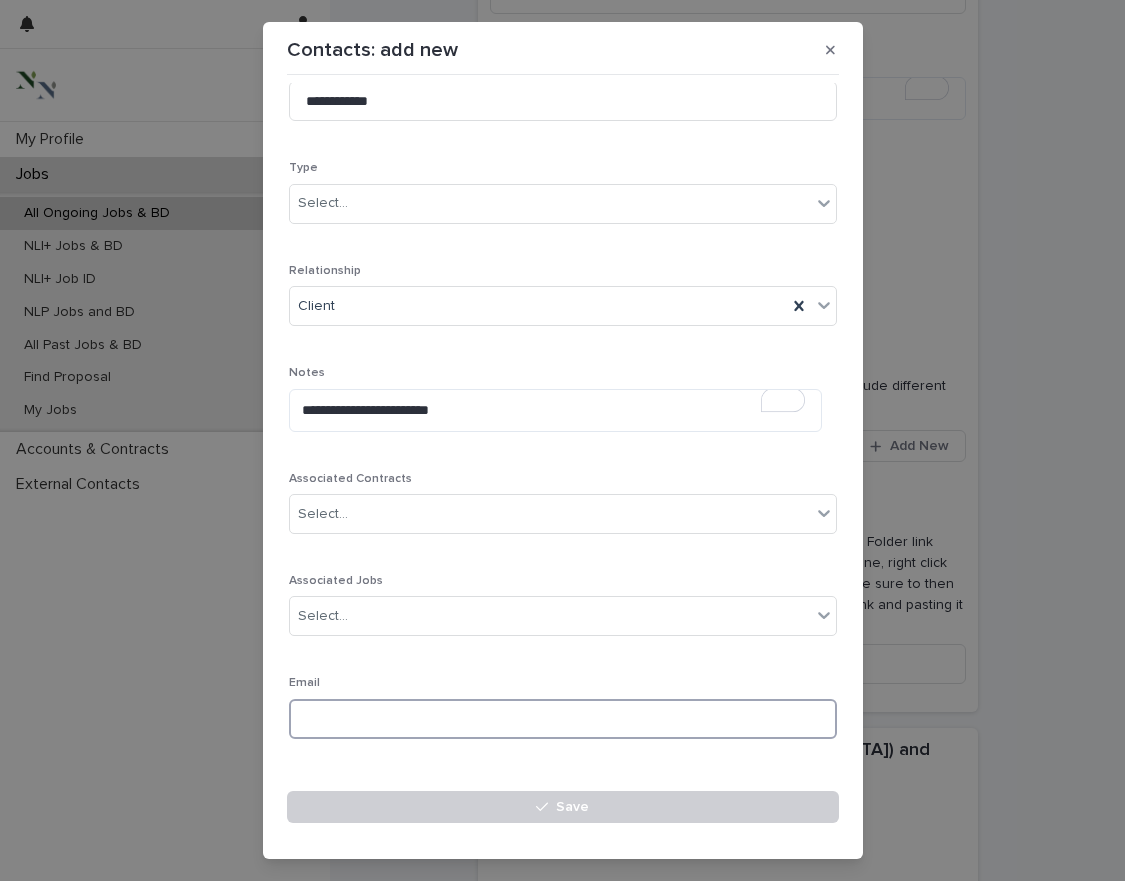 click at bounding box center (563, 719) 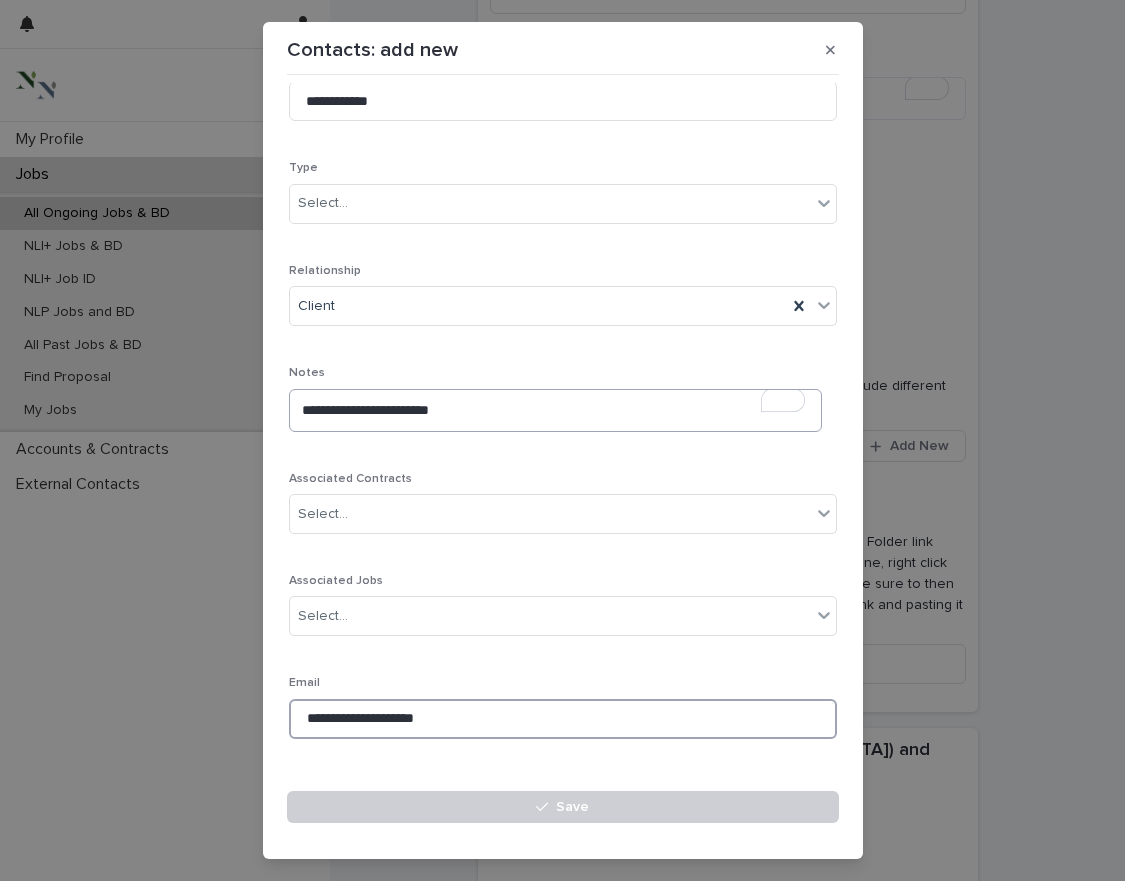 type on "**********" 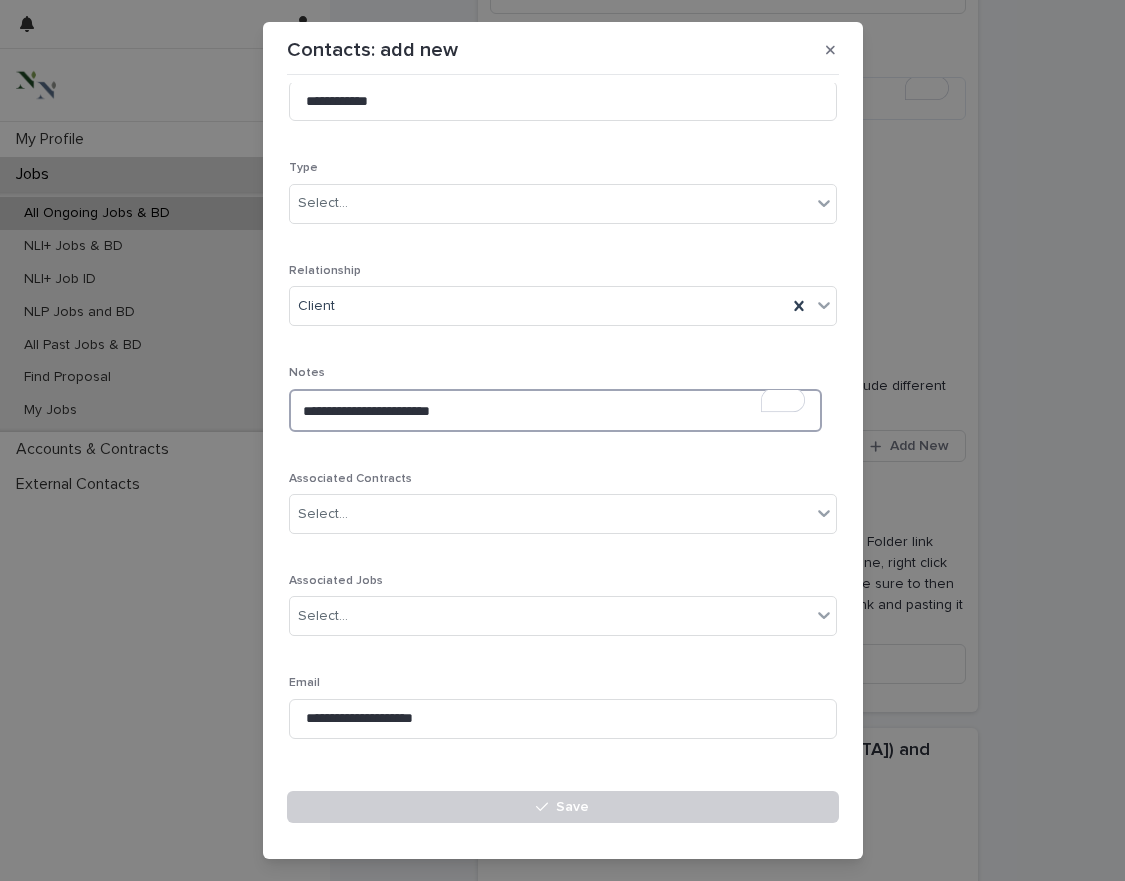 click on "**********" at bounding box center (555, 410) 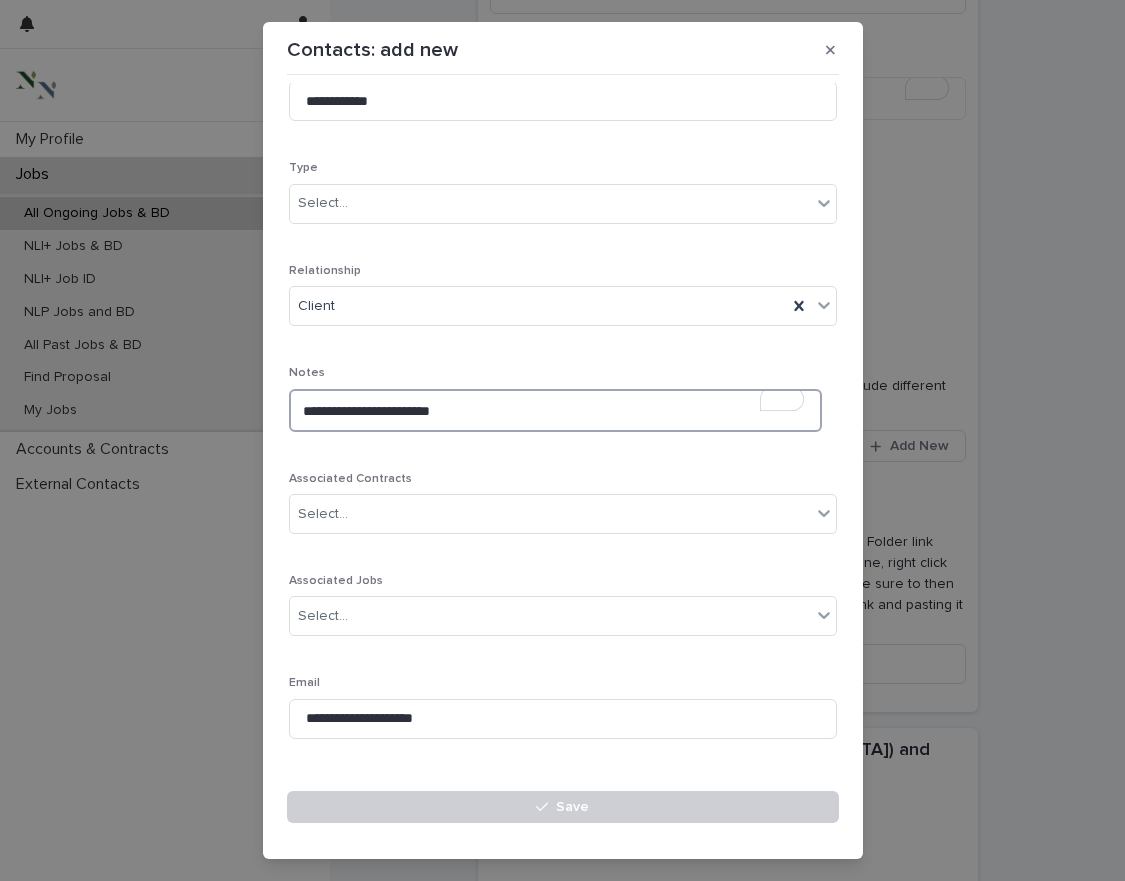 click on "**********" at bounding box center (555, 410) 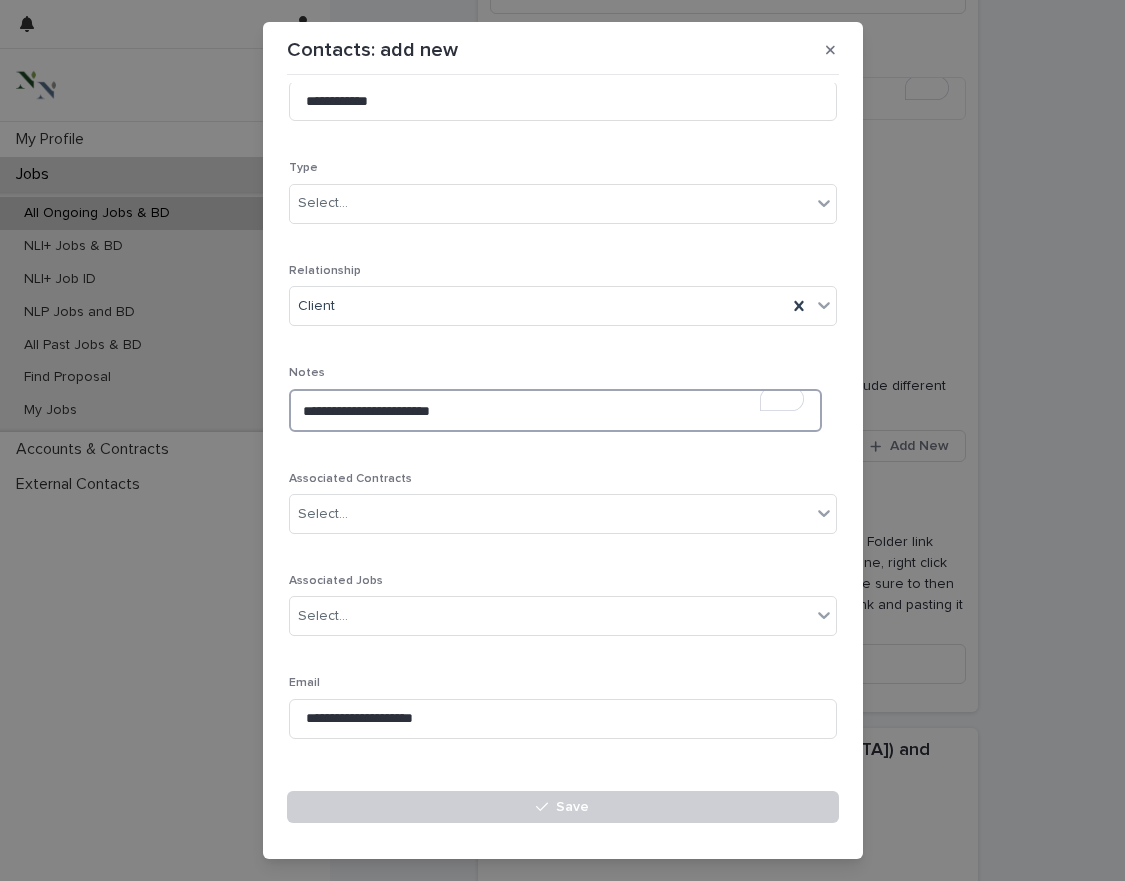 click on "**********" at bounding box center (555, 410) 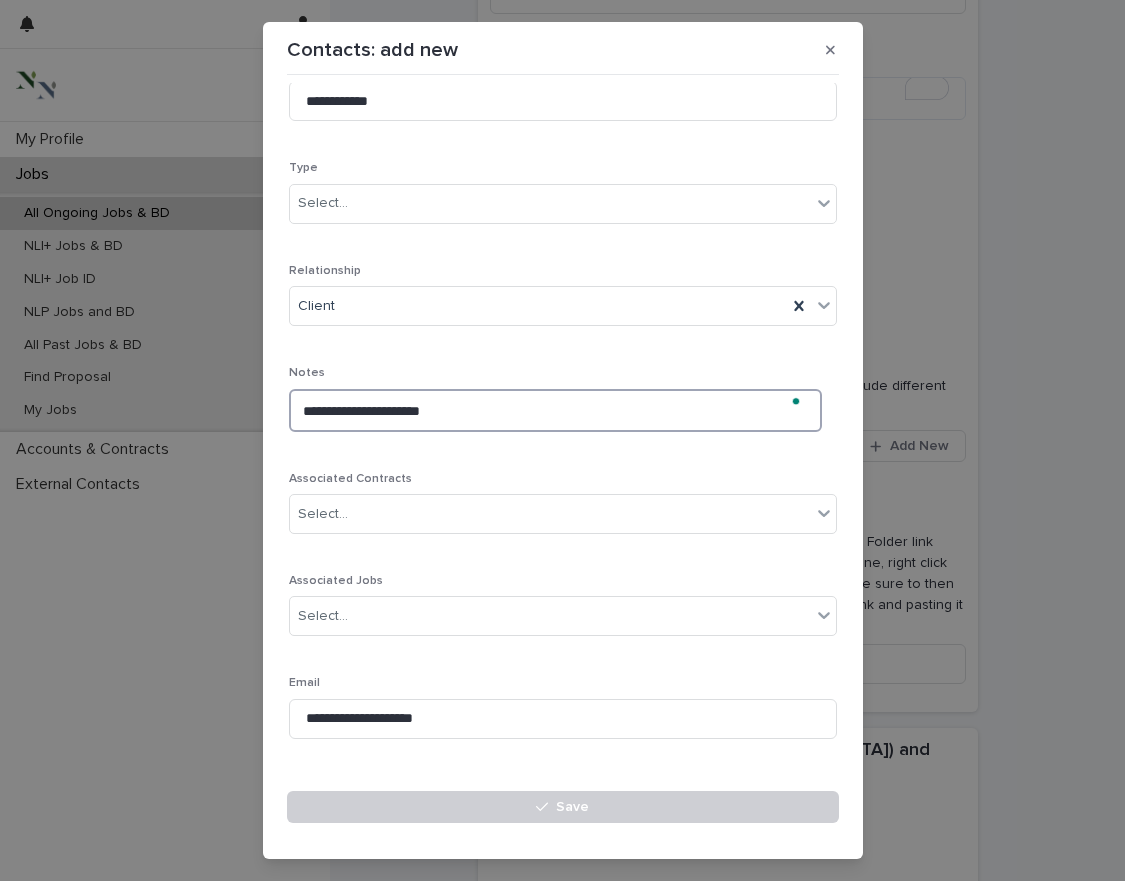 scroll, scrollTop: 280, scrollLeft: 0, axis: vertical 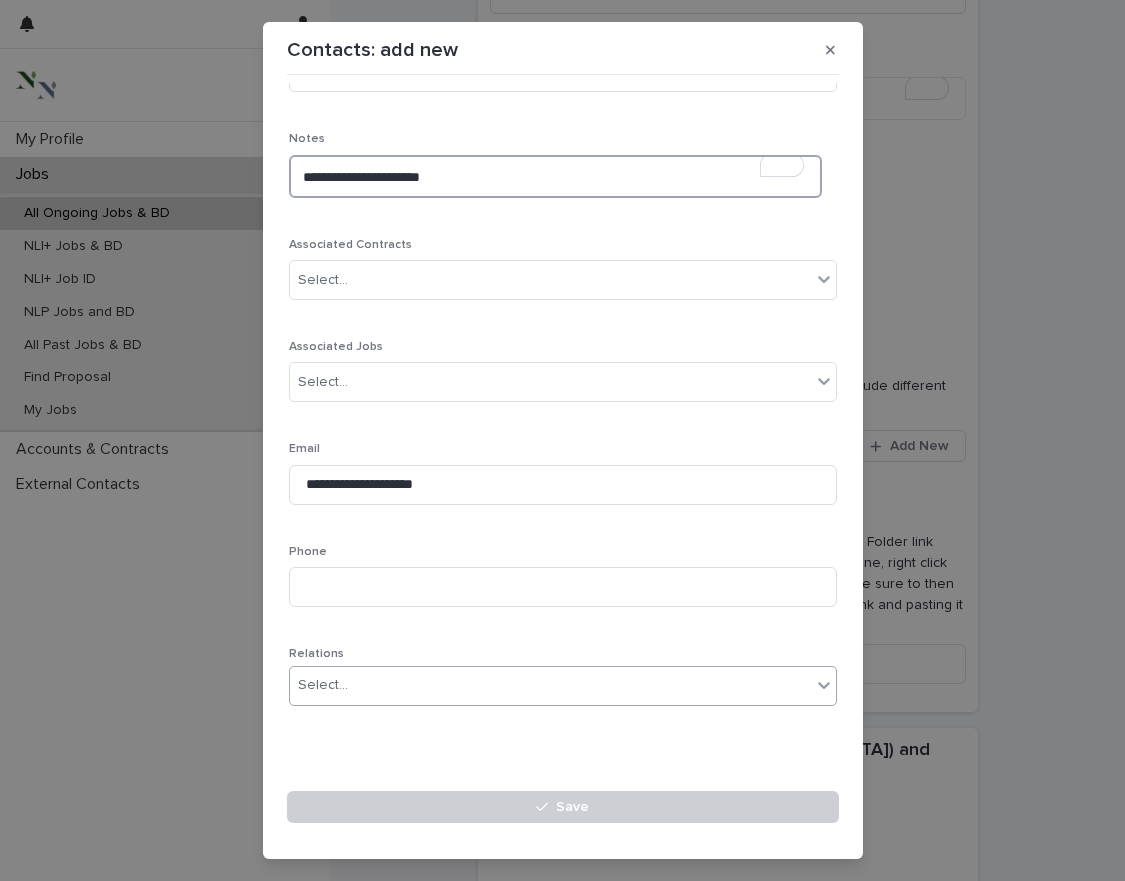 type on "**********" 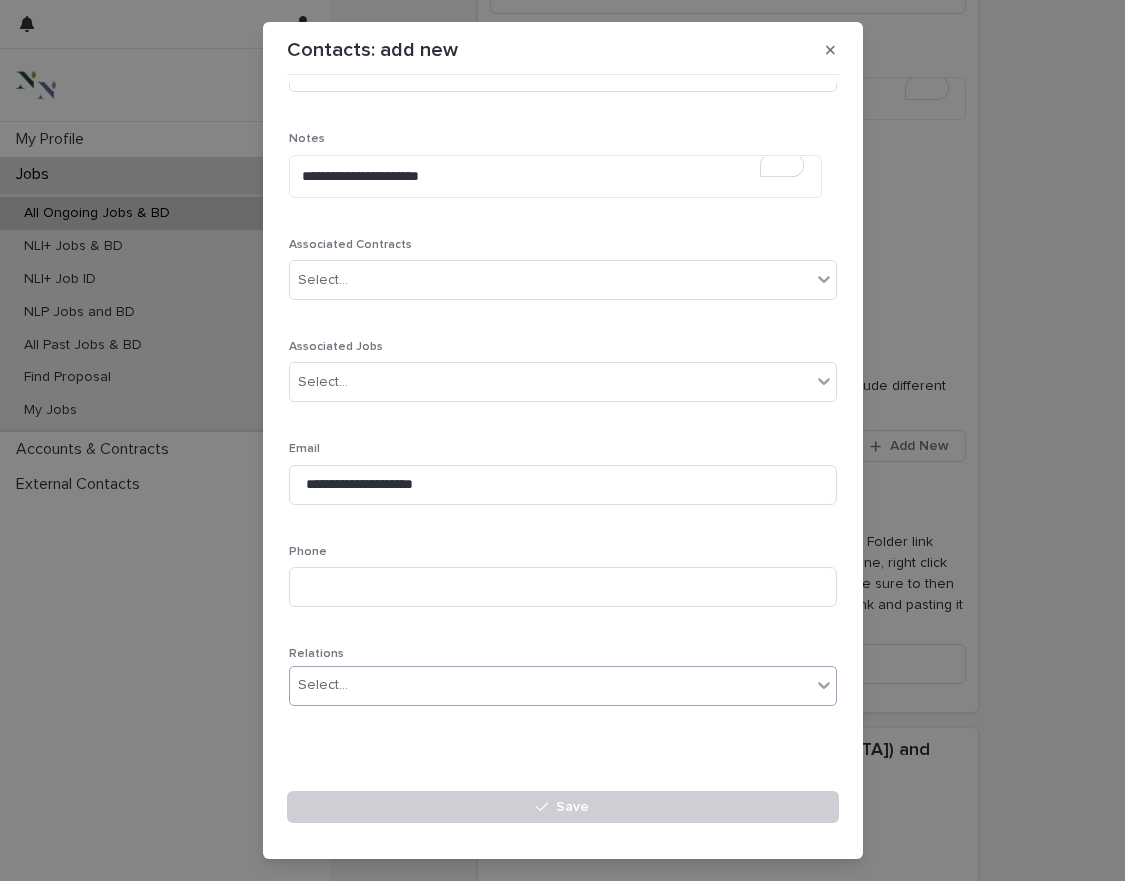 click on "Select..." at bounding box center (550, 685) 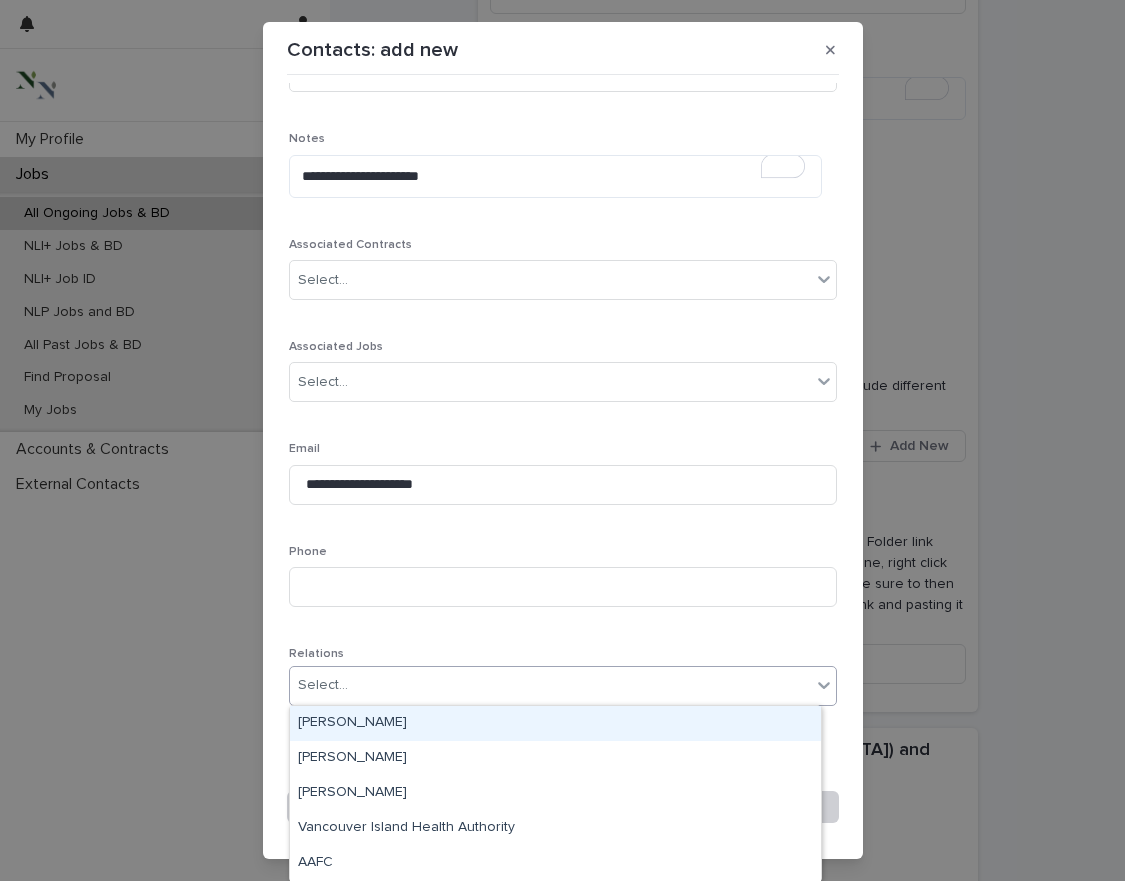 click on "Select..." at bounding box center [550, 685] 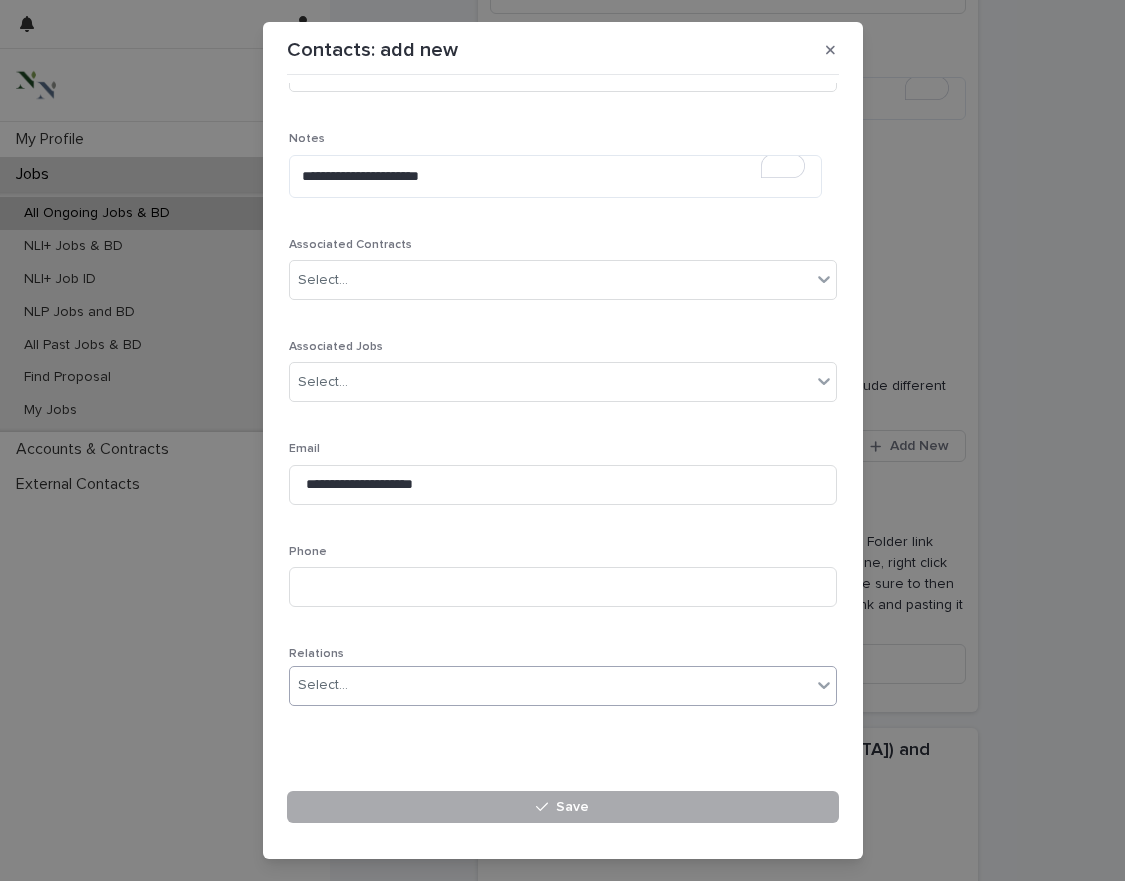 click on "Save" at bounding box center (563, 807) 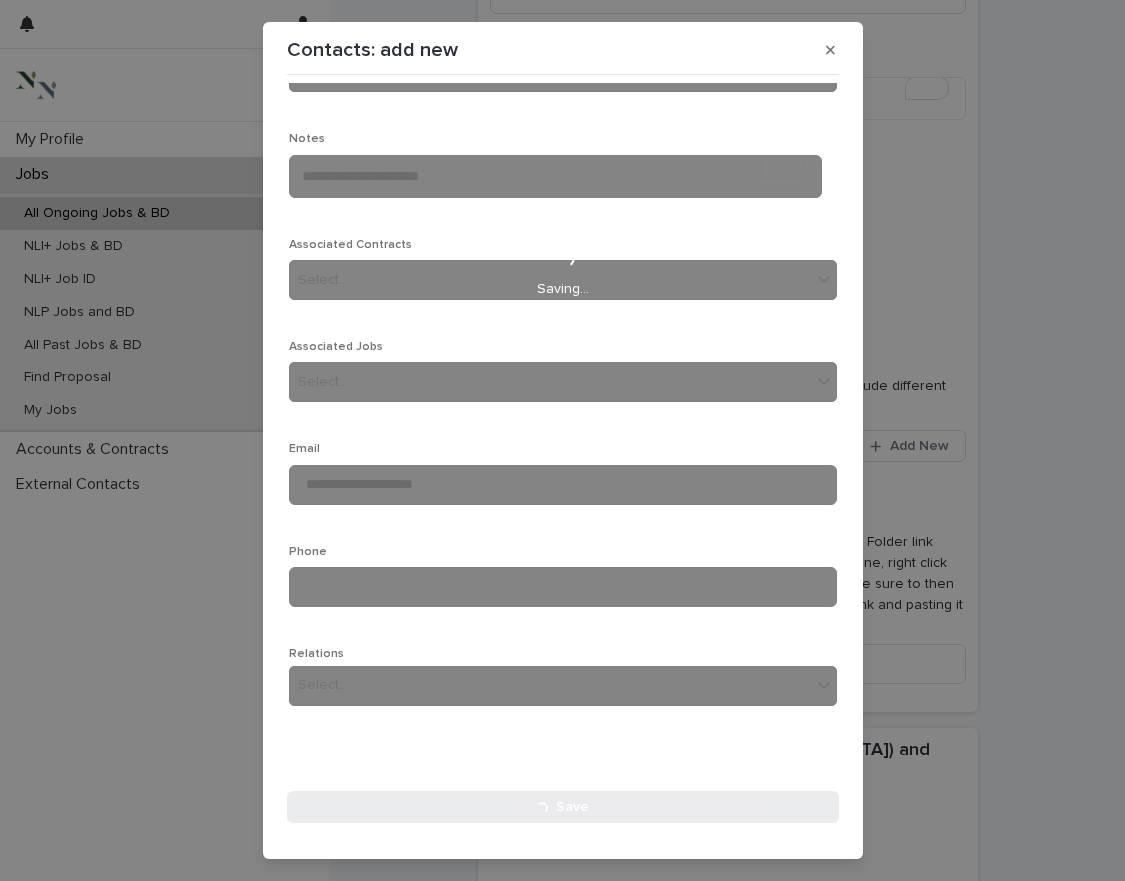 type 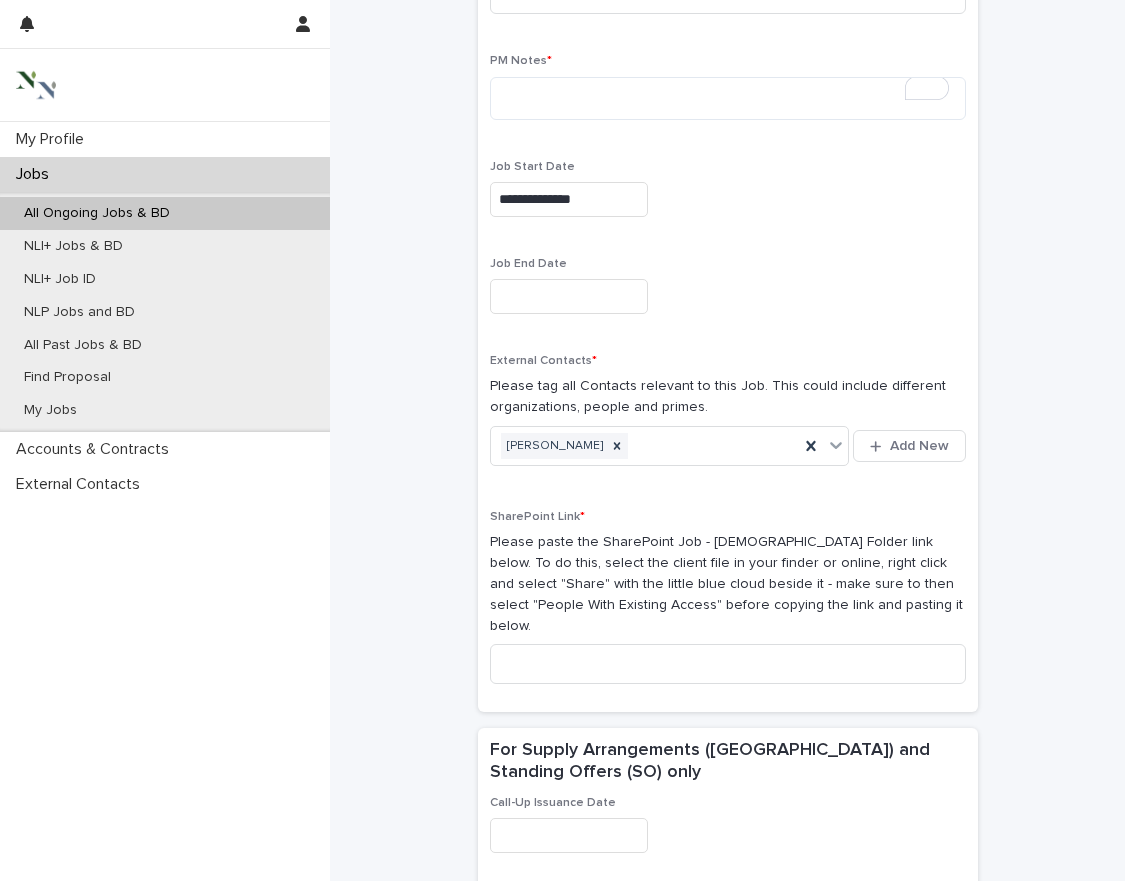 scroll, scrollTop: 1172, scrollLeft: 0, axis: vertical 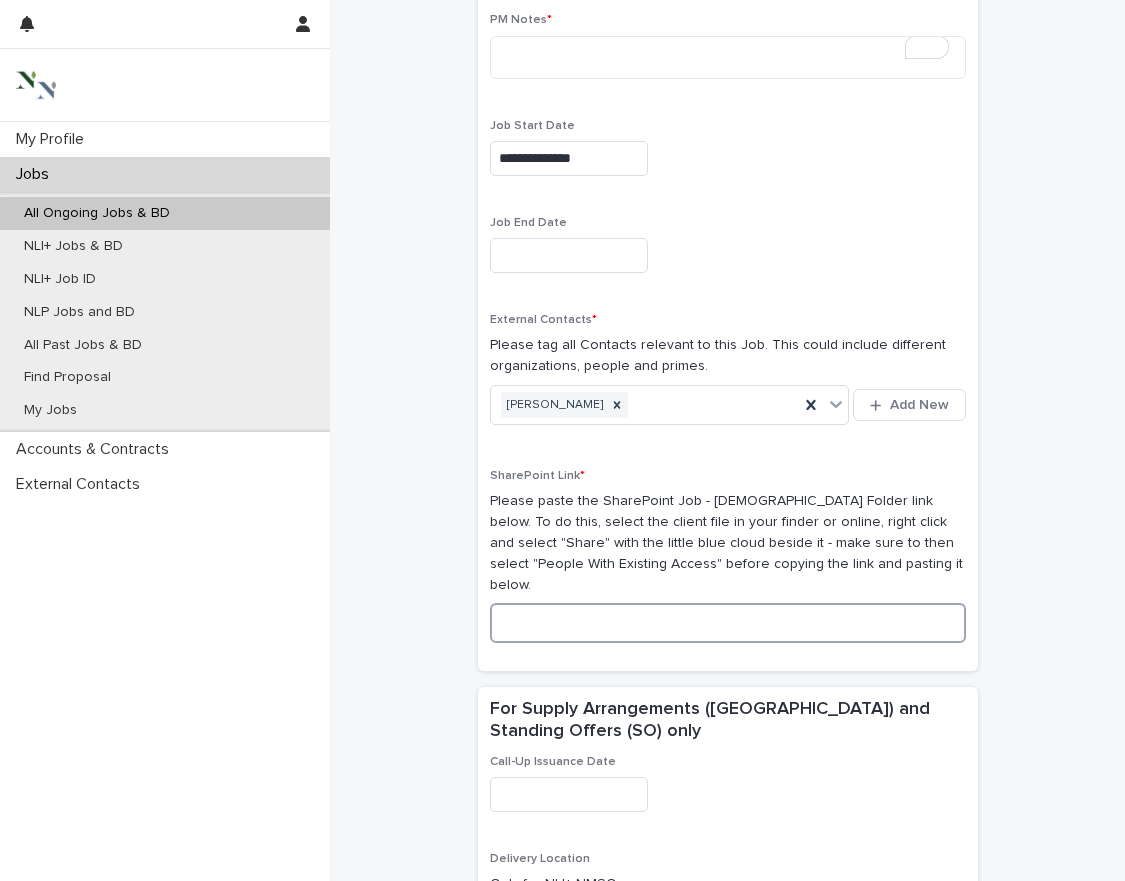 click at bounding box center [728, 623] 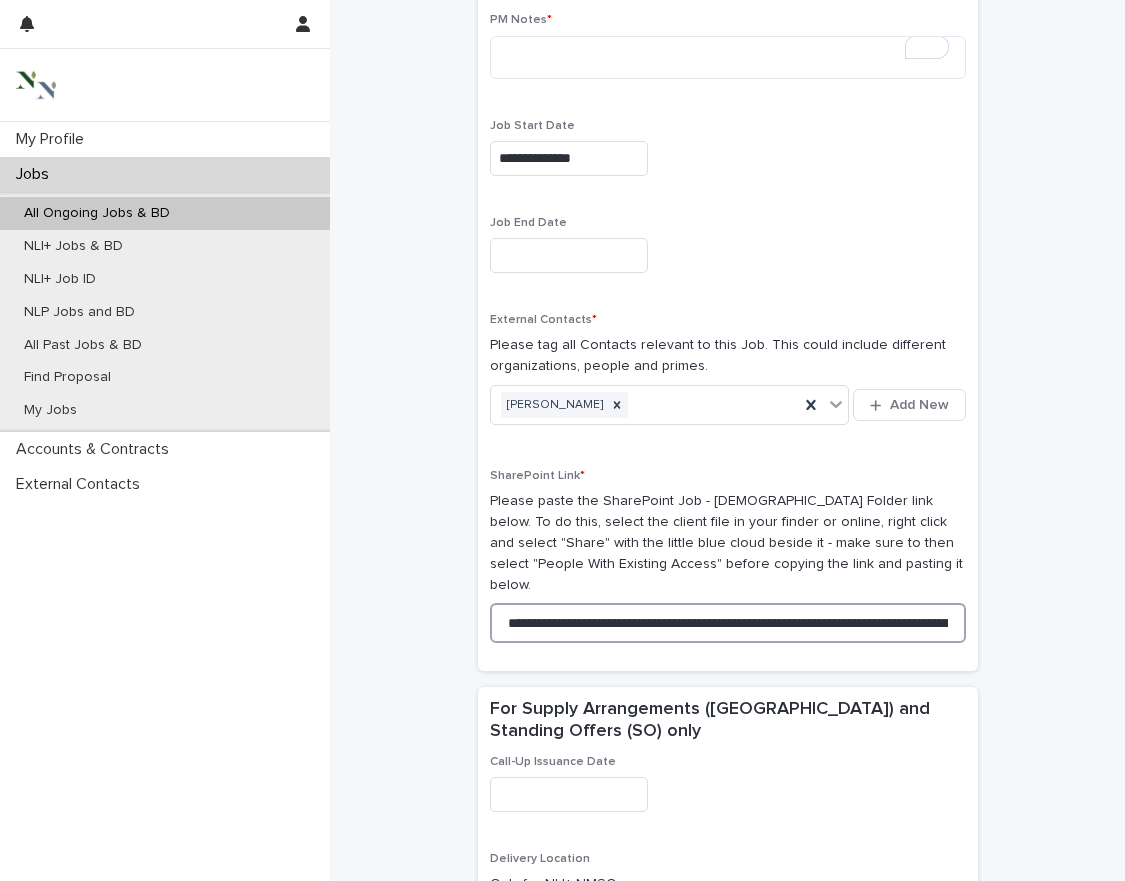 scroll, scrollTop: 0, scrollLeft: 454, axis: horizontal 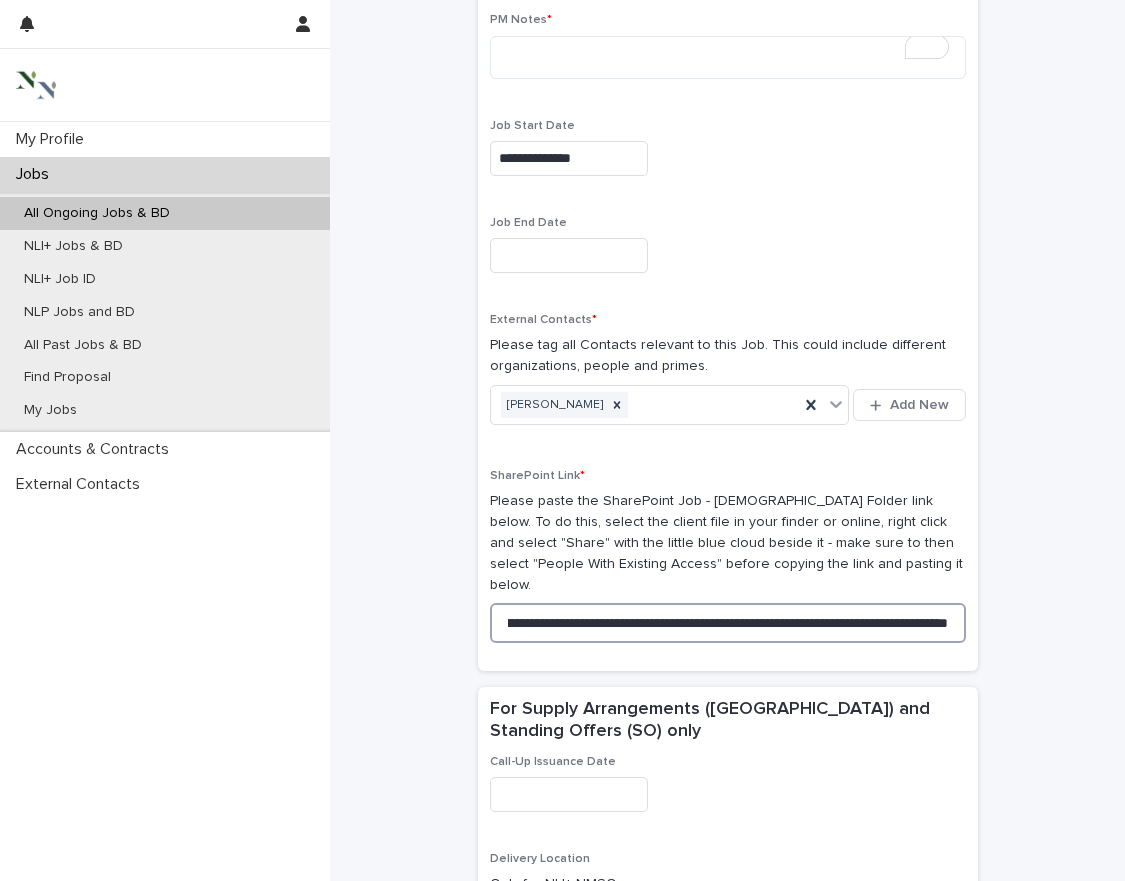 type on "**********" 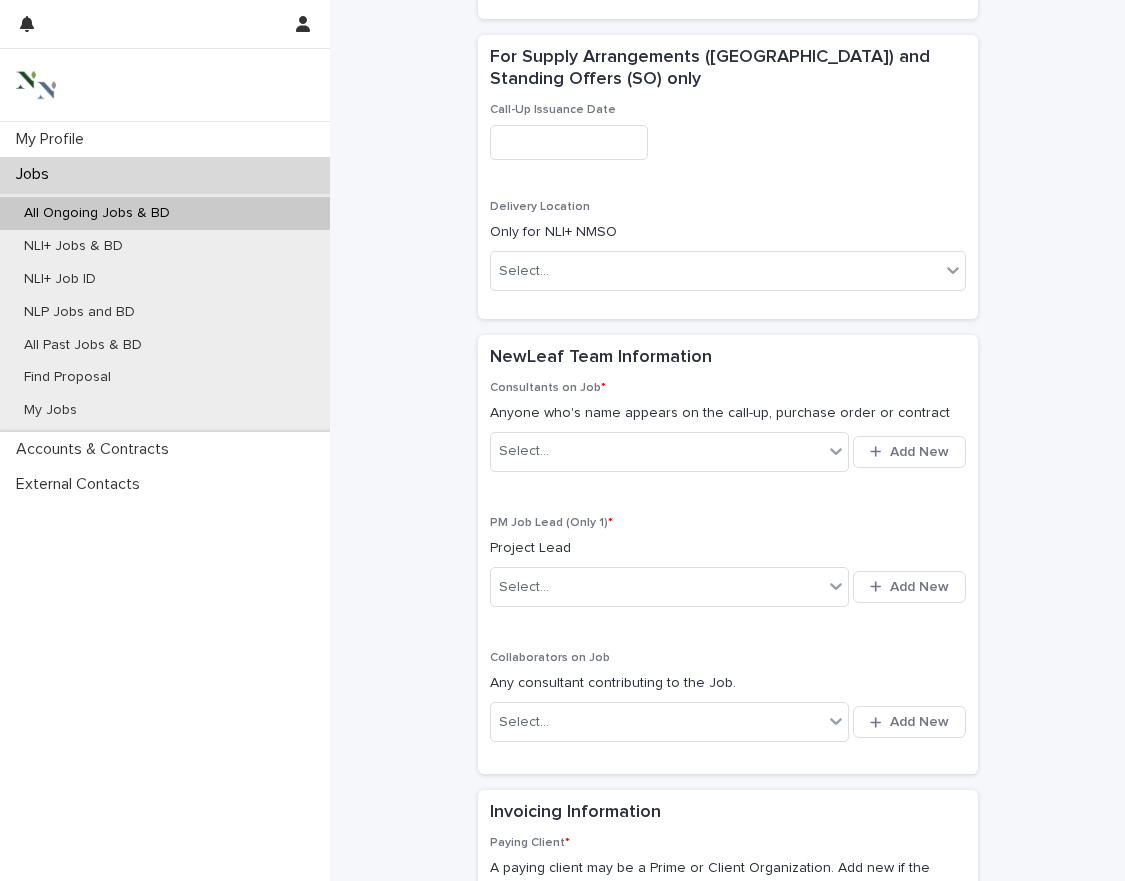 scroll, scrollTop: 1773, scrollLeft: 0, axis: vertical 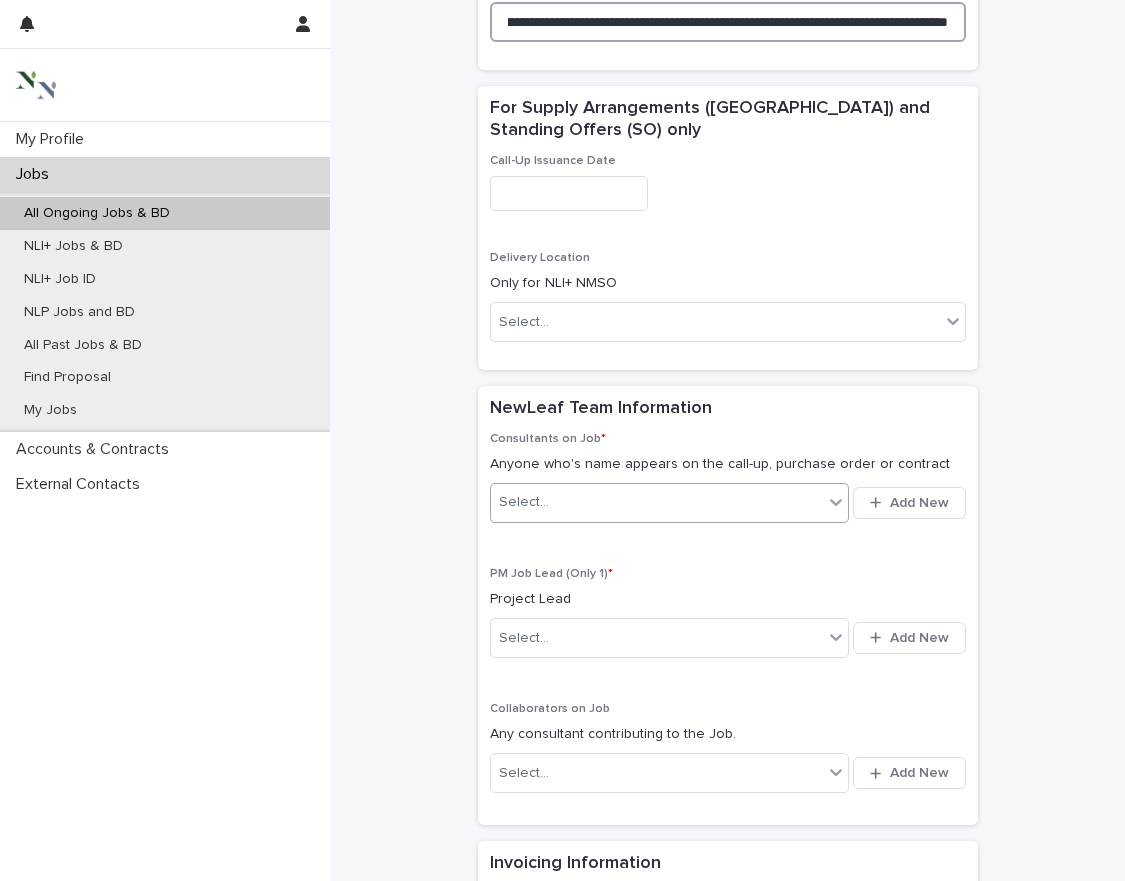 type on "**********" 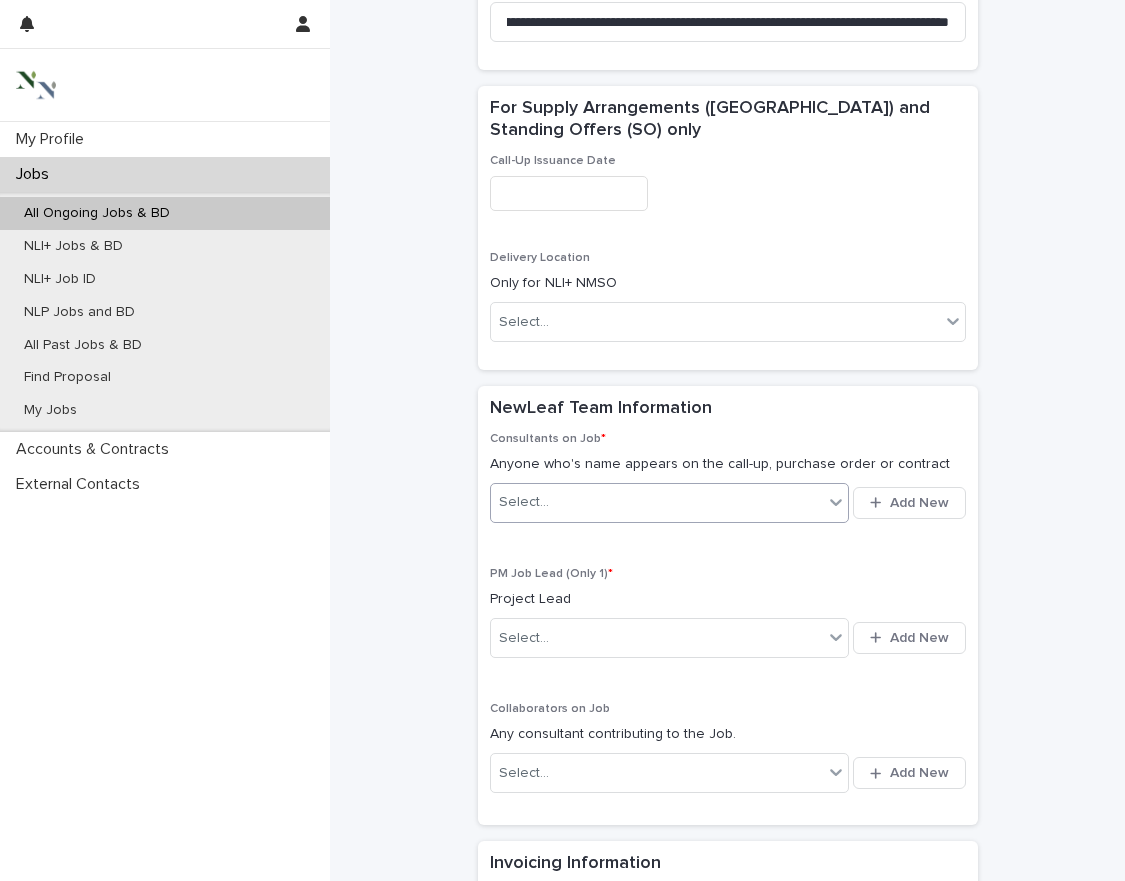click on "Select..." at bounding box center [657, 502] 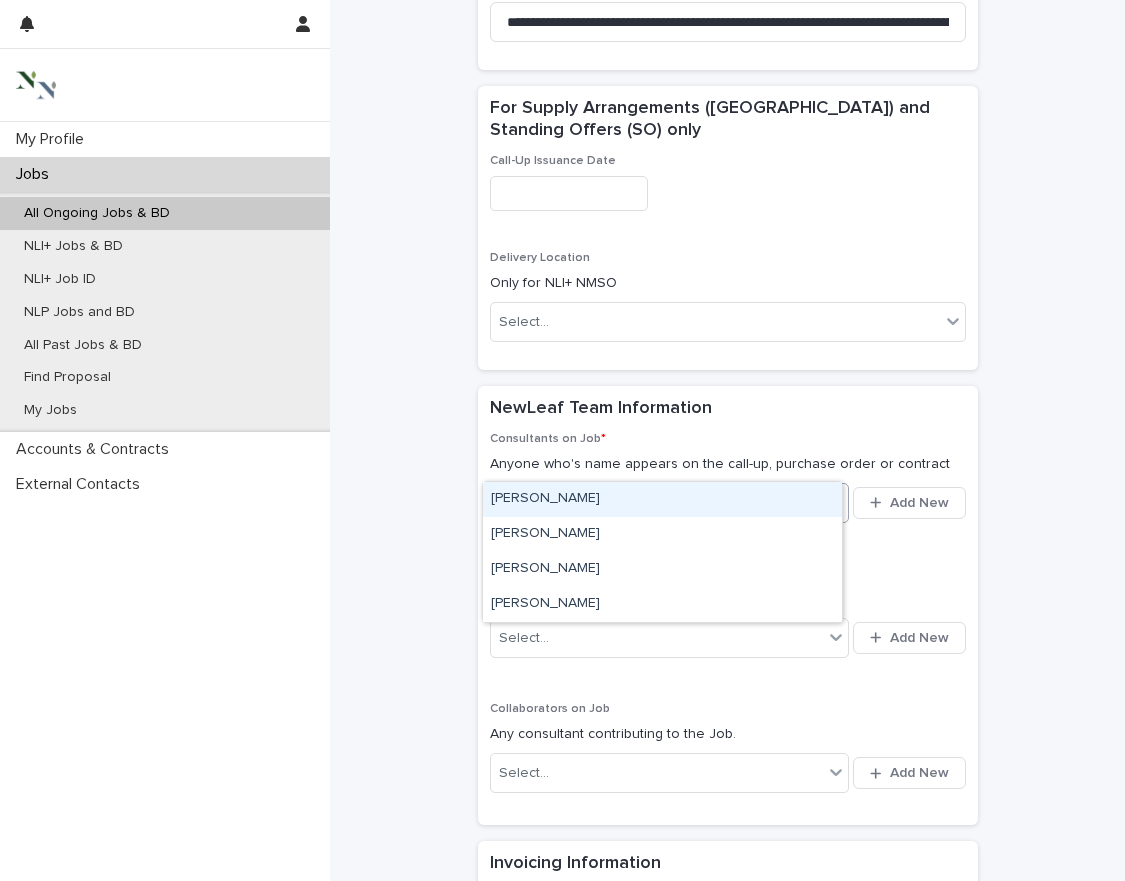 type on "***" 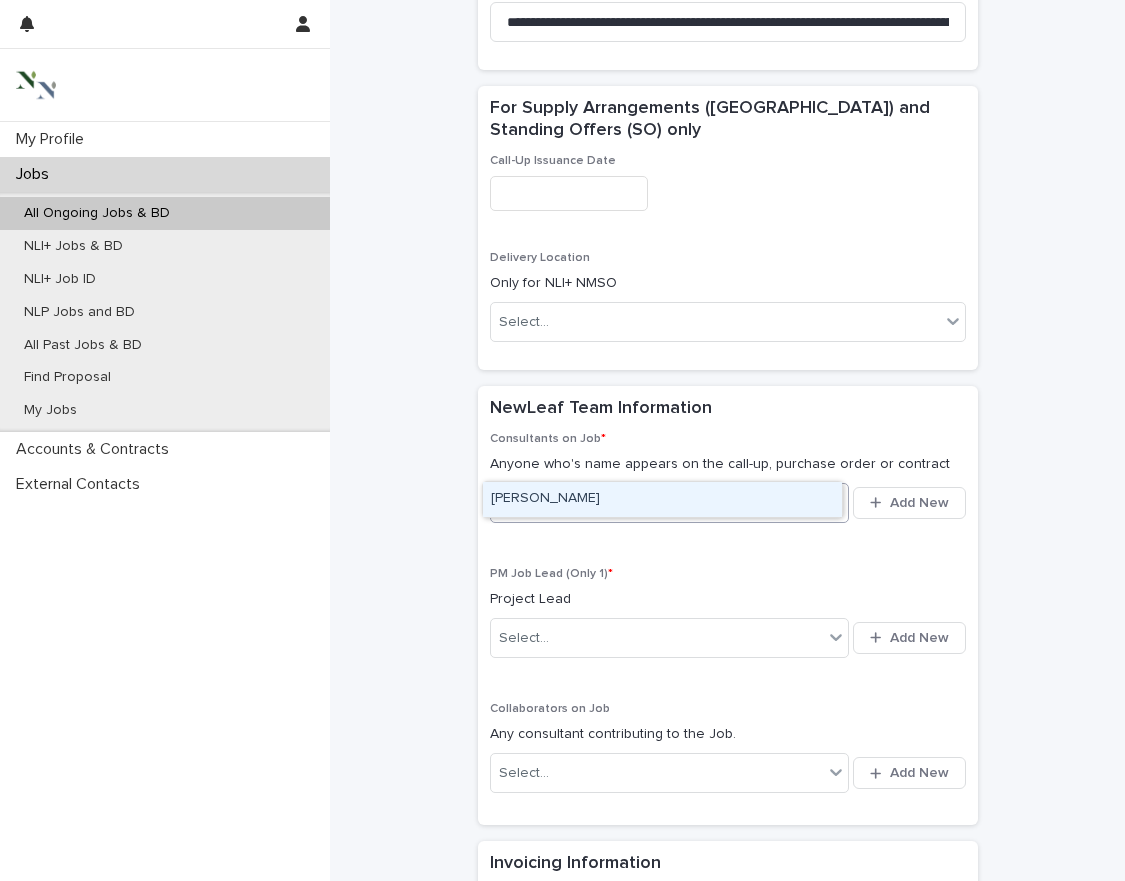 click on "[PERSON_NAME]" at bounding box center (662, 499) 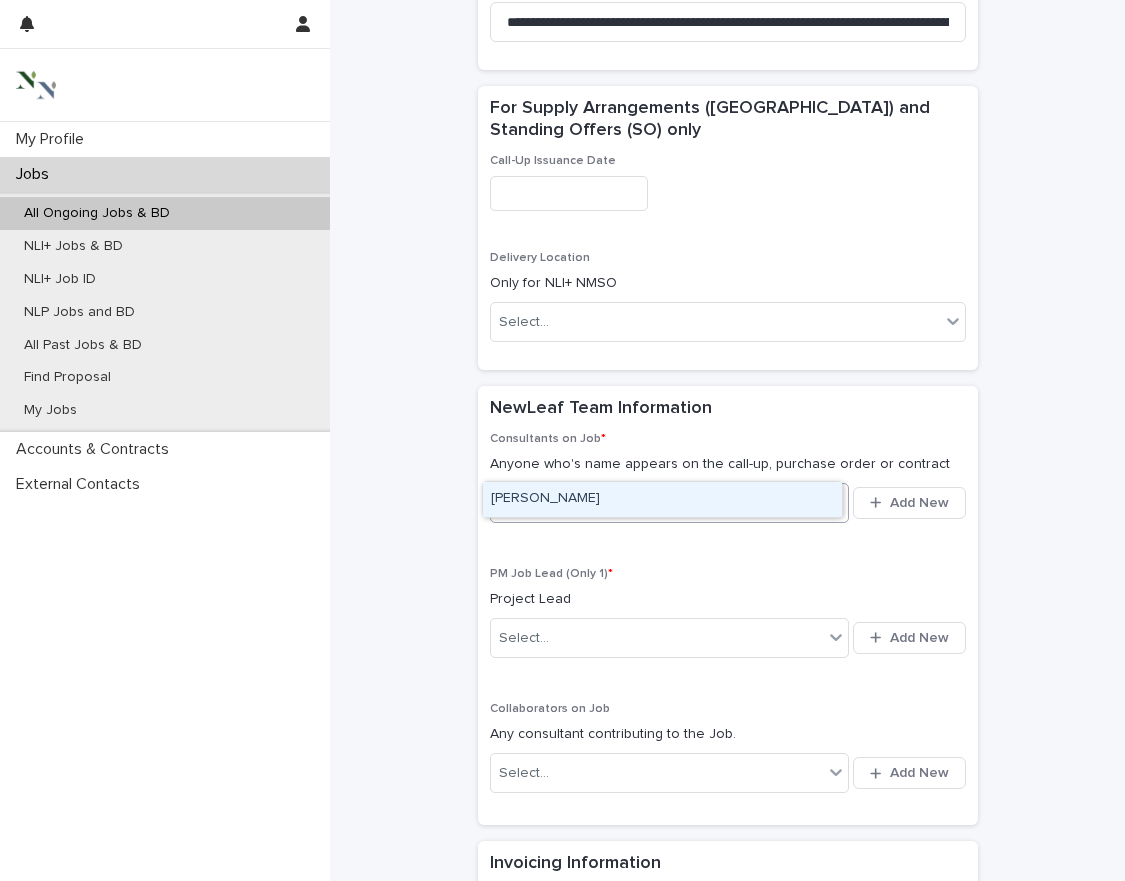 type 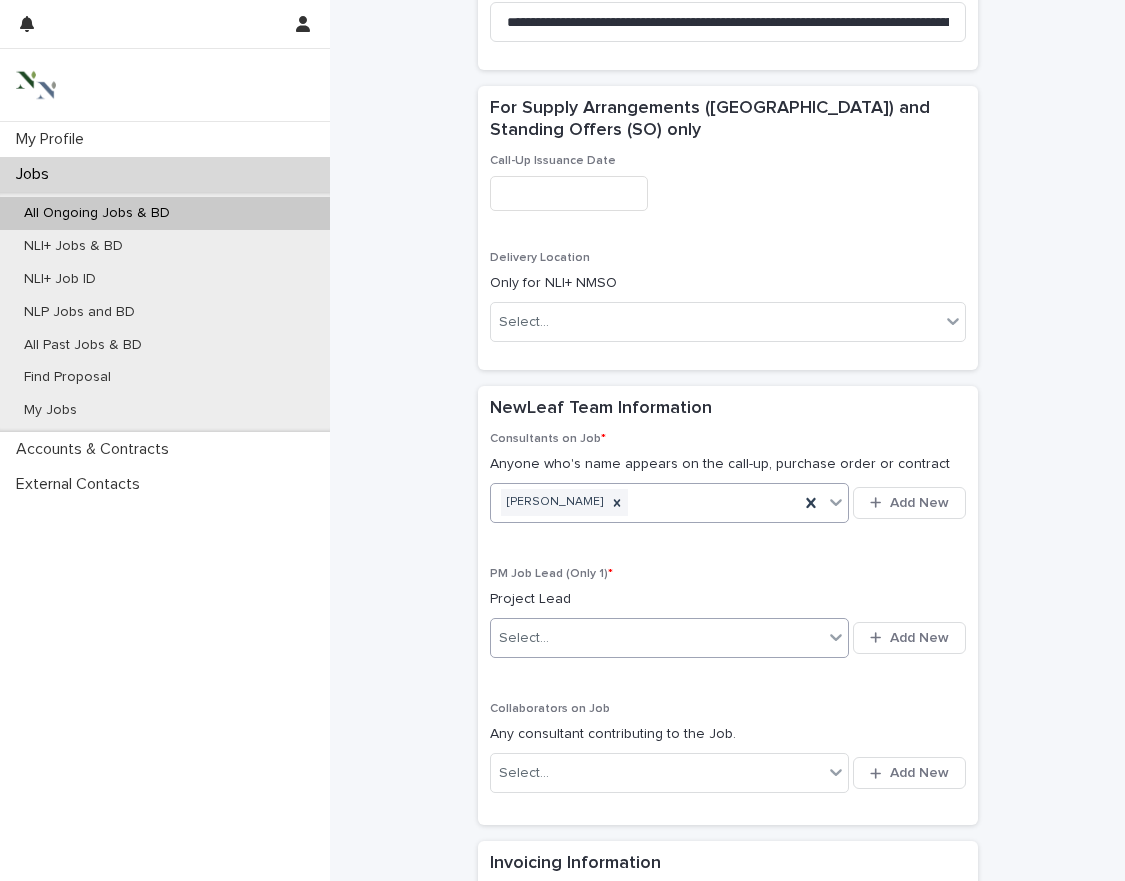 click on "Select..." at bounding box center [657, 638] 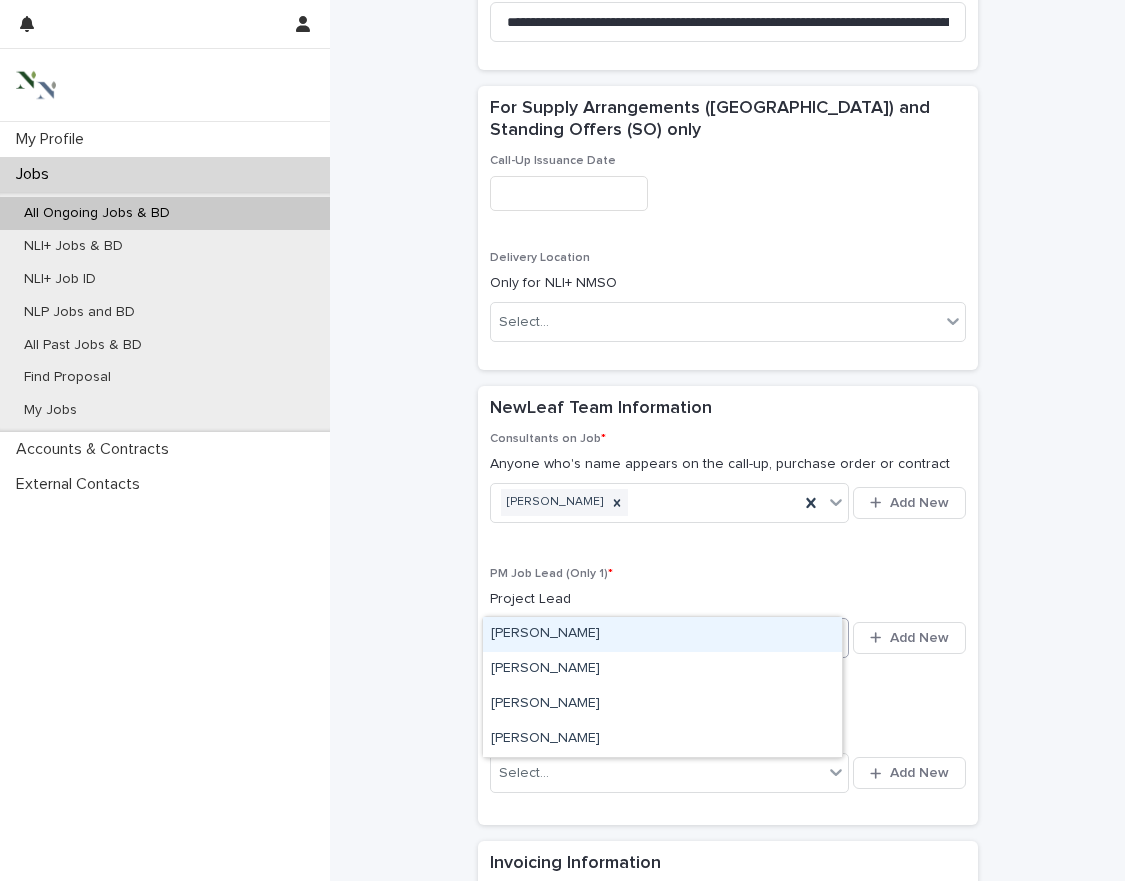 type on "****" 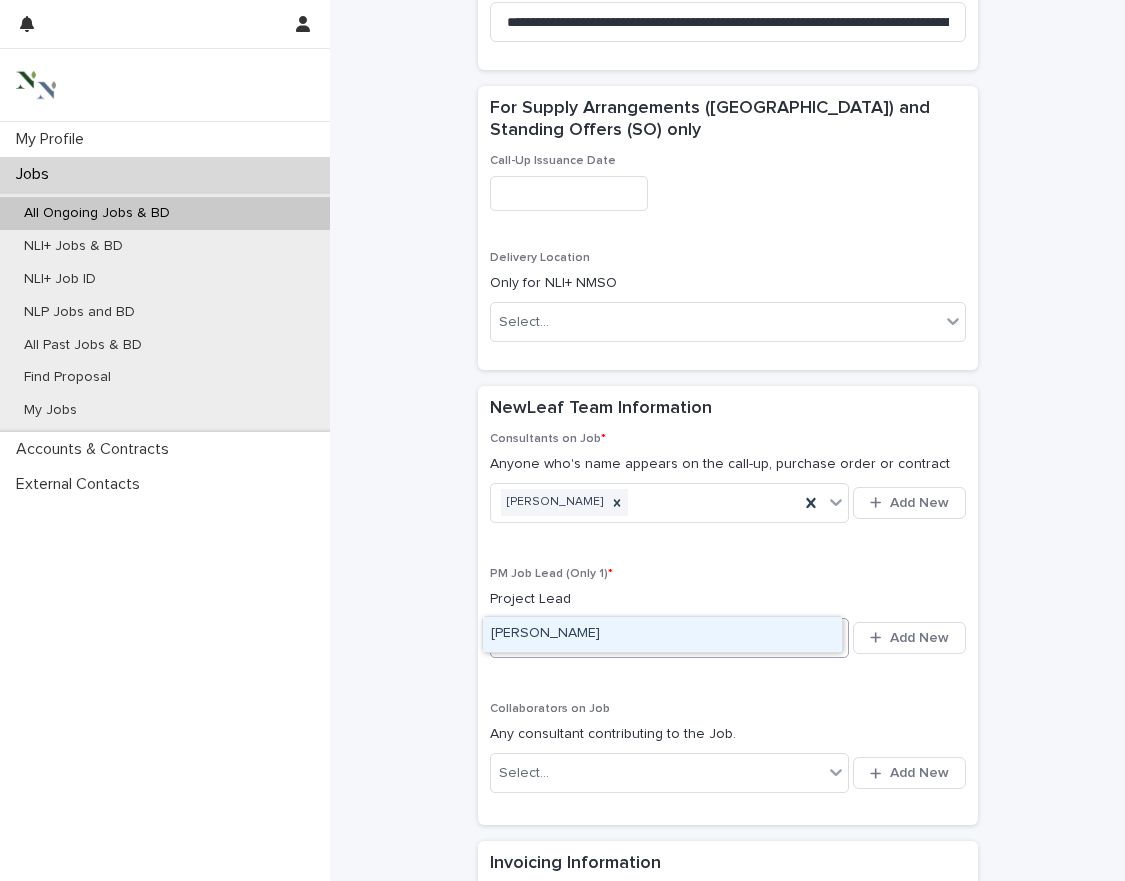 click on "[PERSON_NAME]" at bounding box center [662, 634] 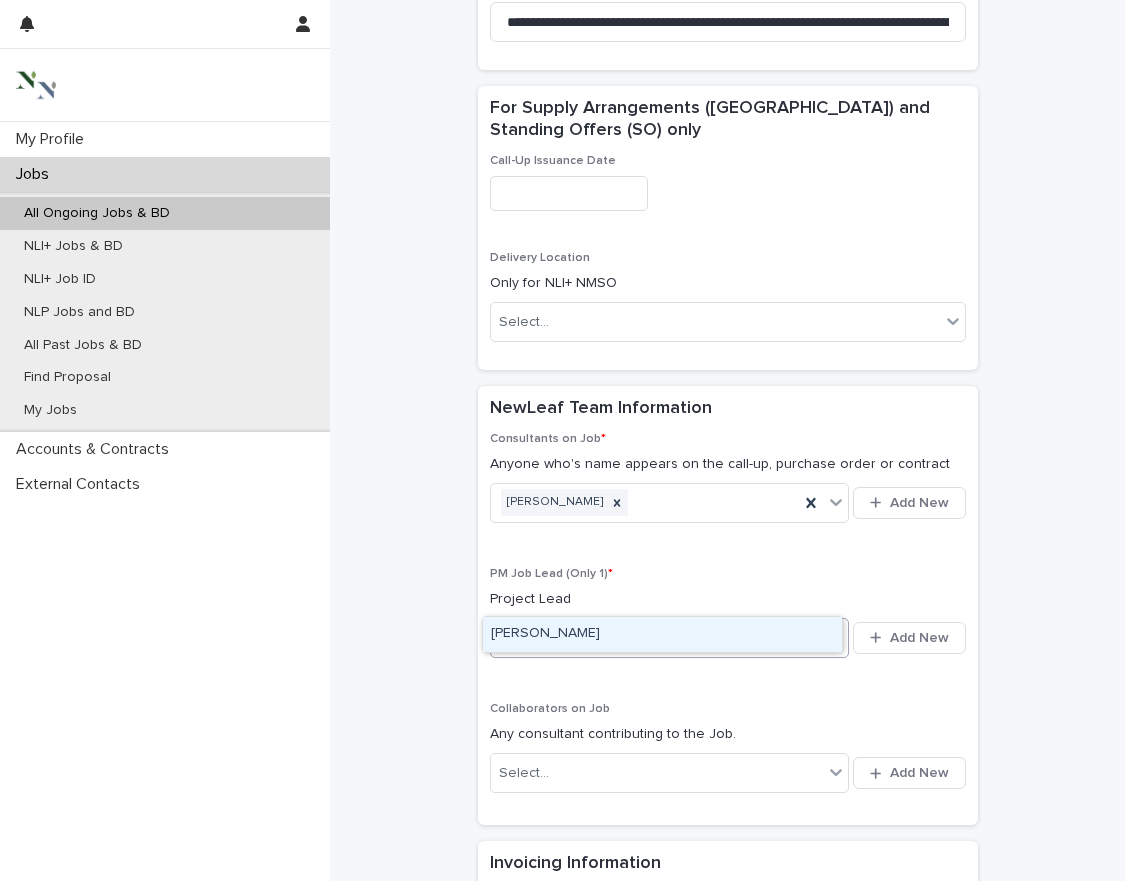 type 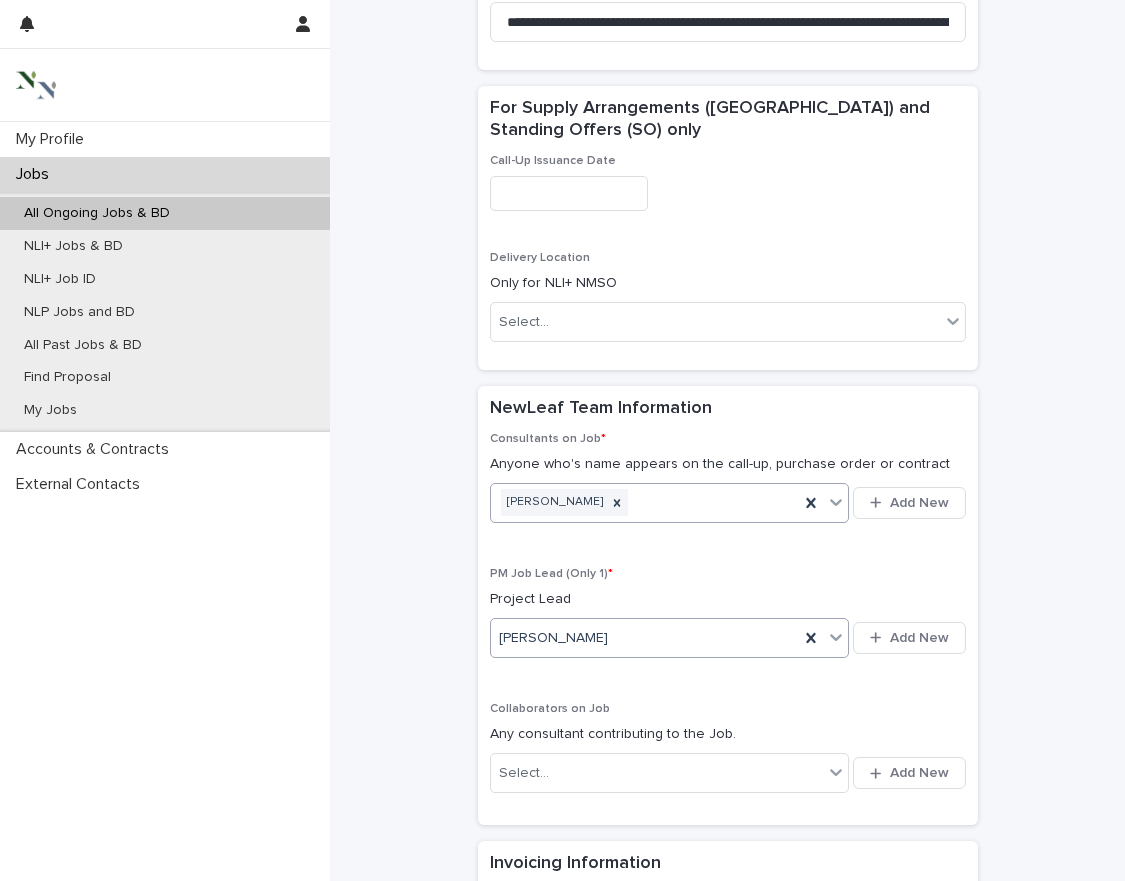 click on "[PERSON_NAME]" at bounding box center [645, 502] 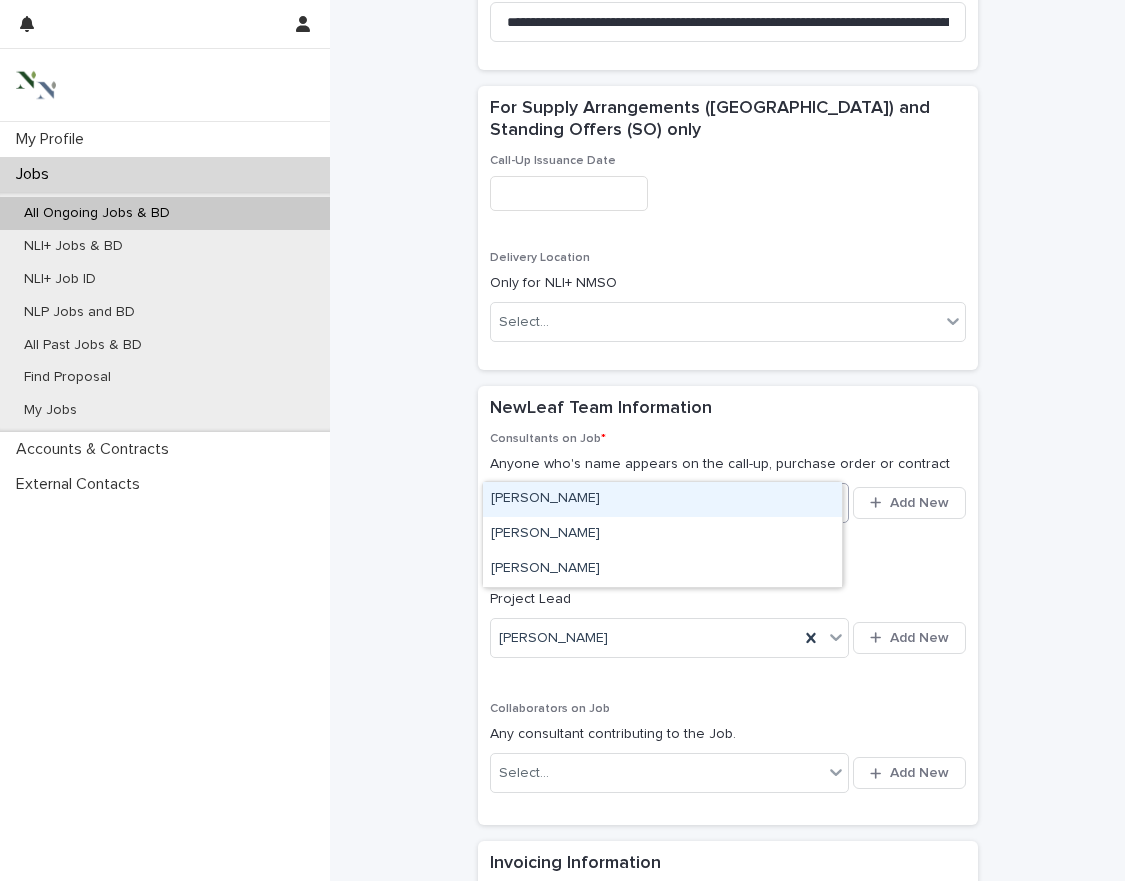 type on "***" 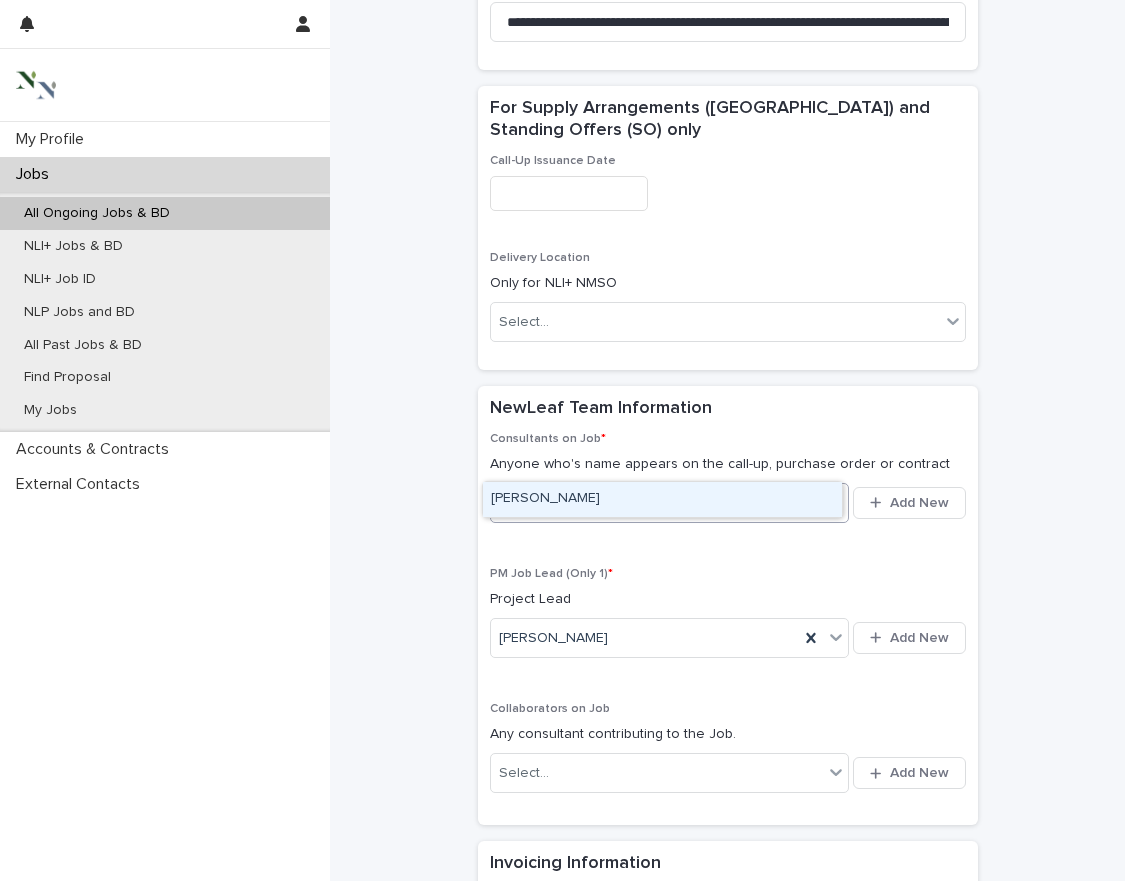click on "[PERSON_NAME]" at bounding box center (662, 499) 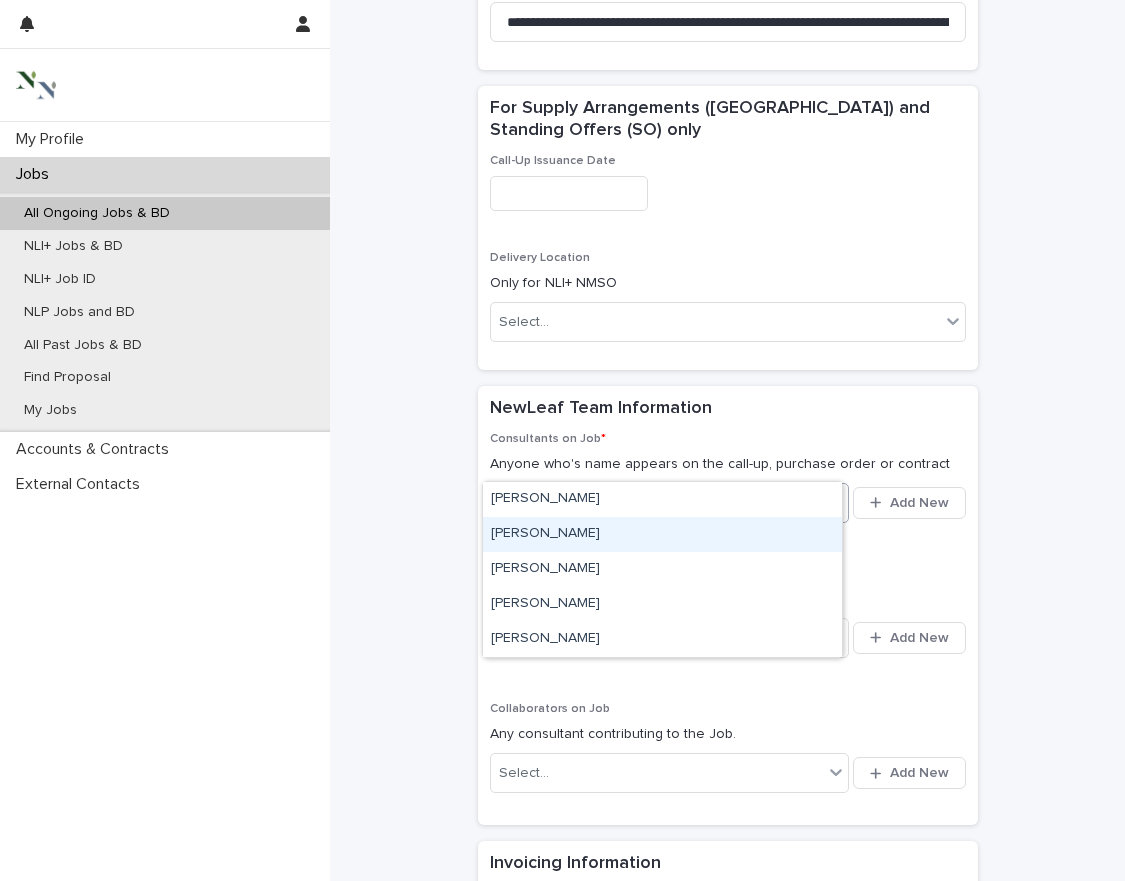 type on "*****" 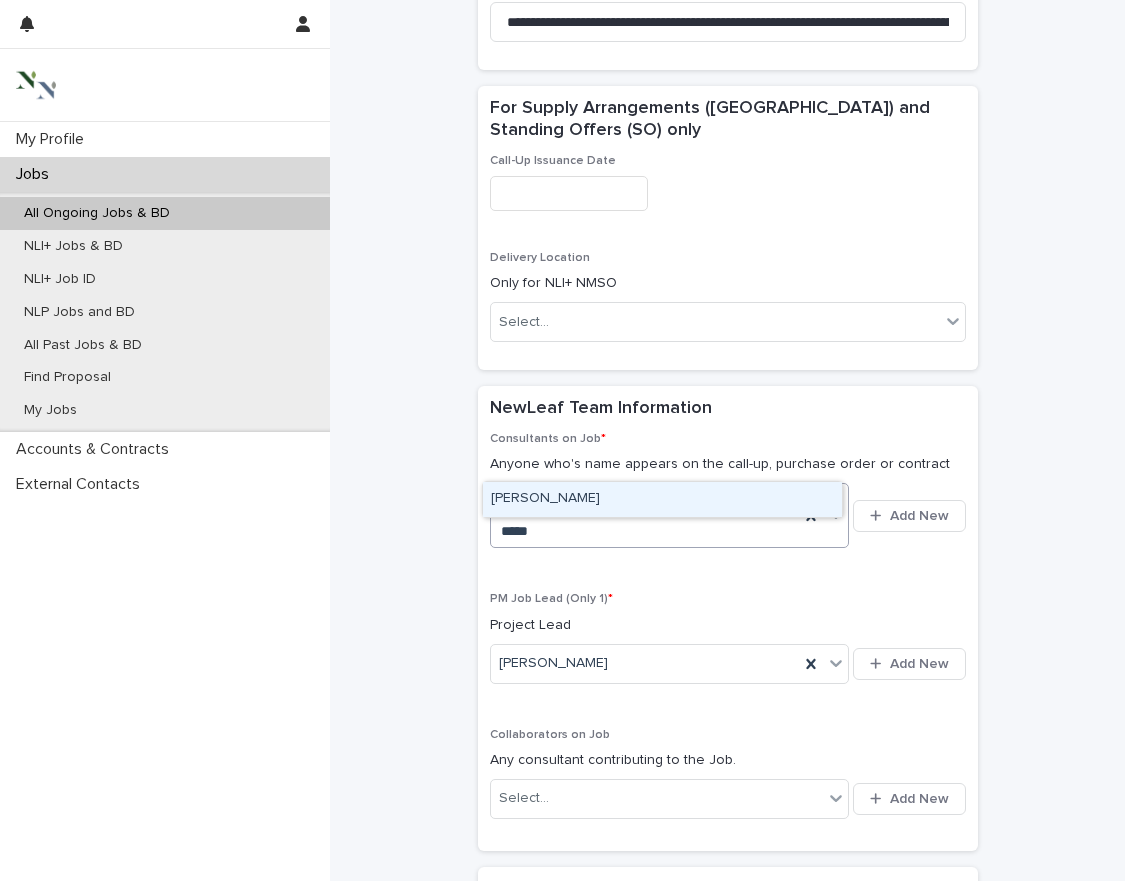 click on "[PERSON_NAME]" at bounding box center [662, 499] 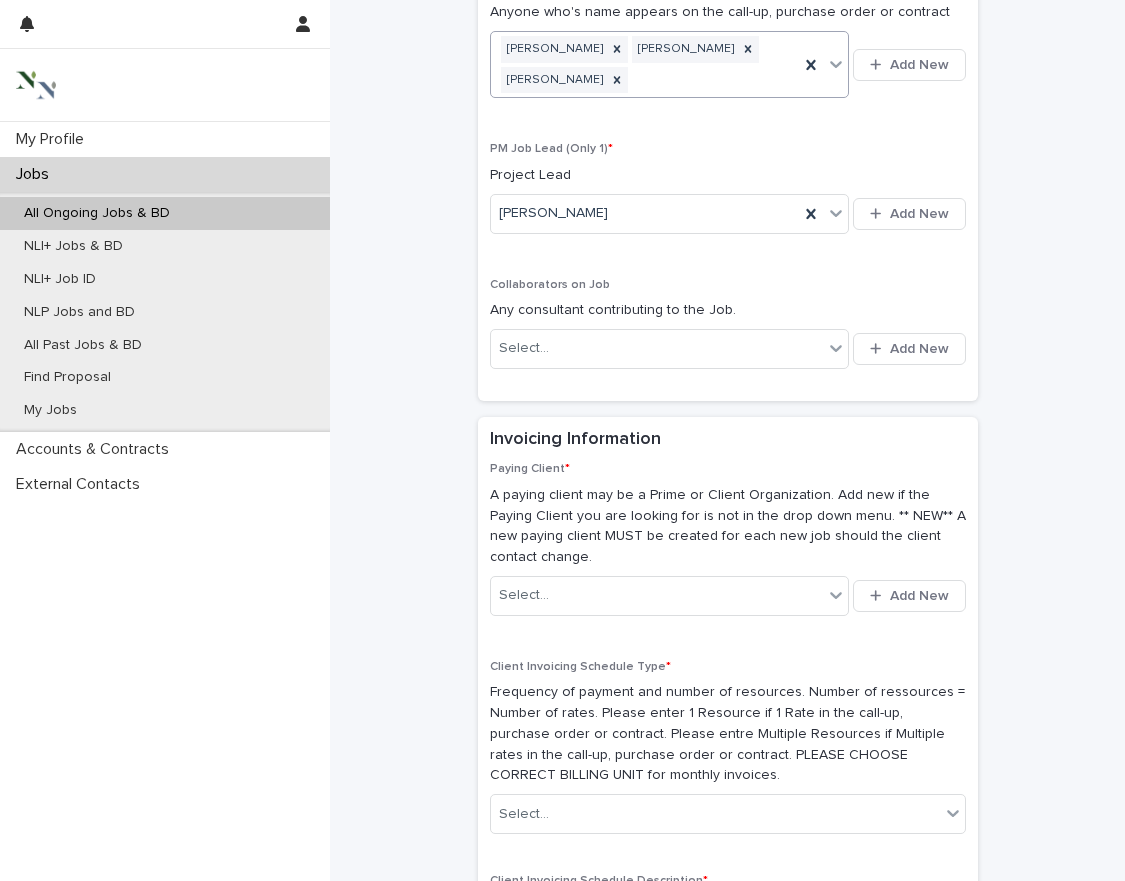 scroll, scrollTop: 2227, scrollLeft: 0, axis: vertical 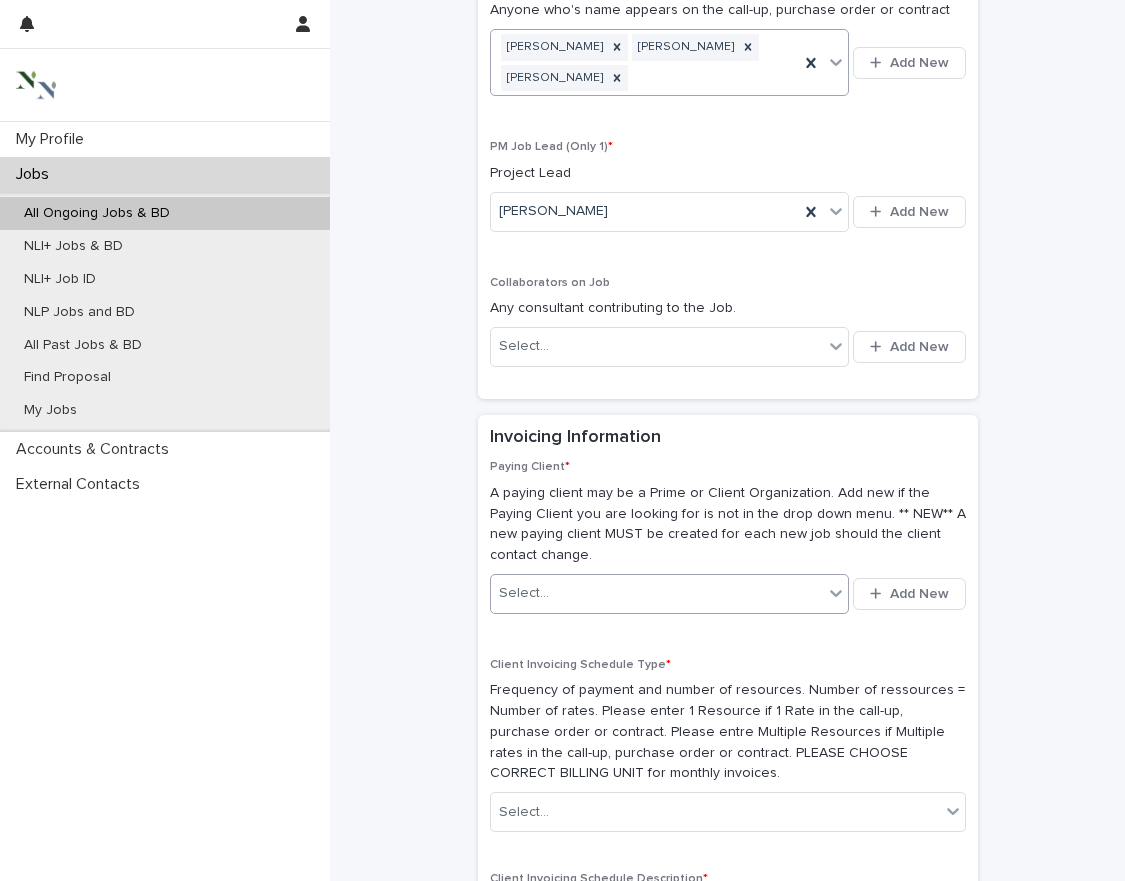 click on "Select..." at bounding box center (657, 593) 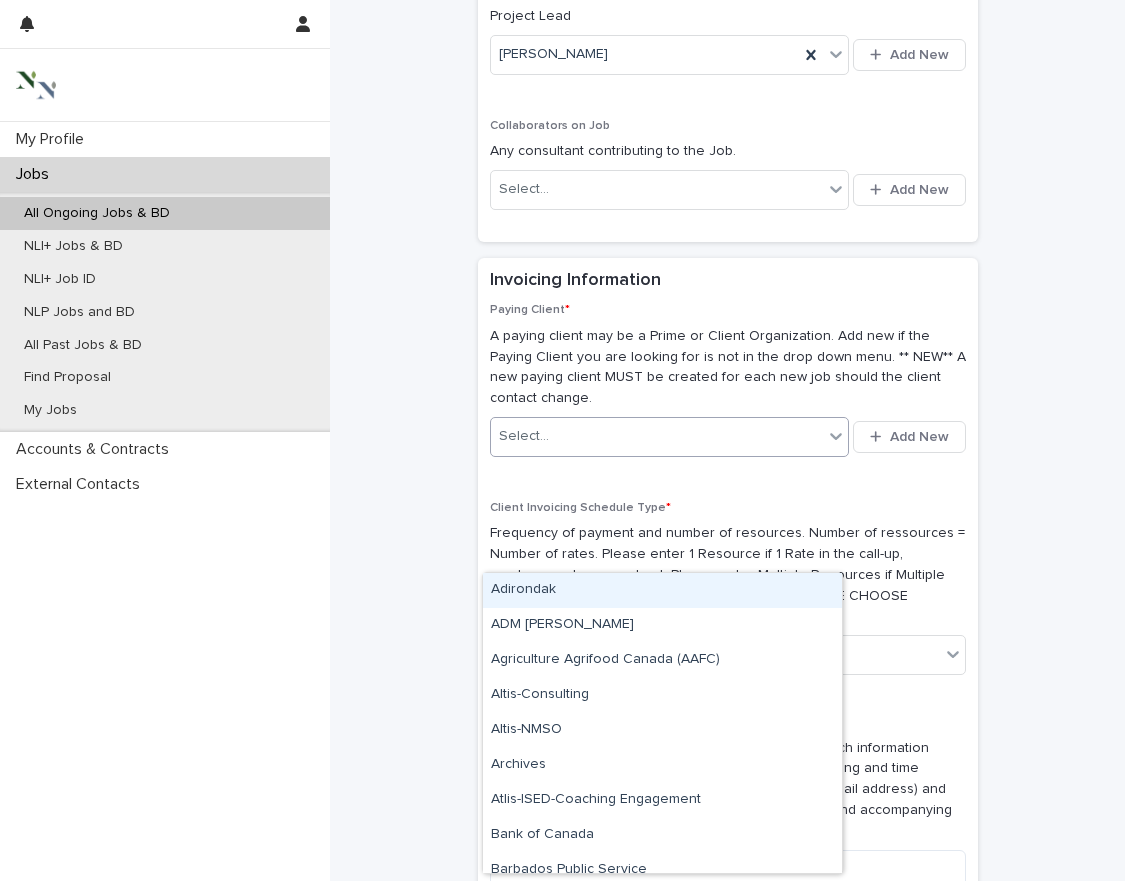scroll, scrollTop: 2384, scrollLeft: 0, axis: vertical 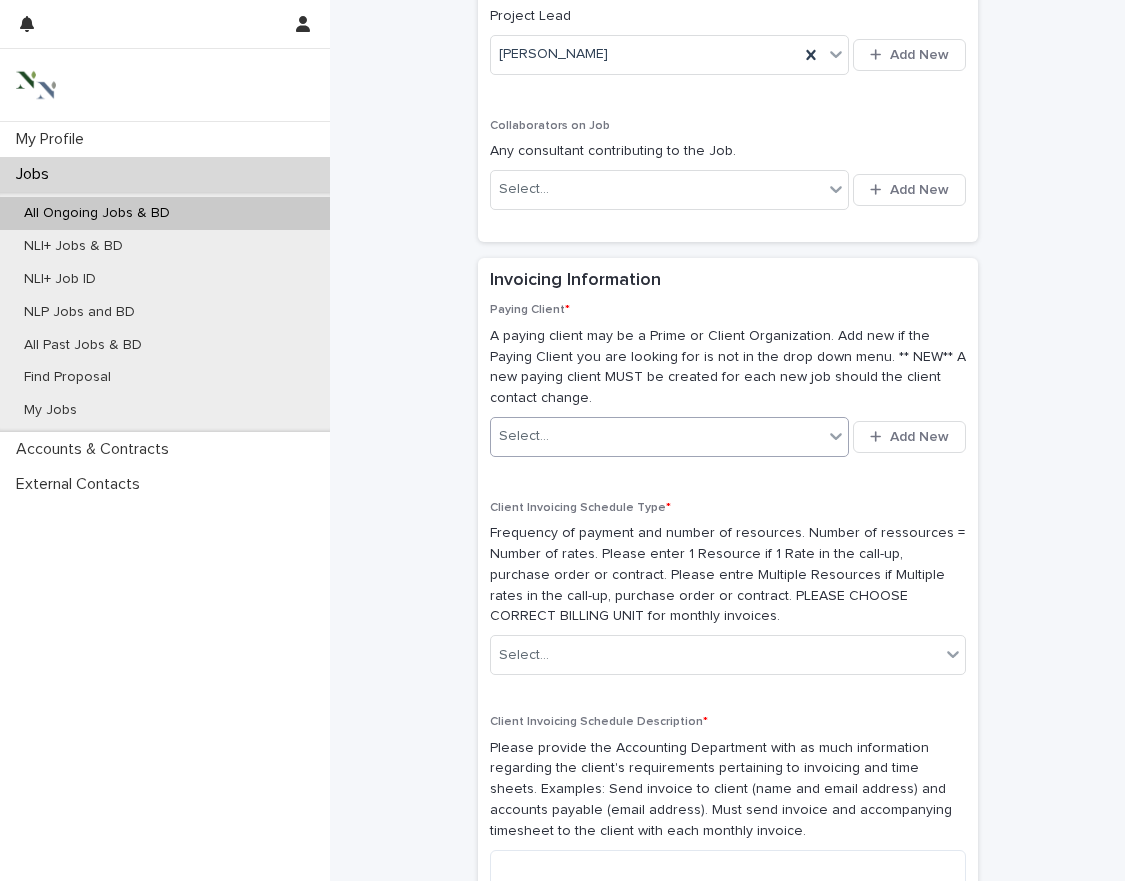 click on "Select..." at bounding box center (657, 436) 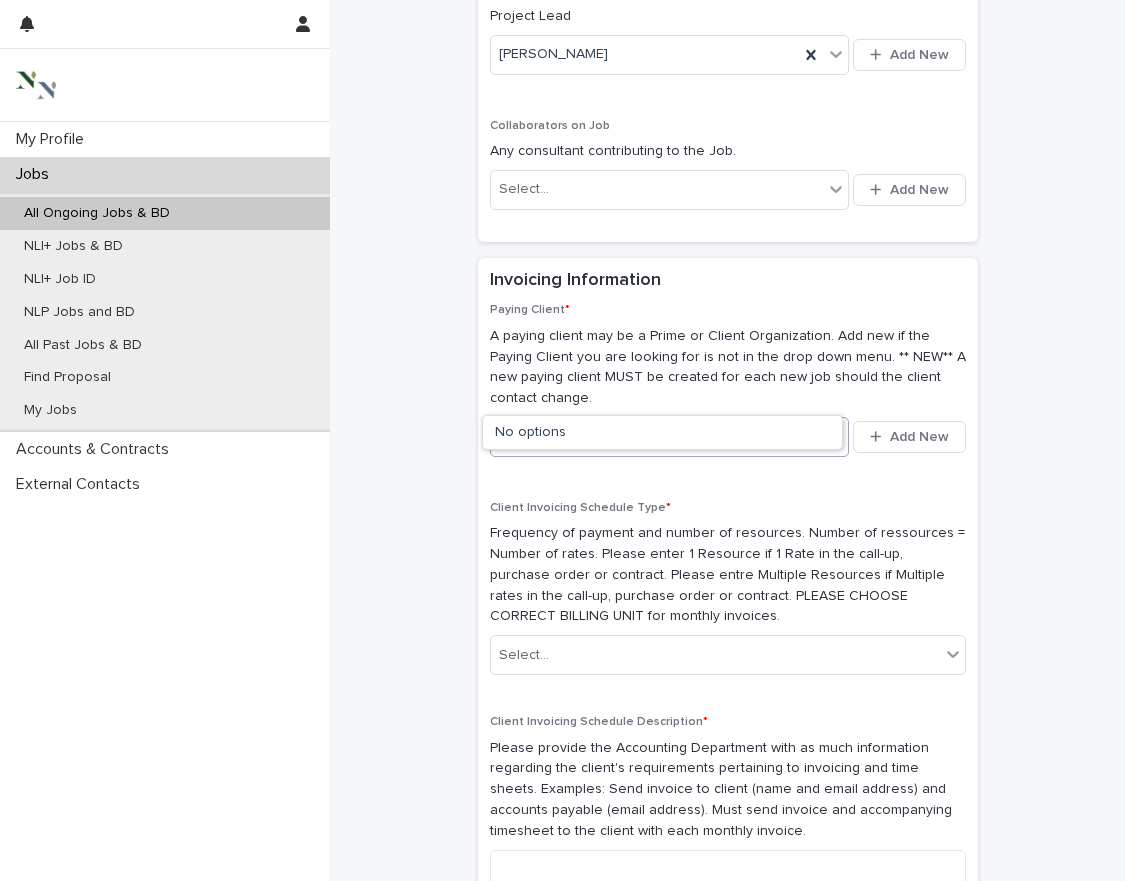 type on "*" 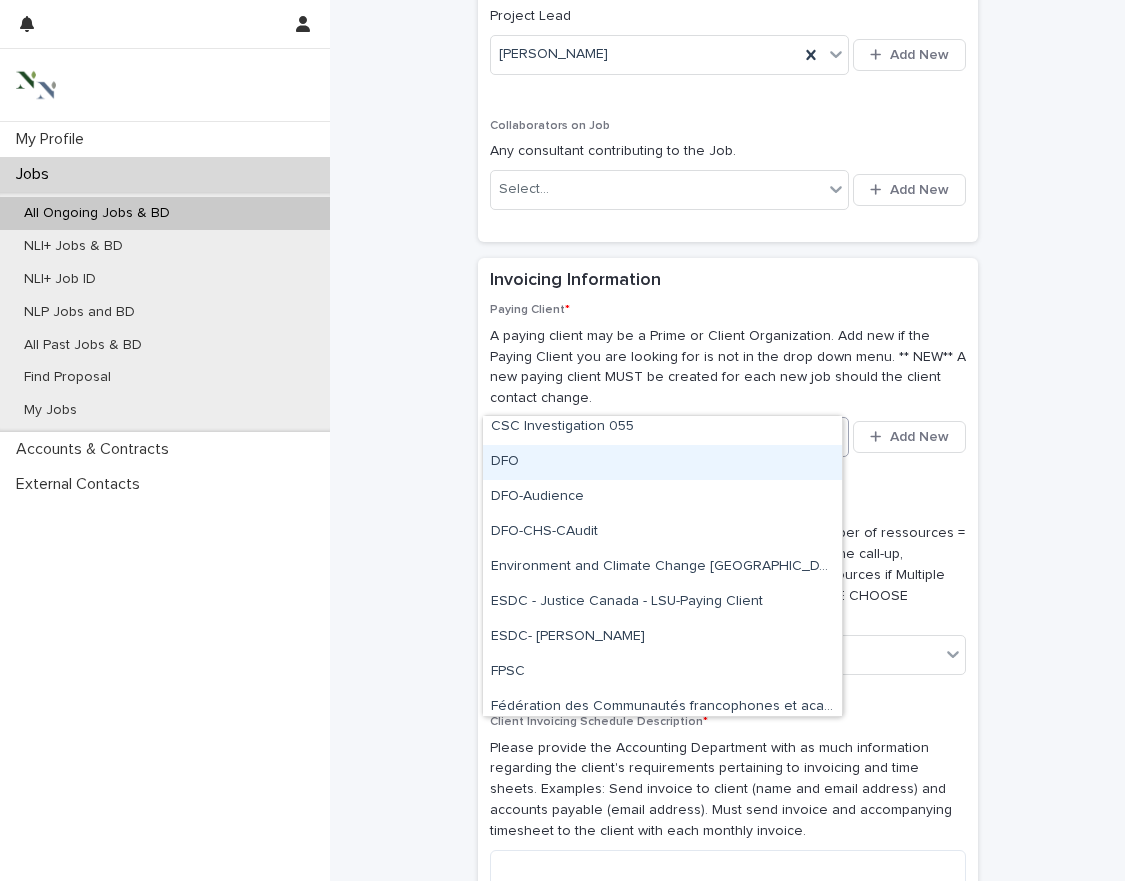 scroll, scrollTop: 1719, scrollLeft: 0, axis: vertical 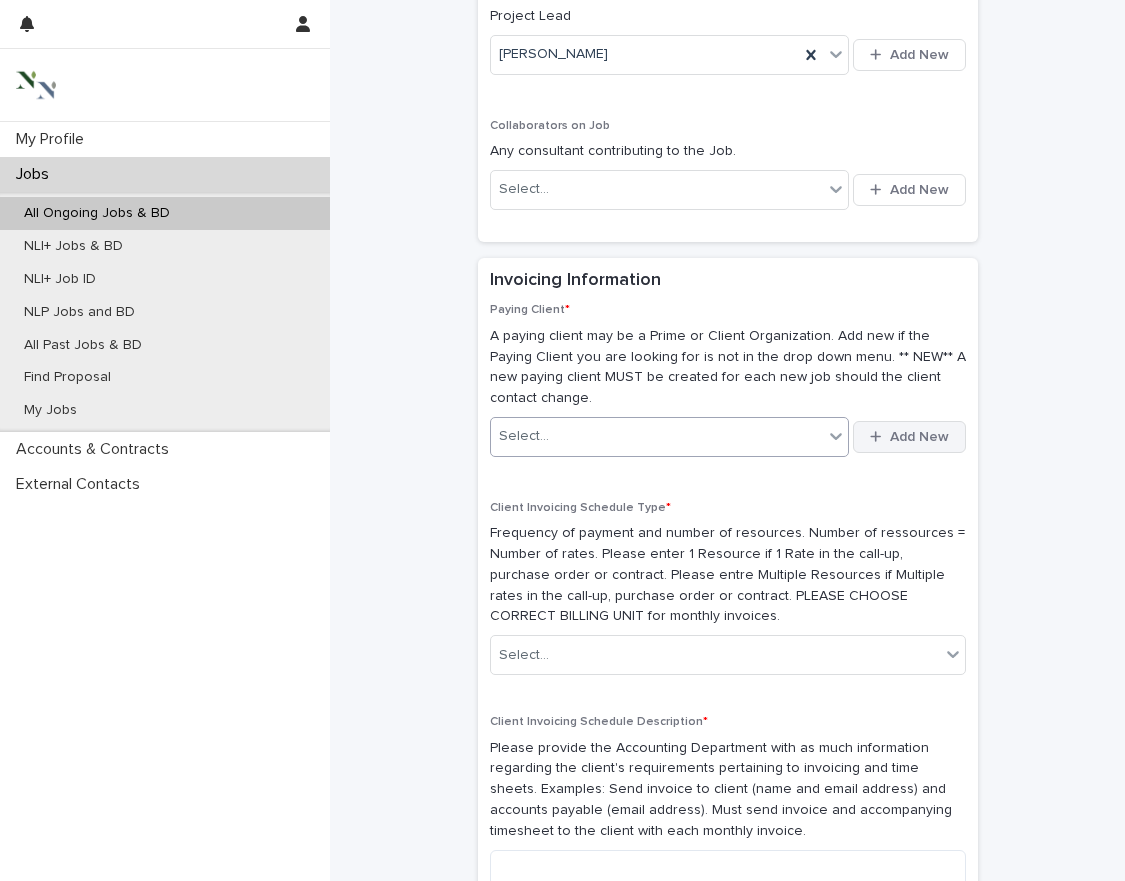 click on "Add New" at bounding box center [909, 437] 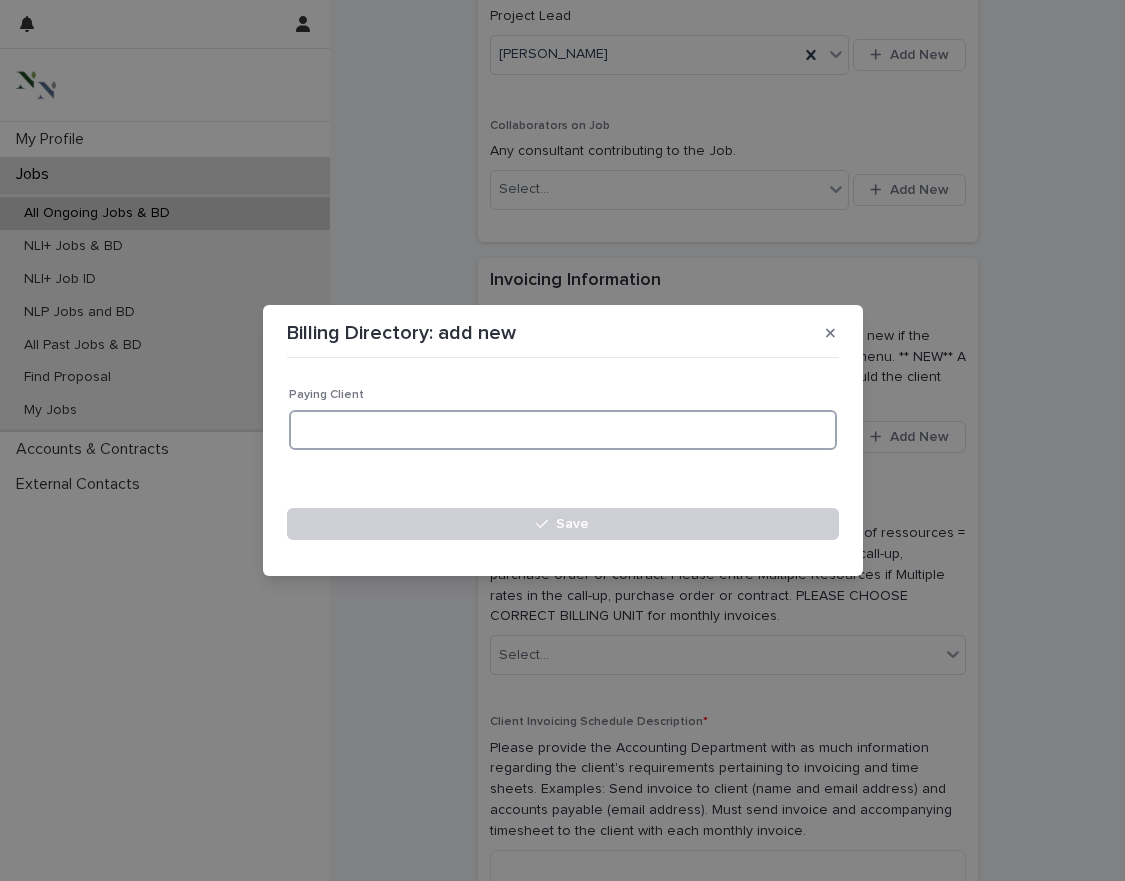 click at bounding box center (563, 430) 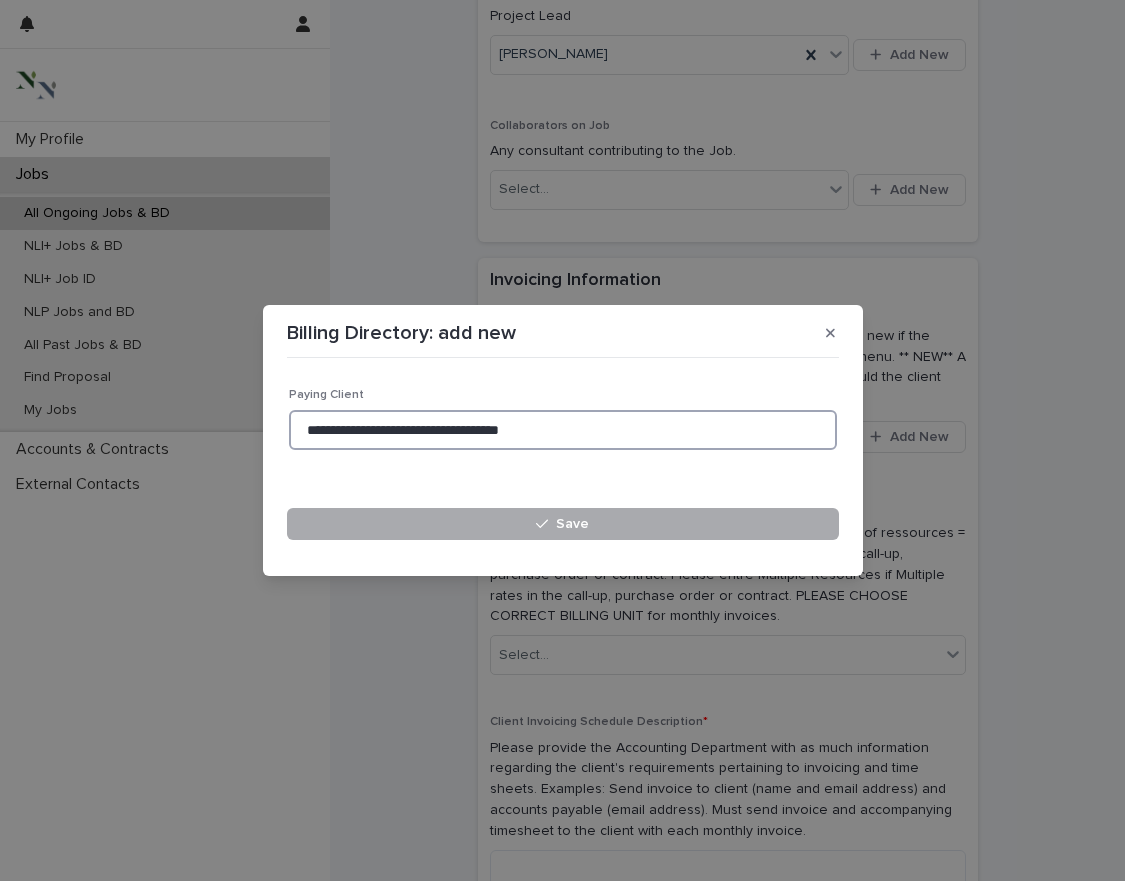 type on "**********" 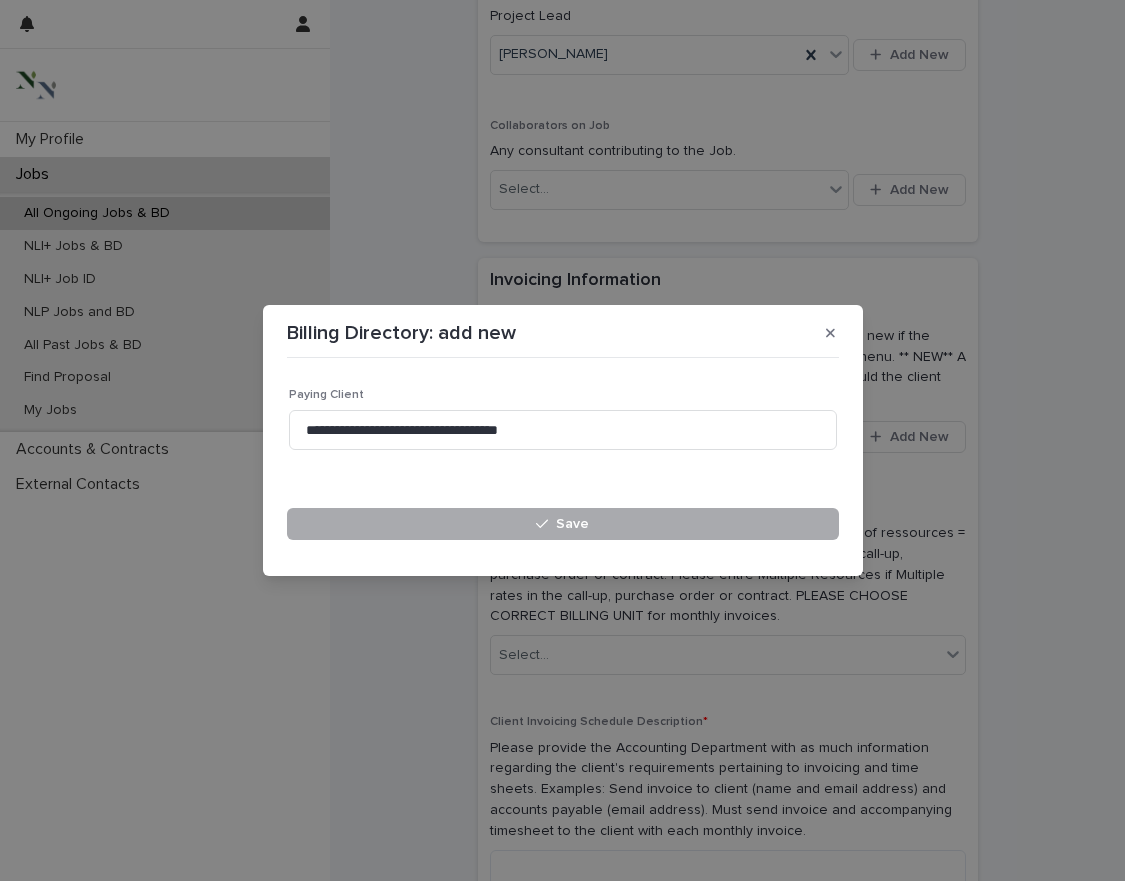 click on "Save" at bounding box center (563, 524) 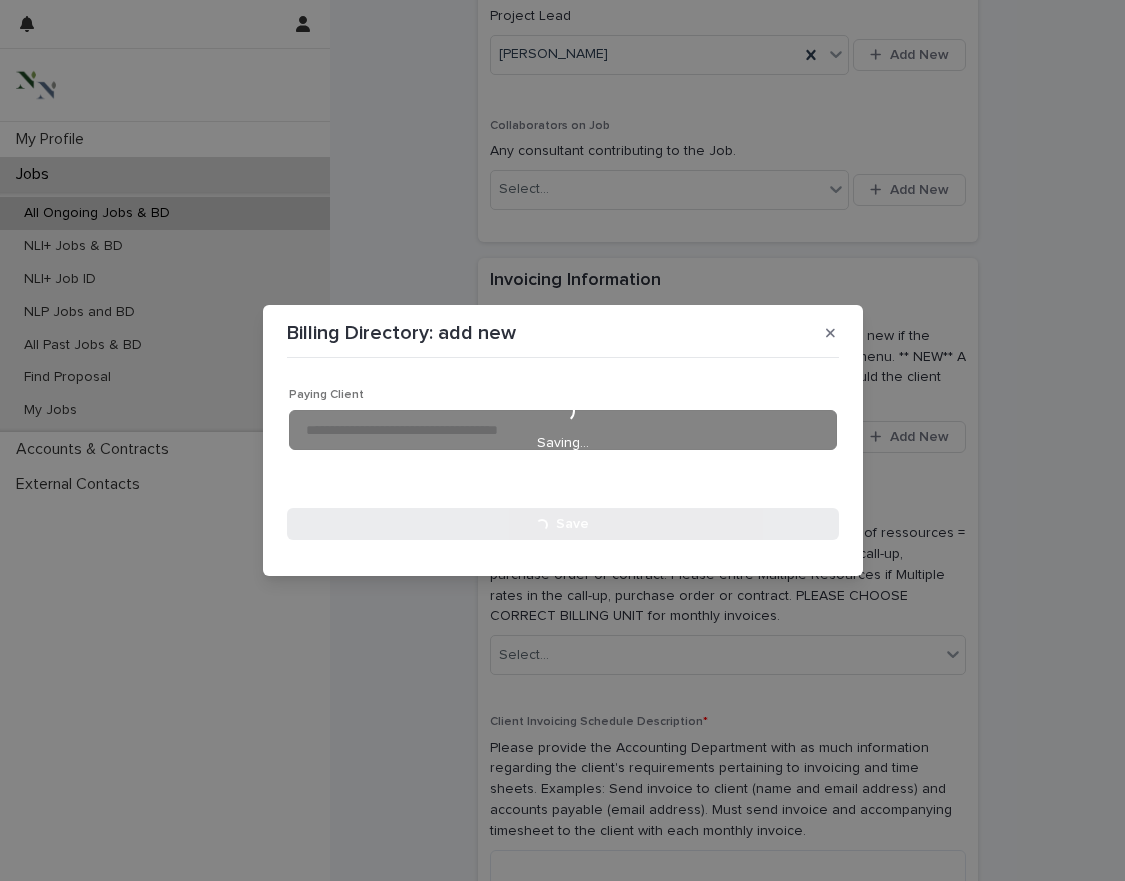 type 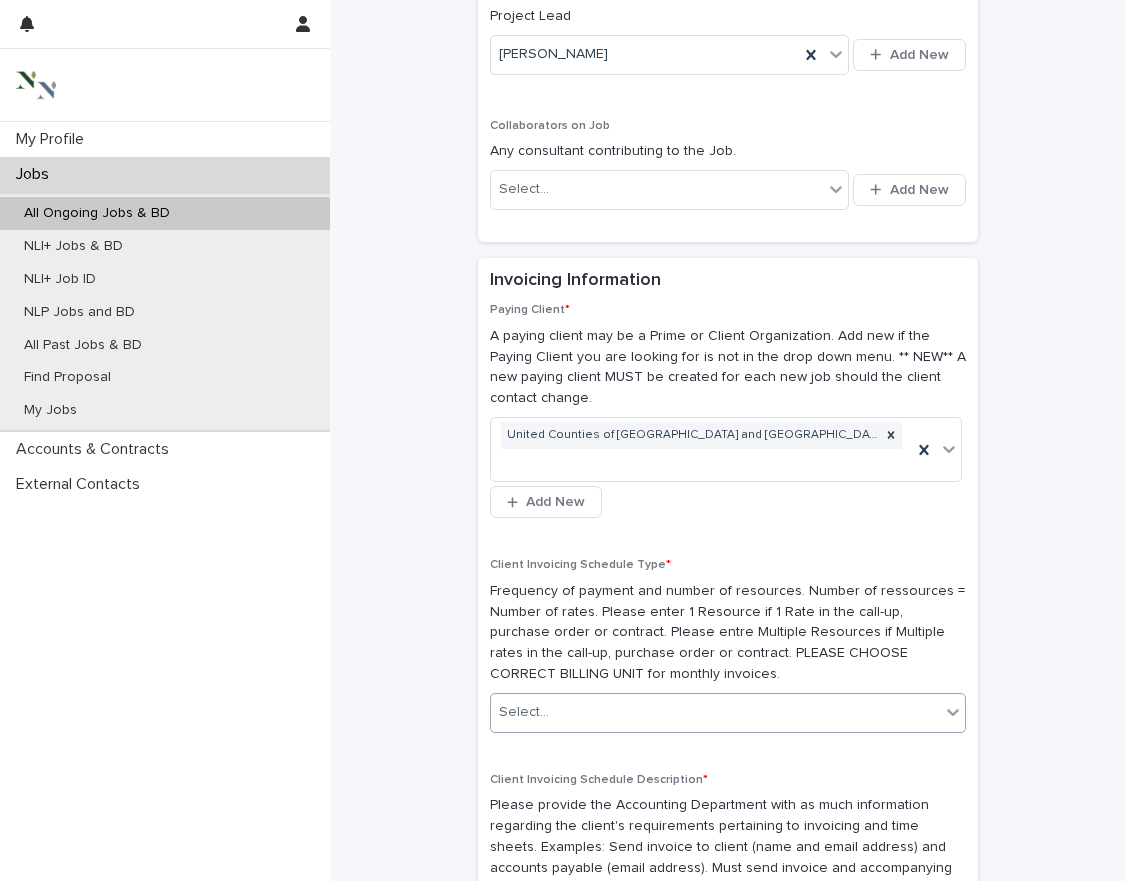 click on "Select..." at bounding box center (715, 712) 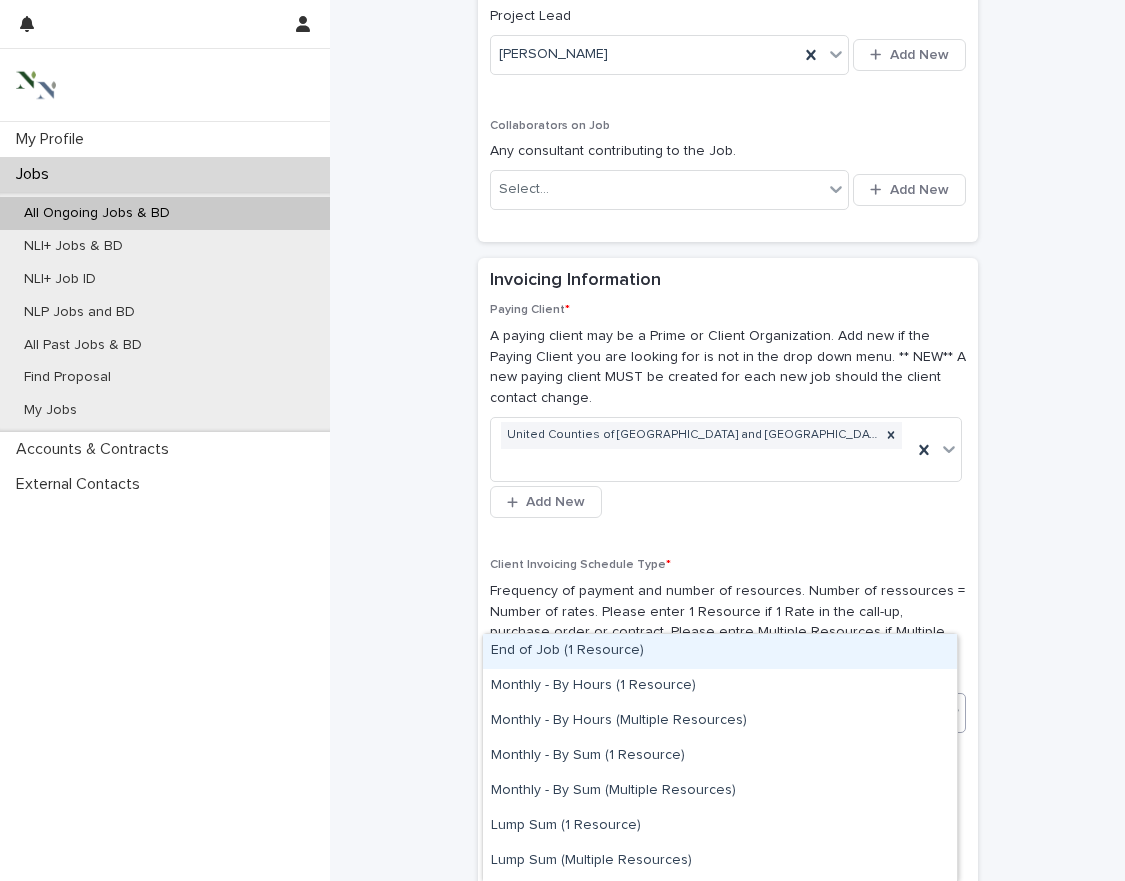 click on "Frequency of payment and number of resources. Number of ressources = Number of rates. Please enter 1 Resource if 1 Rate in the call-up, purchase order or contract. Please entre Multiple Resources if Multiple rates in the call-up, purchase order or contract. PLEASE CHOOSE CORRECT BILLING UNIT for monthly invoices." at bounding box center (728, 633) 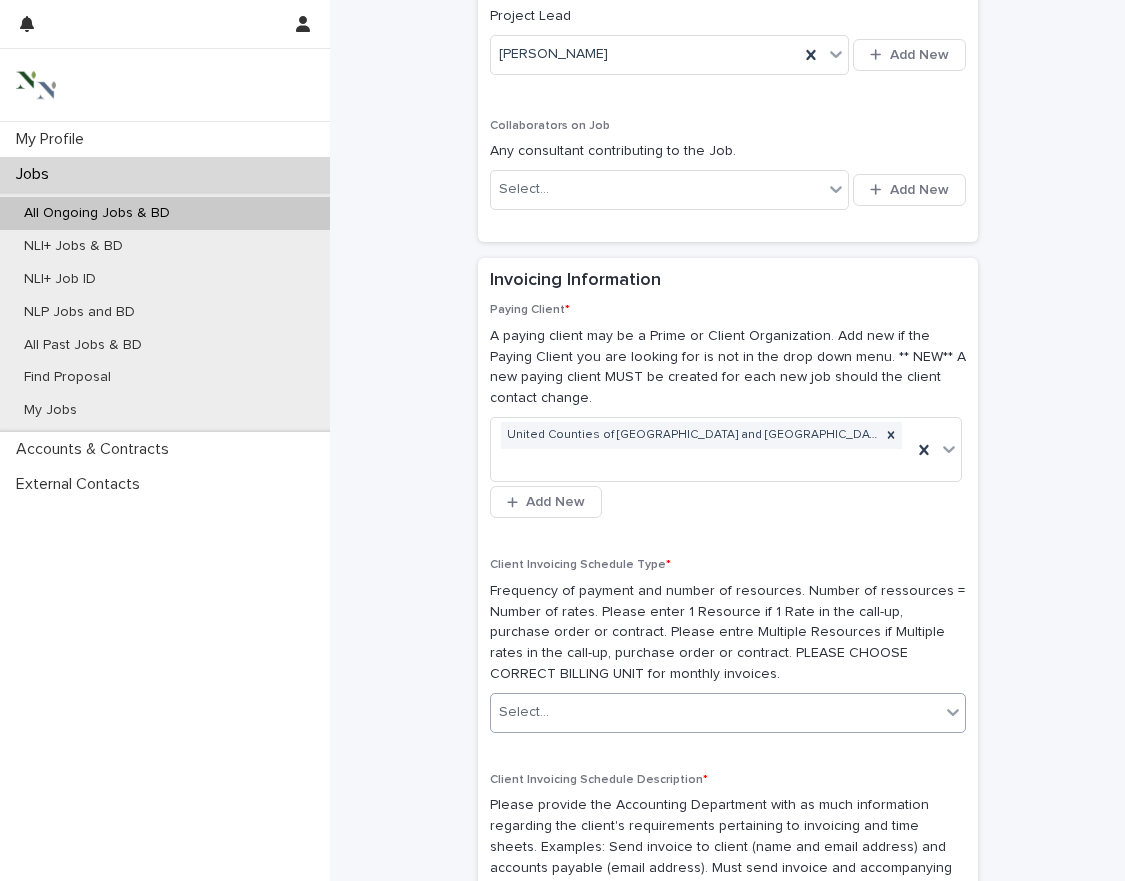 click on "Select..." at bounding box center [715, 712] 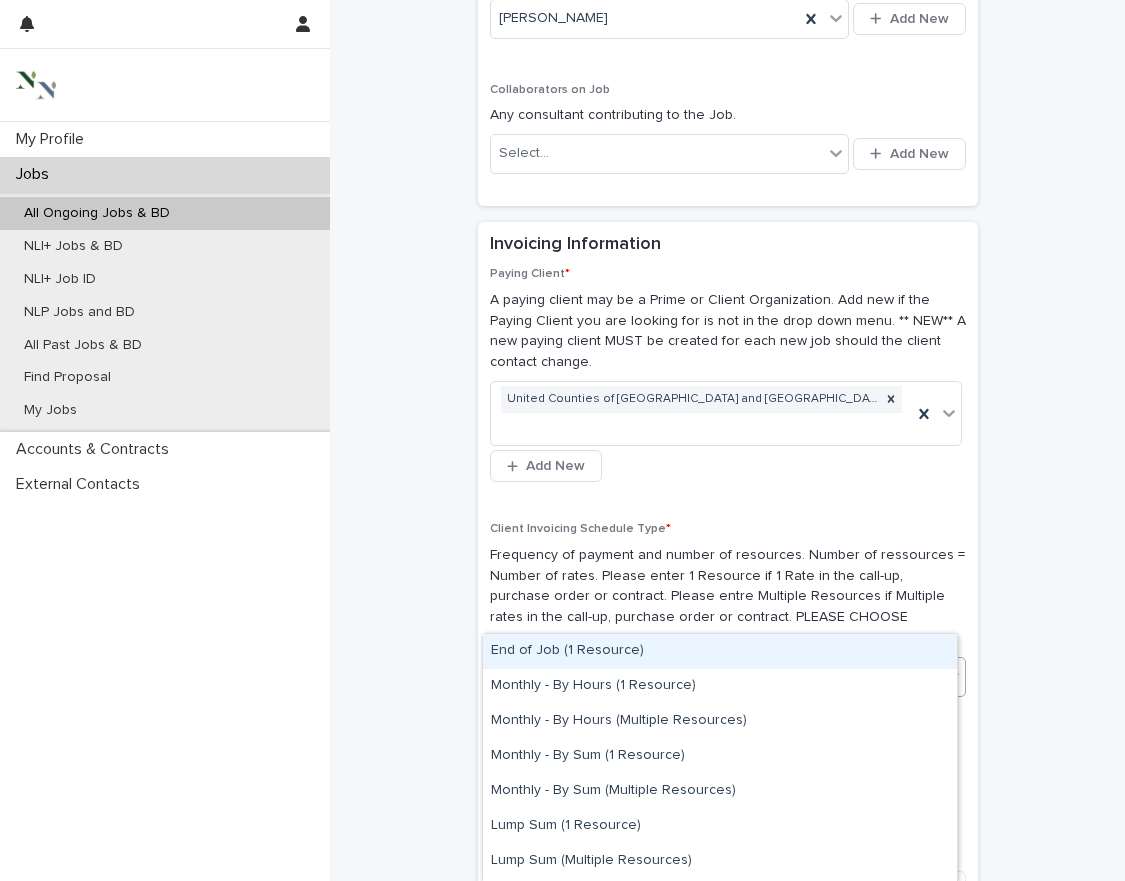 scroll, scrollTop: 2426, scrollLeft: 0, axis: vertical 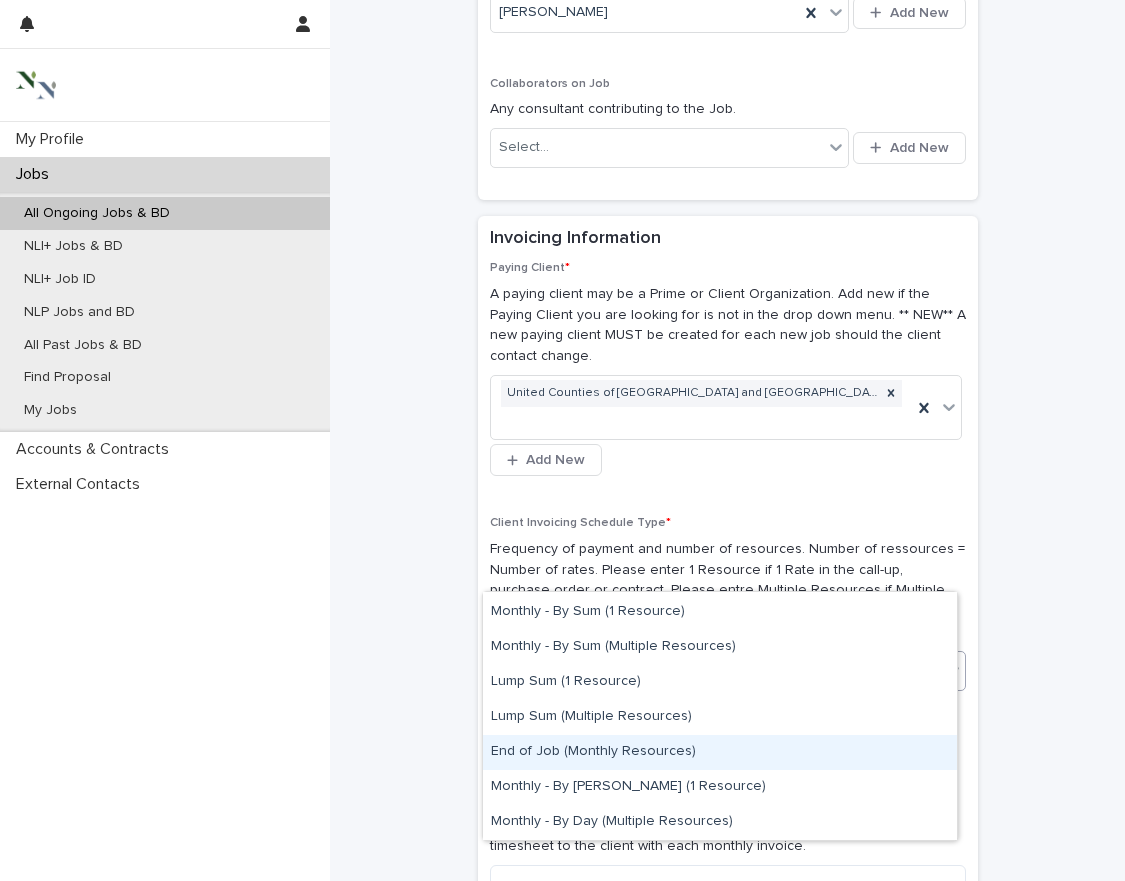 click on "End of Job (Monthly Resources)" at bounding box center [720, 752] 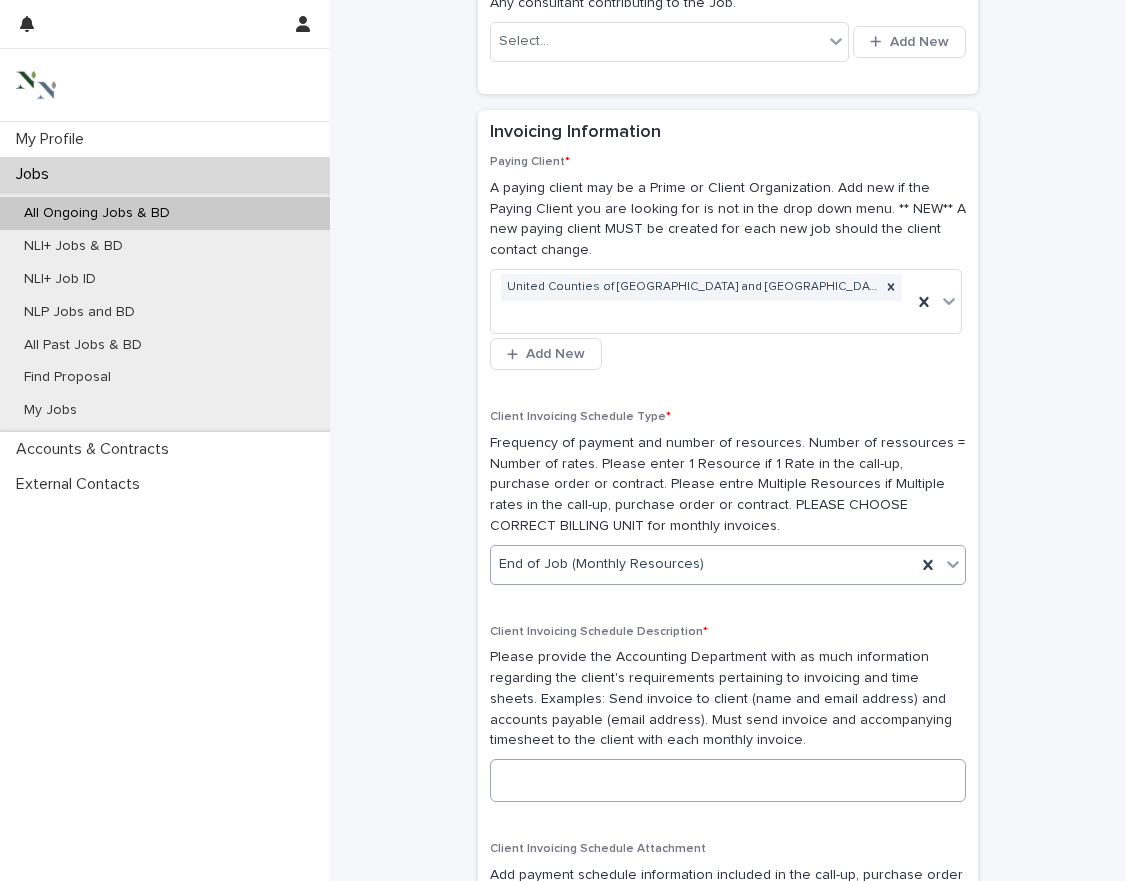 scroll, scrollTop: 2532, scrollLeft: 0, axis: vertical 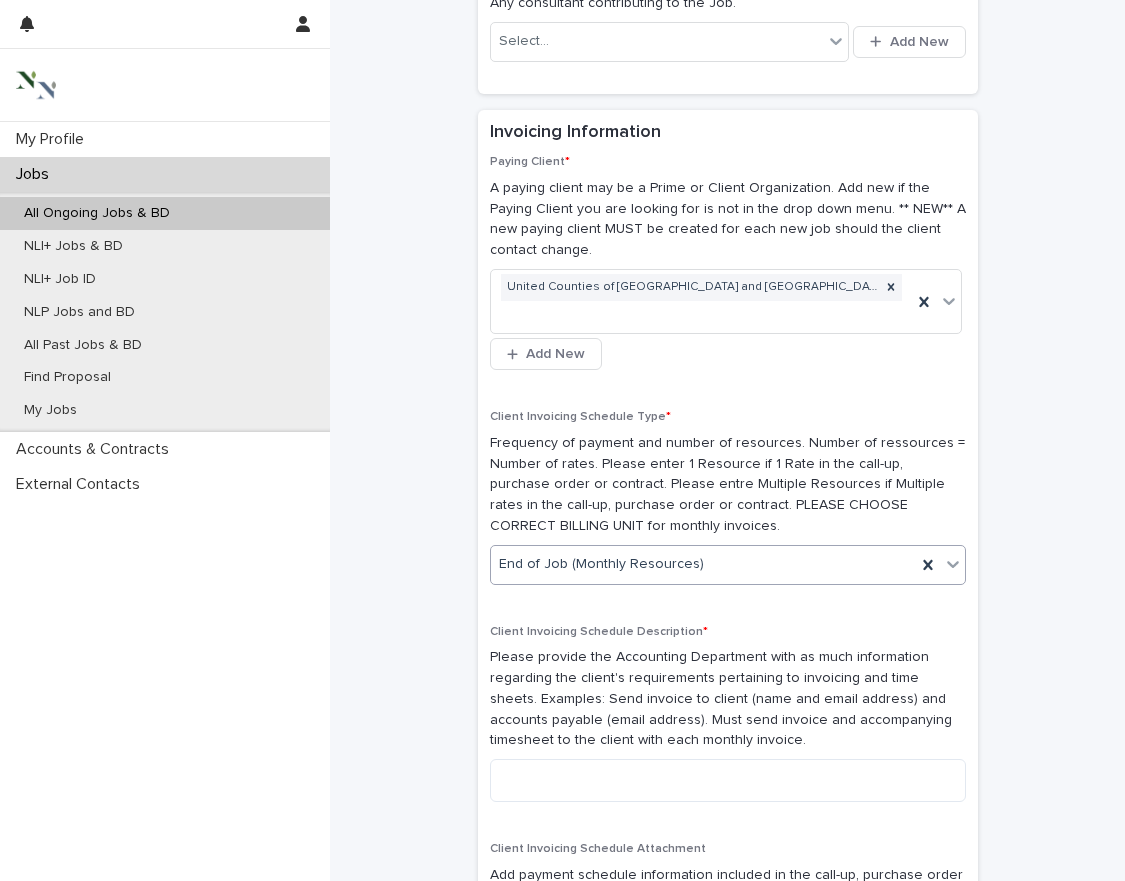 click on "Client Invoicing Schedule Type *" at bounding box center [580, 417] 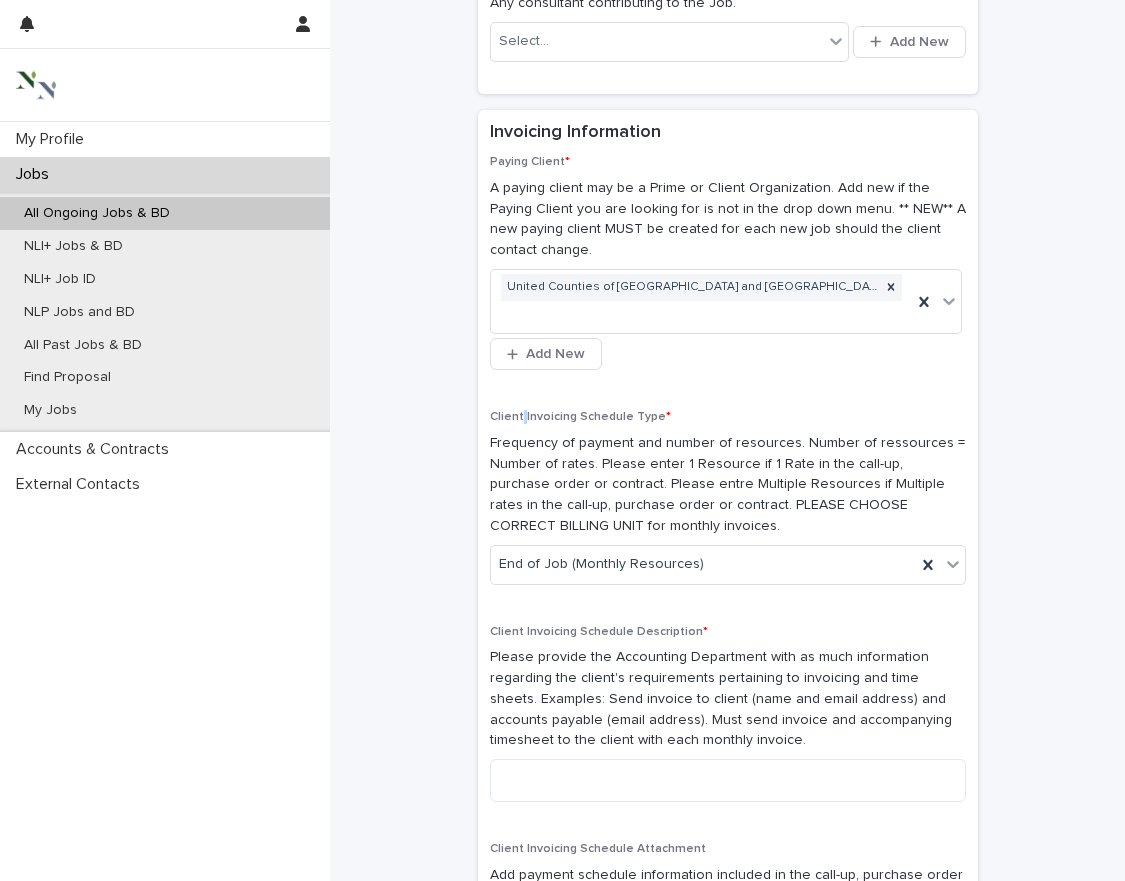 click on "Client Invoicing Schedule Type *" at bounding box center [580, 417] 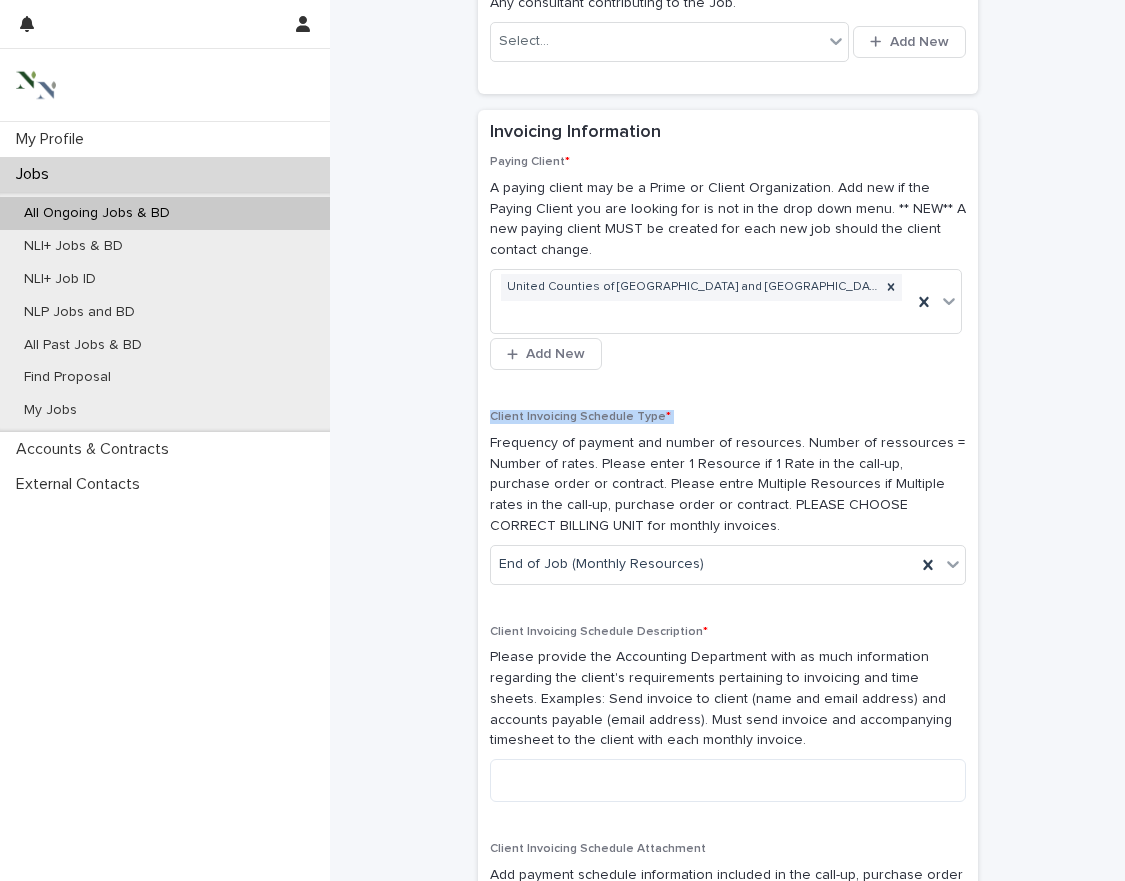 click on "Client Invoicing Schedule Type *" at bounding box center (580, 417) 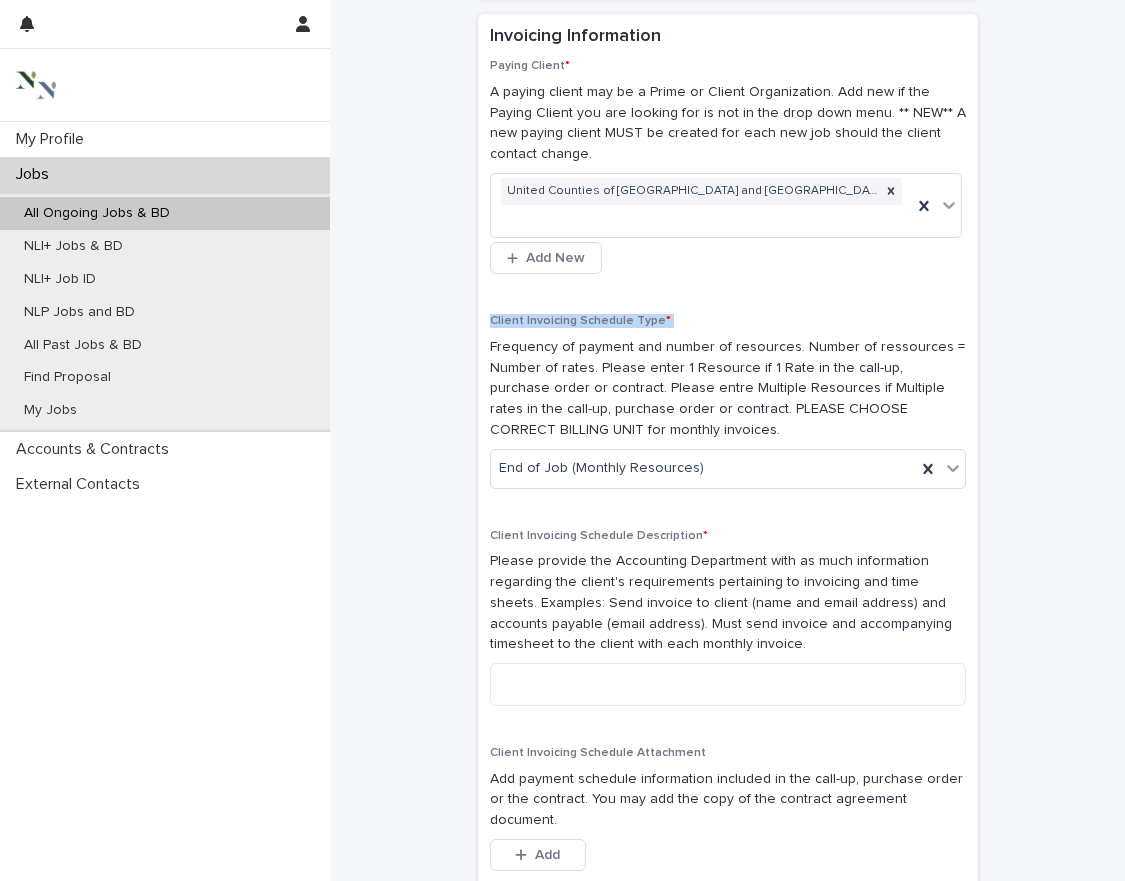 scroll, scrollTop: 2666, scrollLeft: 0, axis: vertical 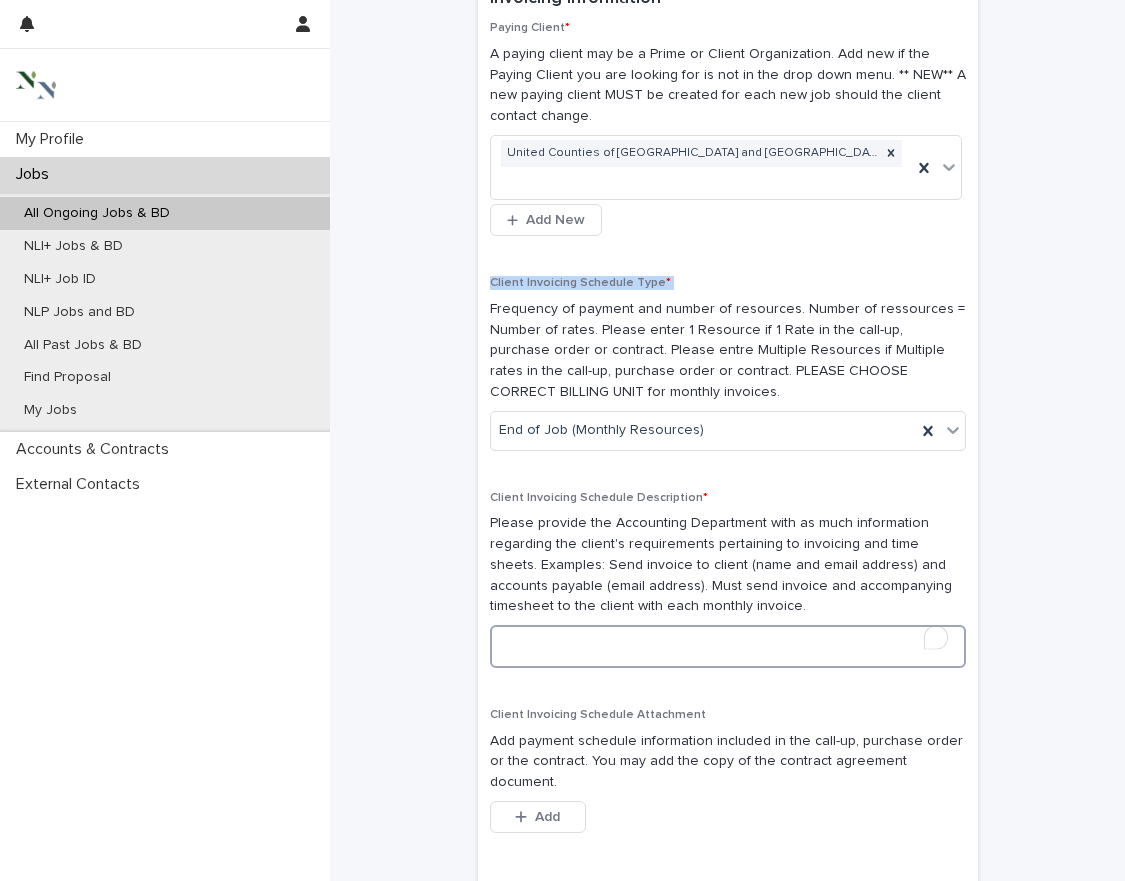 click at bounding box center (728, 646) 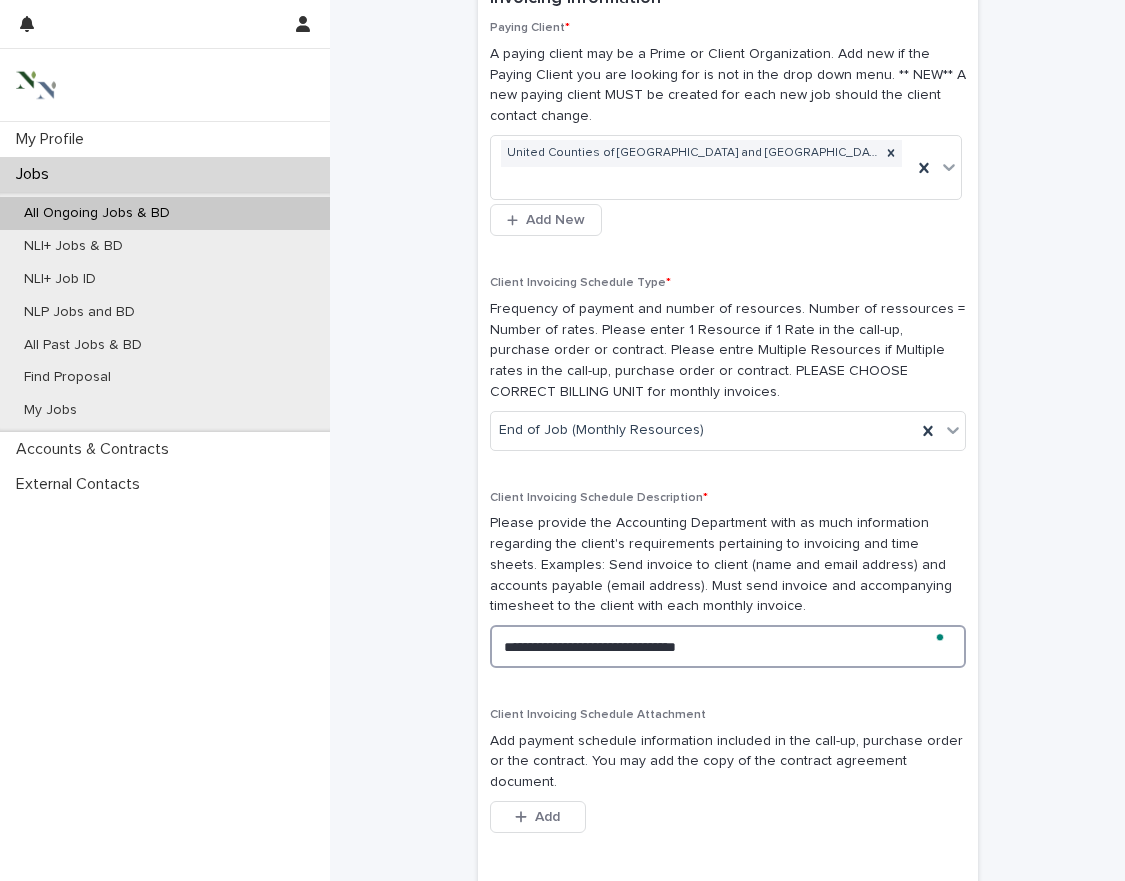 type on "**********" 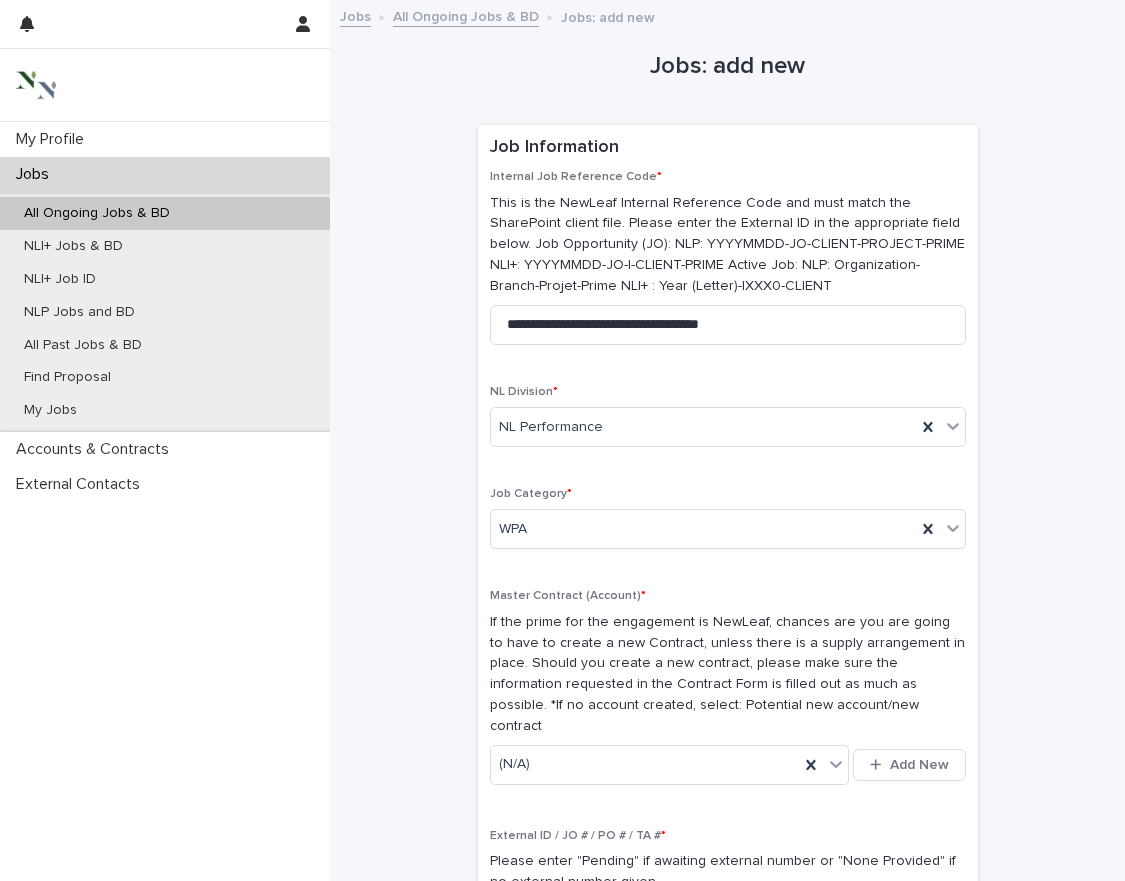 scroll, scrollTop: 0, scrollLeft: 0, axis: both 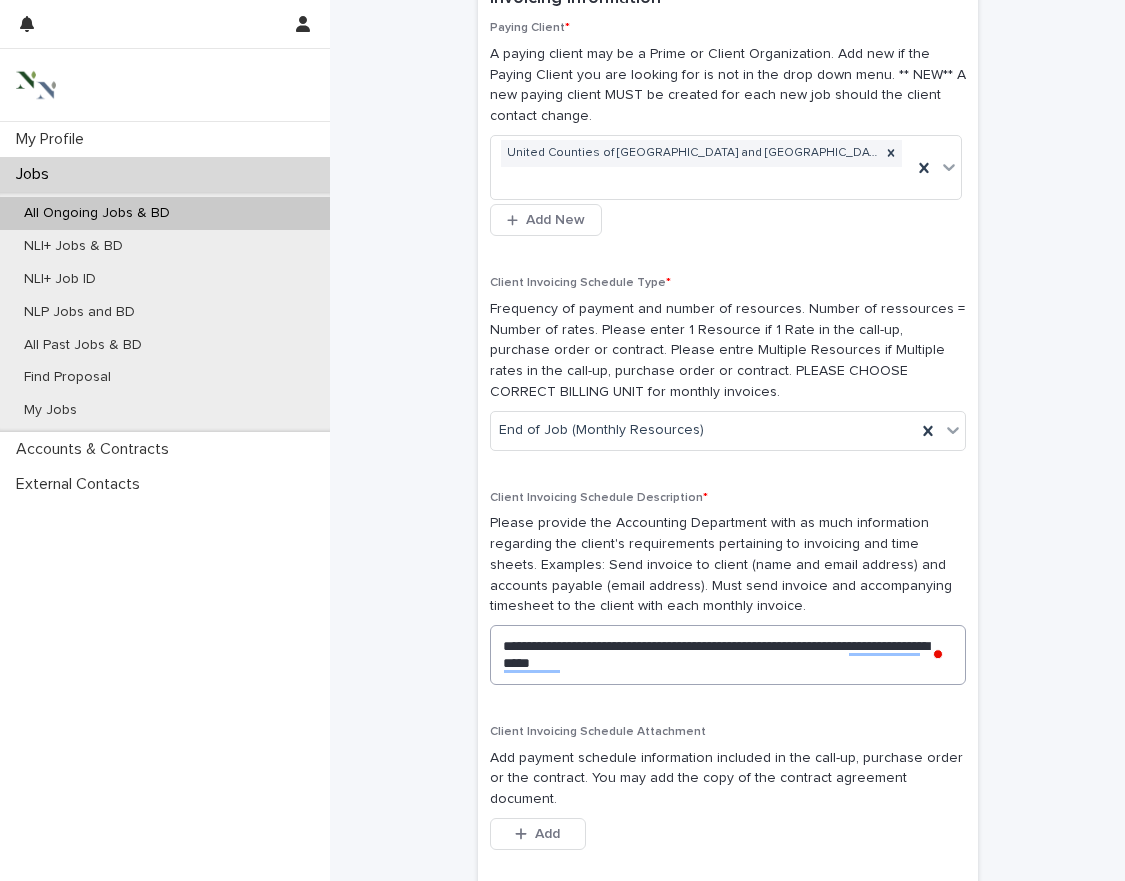 click on "**********" at bounding box center [728, 655] 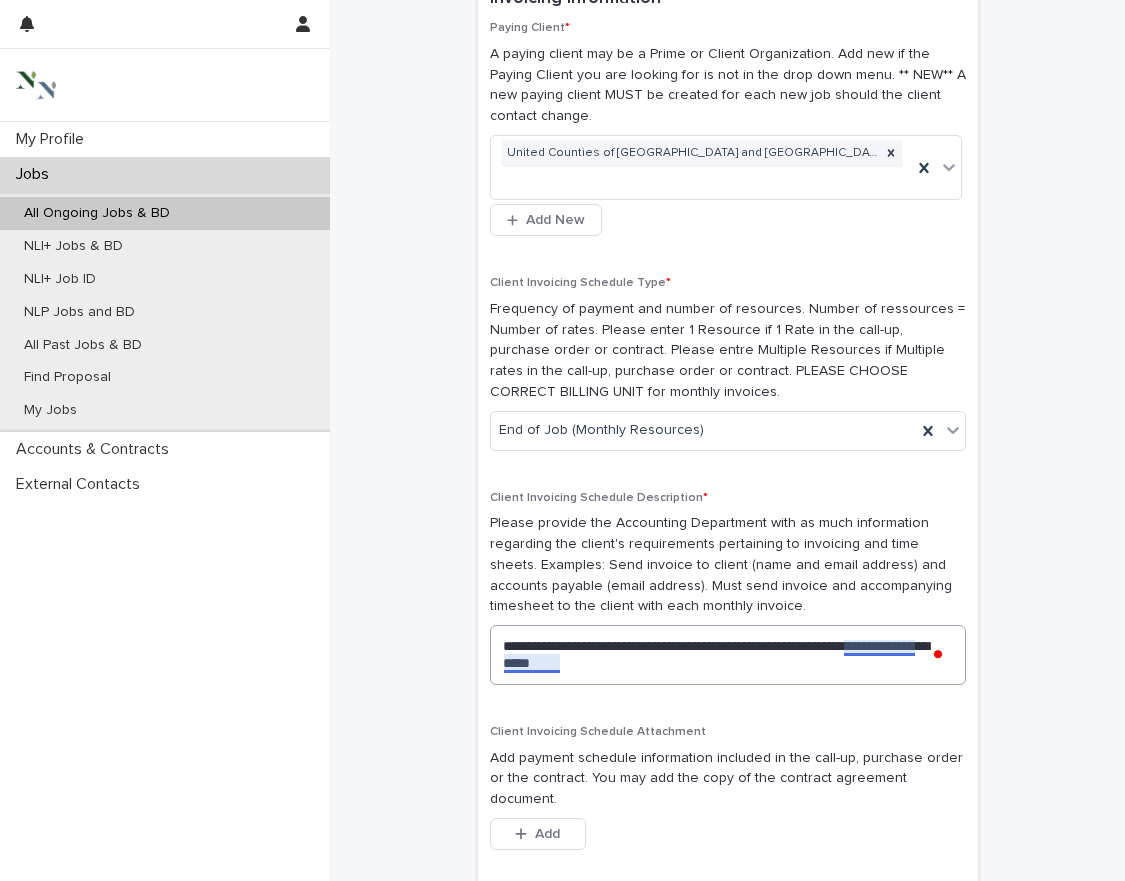 click on "**********" at bounding box center [728, 655] 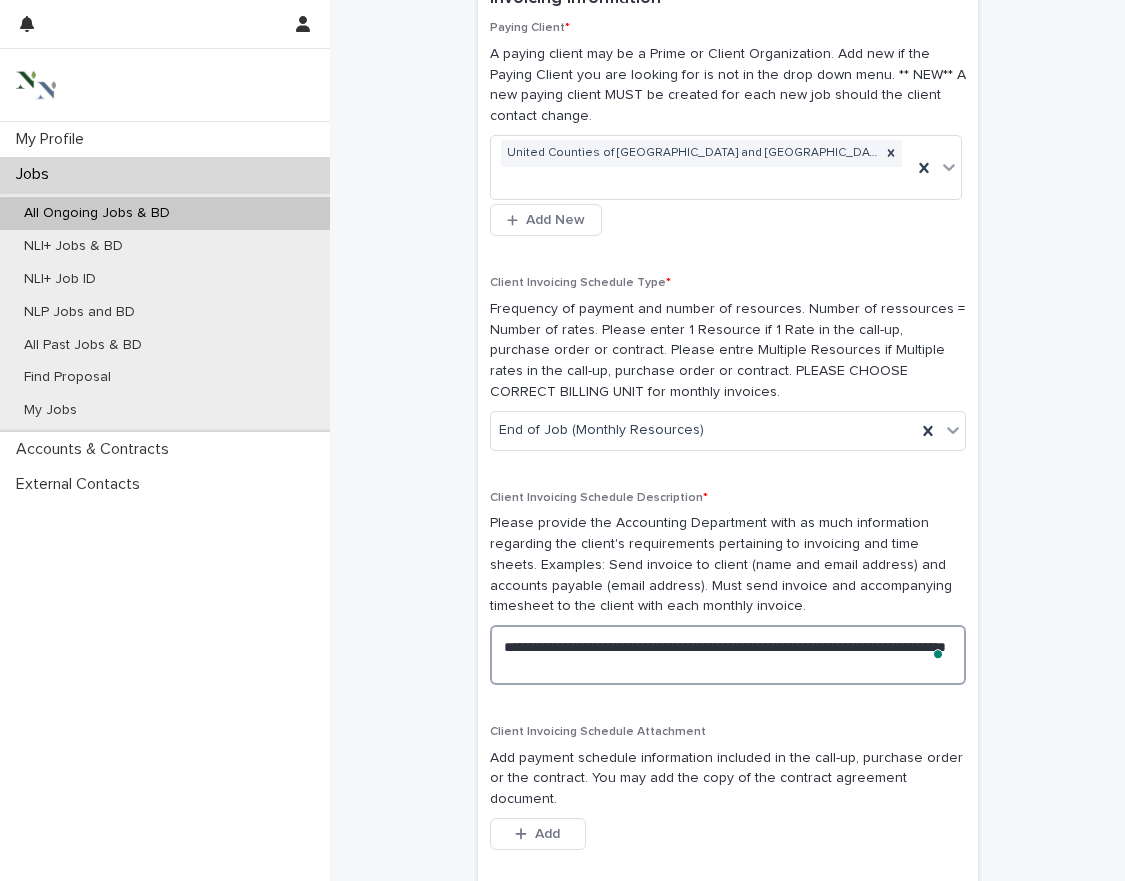 click on "**********" at bounding box center [728, 655] 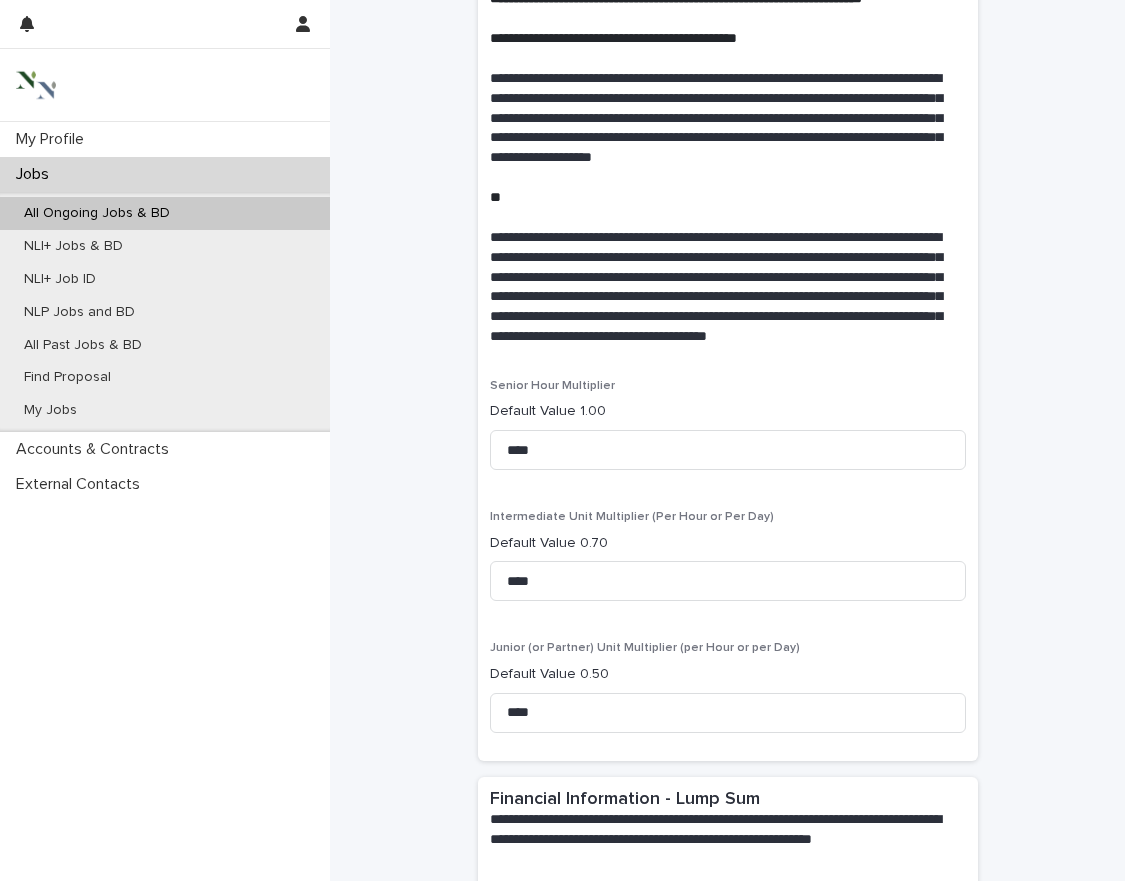 scroll, scrollTop: 3469, scrollLeft: 0, axis: vertical 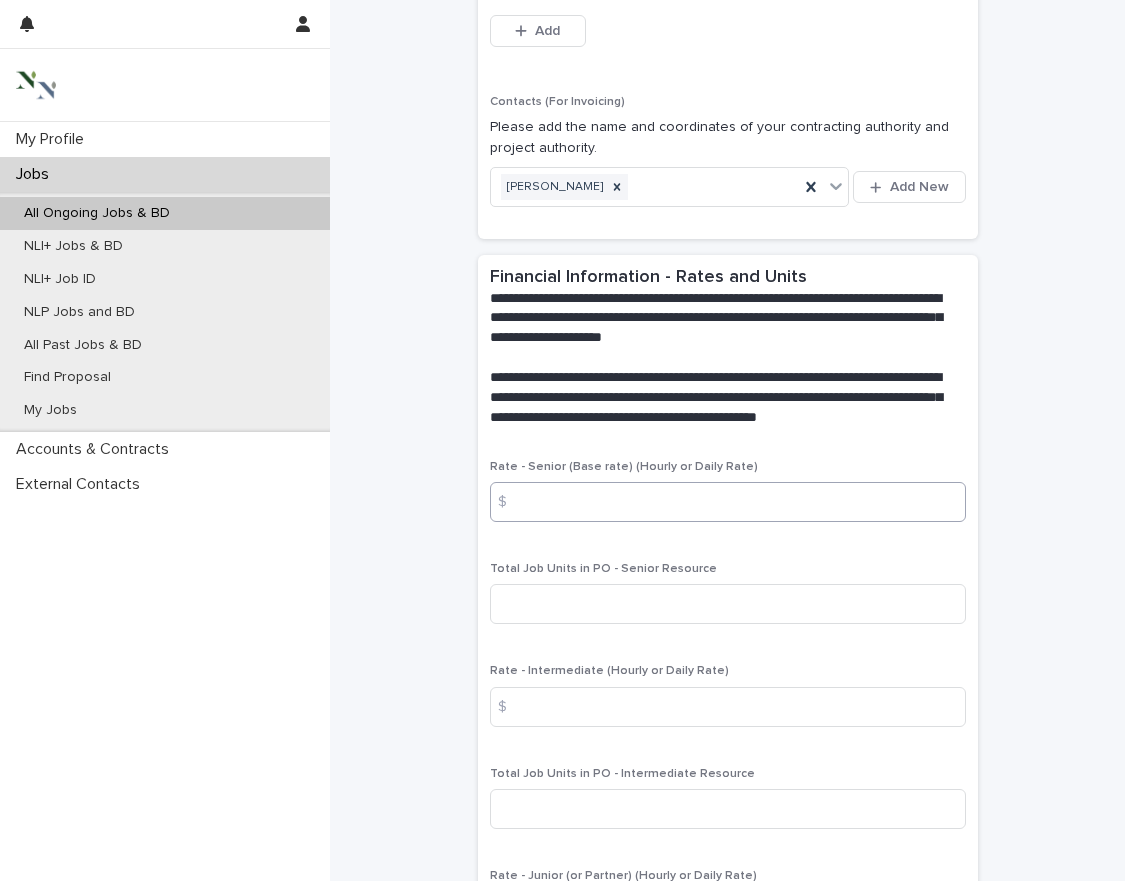 type on "**********" 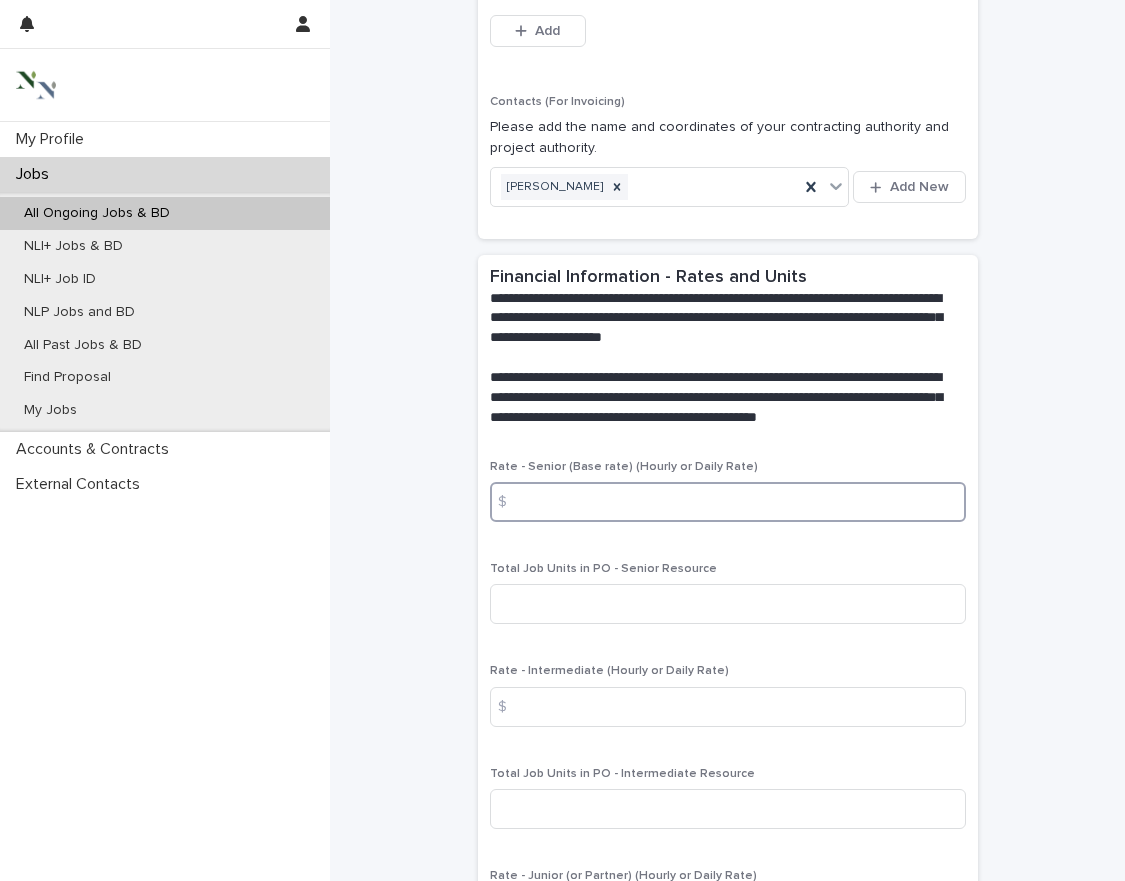 click at bounding box center [728, 502] 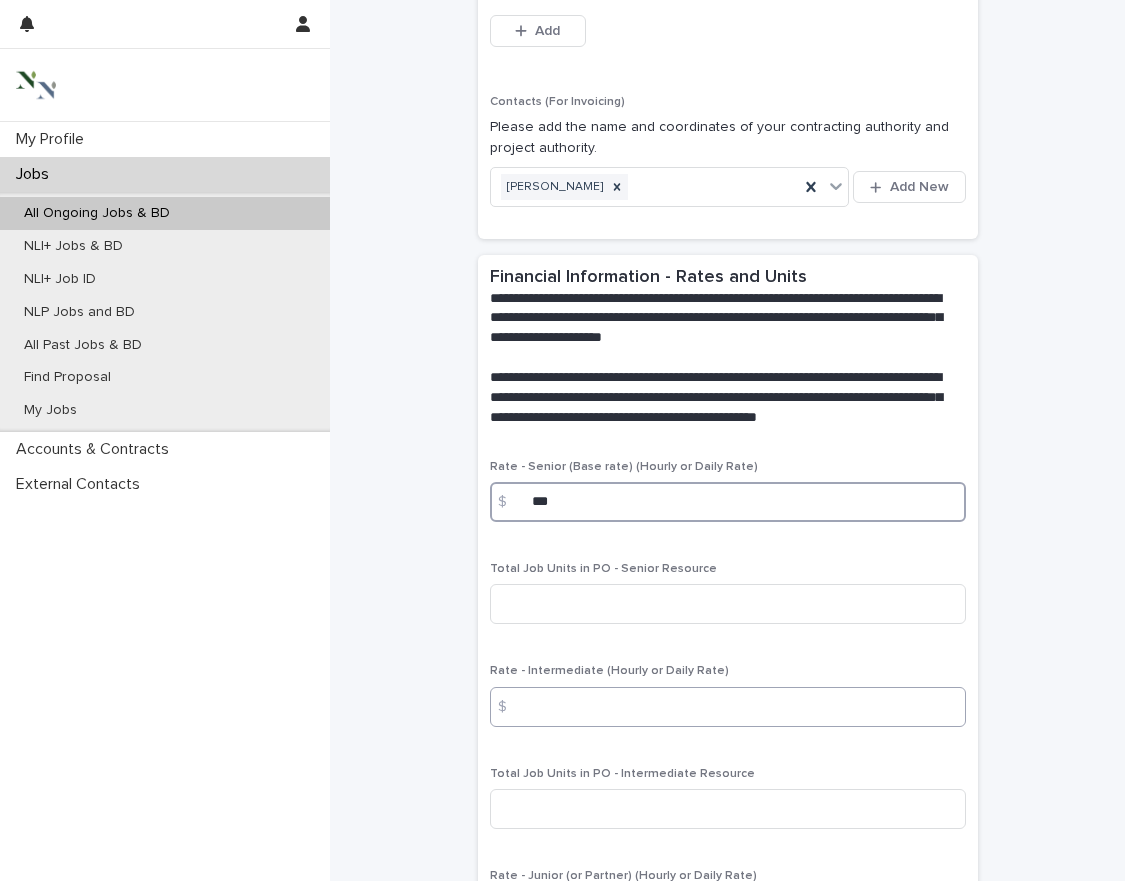 type on "***" 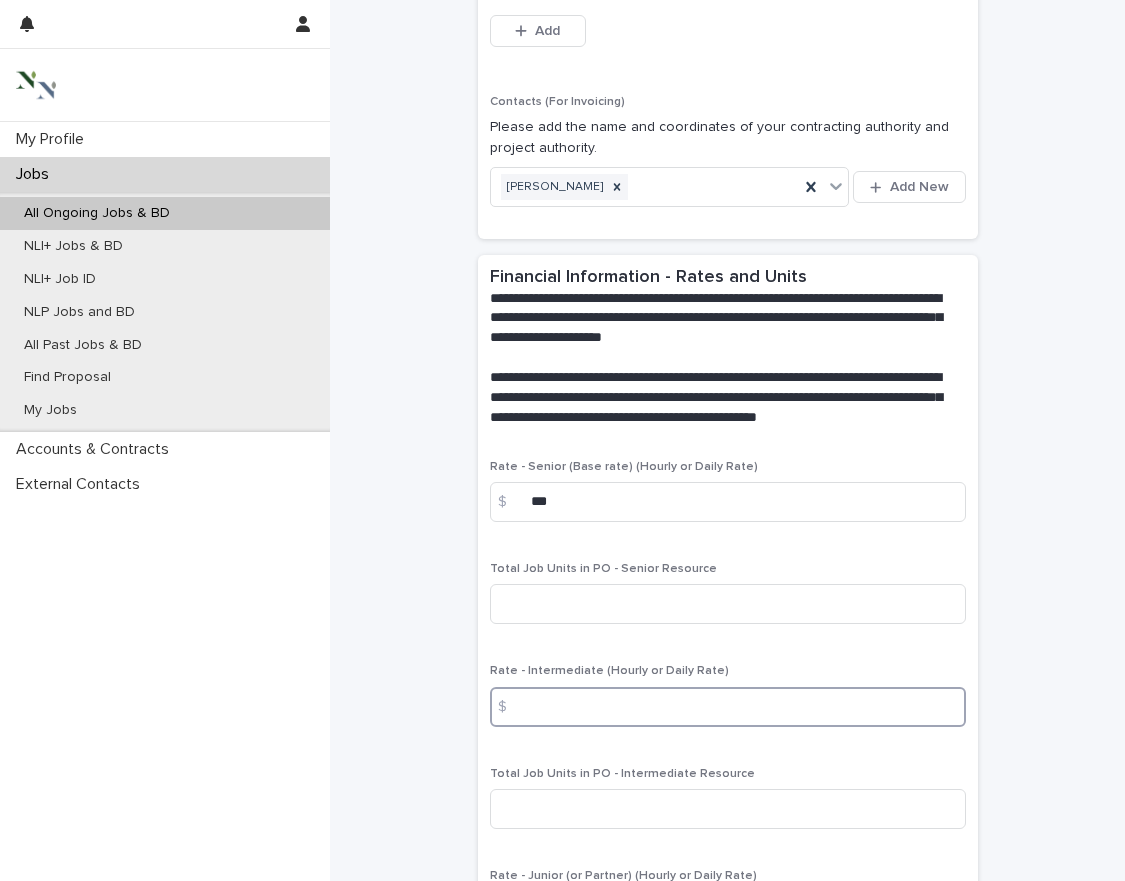 click at bounding box center (728, 707) 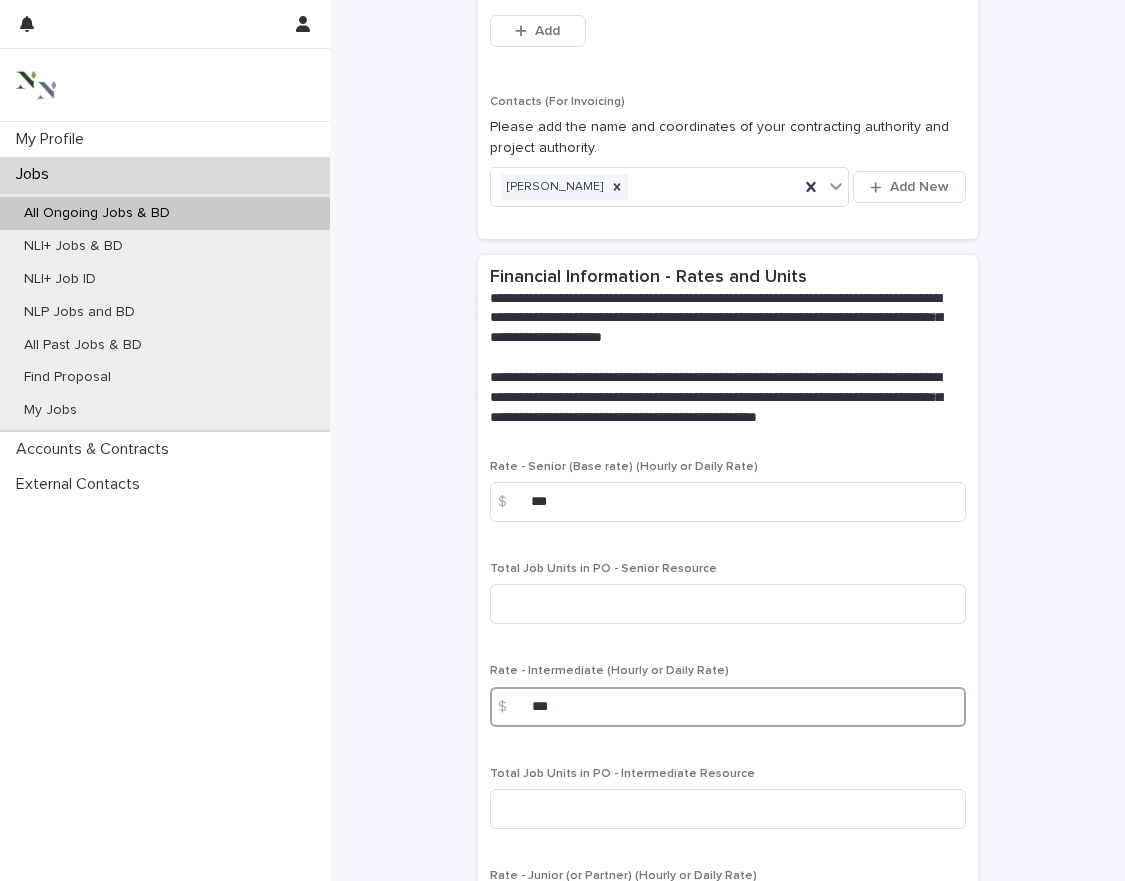 type on "***" 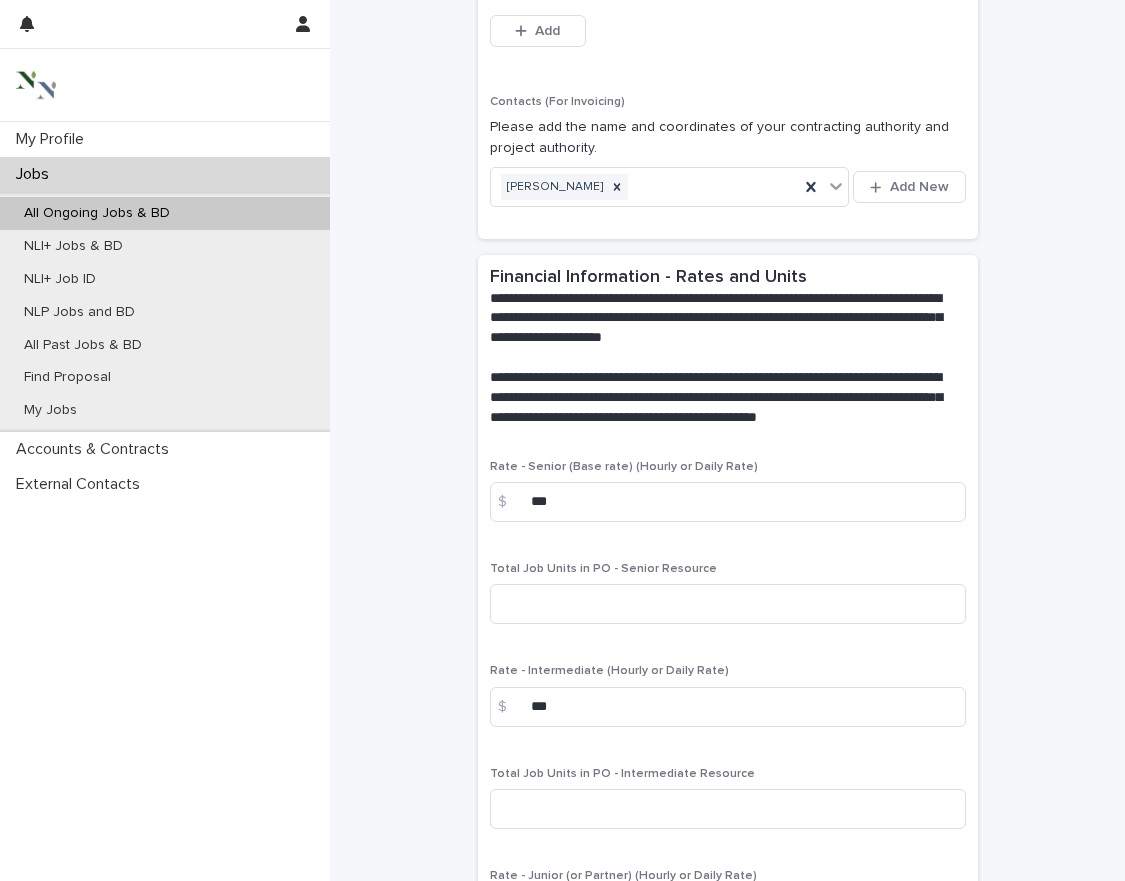 click at bounding box center [728, 912] 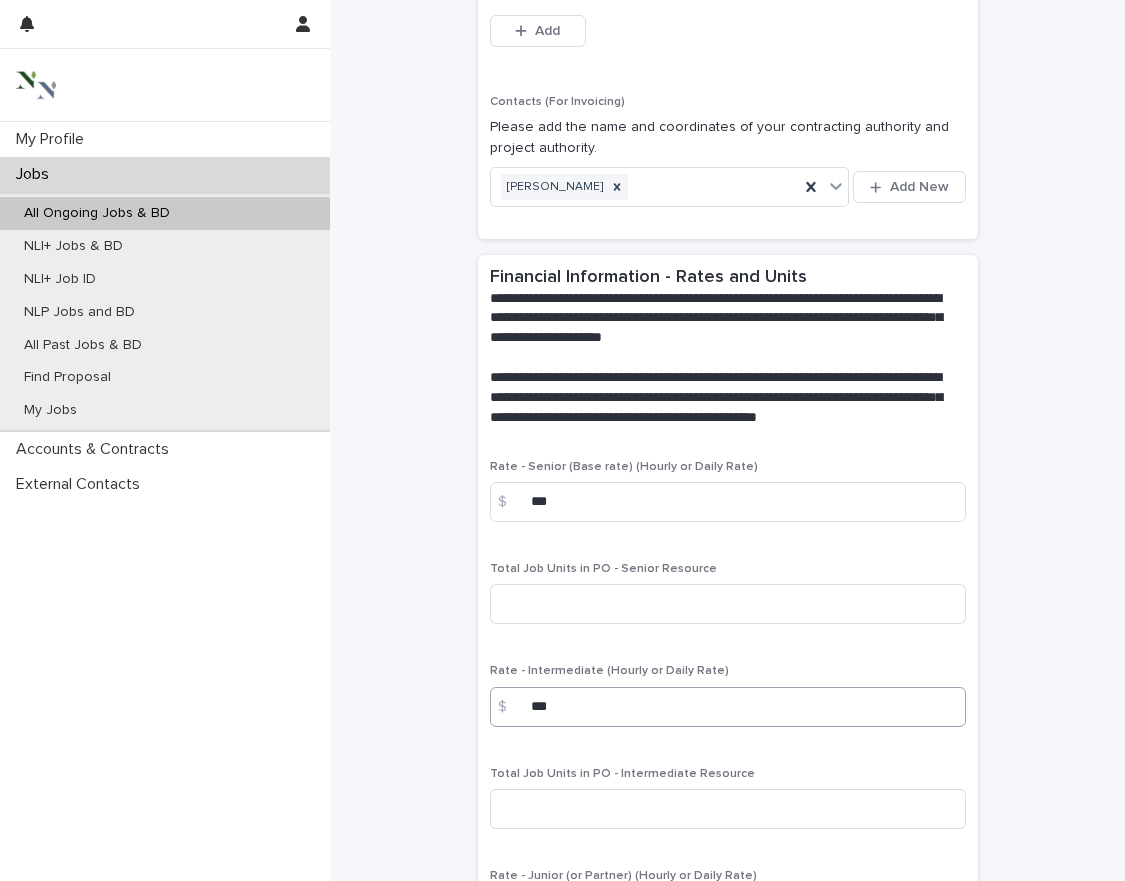 type on "***" 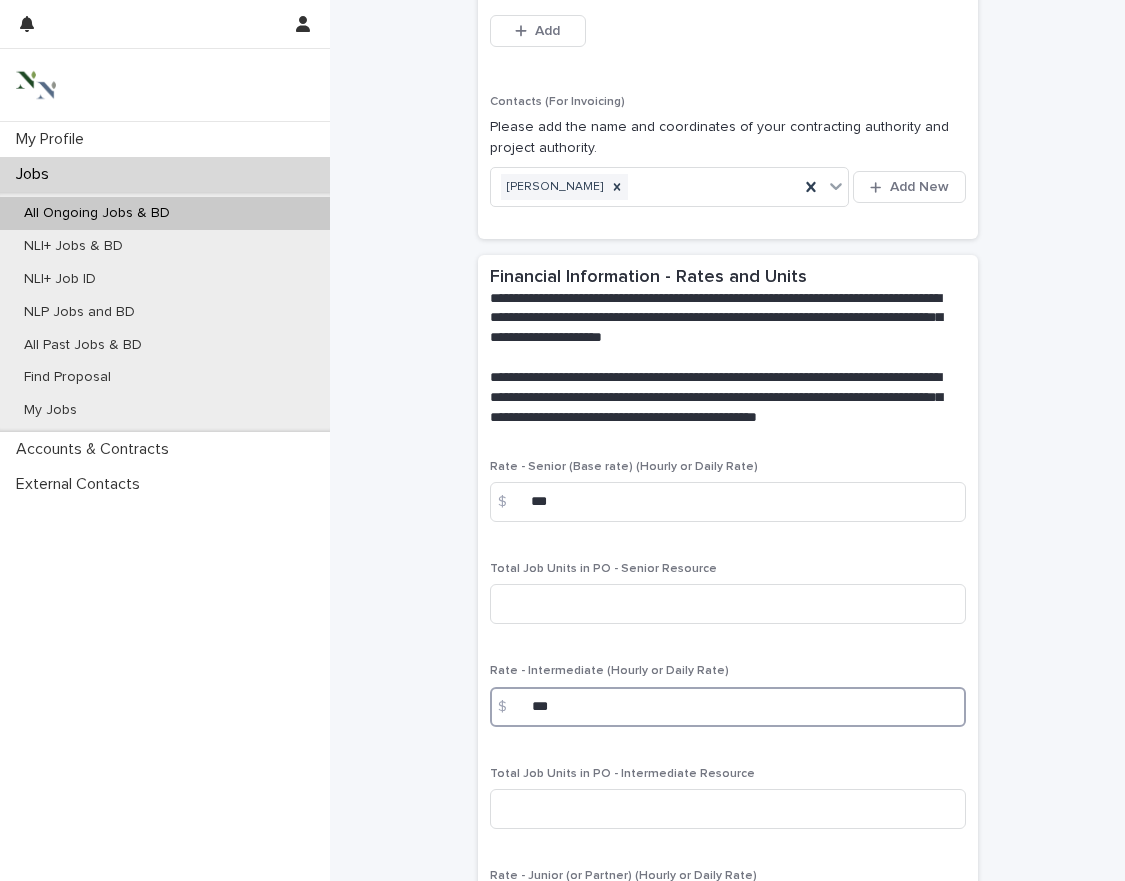 click on "***" at bounding box center [728, 707] 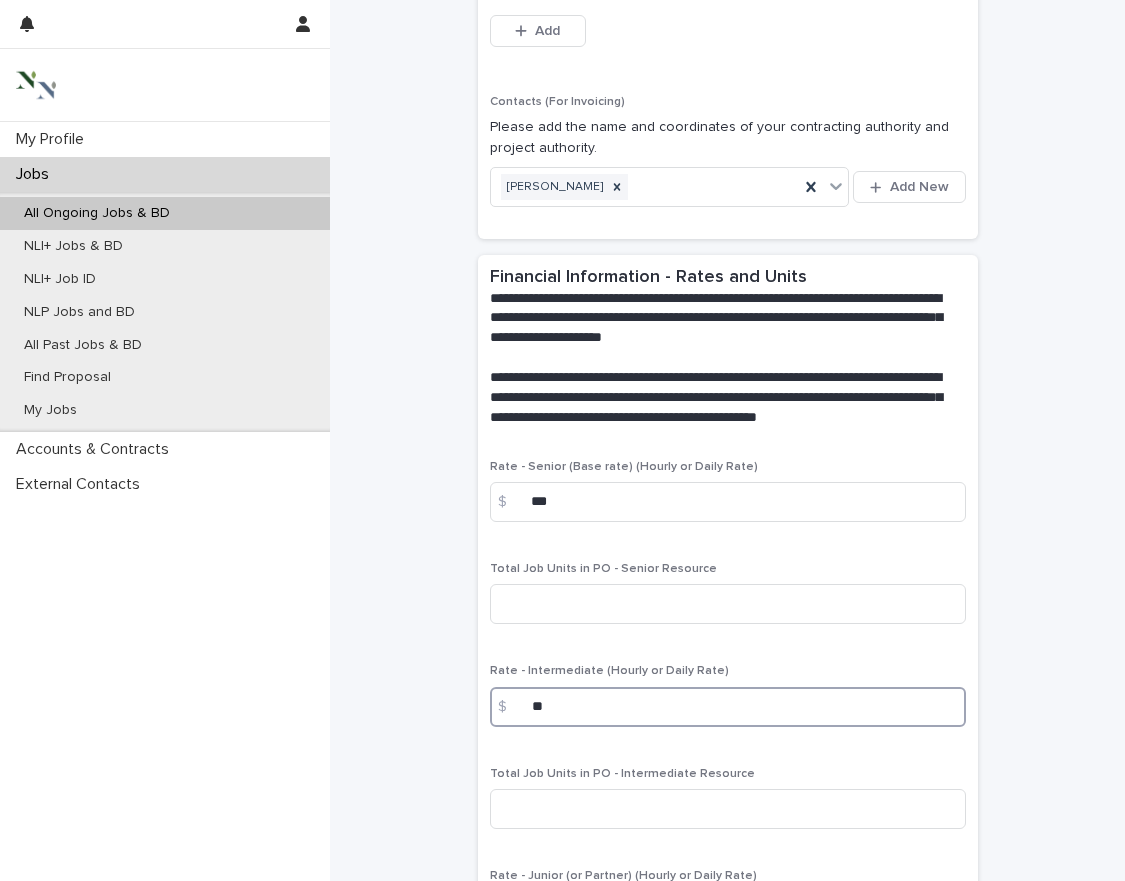type on "*" 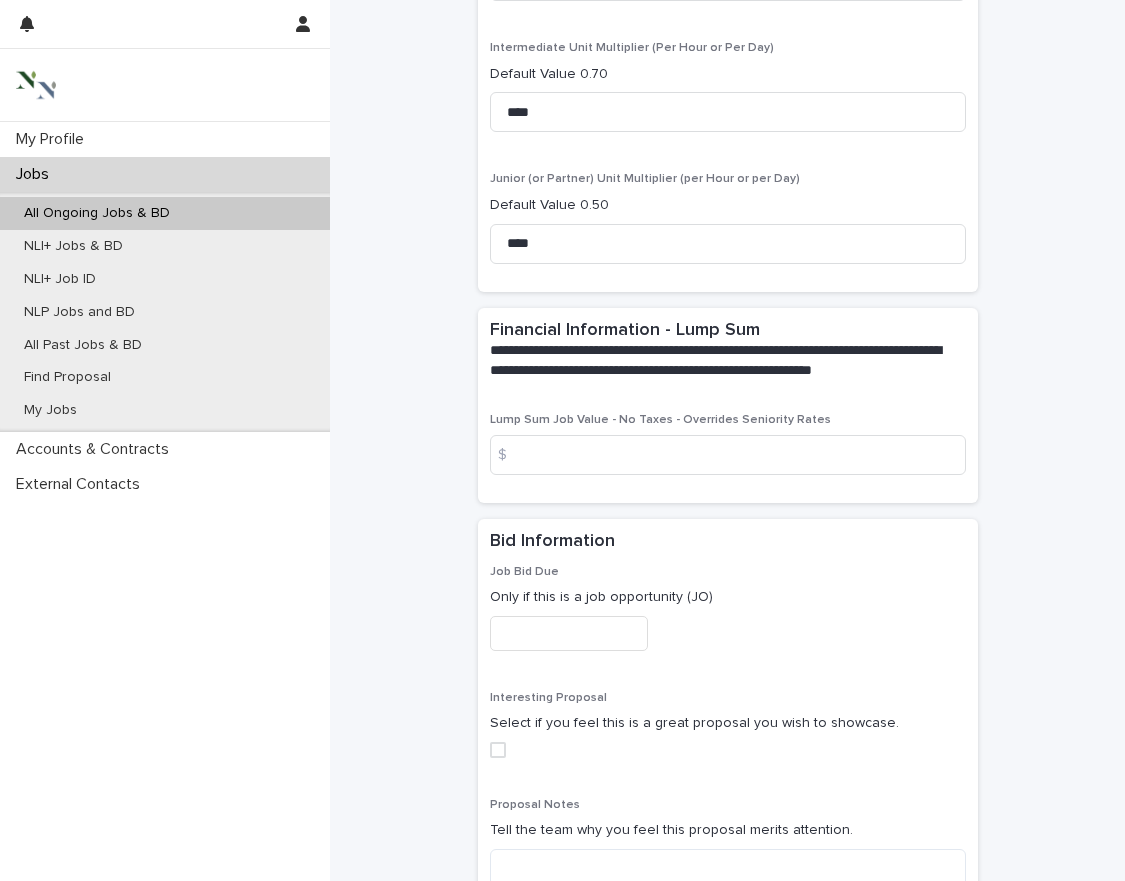 scroll, scrollTop: 5234, scrollLeft: 0, axis: vertical 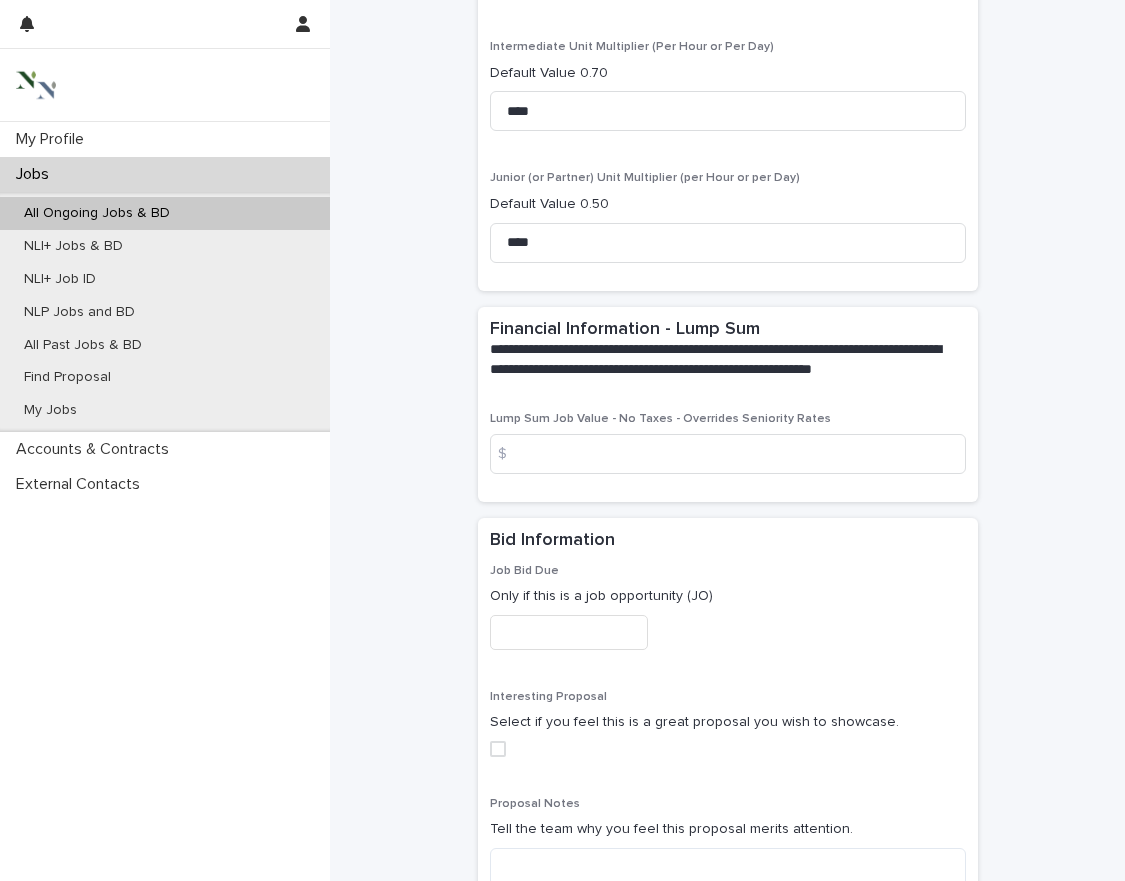 type 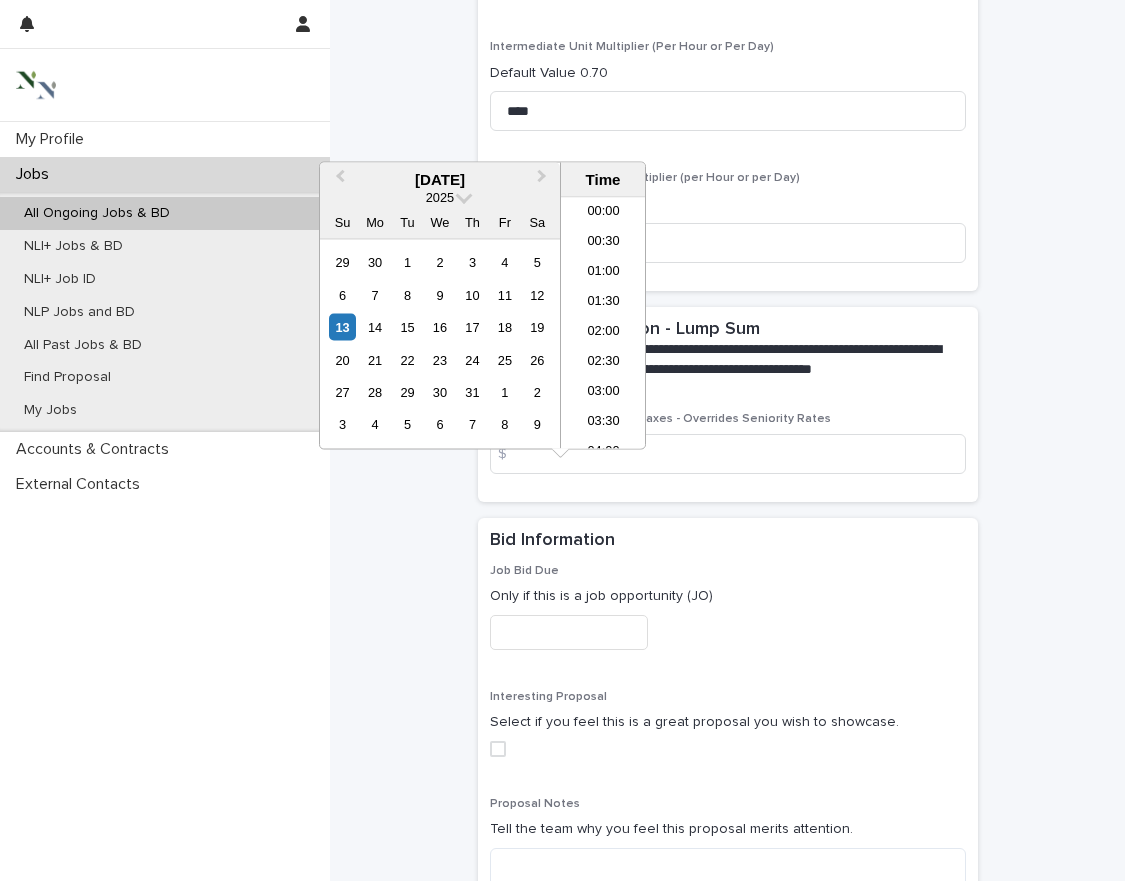 scroll, scrollTop: 549, scrollLeft: 0, axis: vertical 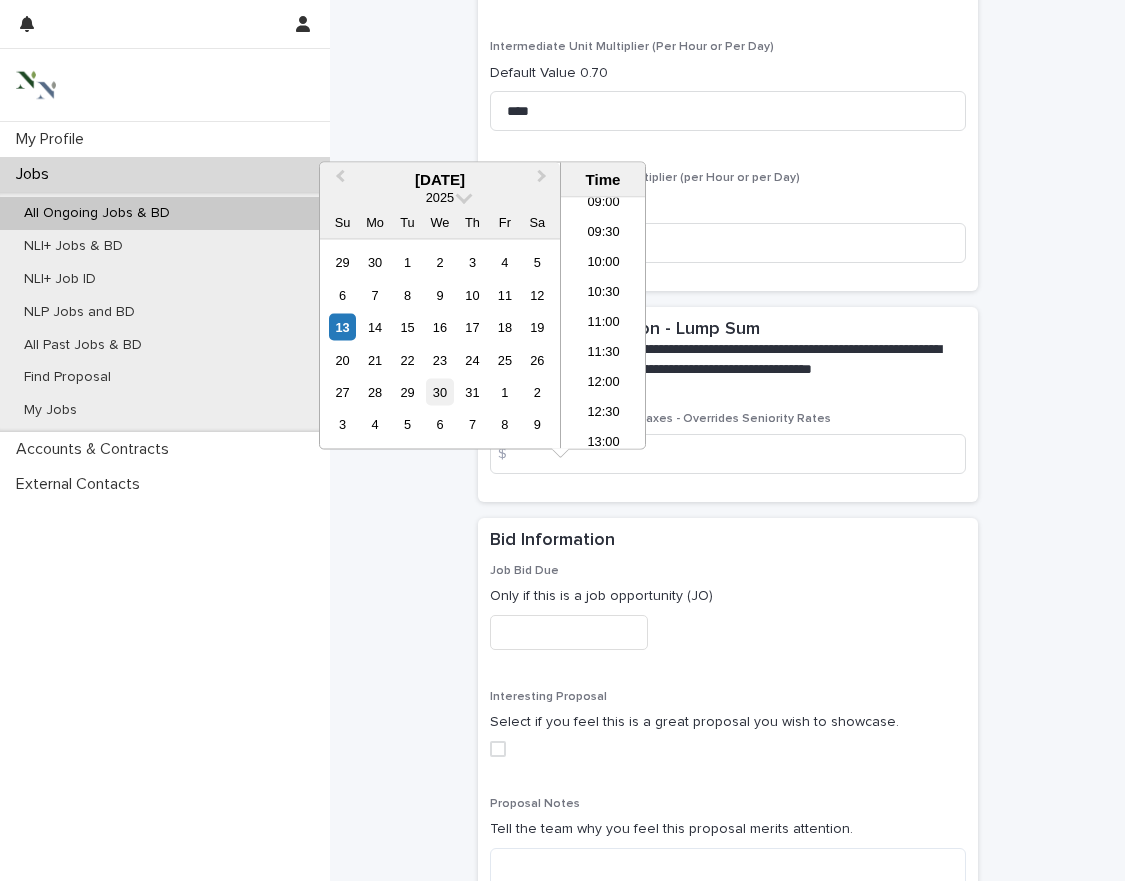 click on "30" at bounding box center [439, 392] 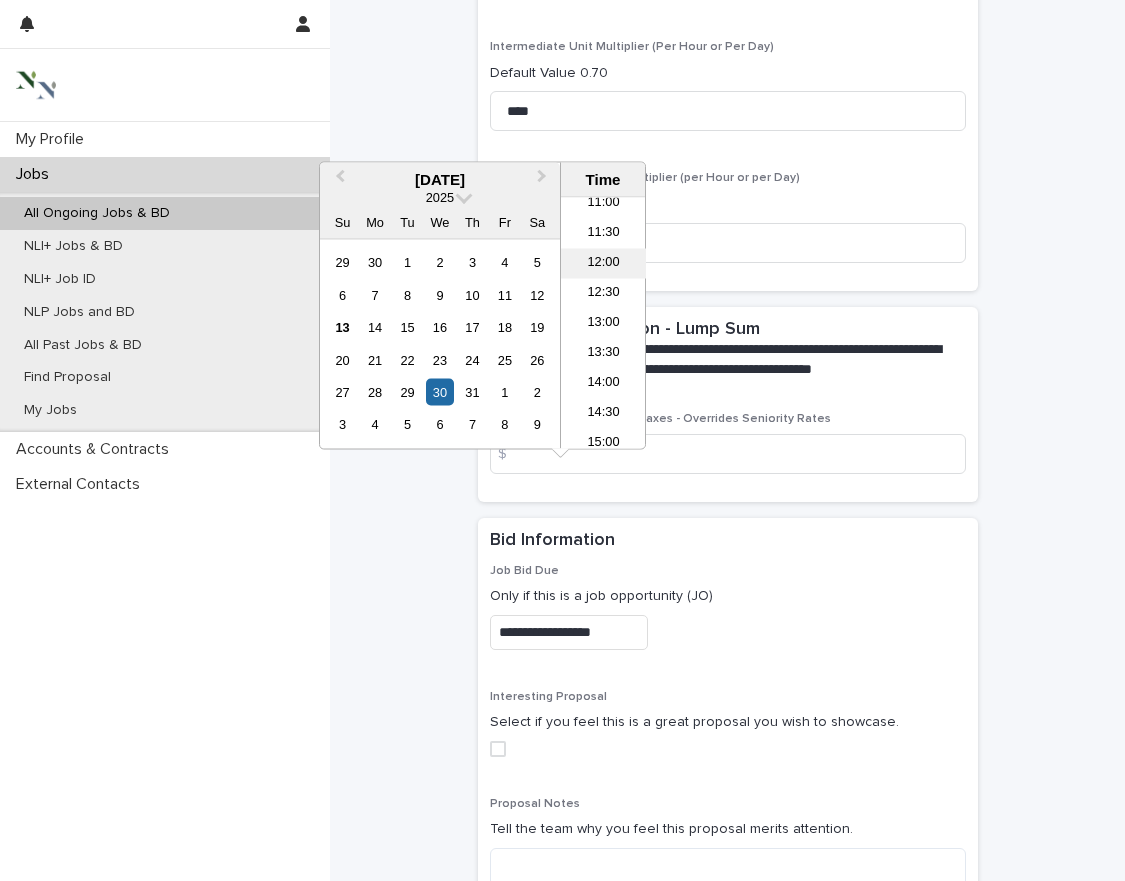 scroll, scrollTop: 679, scrollLeft: 0, axis: vertical 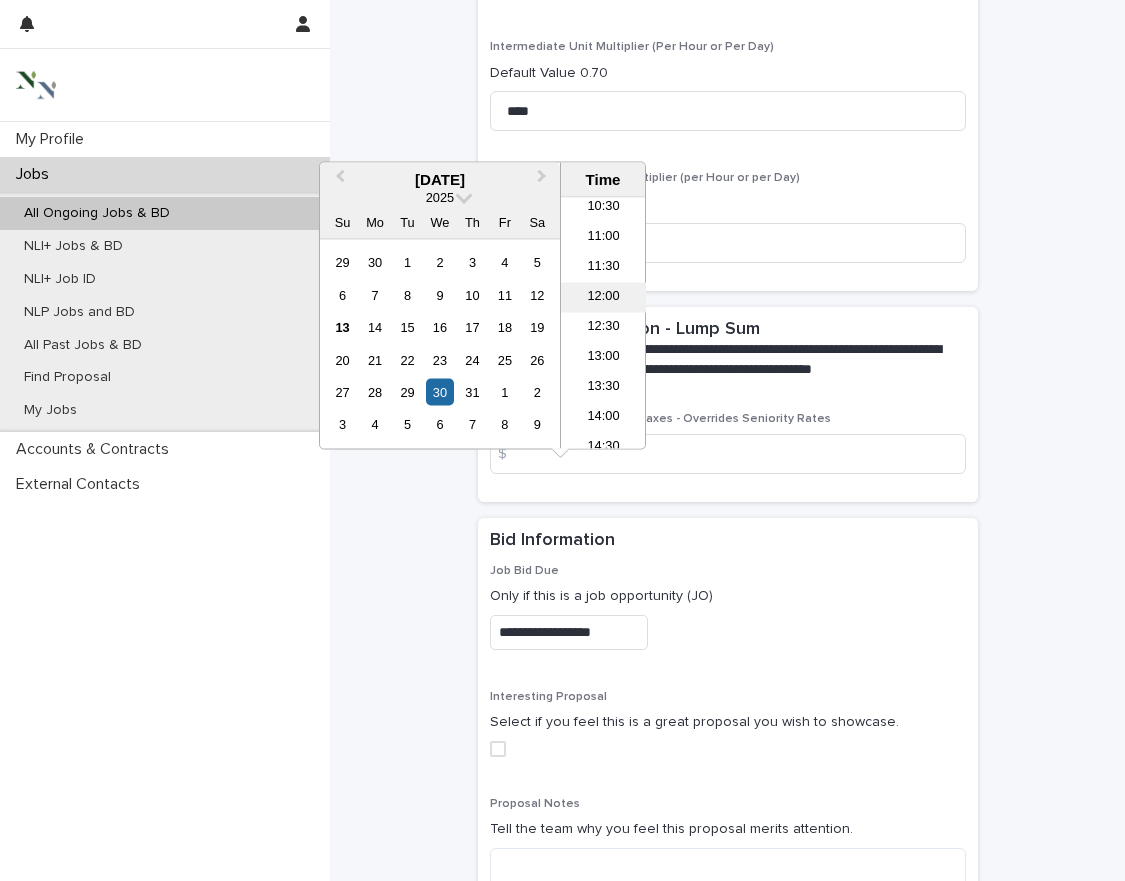click on "12:00" at bounding box center [603, 298] 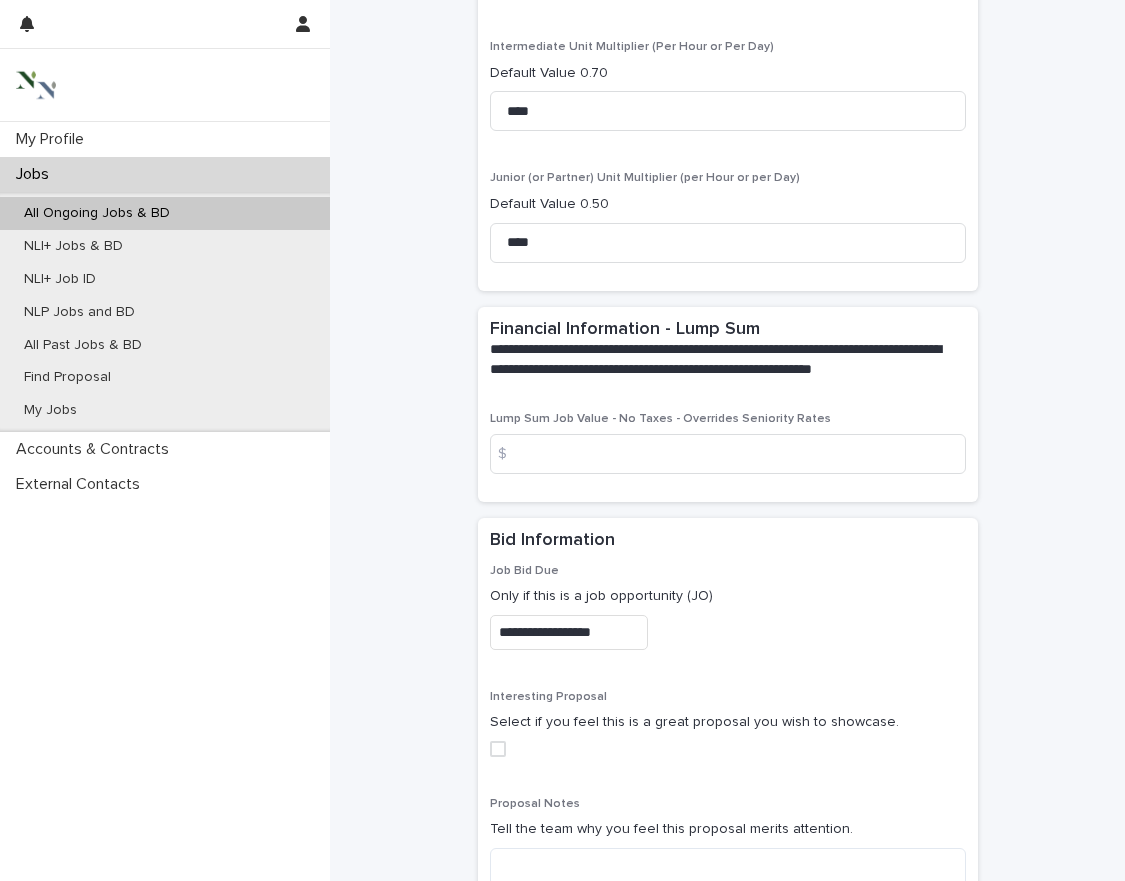 type on "**********" 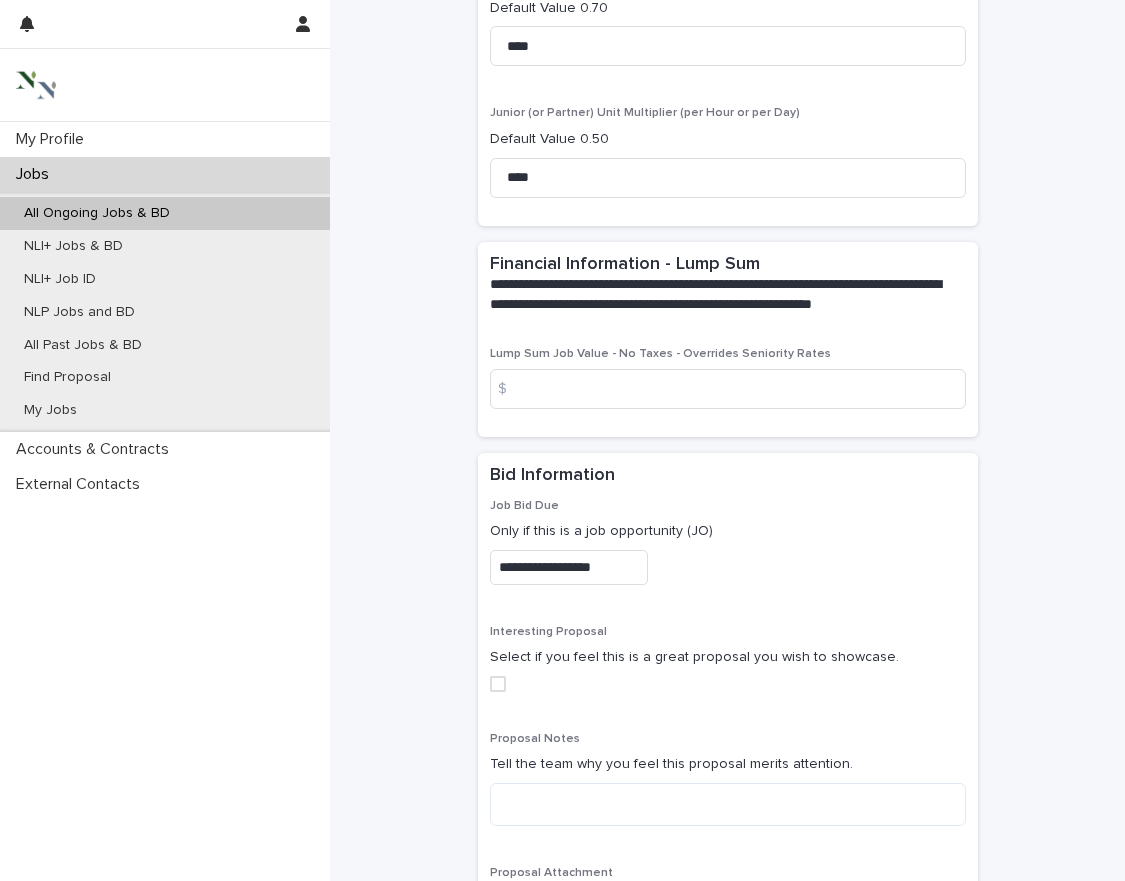 scroll, scrollTop: 5317, scrollLeft: 0, axis: vertical 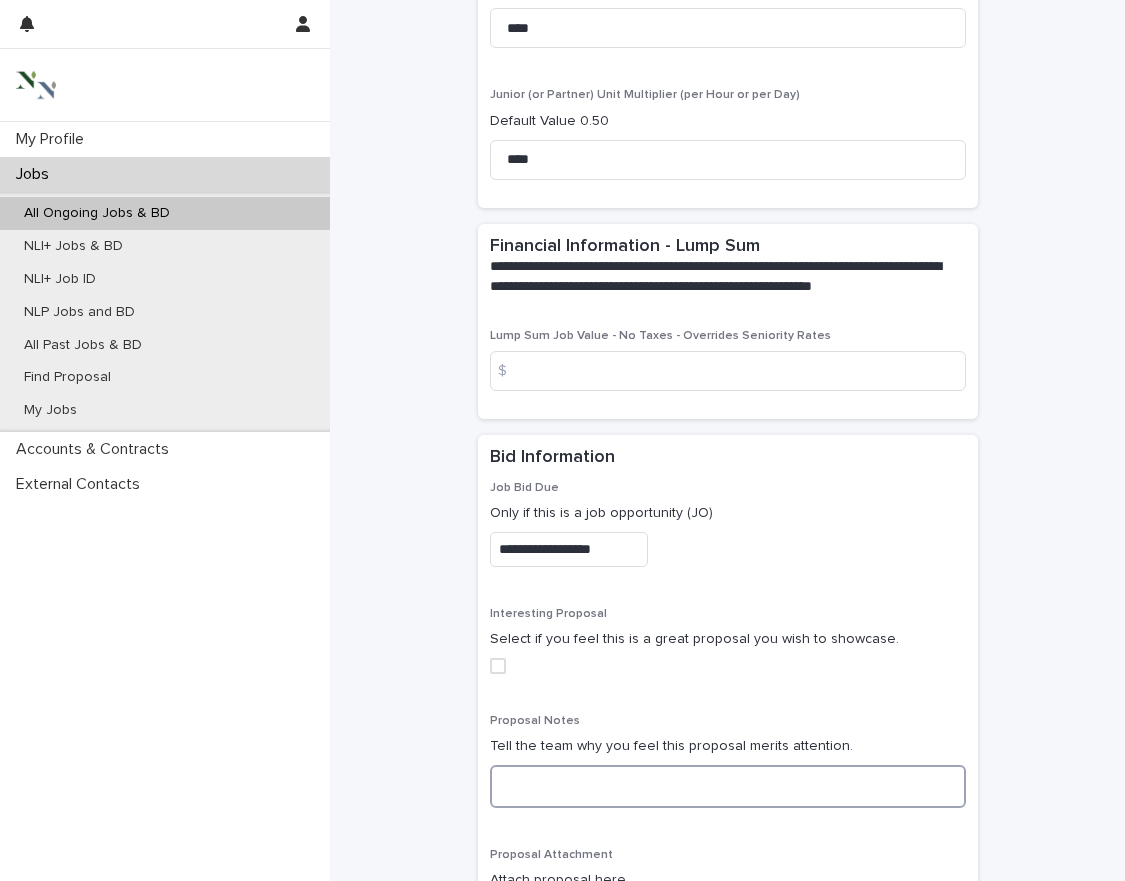 click at bounding box center [728, 786] 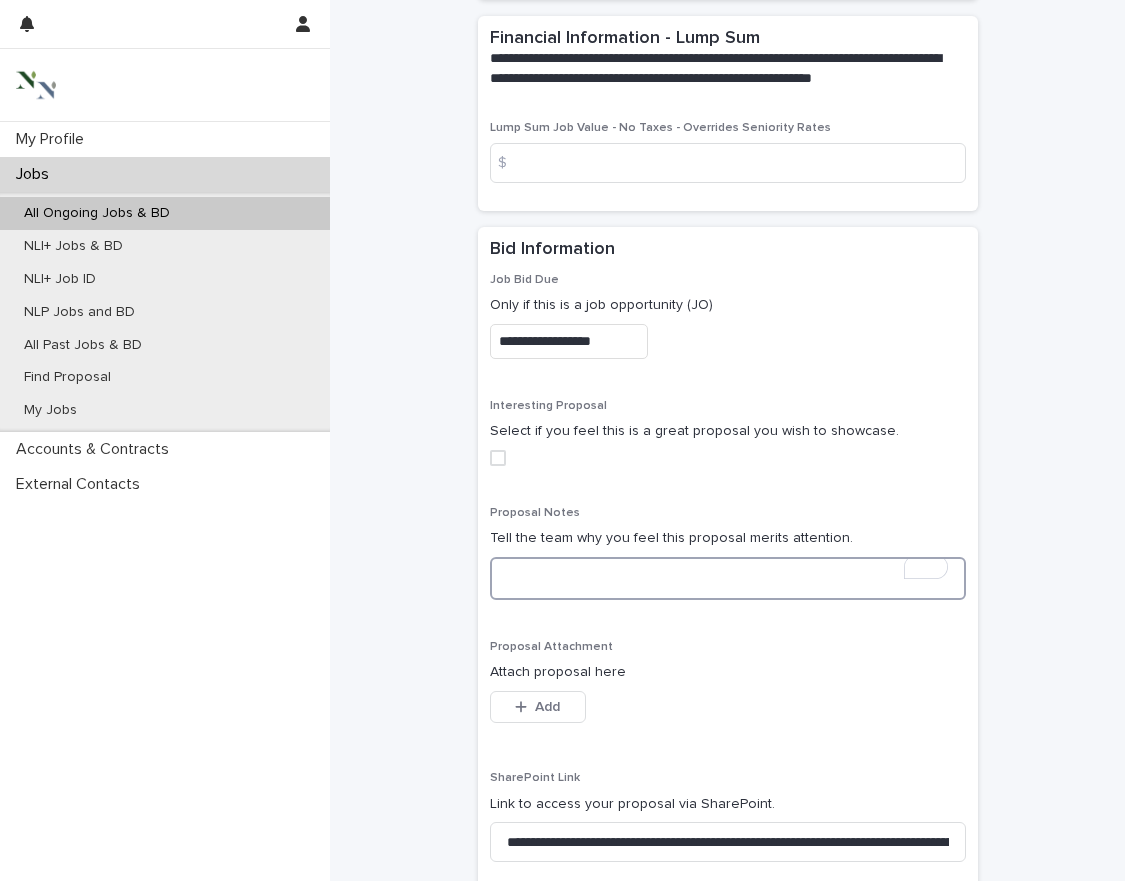 scroll, scrollTop: 5527, scrollLeft: 0, axis: vertical 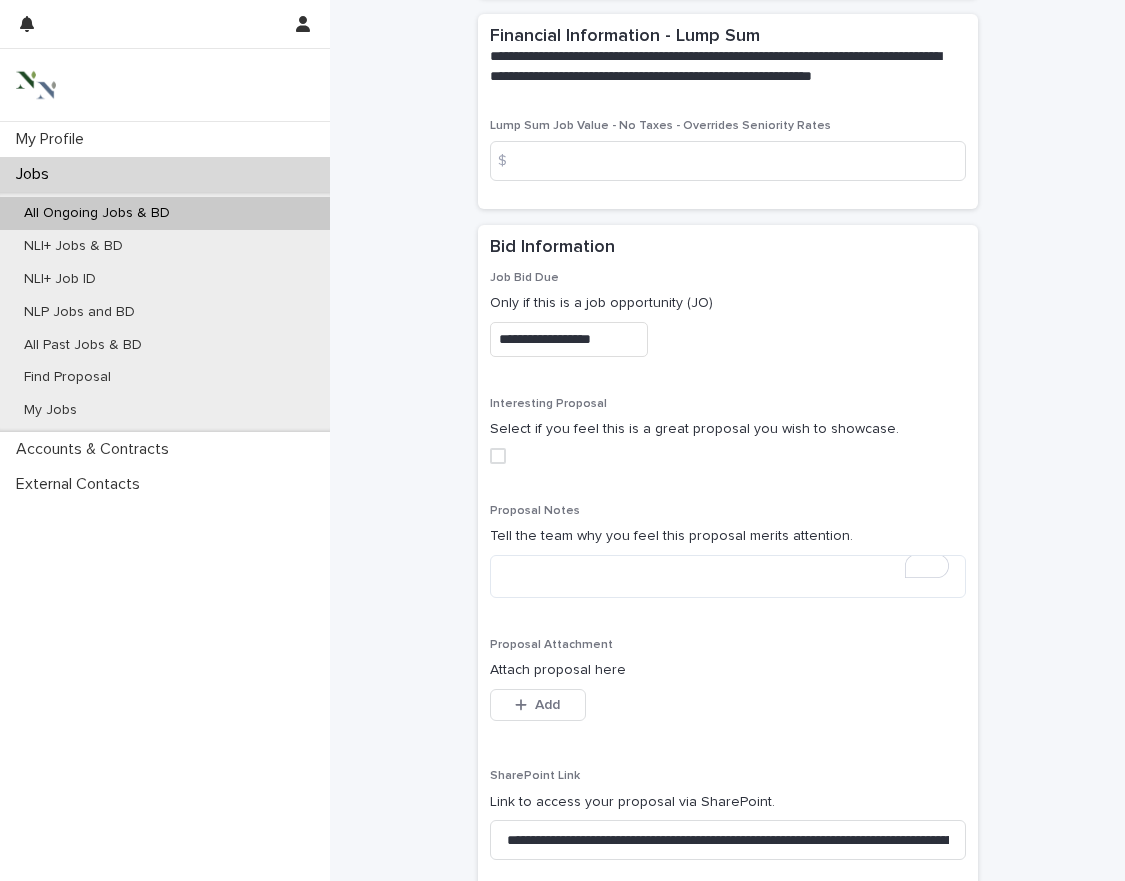 click on "Save" at bounding box center (728, 920) 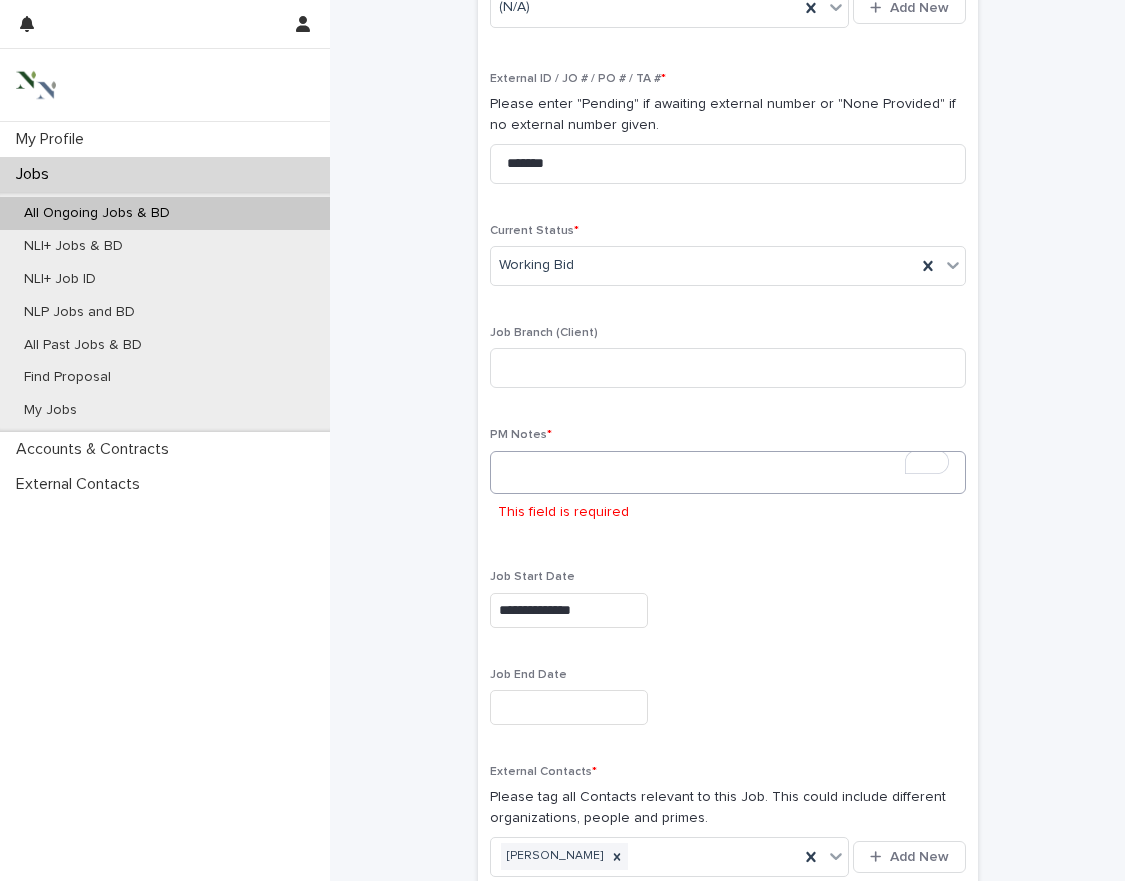 scroll, scrollTop: 755, scrollLeft: 0, axis: vertical 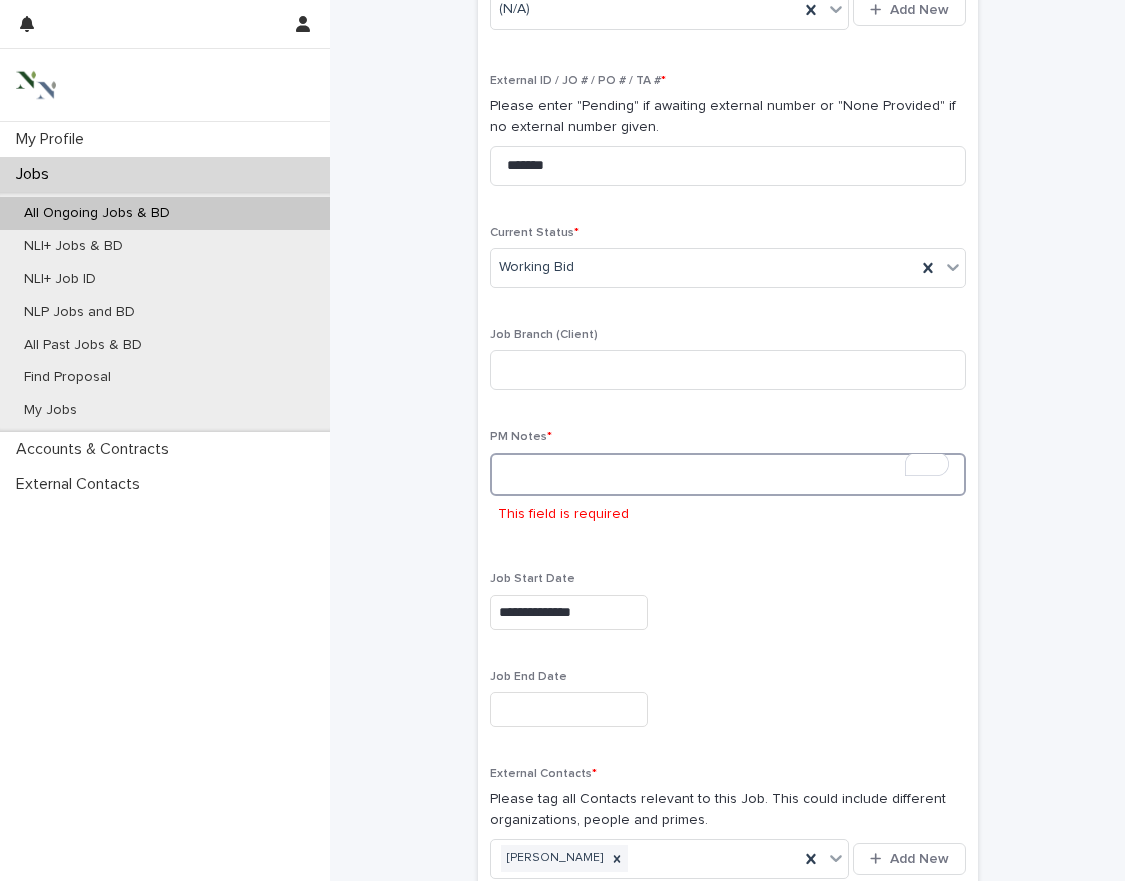 click at bounding box center [728, 474] 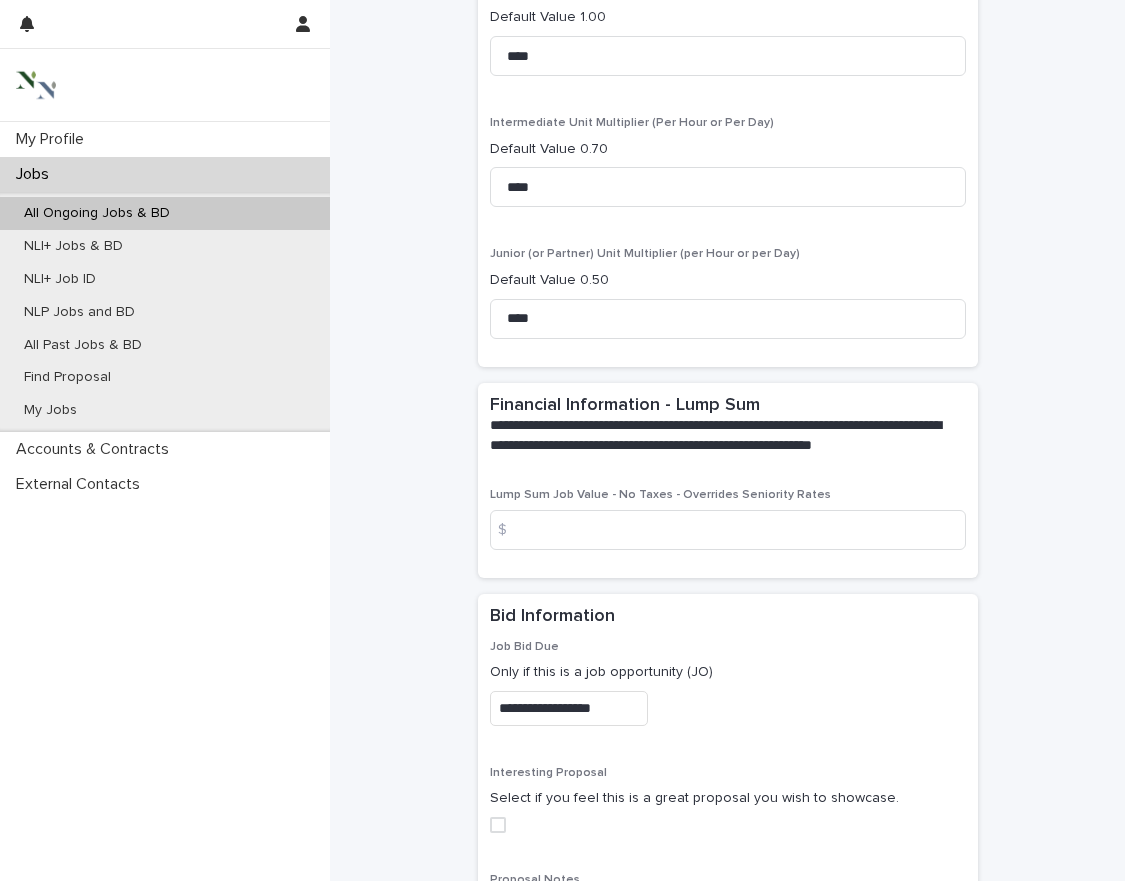 scroll, scrollTop: 5599, scrollLeft: 0, axis: vertical 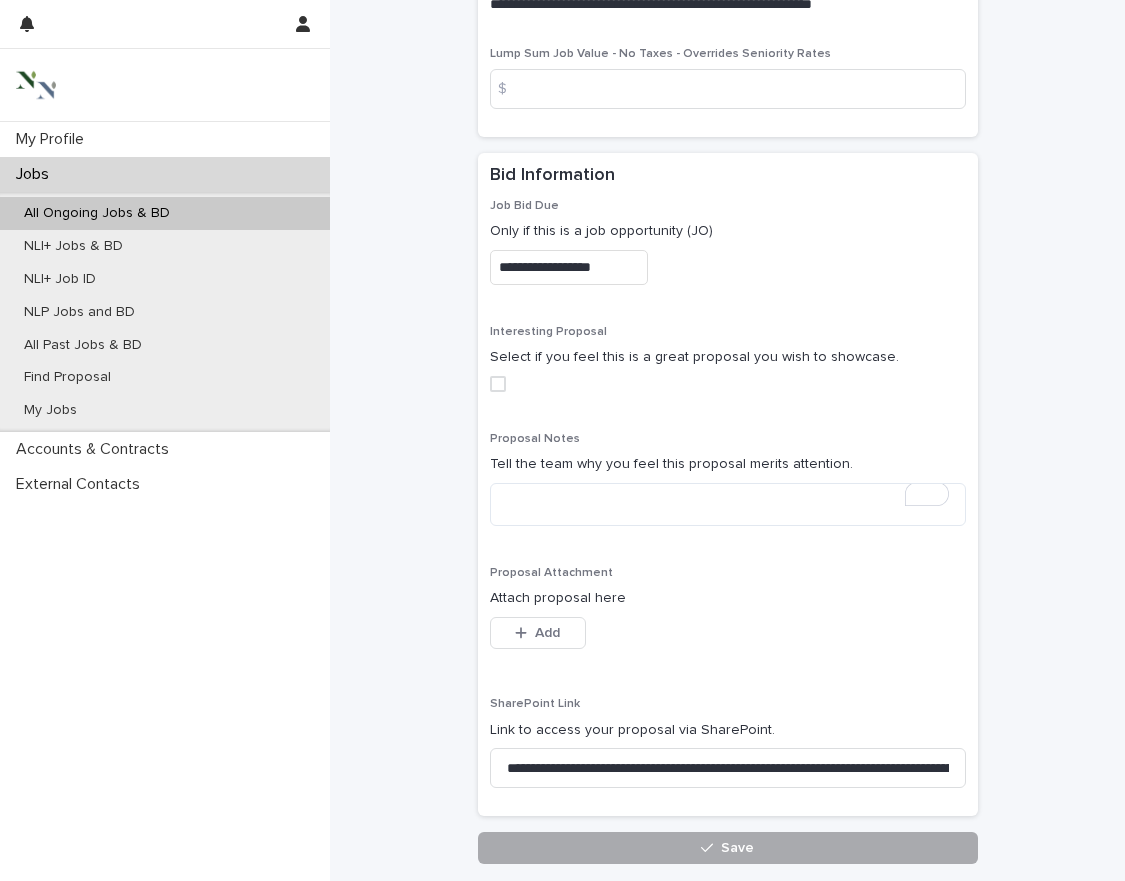 type on "**********" 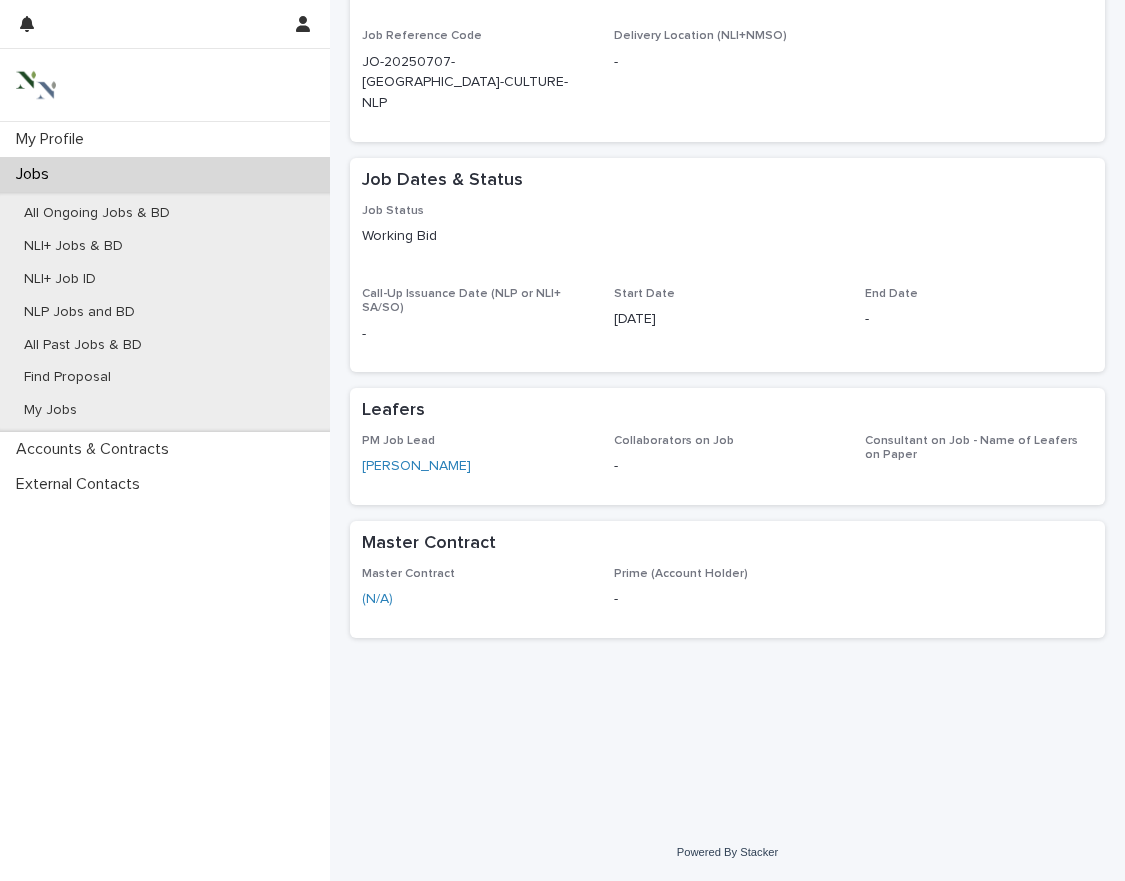 scroll, scrollTop: 0, scrollLeft: 0, axis: both 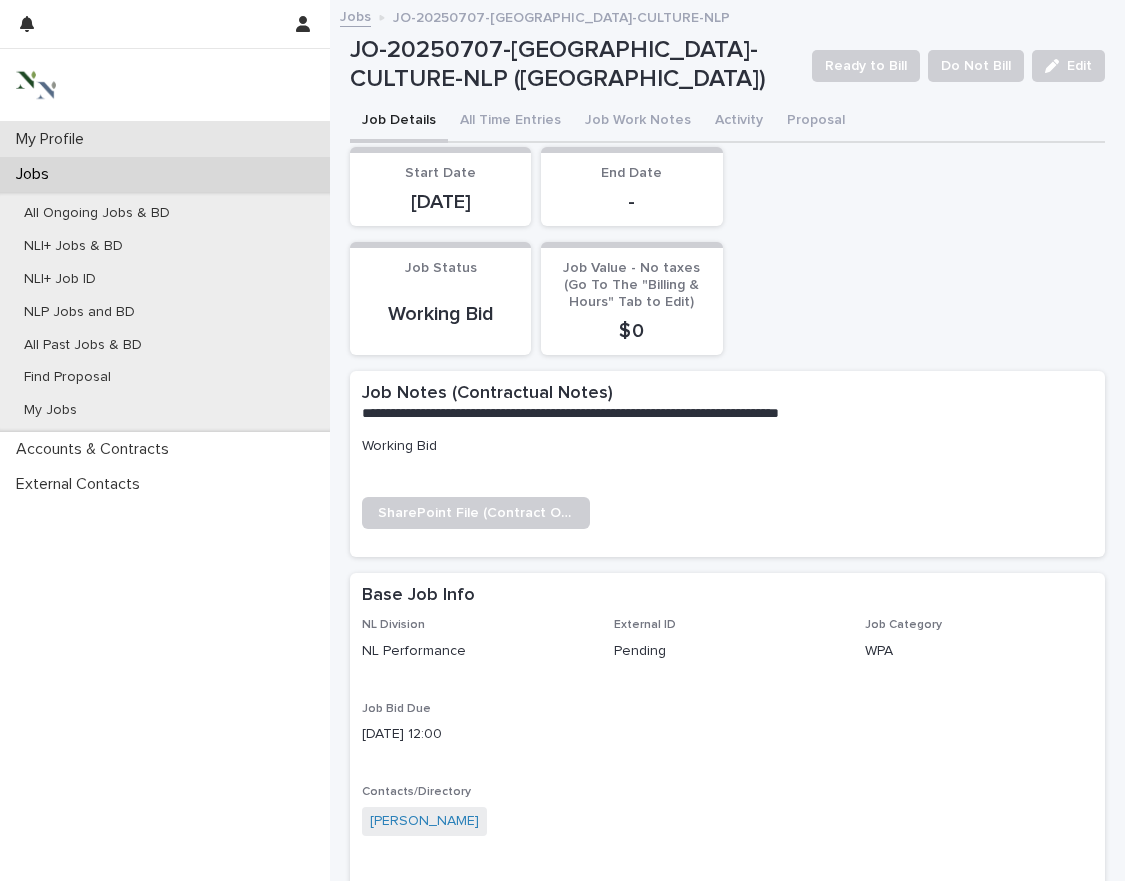 click on "My Profile" at bounding box center [165, 139] 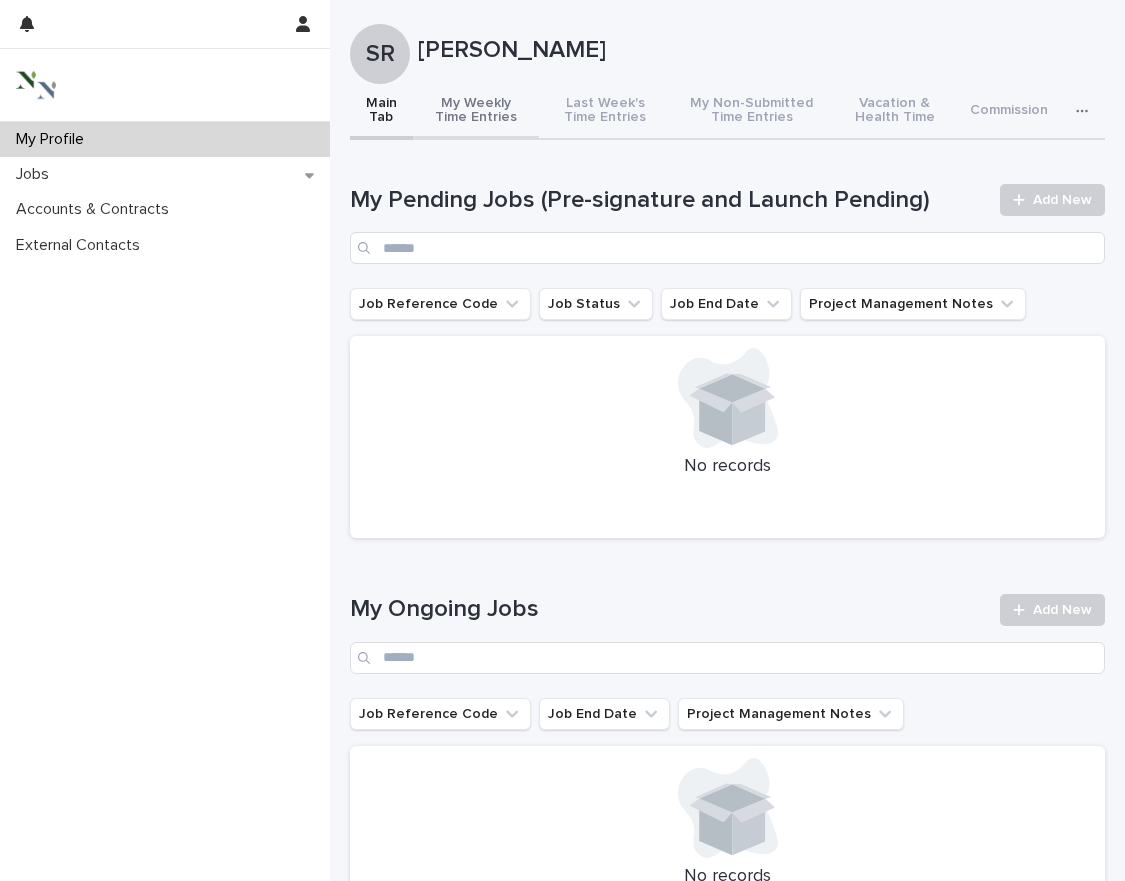 click on "My Weekly Time Entries" at bounding box center [476, 112] 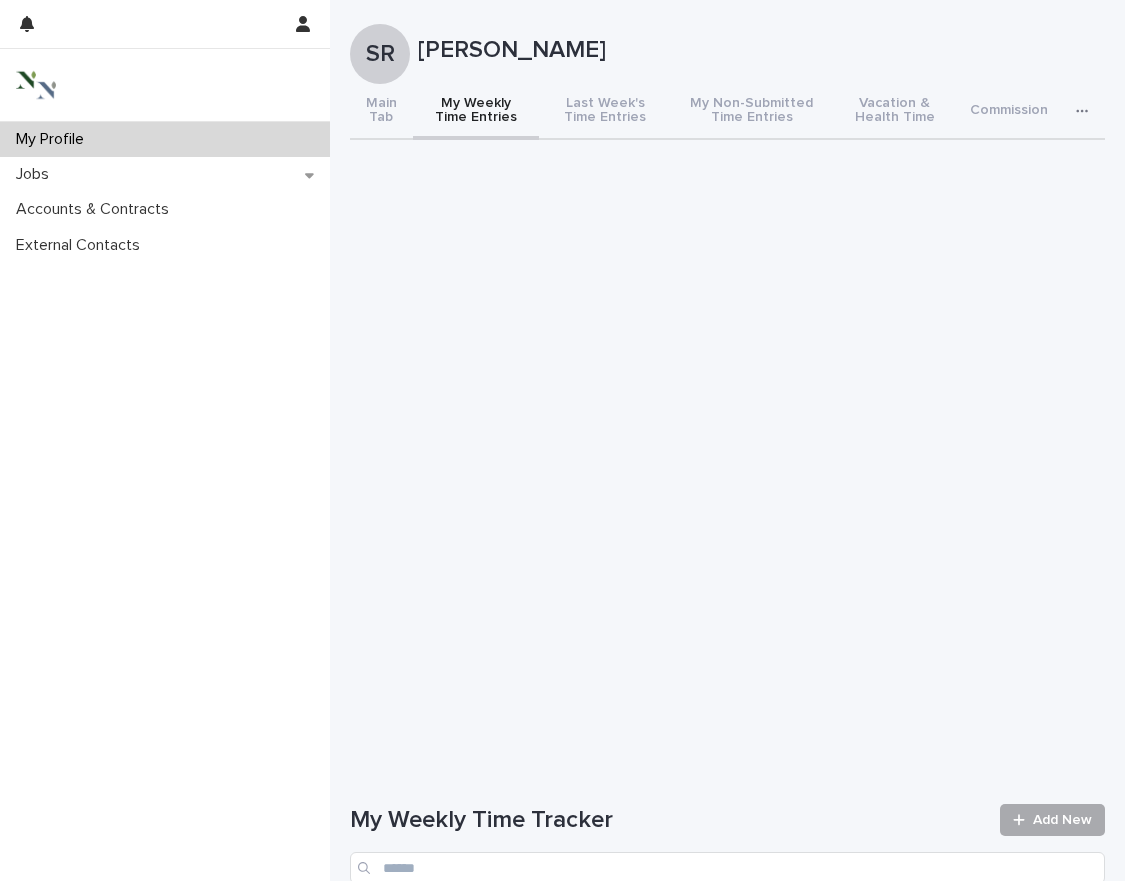 click on "Add New" at bounding box center [1052, 820] 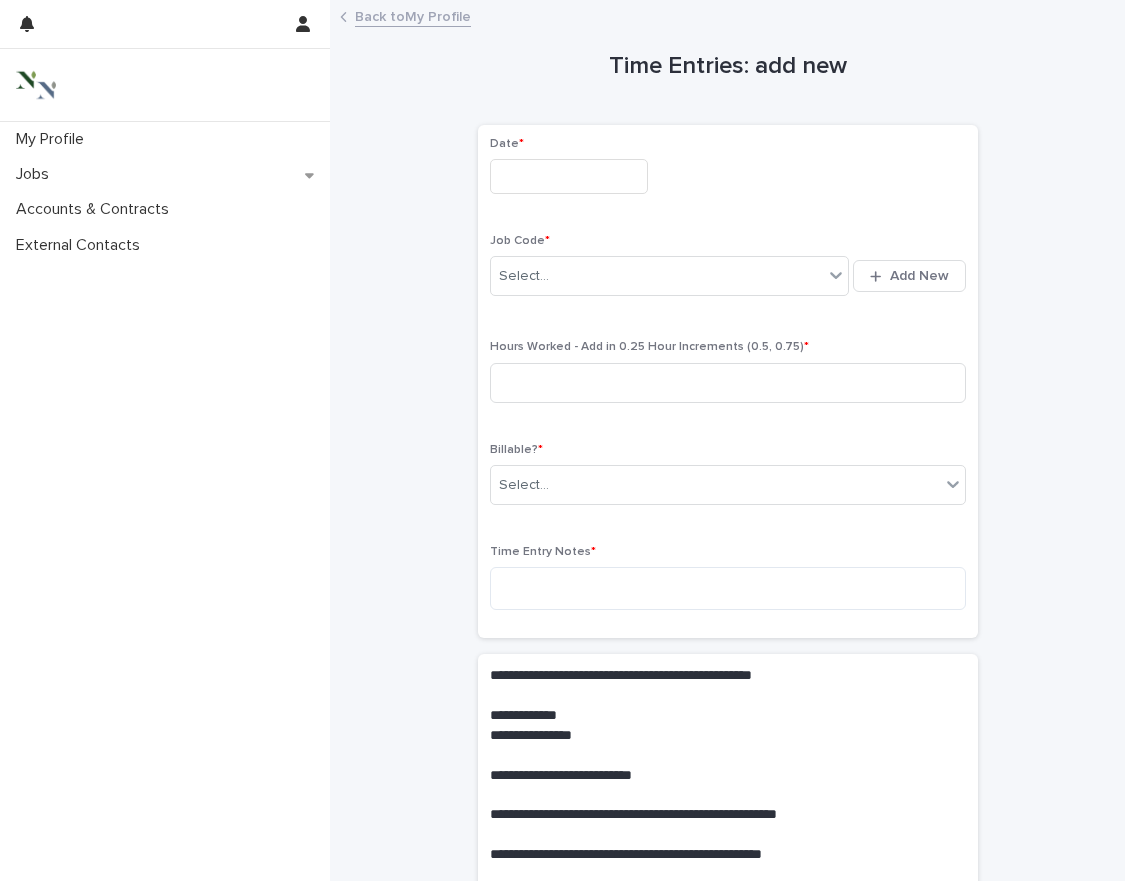 click on "Date *" at bounding box center [728, 173] 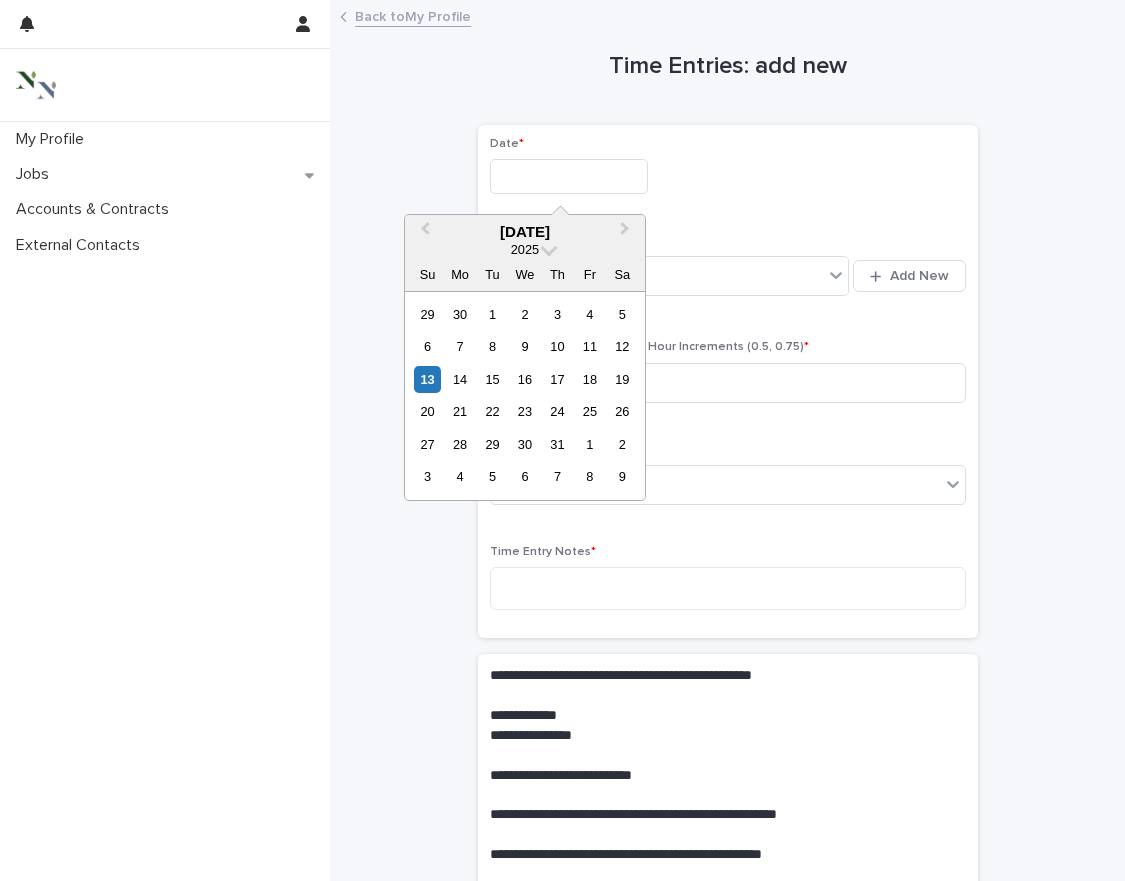 click at bounding box center [569, 176] 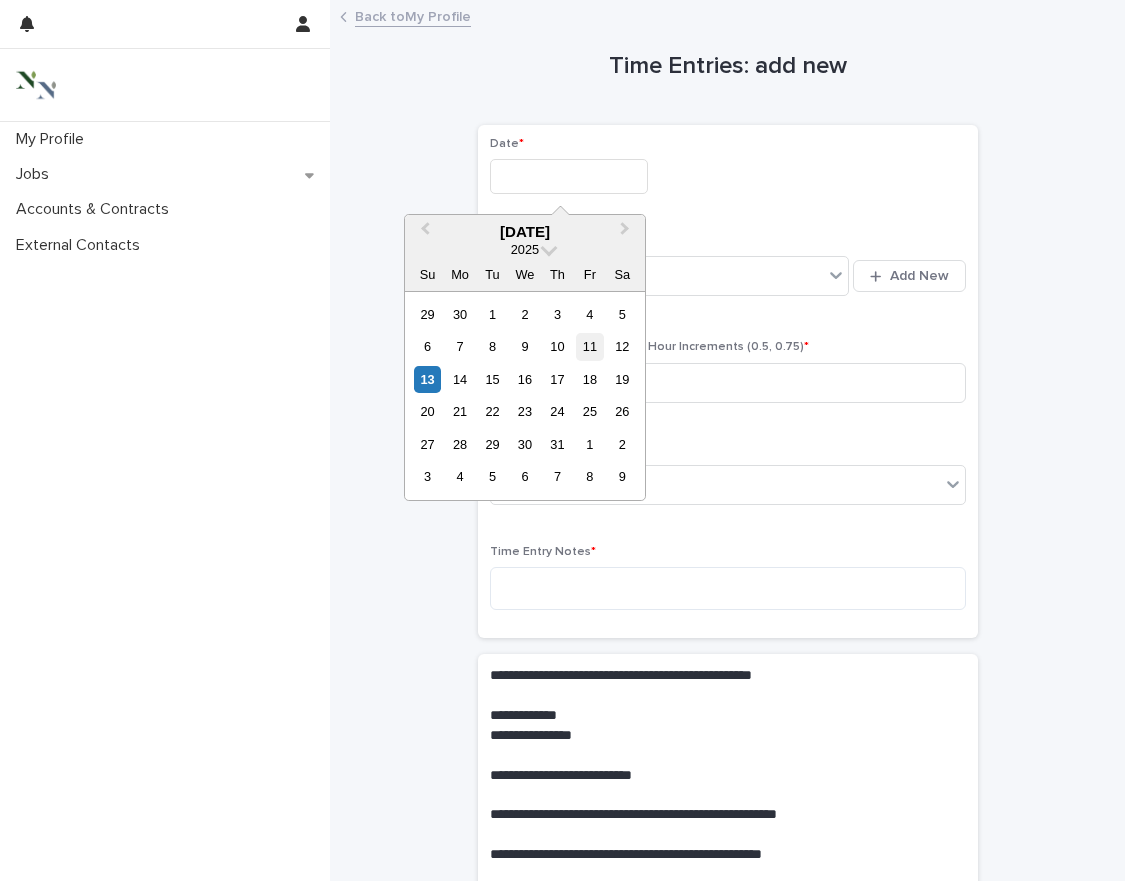 click on "11" at bounding box center (589, 346) 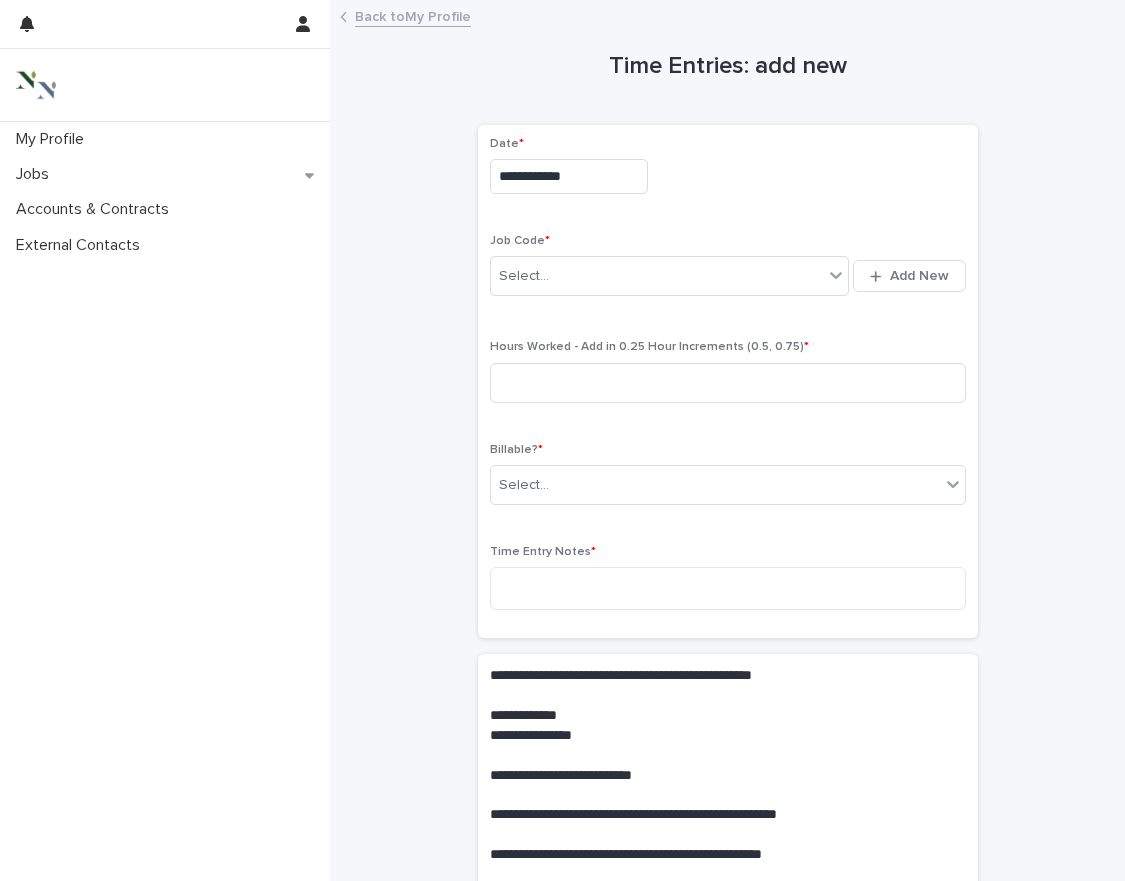 click on "Select... Add New" at bounding box center (728, 276) 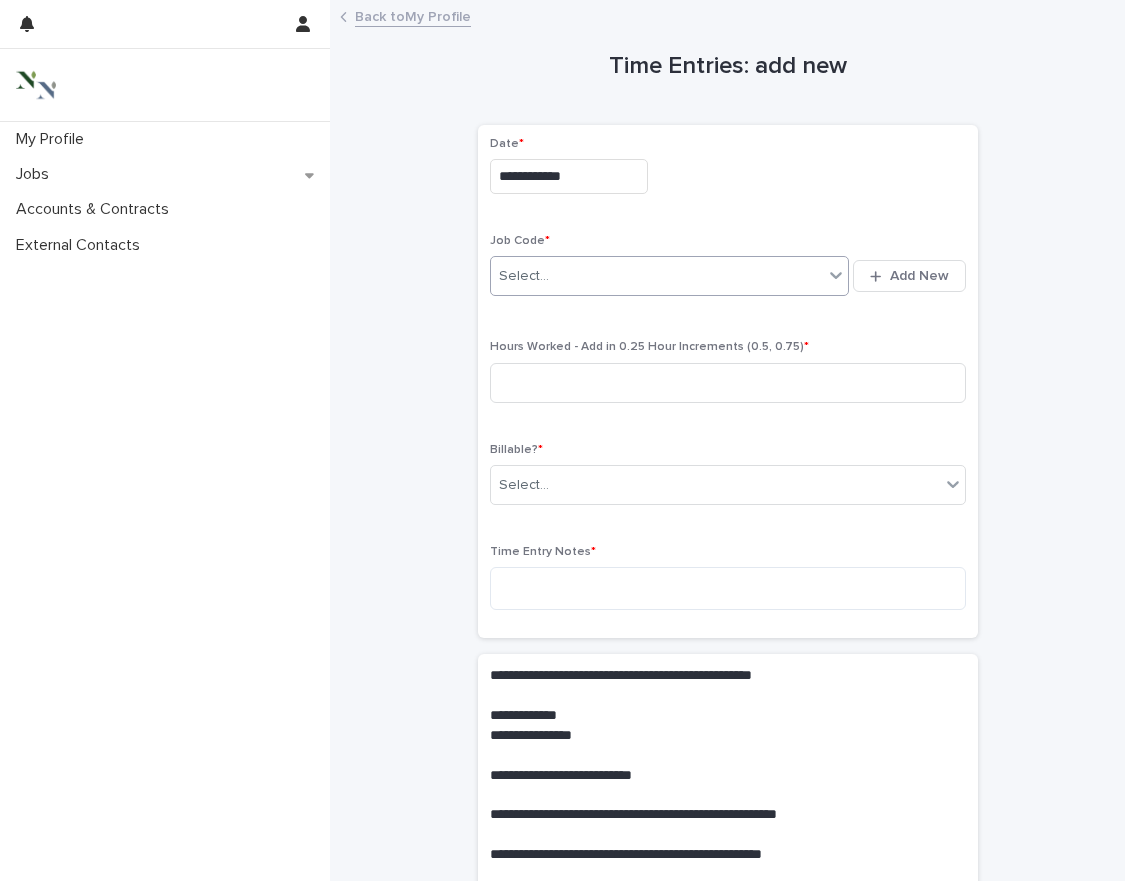 click on "Select..." at bounding box center (657, 276) 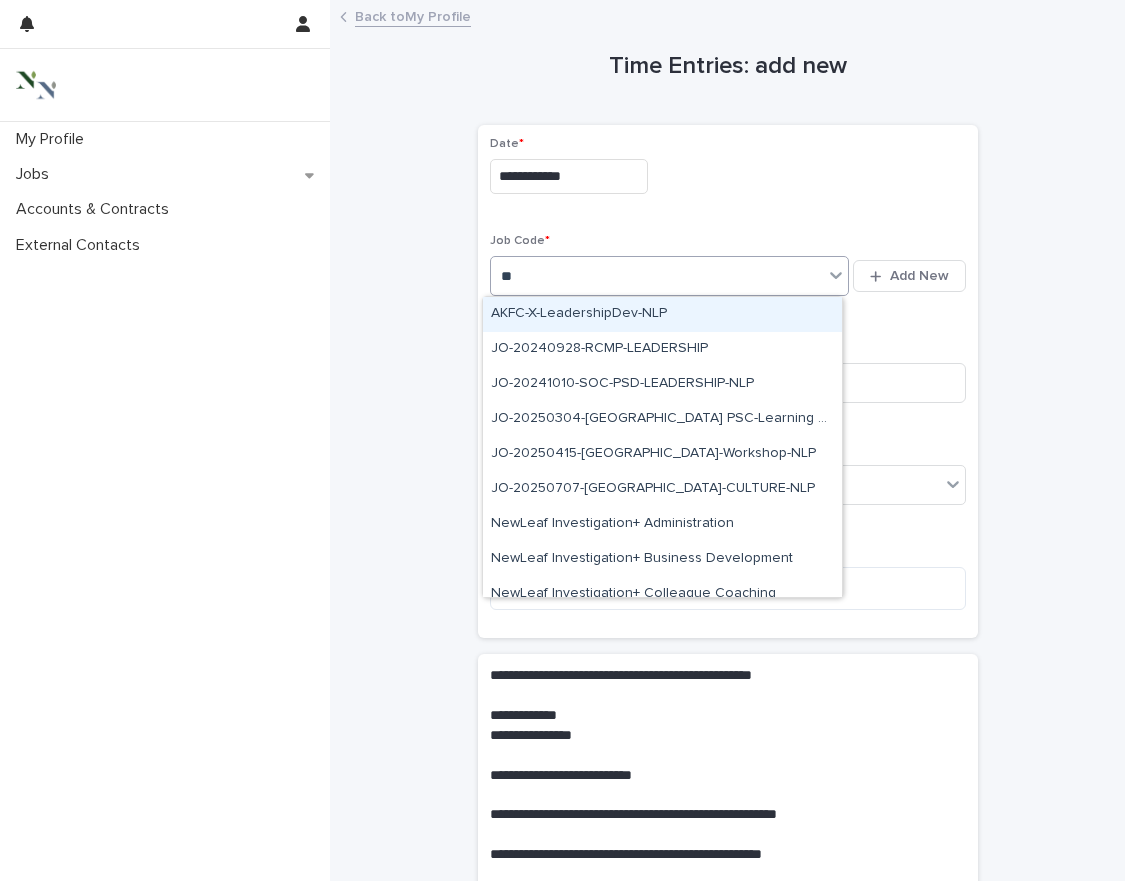 type on "***" 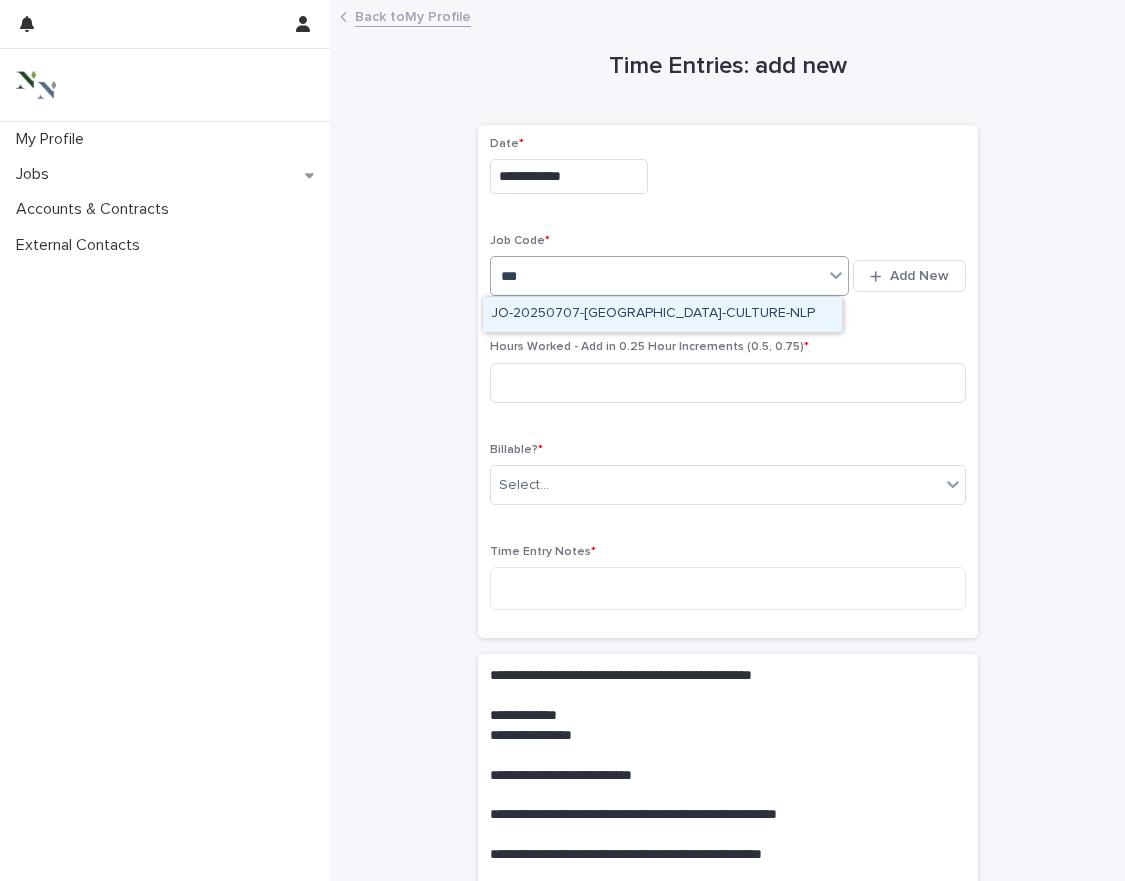 click on "JO-20250707-[GEOGRAPHIC_DATA]-CULTURE-NLP" at bounding box center [662, 314] 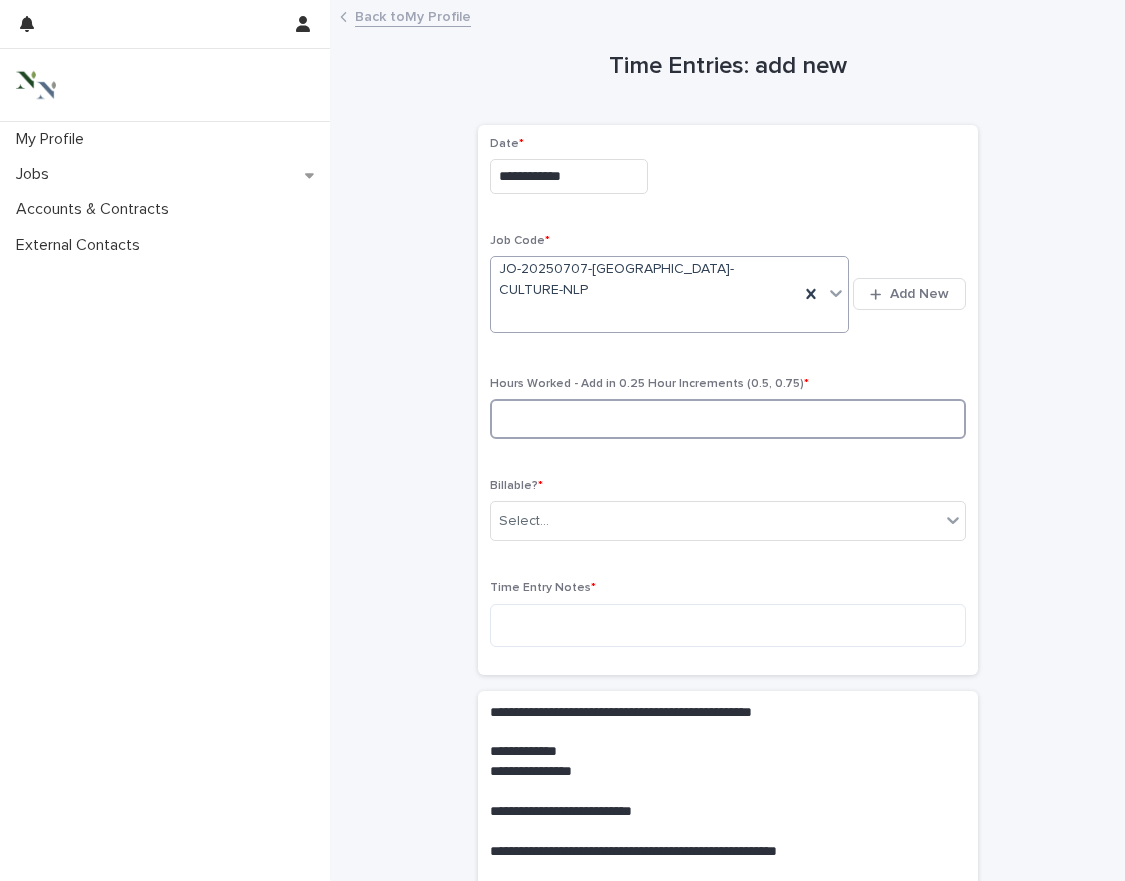 click at bounding box center [728, 419] 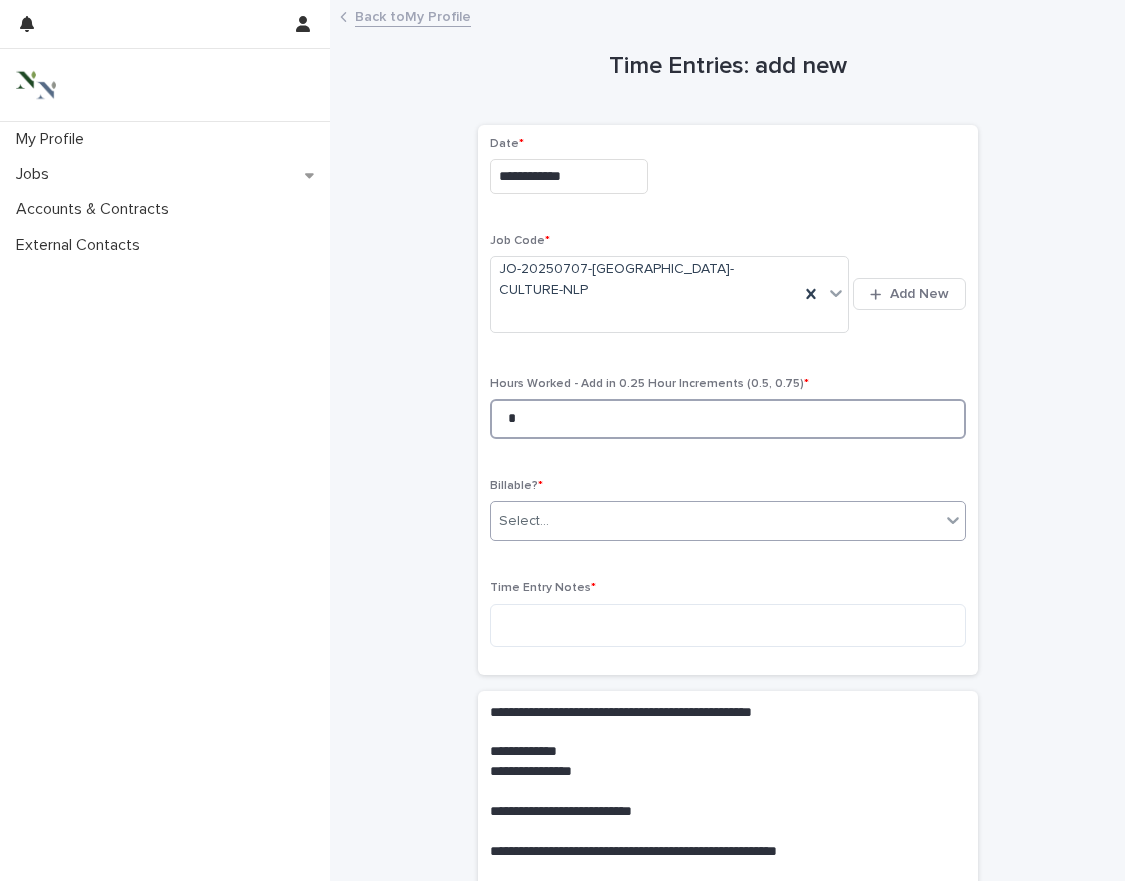 type on "*" 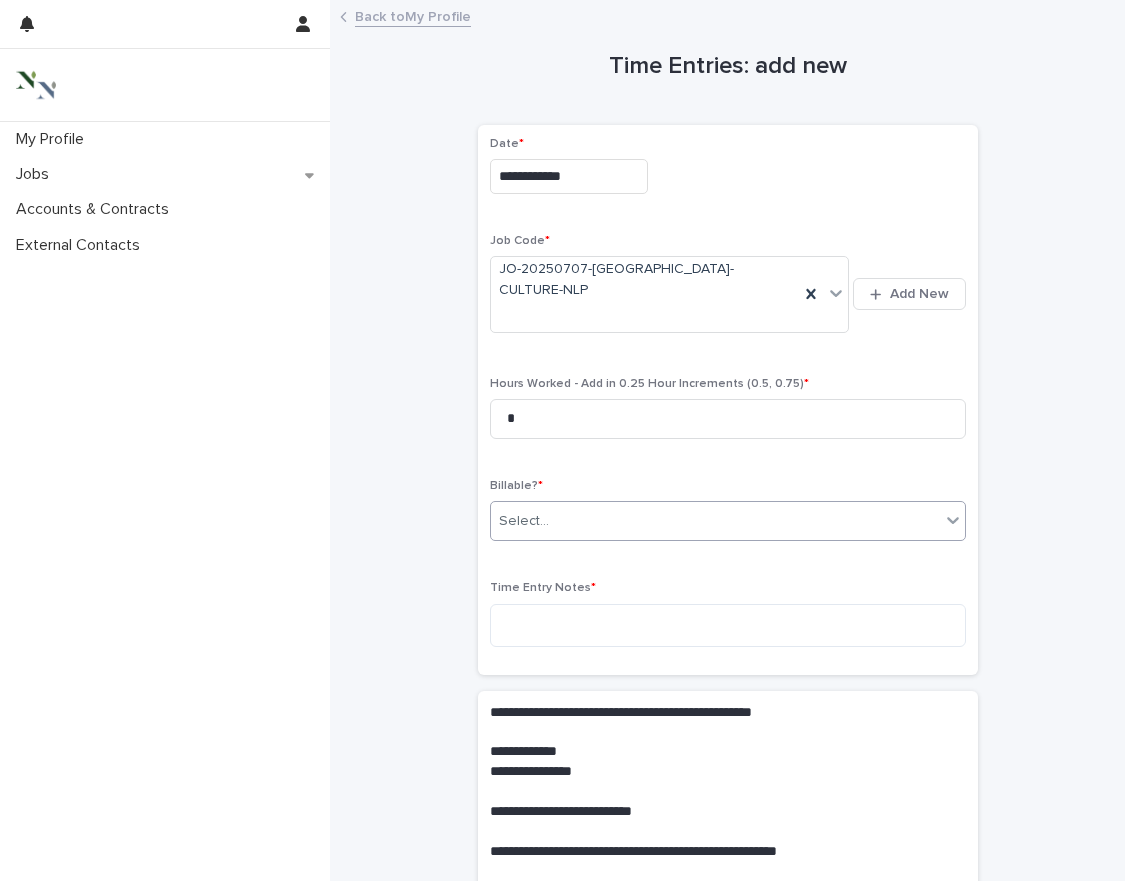 click on "Select..." at bounding box center [715, 521] 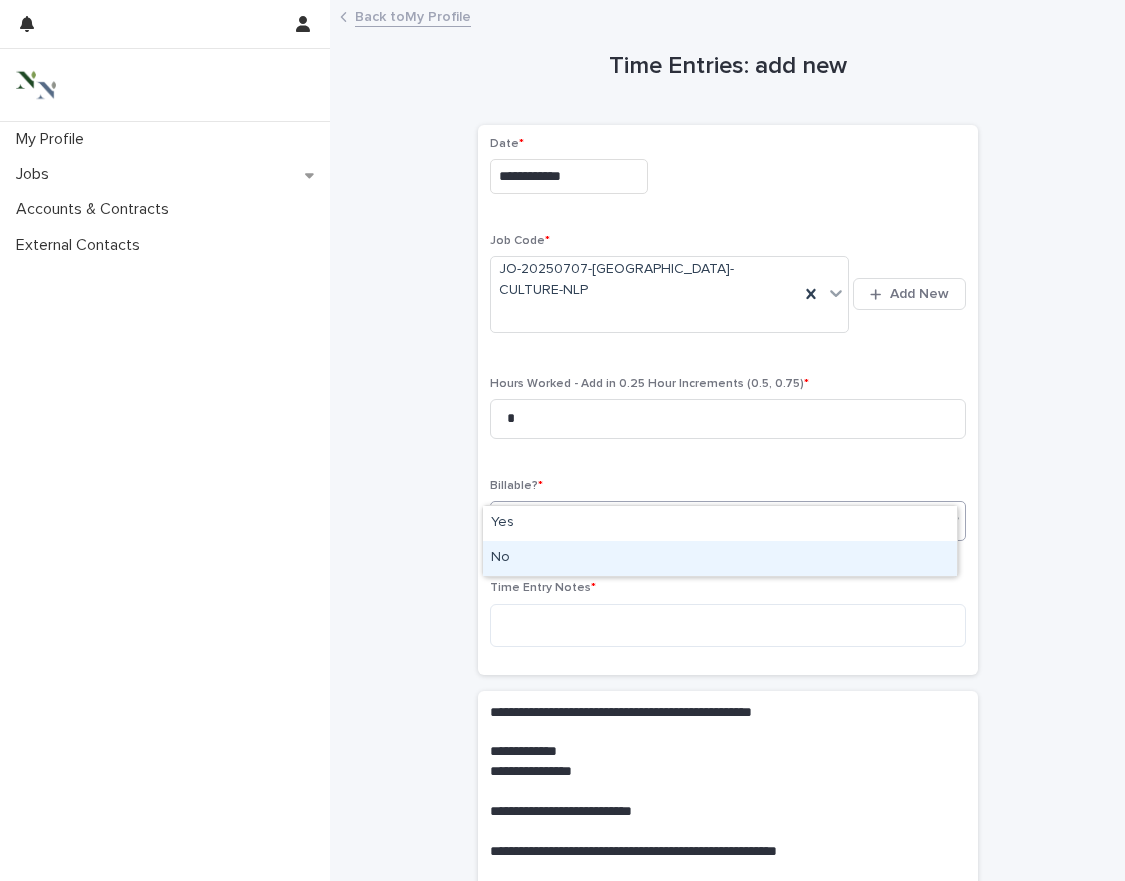 click on "No" at bounding box center [720, 558] 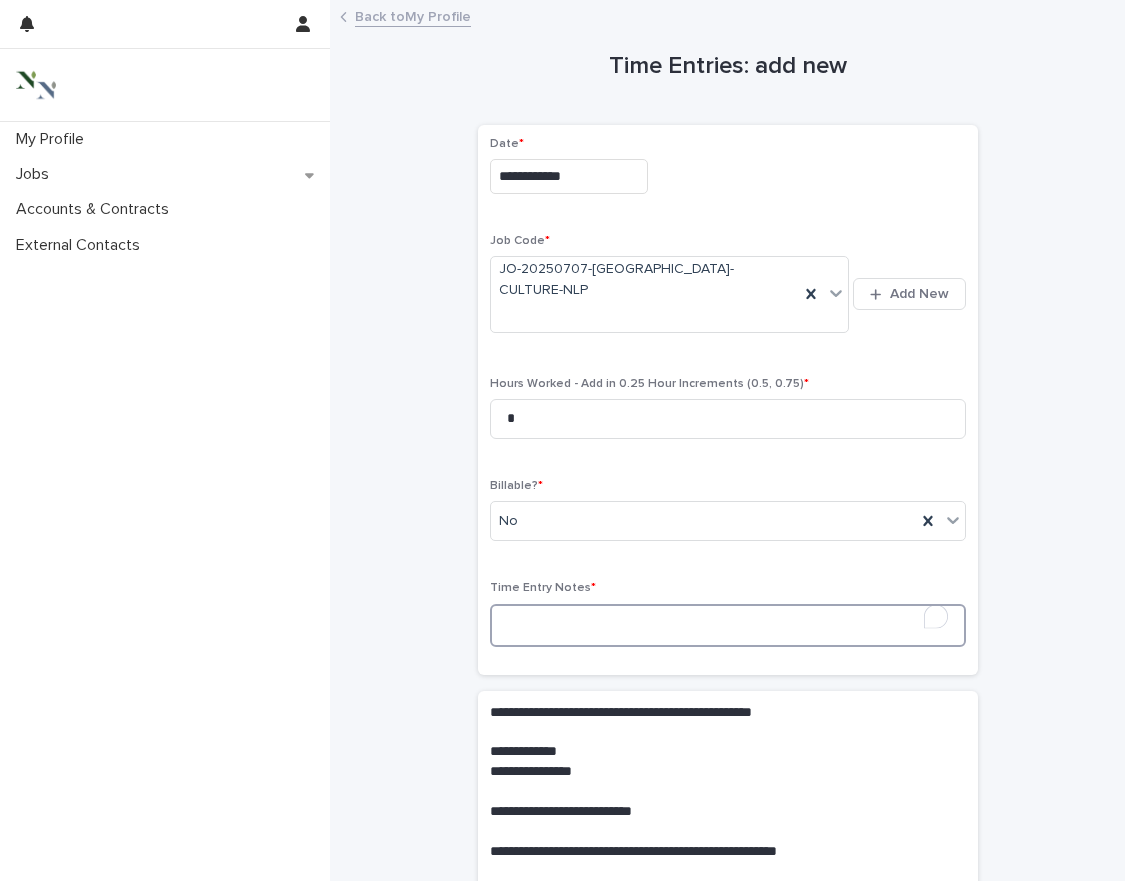 click at bounding box center (728, 625) 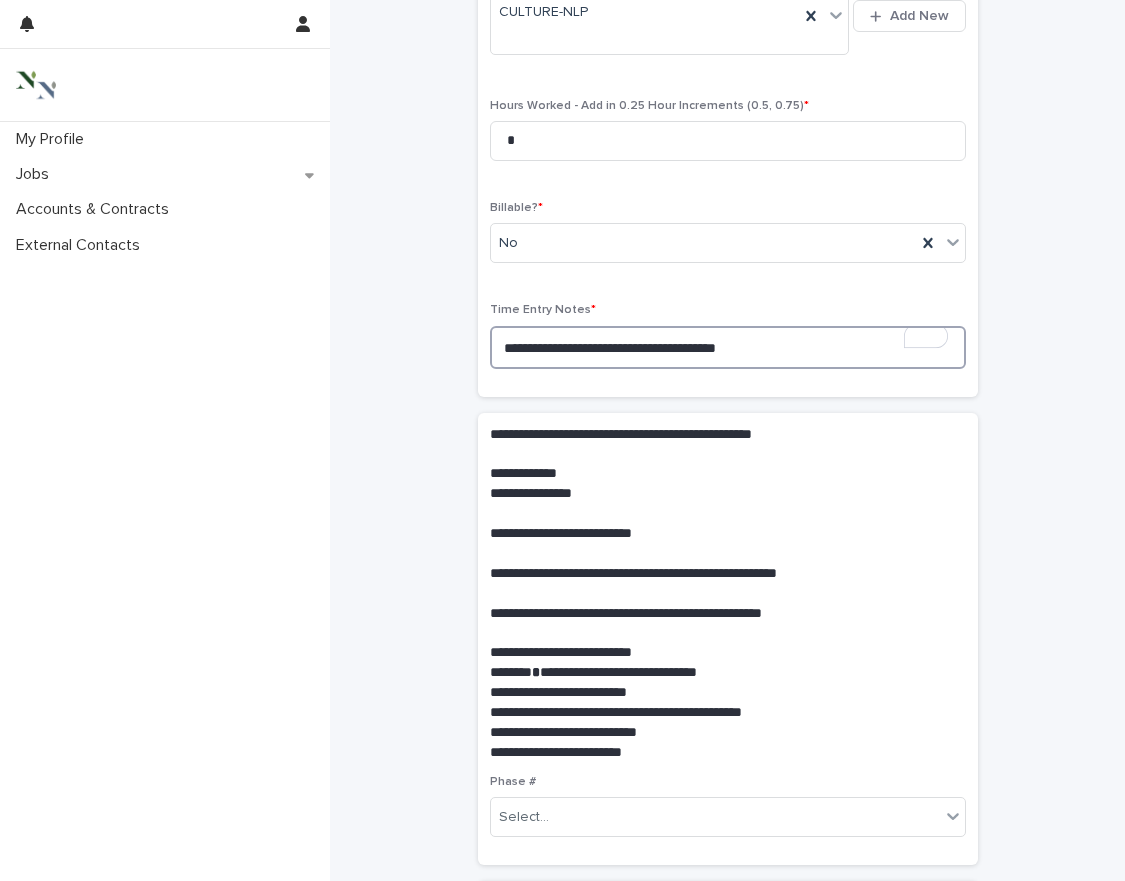 scroll, scrollTop: 341, scrollLeft: 0, axis: vertical 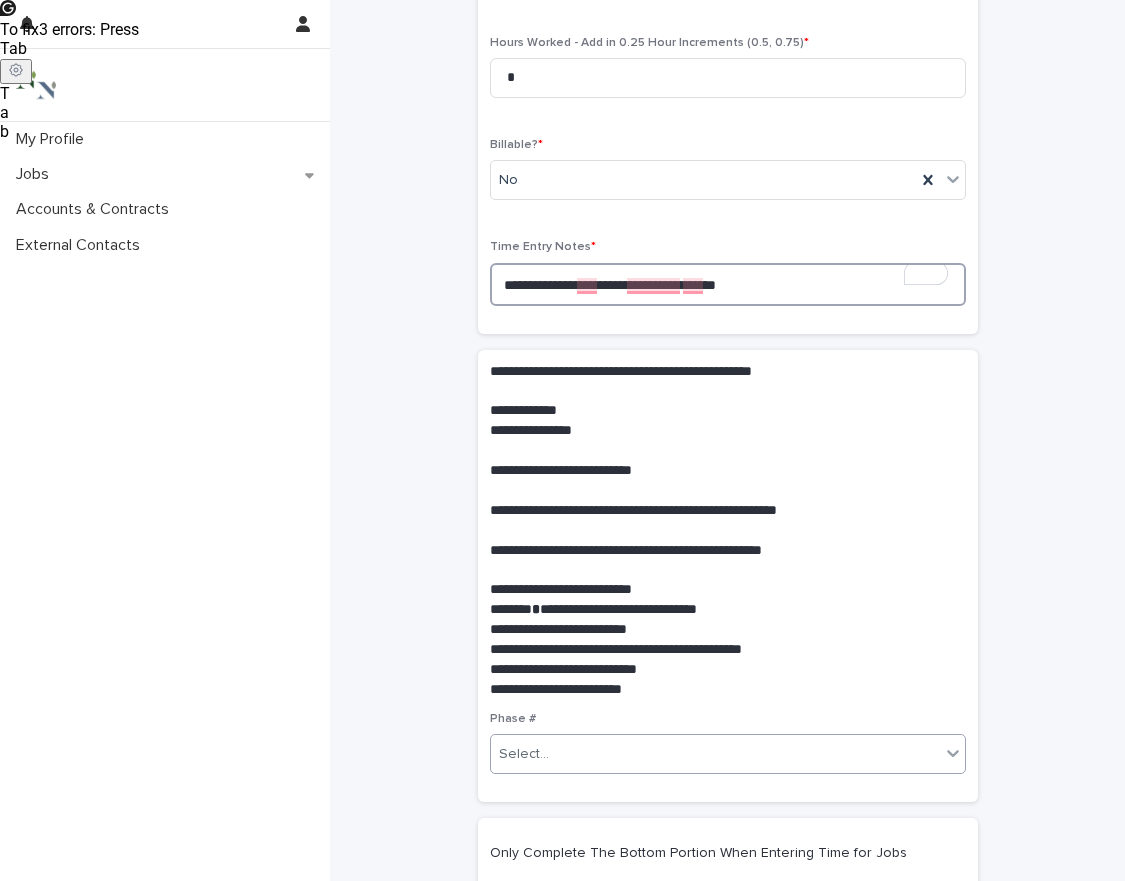 type on "**********" 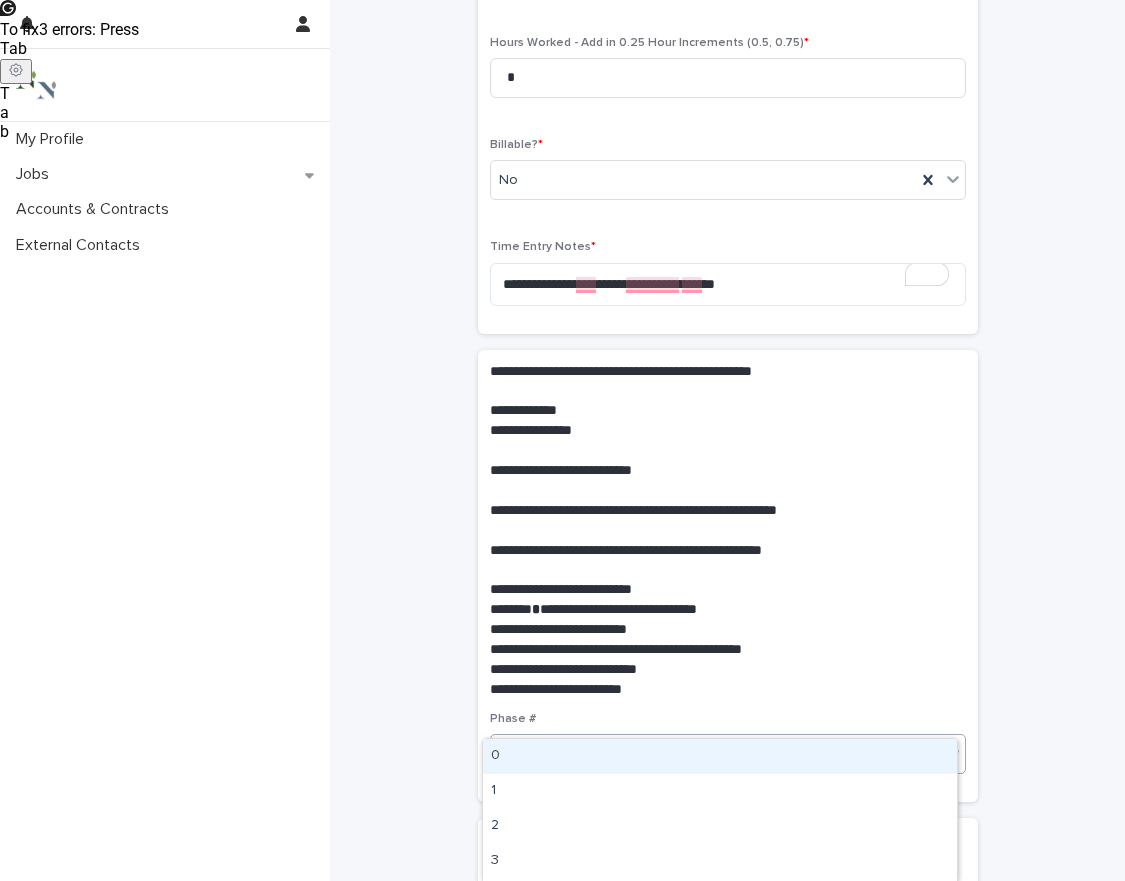 click on "Select..." at bounding box center [715, 754] 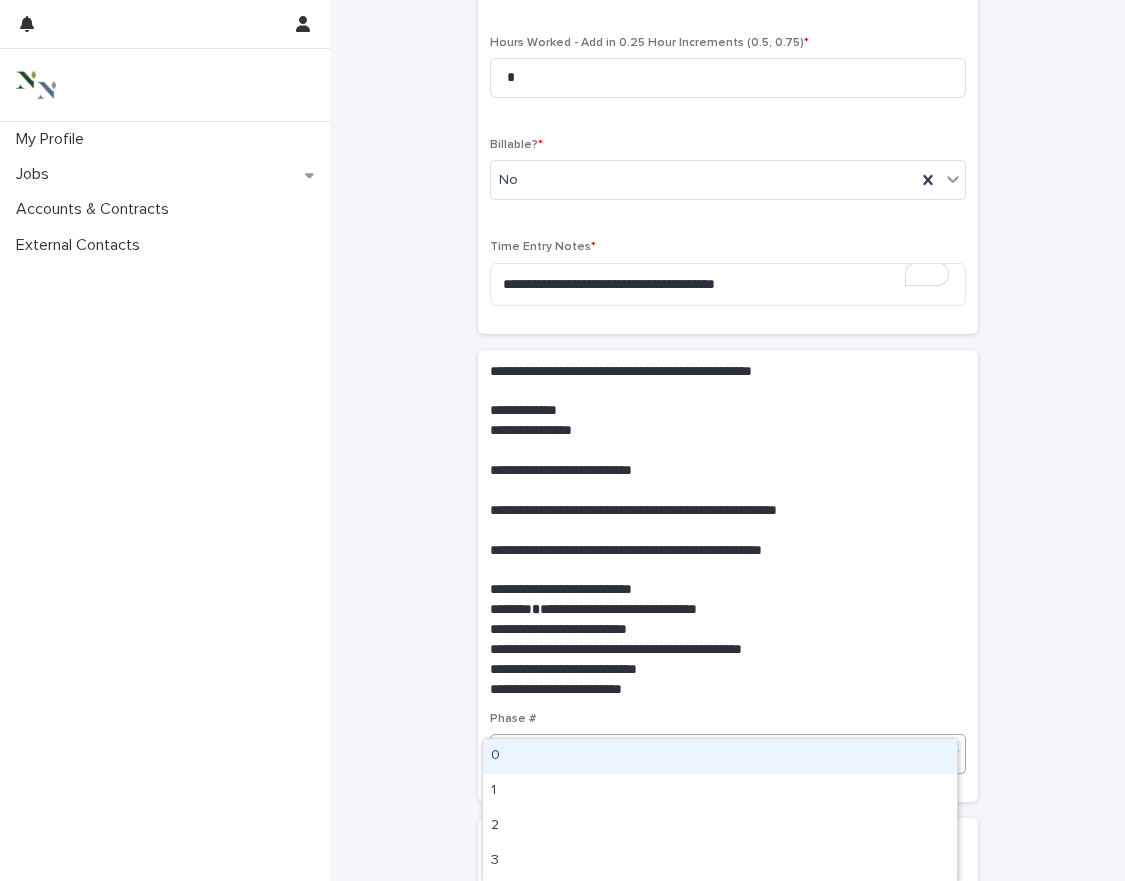 click on "0" at bounding box center (720, 756) 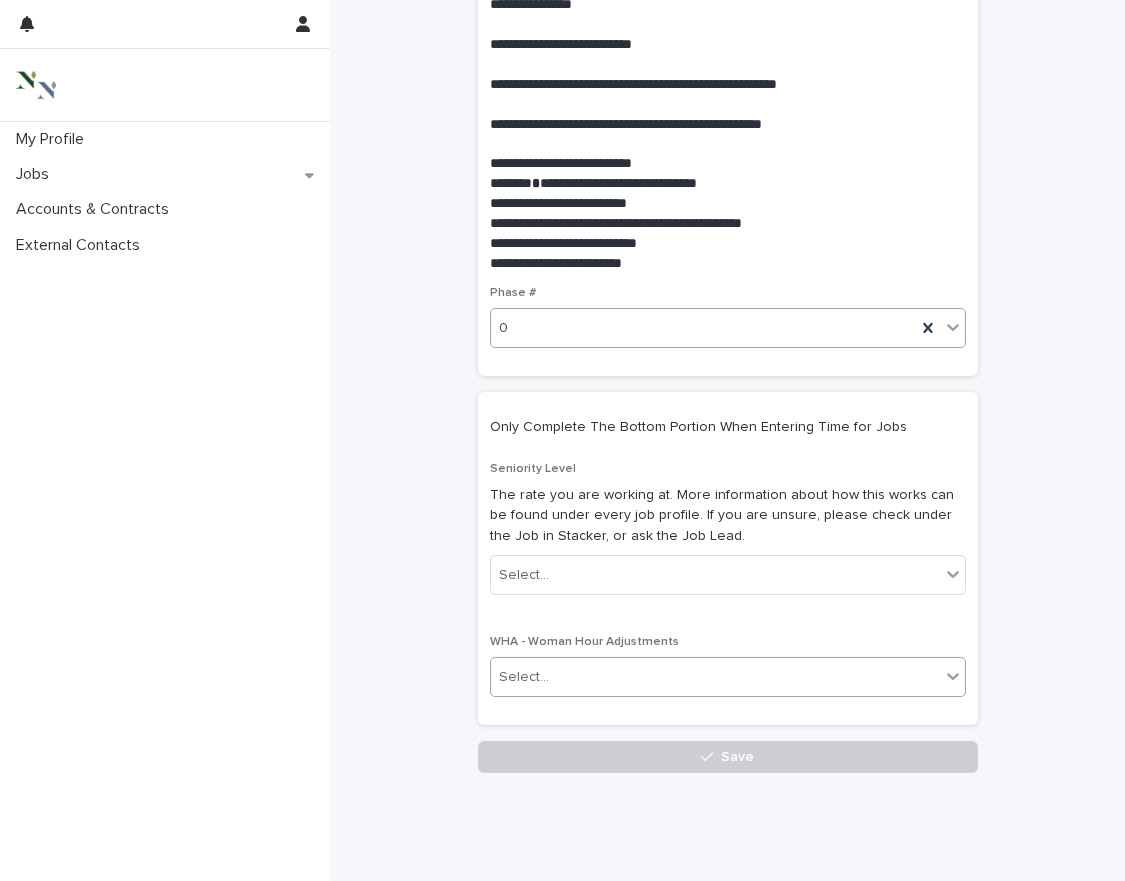 scroll, scrollTop: 780, scrollLeft: 0, axis: vertical 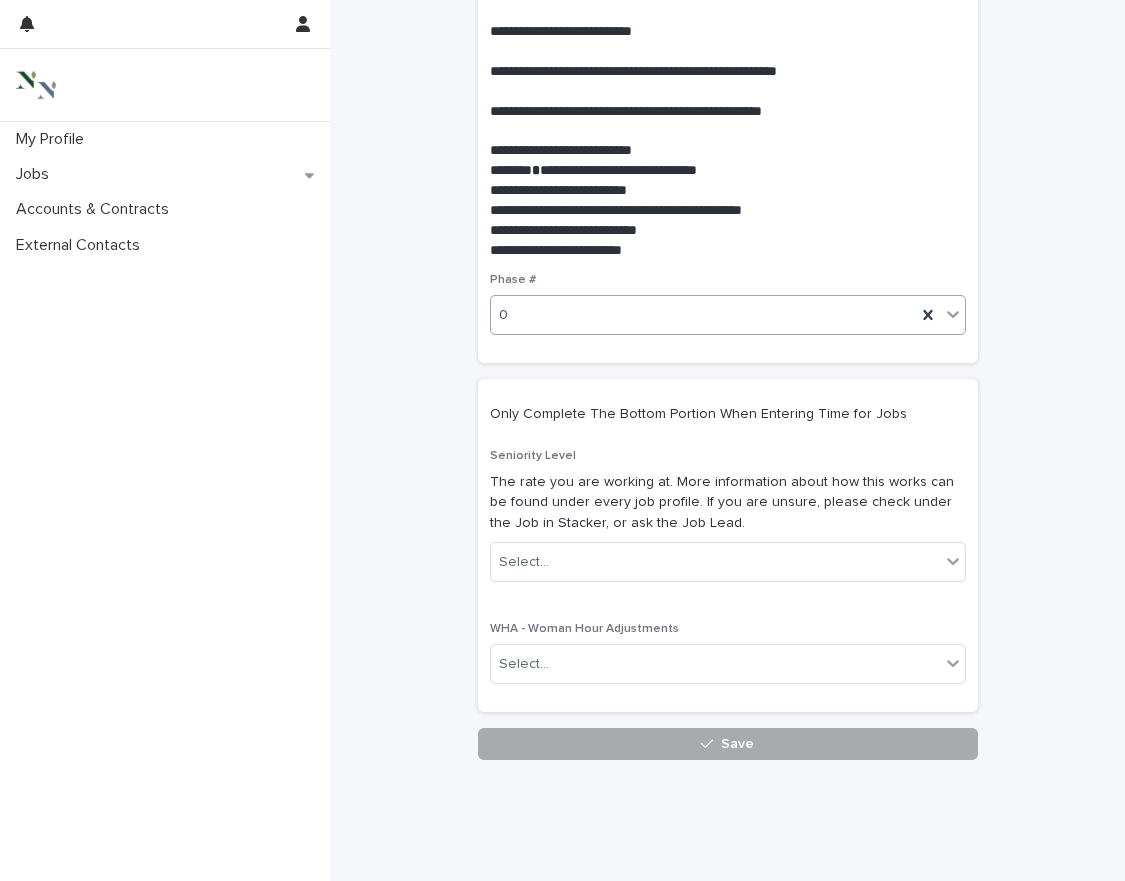 click on "Save" at bounding box center (728, 744) 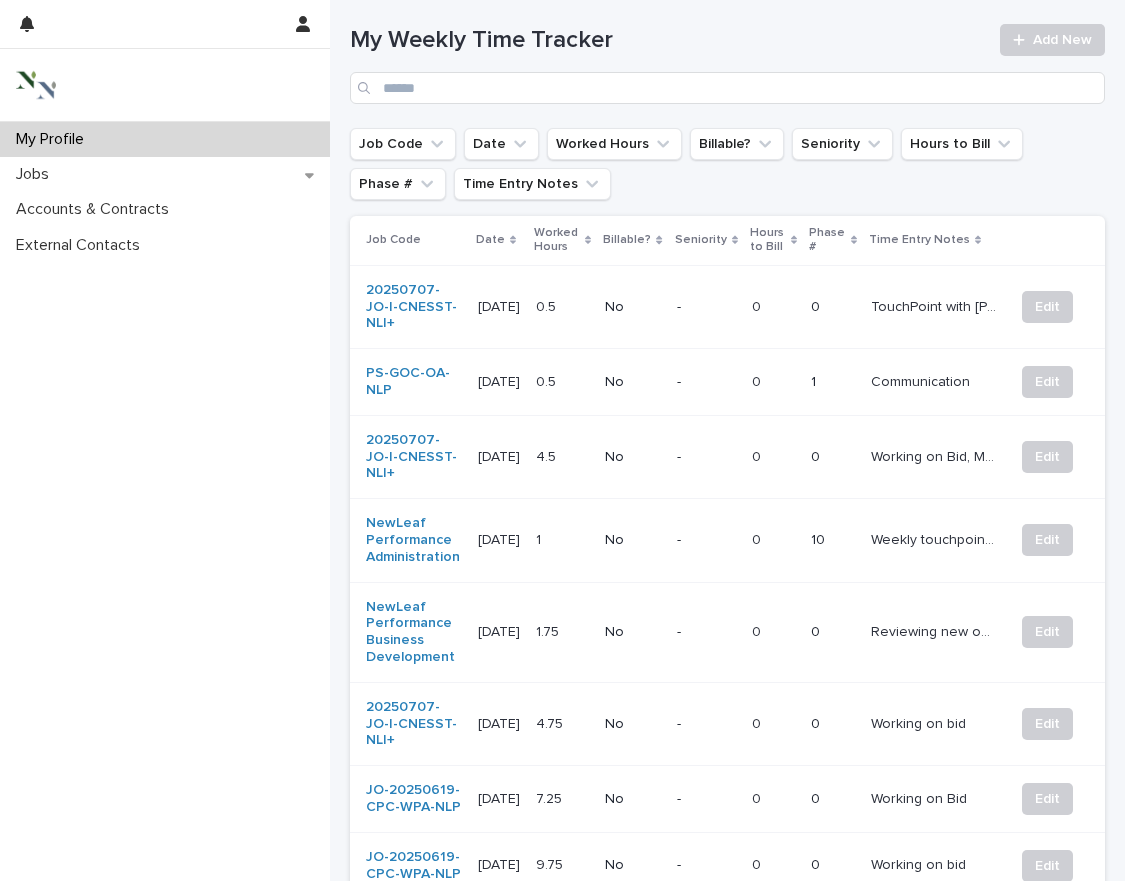 scroll, scrollTop: 0, scrollLeft: 0, axis: both 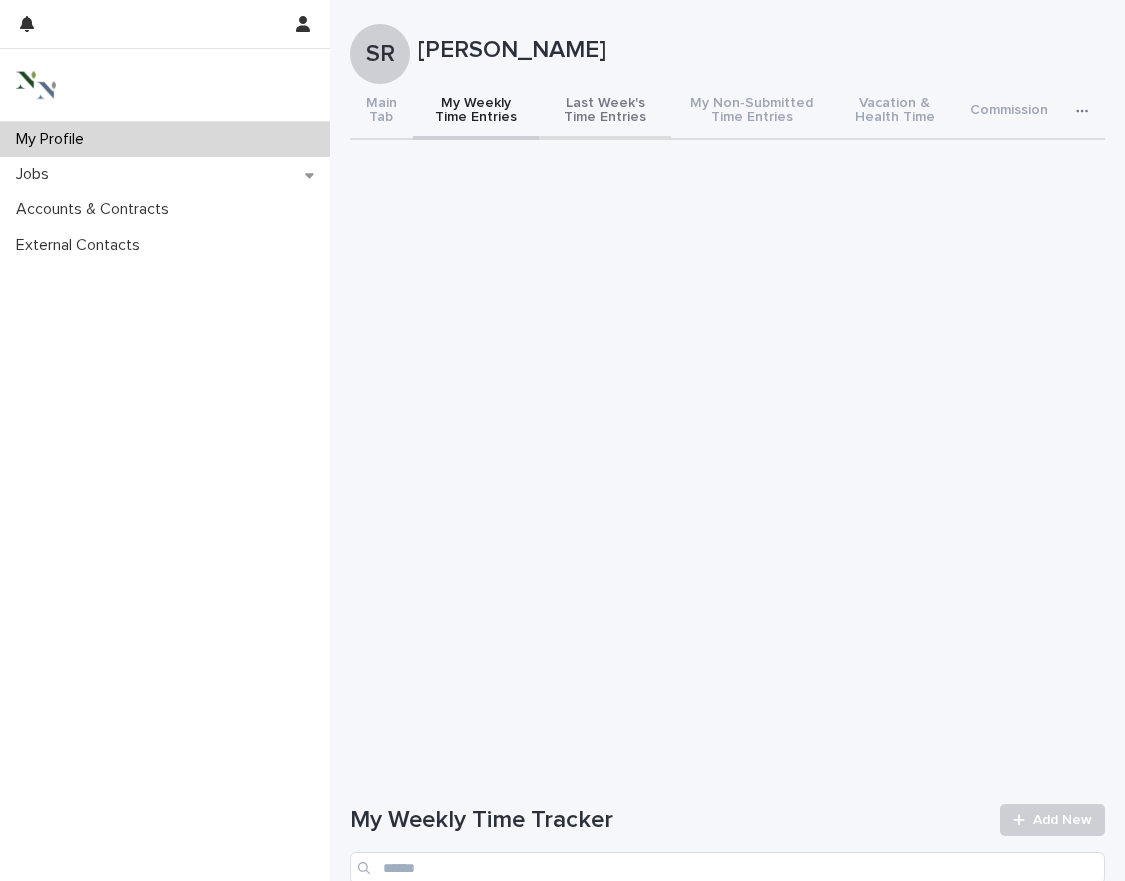click on "Last Week's Time Entries" at bounding box center (605, 112) 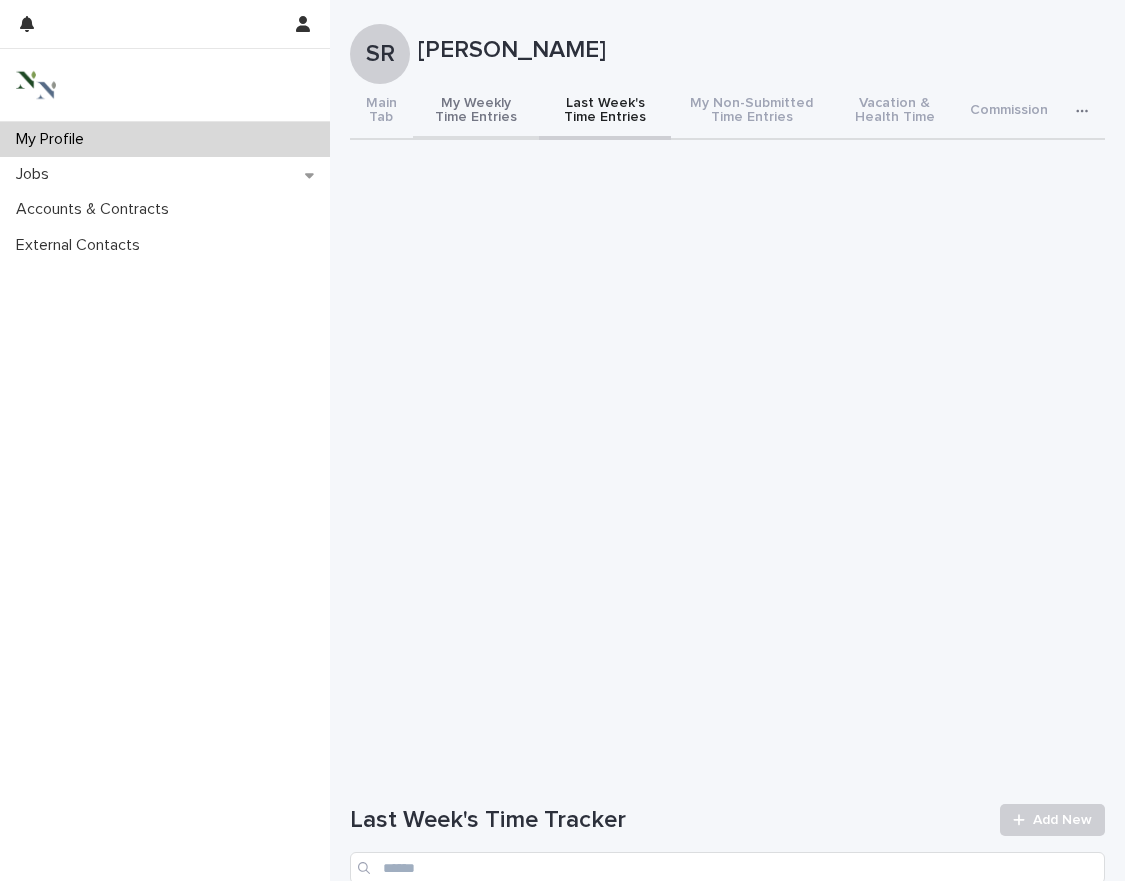 click on "My Weekly Time Entries" at bounding box center [476, 112] 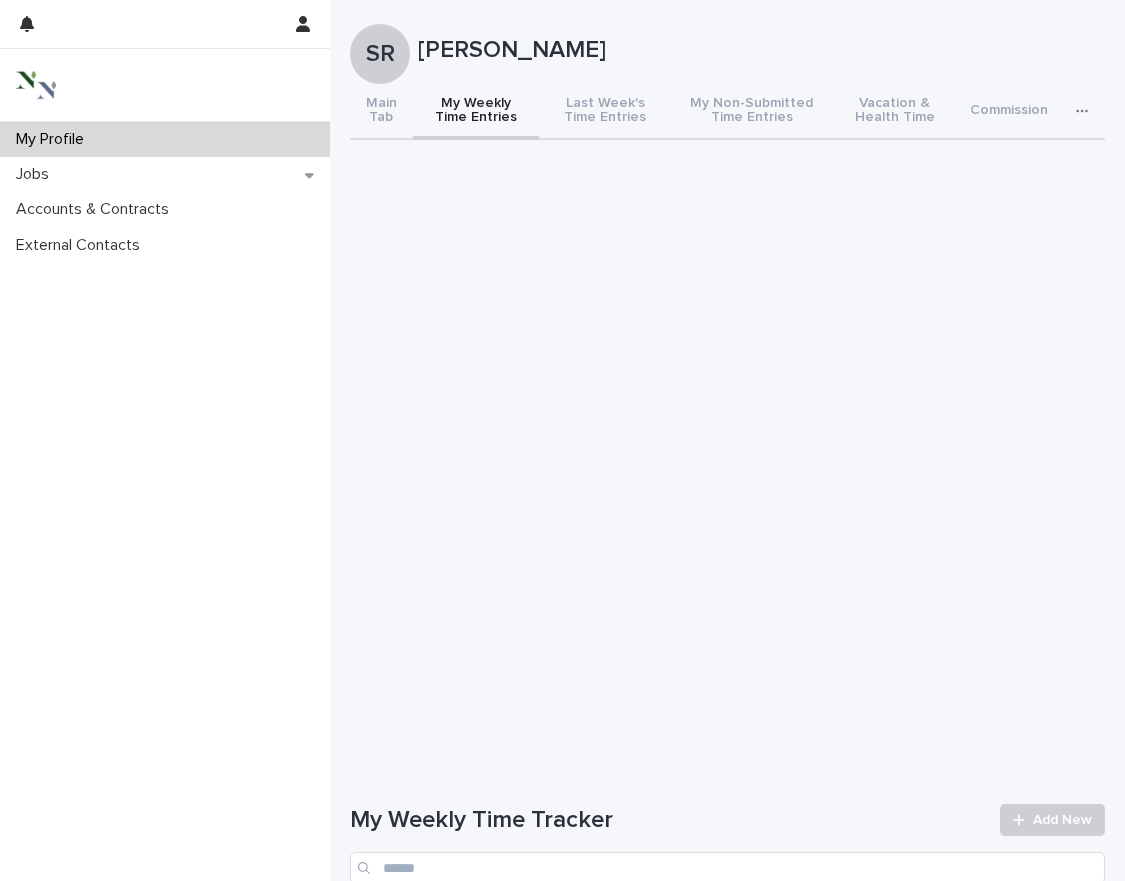 scroll, scrollTop: 23, scrollLeft: 0, axis: vertical 